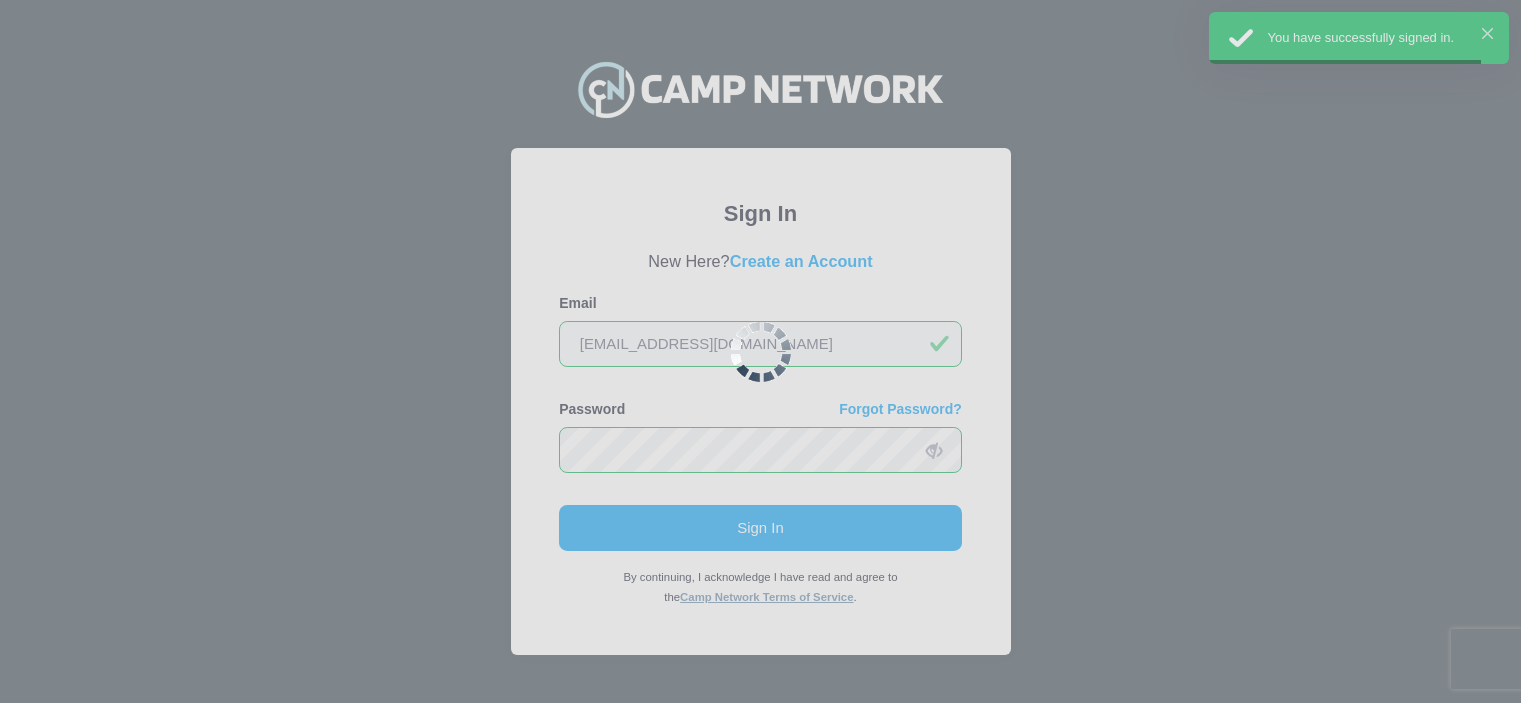 scroll, scrollTop: 0, scrollLeft: 0, axis: both 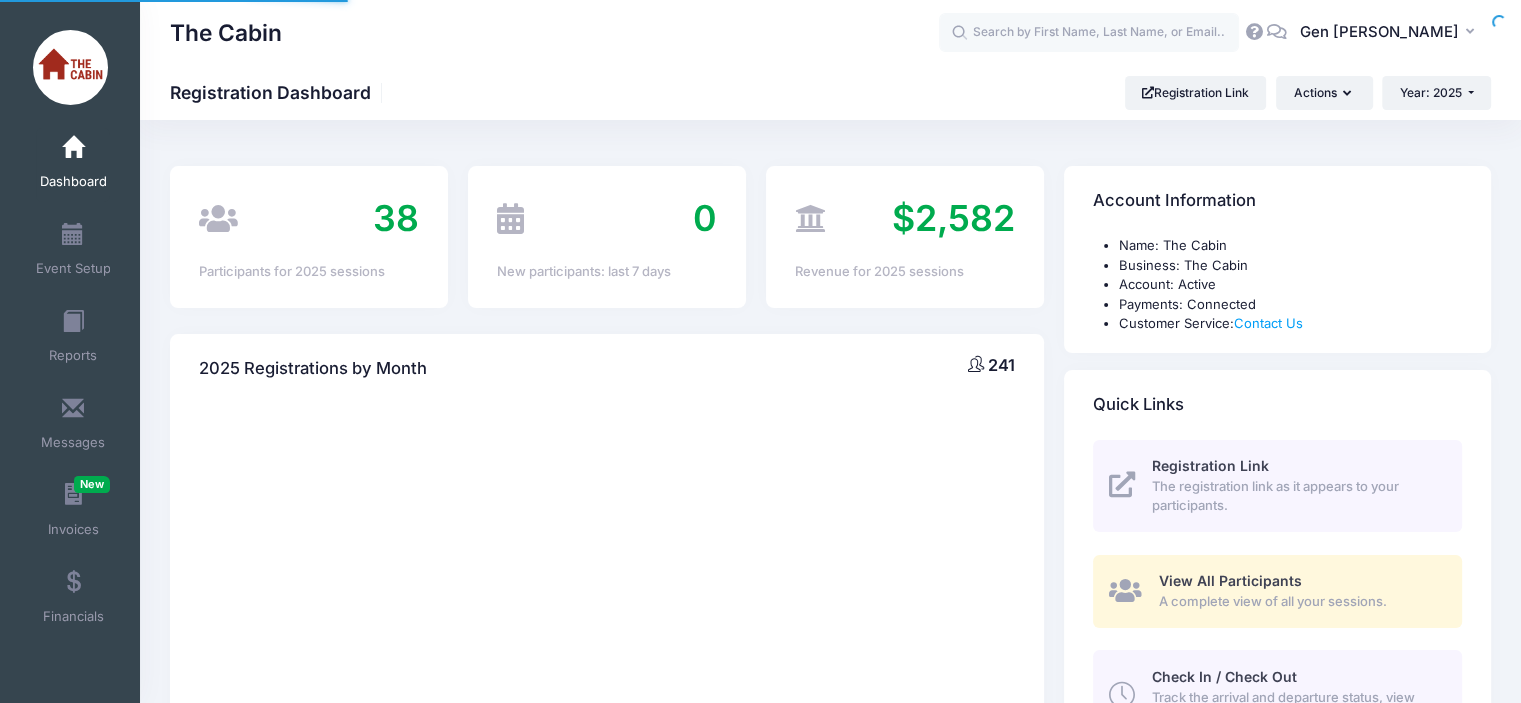select 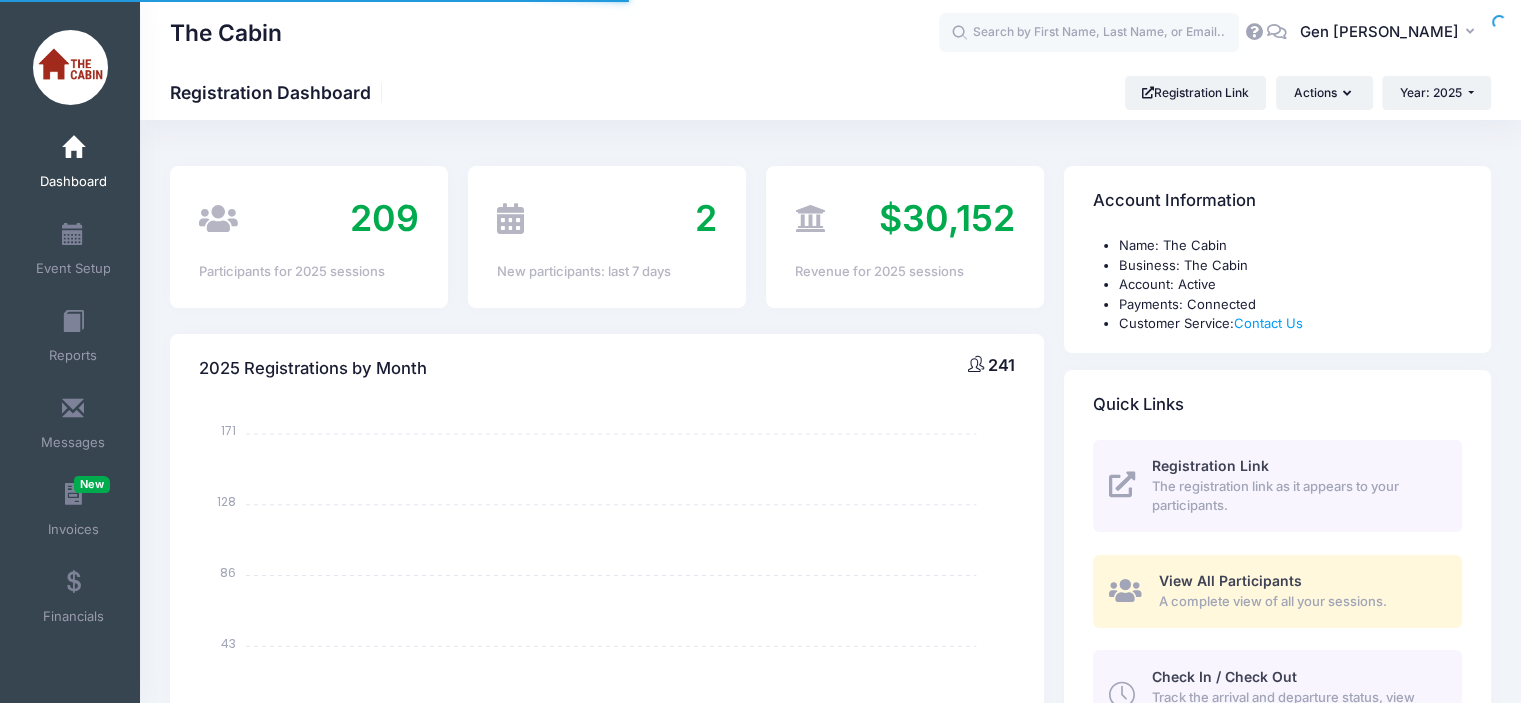 scroll, scrollTop: 0, scrollLeft: 0, axis: both 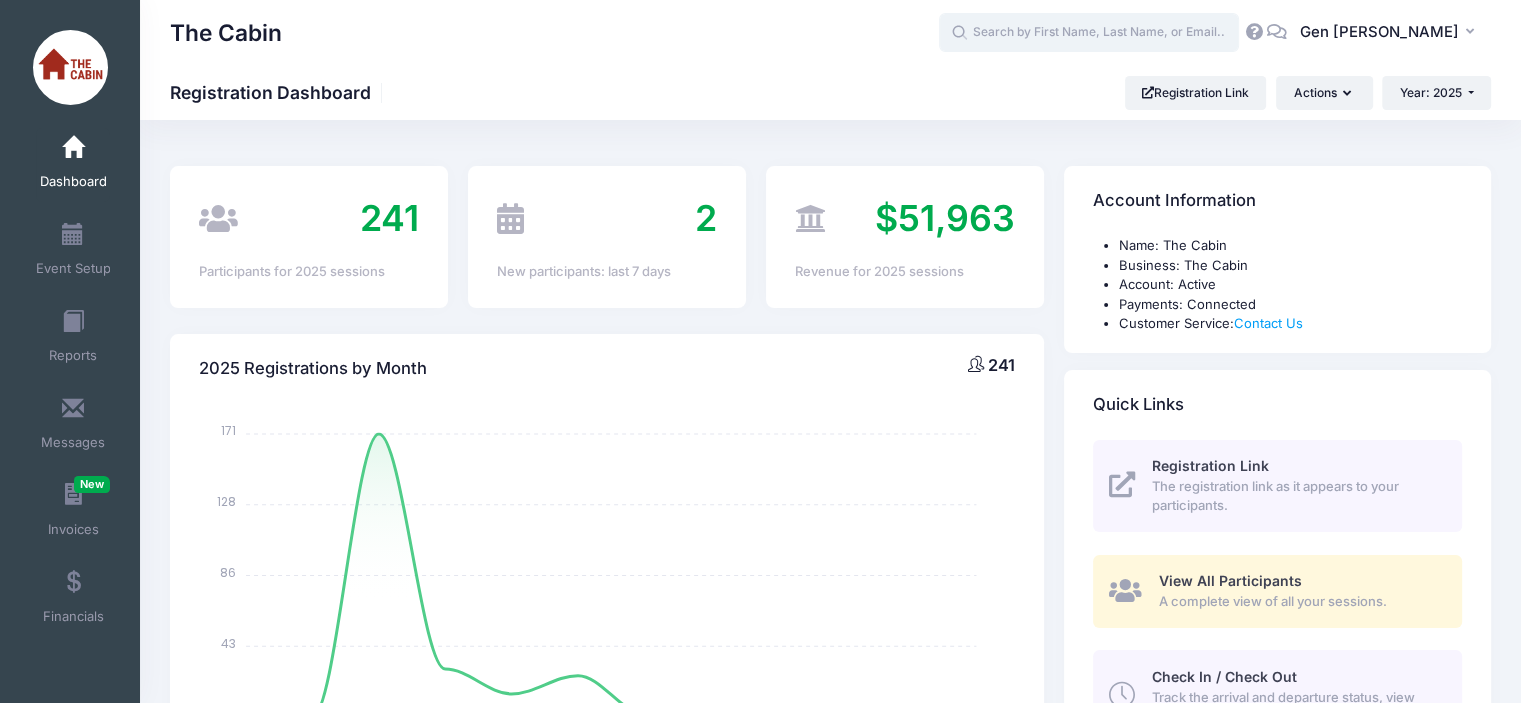 click at bounding box center [1089, 33] 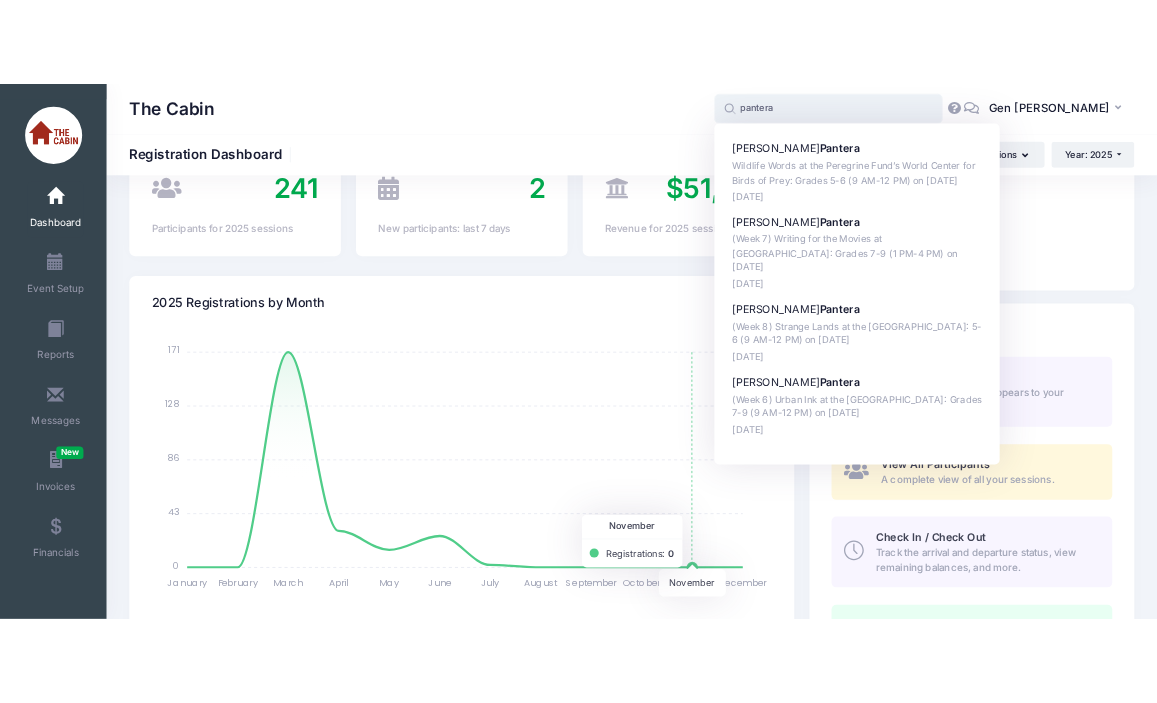 scroll, scrollTop: 0, scrollLeft: 0, axis: both 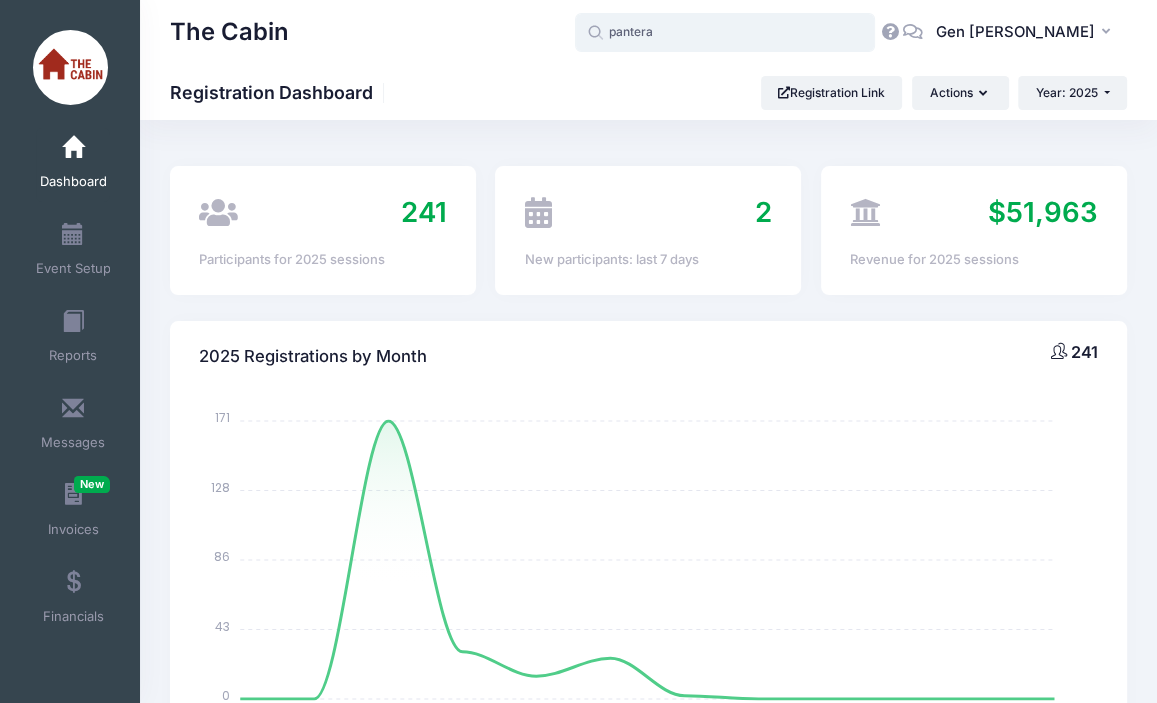 click on "pantera" at bounding box center (725, 33) 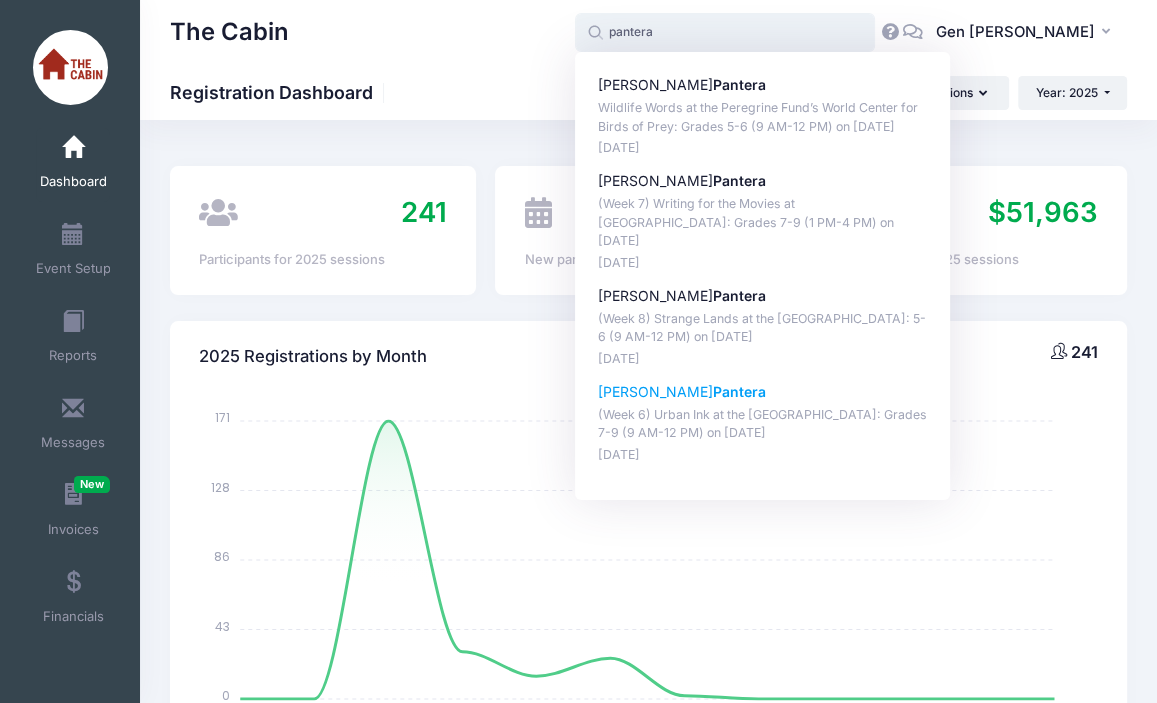click on "Harper  Pantera" at bounding box center (763, 392) 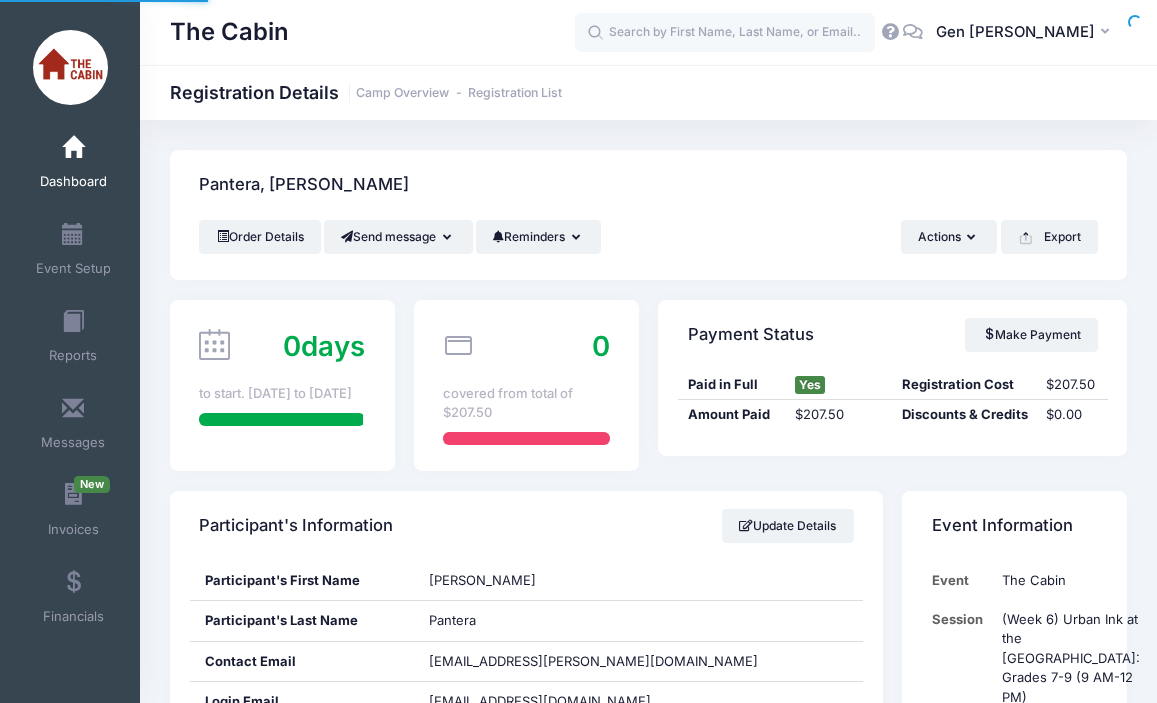 scroll, scrollTop: 0, scrollLeft: 0, axis: both 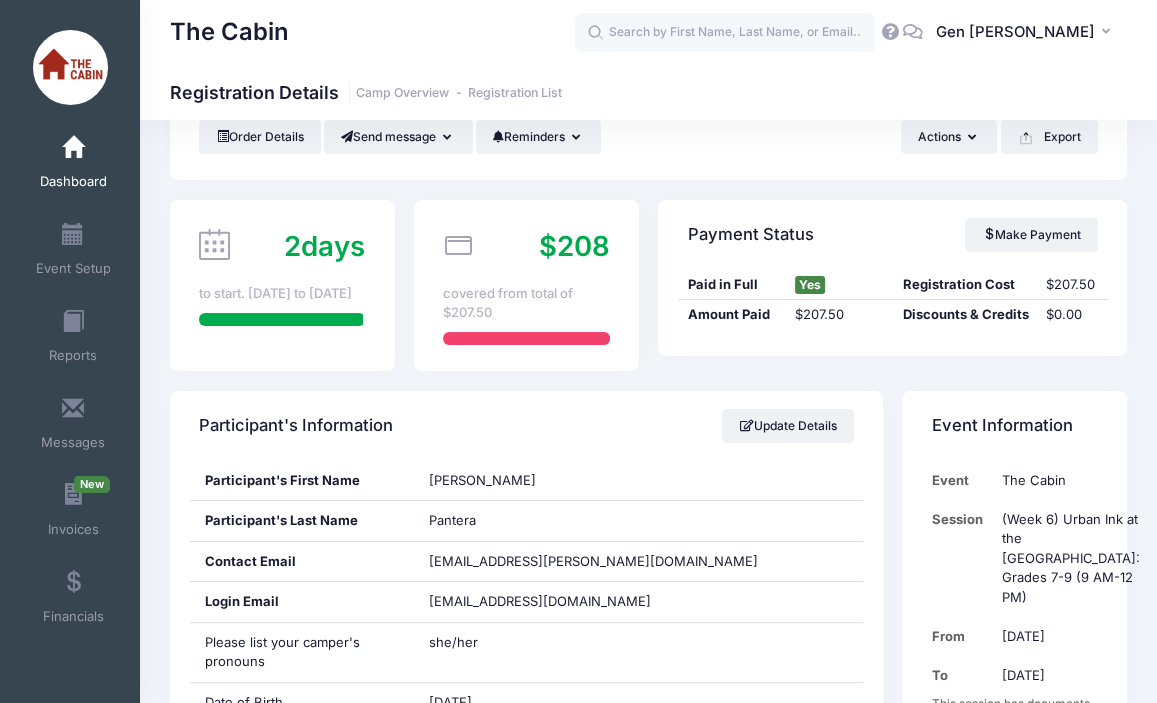 click on "Dashboard" at bounding box center [73, 165] 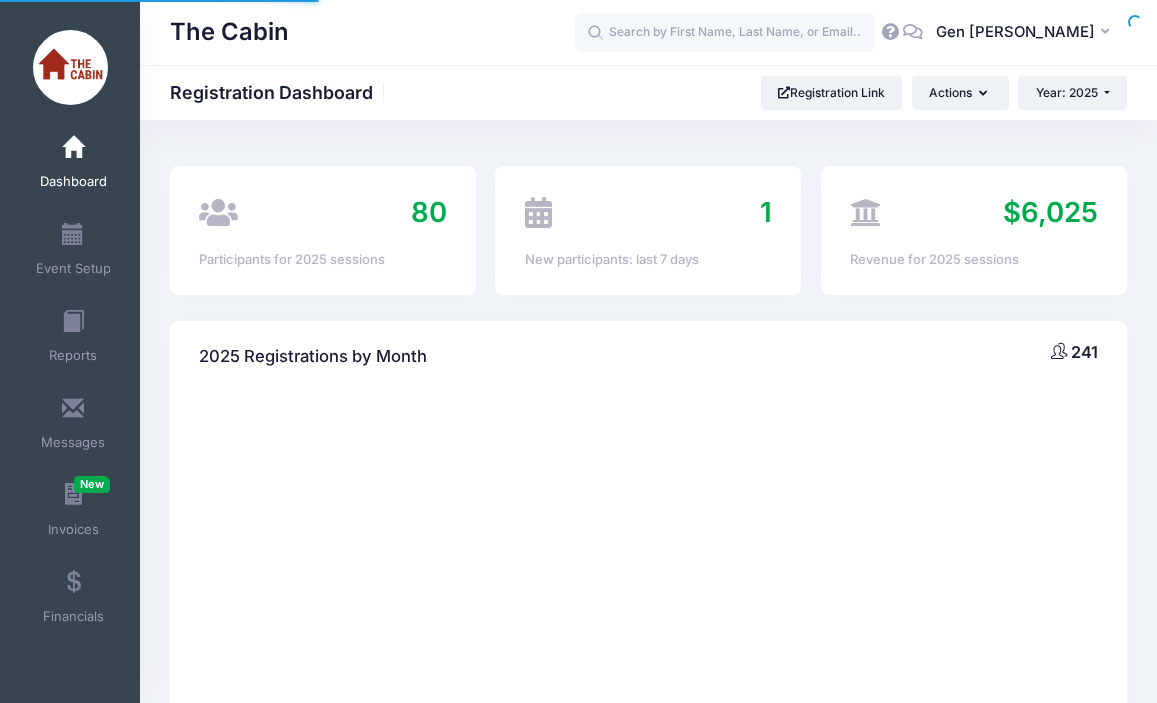 scroll, scrollTop: 0, scrollLeft: 0, axis: both 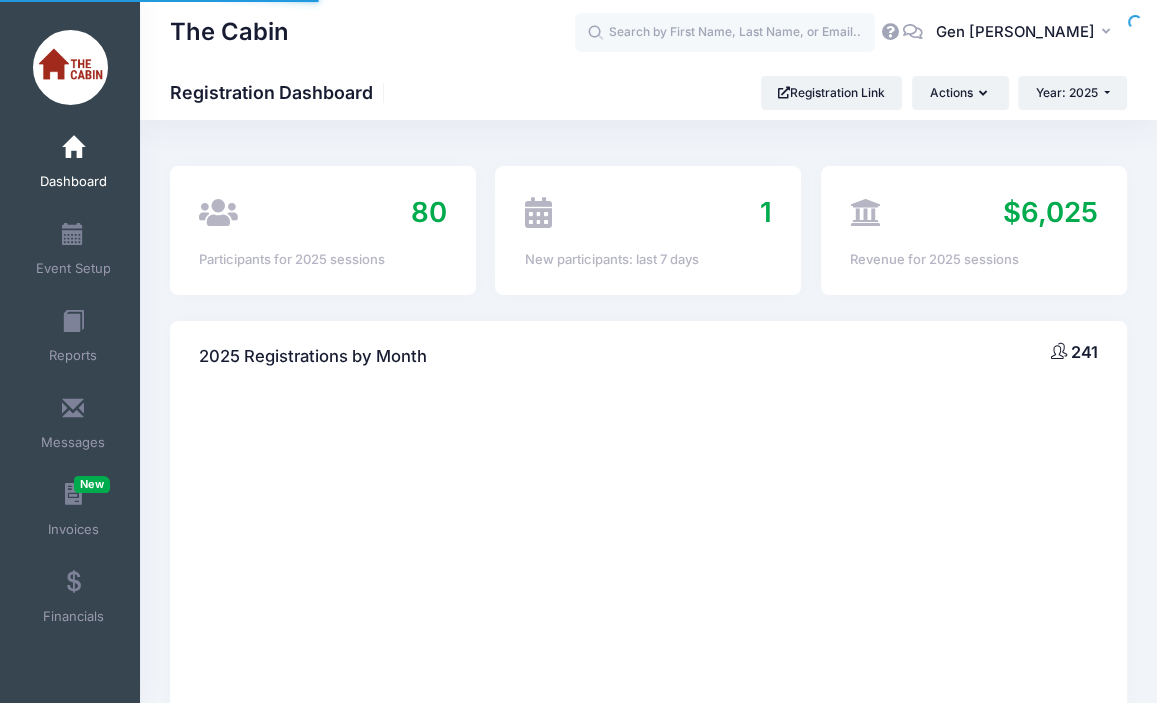 select 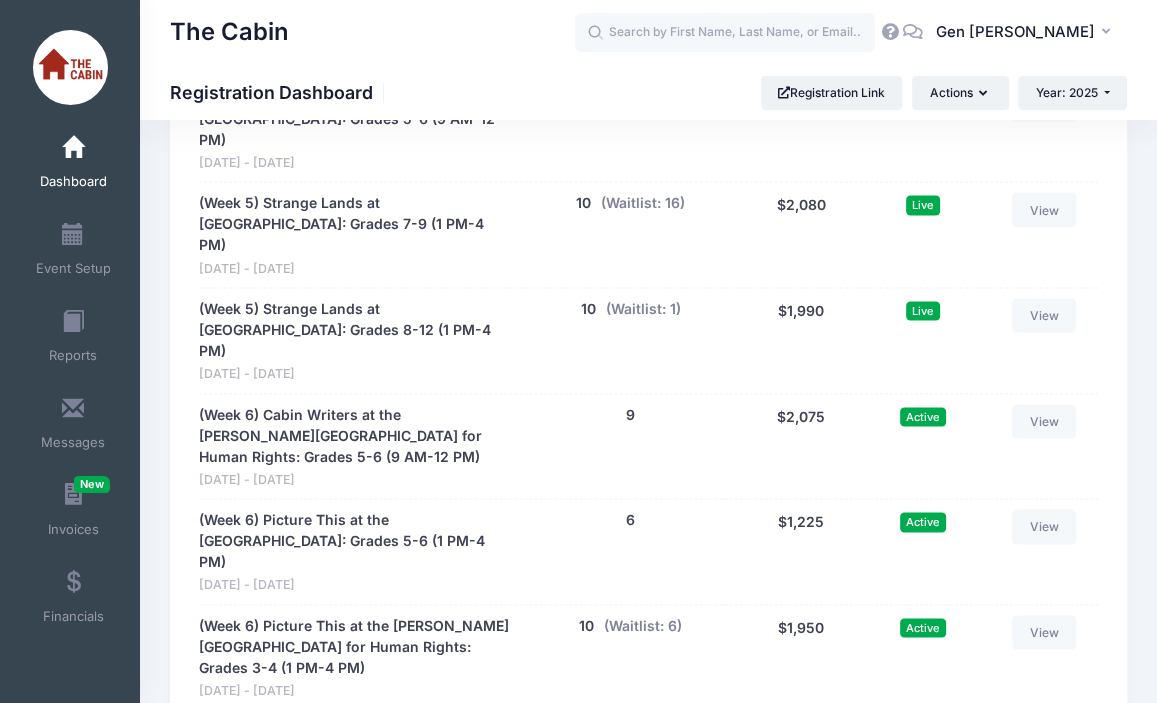 scroll, scrollTop: 3000, scrollLeft: 0, axis: vertical 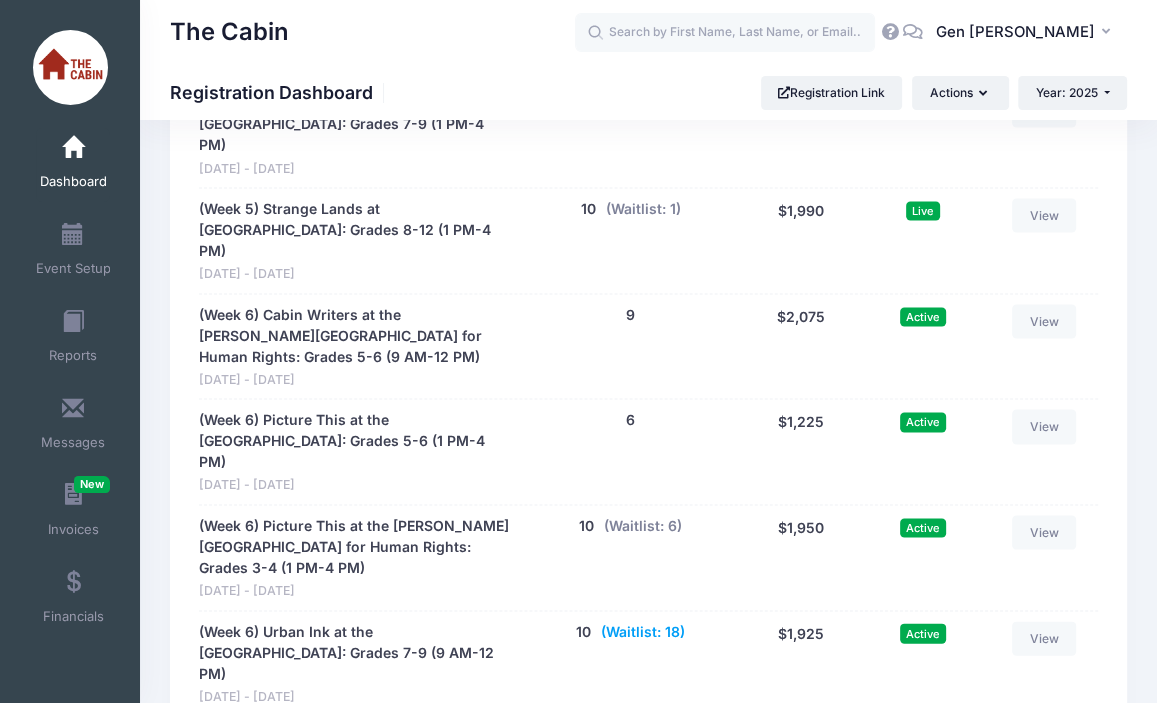 click on "(Waitlist: 18)" at bounding box center [643, 632] 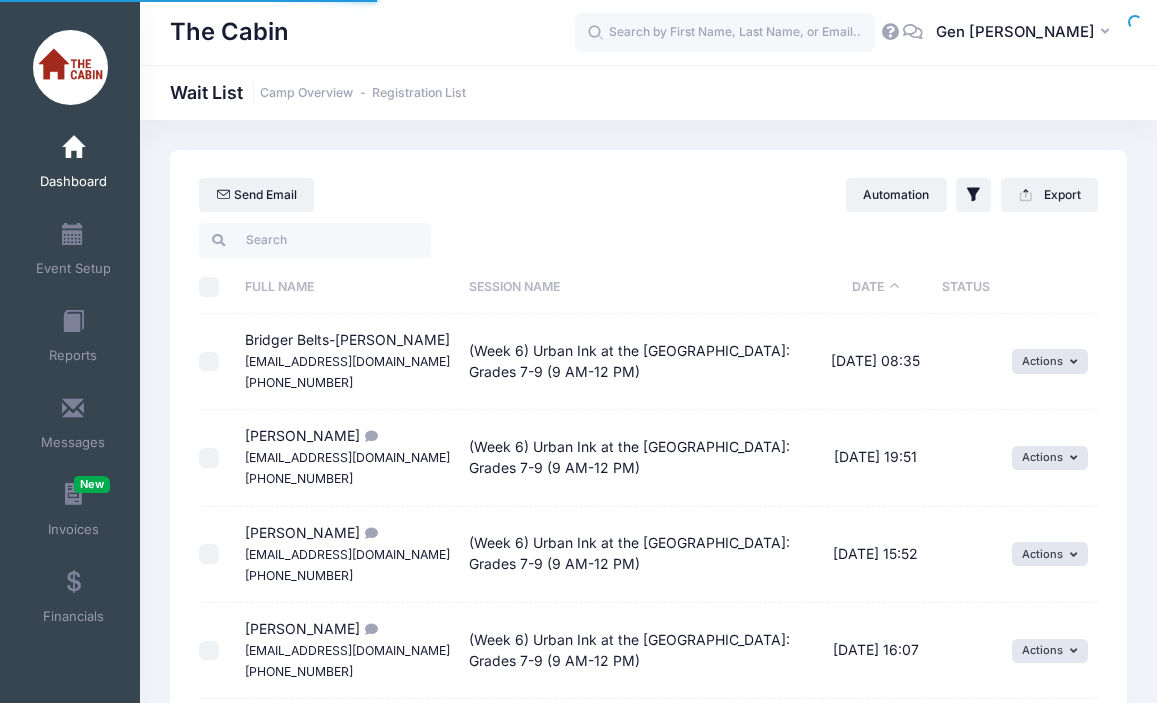 select on "50" 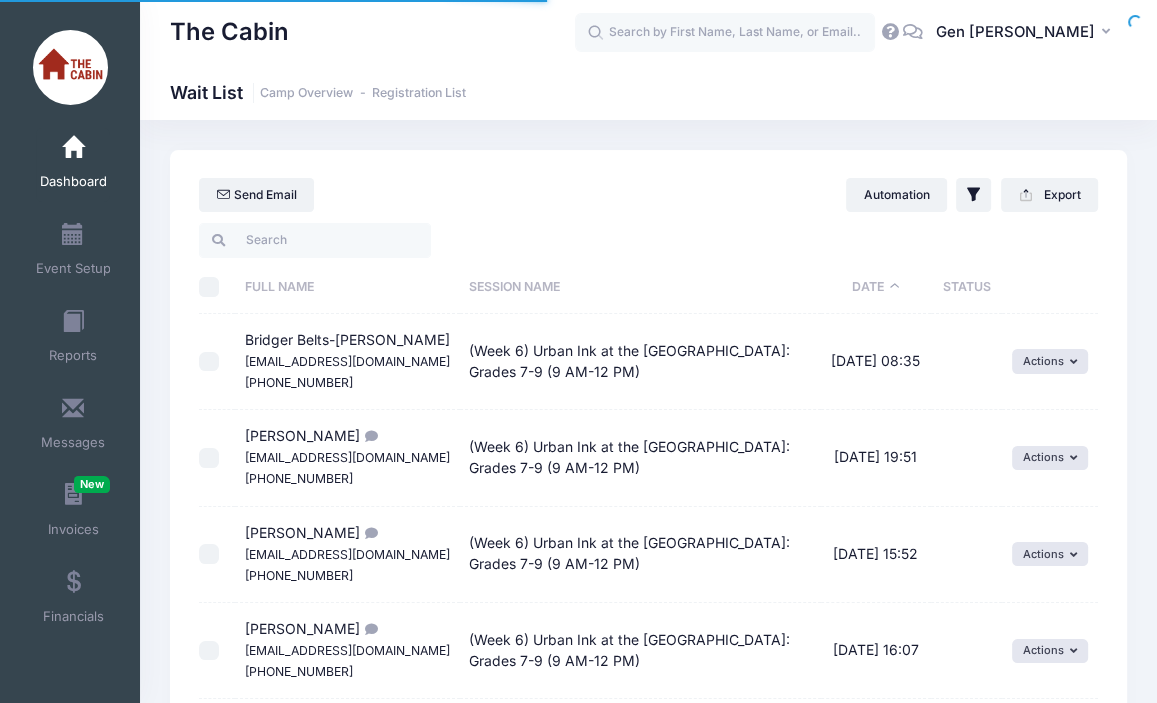 scroll, scrollTop: 0, scrollLeft: 0, axis: both 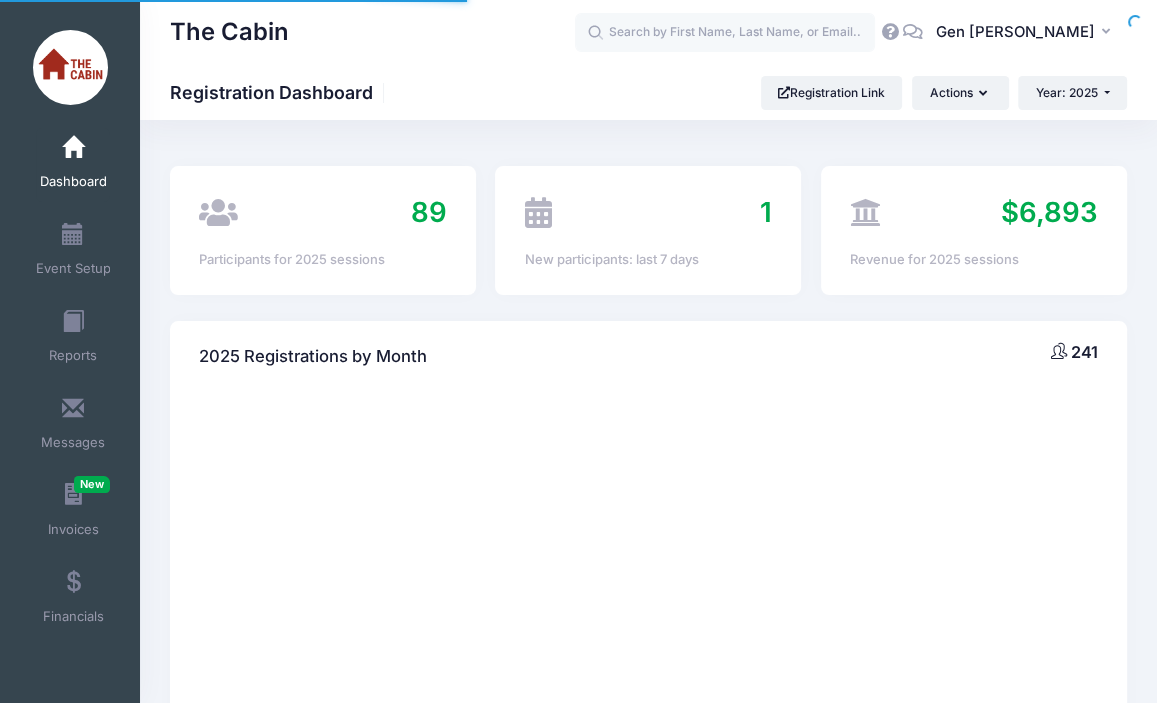 select 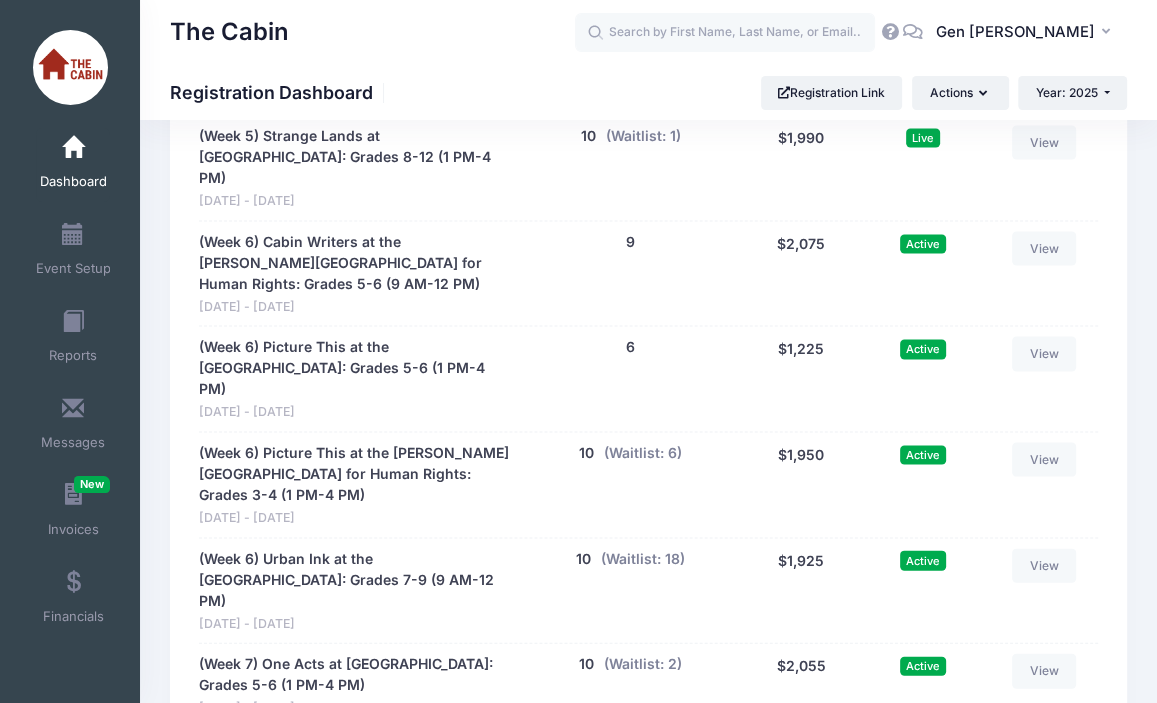 scroll, scrollTop: 2973, scrollLeft: 0, axis: vertical 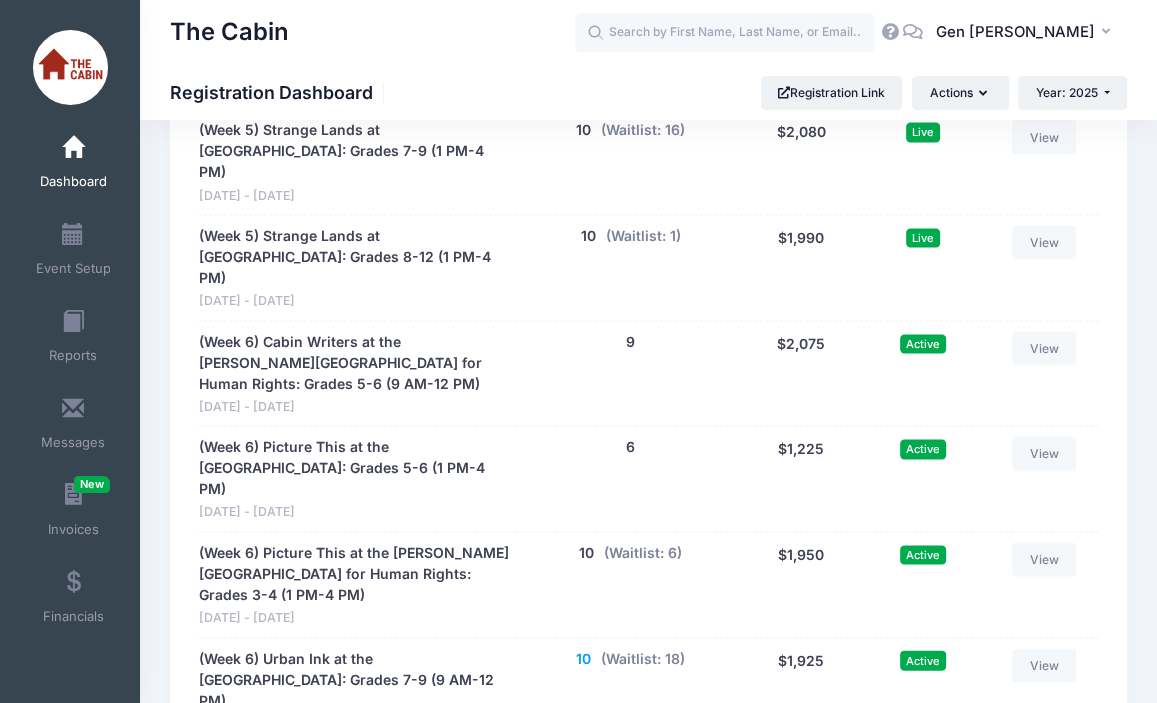click on "10" at bounding box center [583, 659] 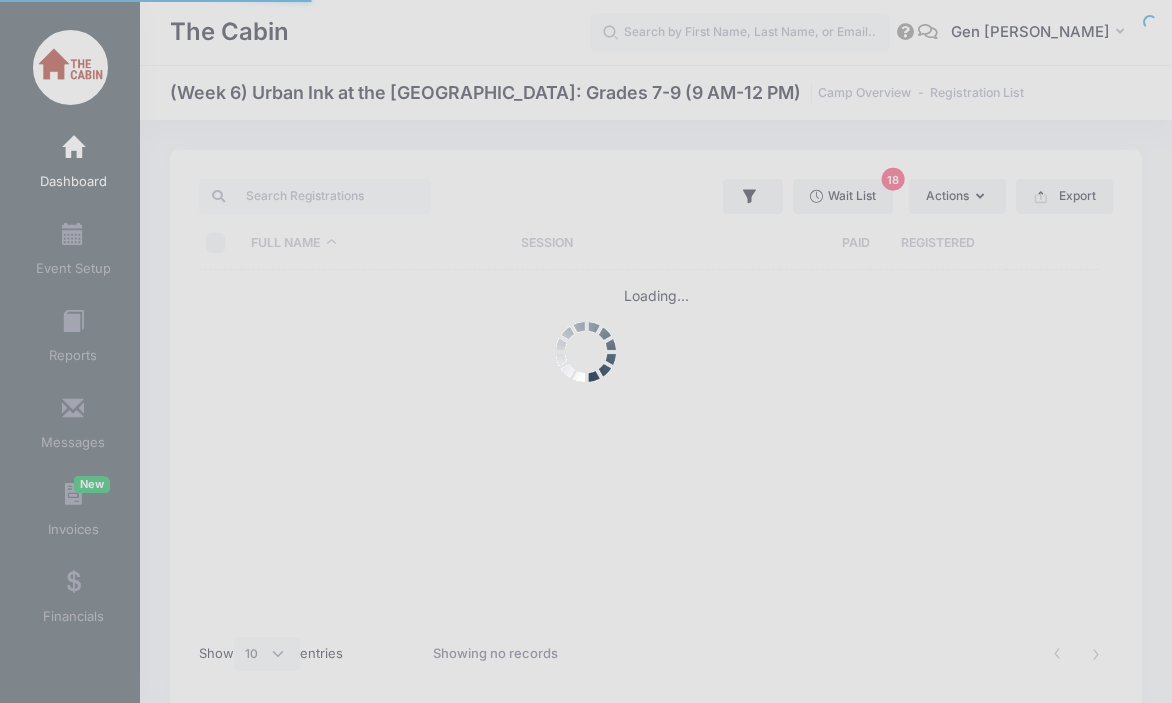 select on "10" 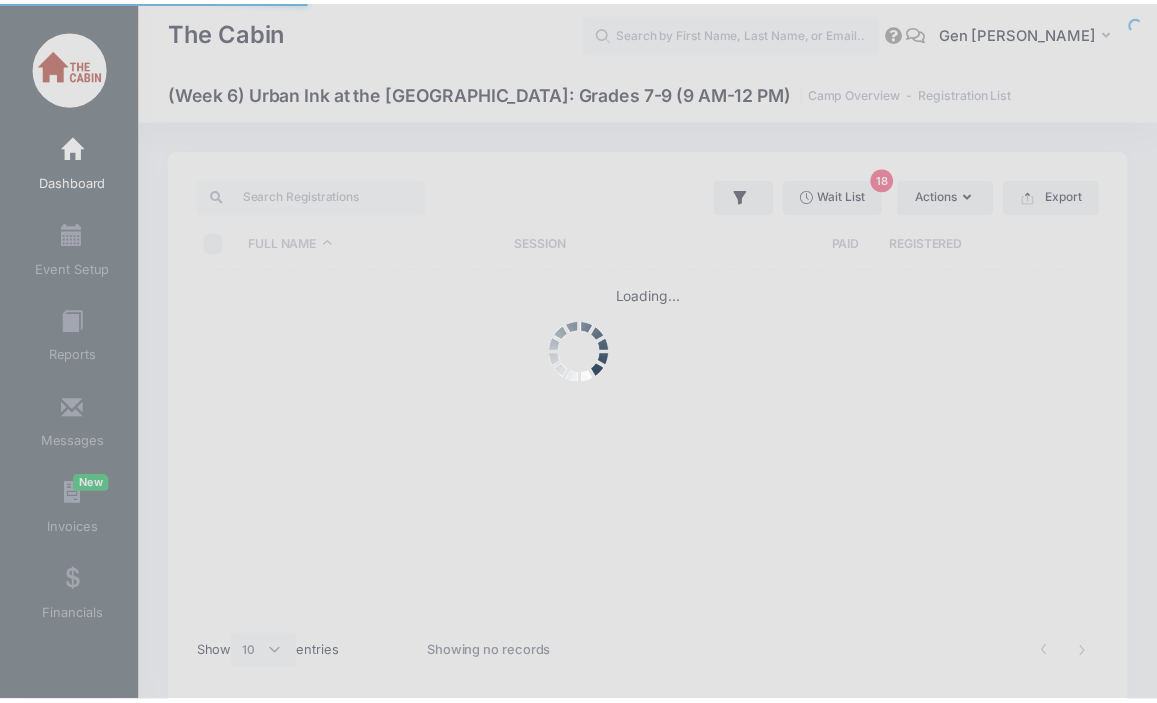 scroll, scrollTop: 0, scrollLeft: 0, axis: both 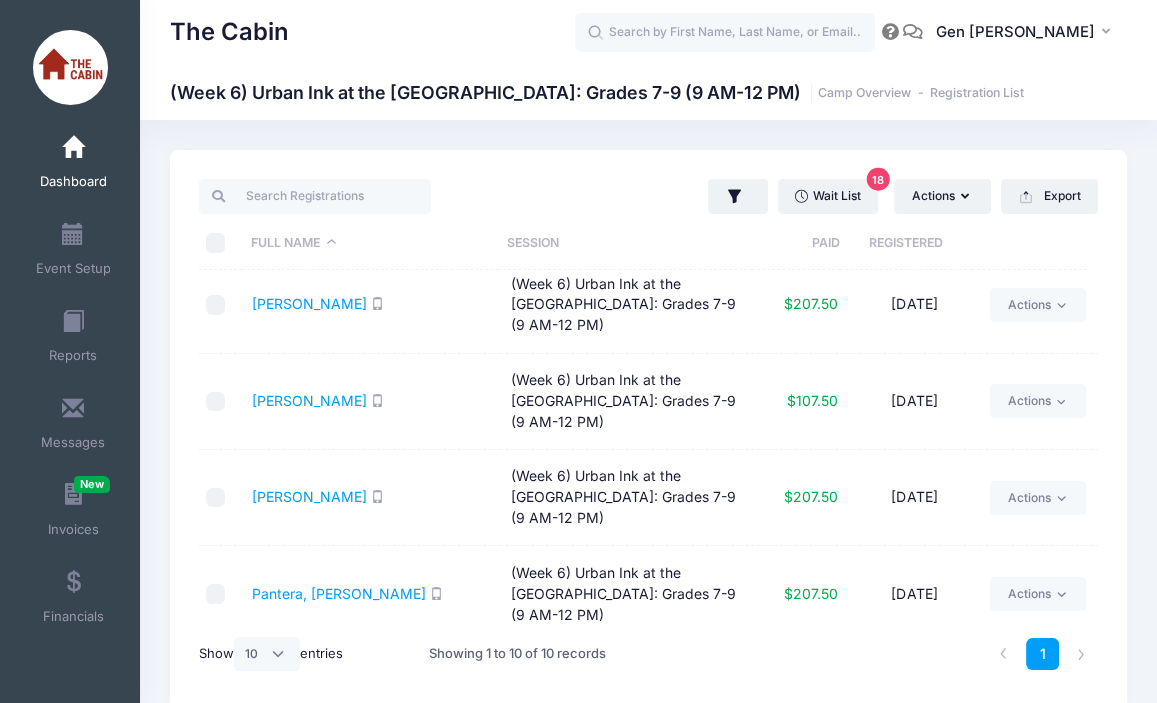 click at bounding box center [216, 594] 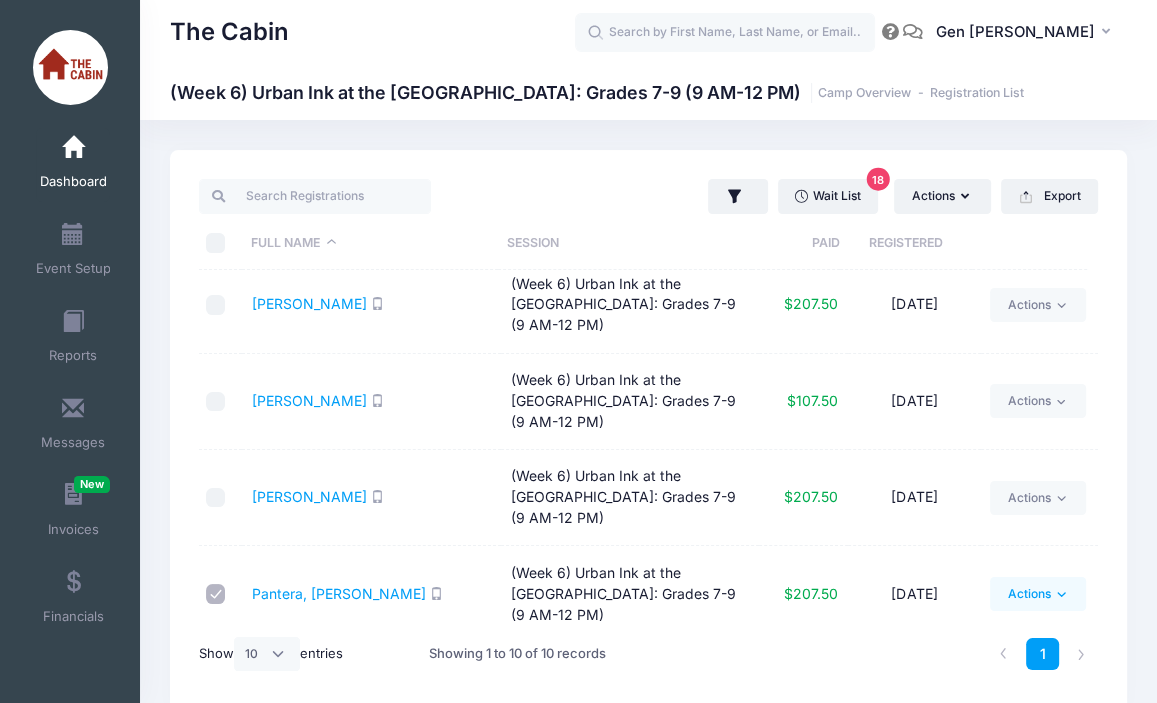 click on "Actions" at bounding box center (1037, 594) 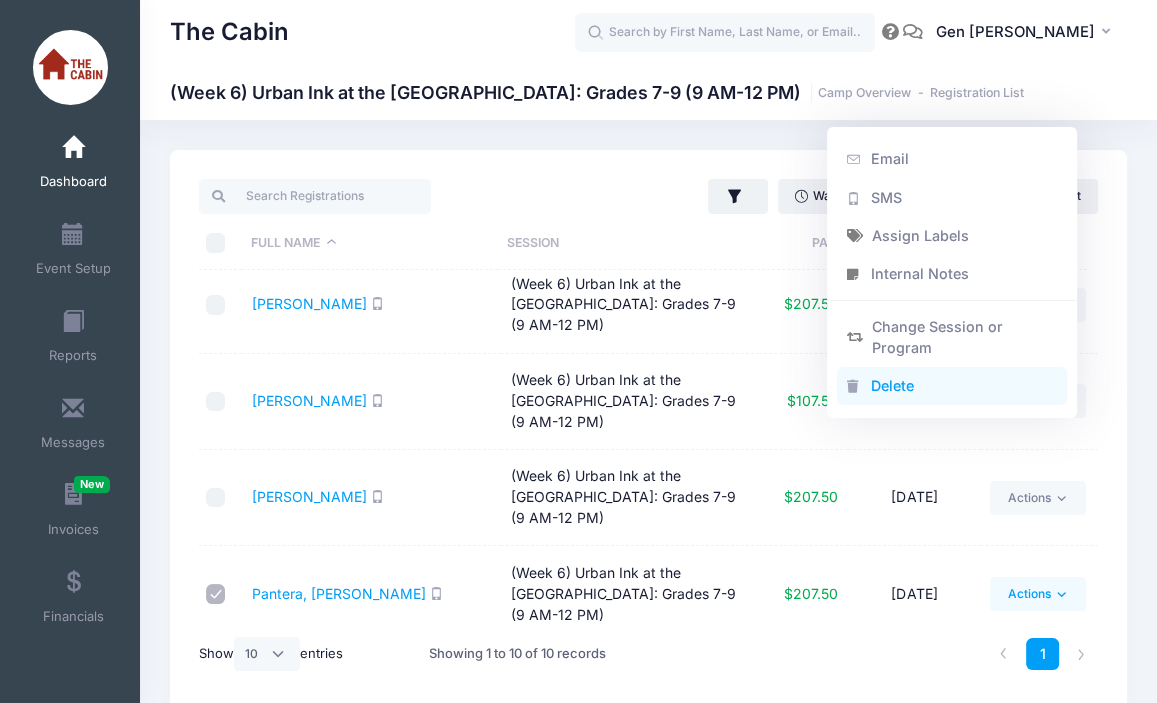 click on "Delete" at bounding box center [952, 386] 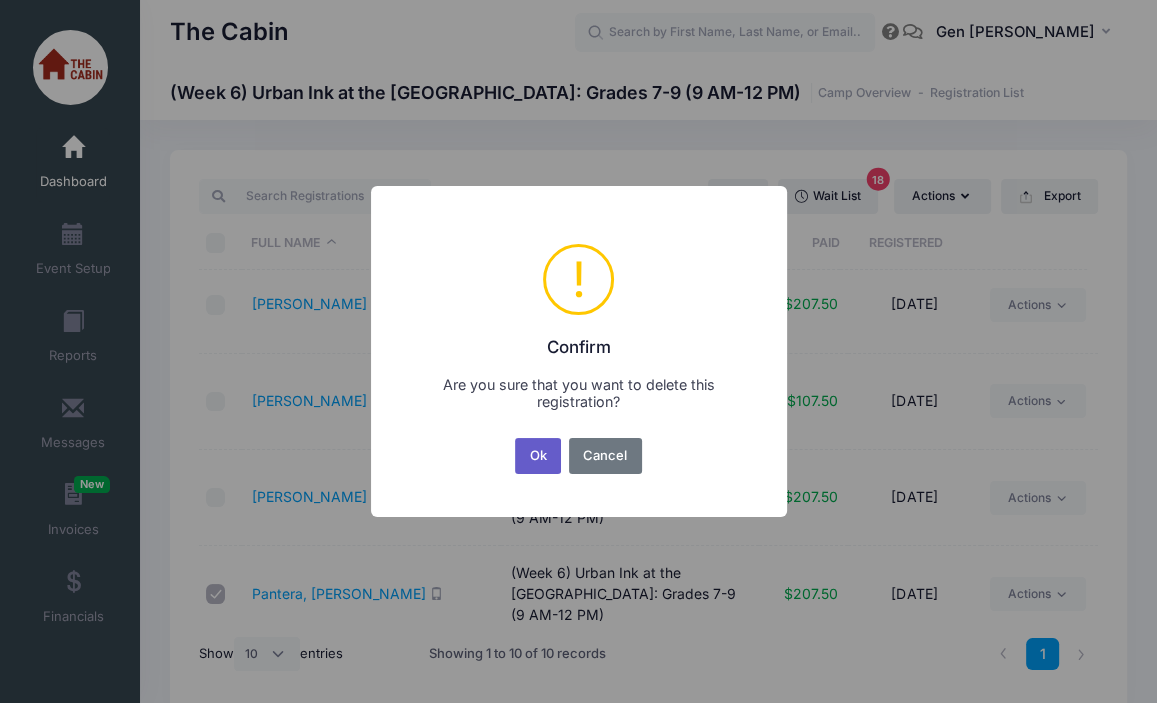 click on "Ok" at bounding box center (538, 456) 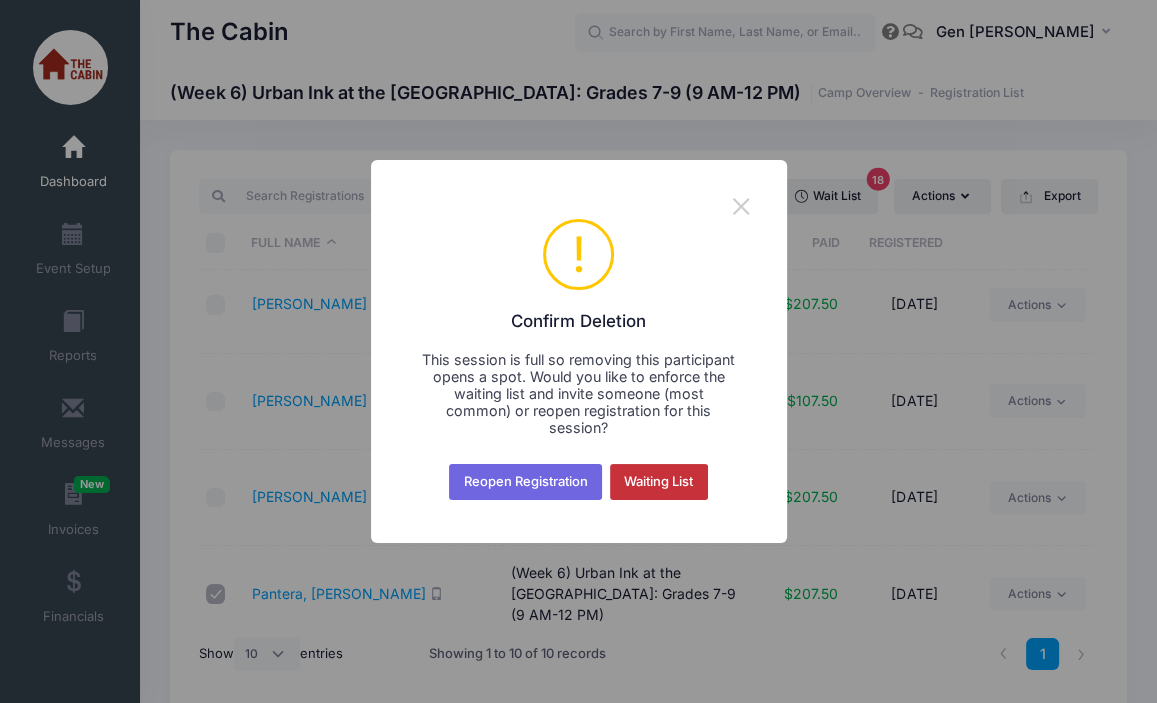 click on "Waiting List" at bounding box center (659, 482) 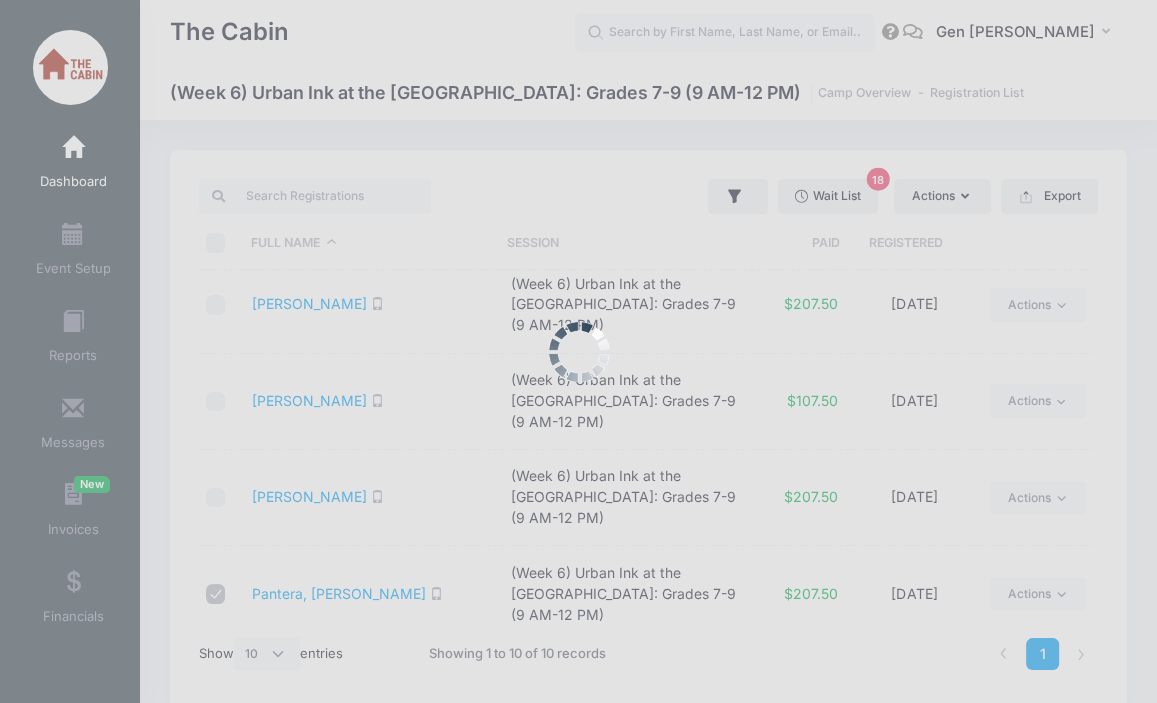 scroll, scrollTop: 0, scrollLeft: 0, axis: both 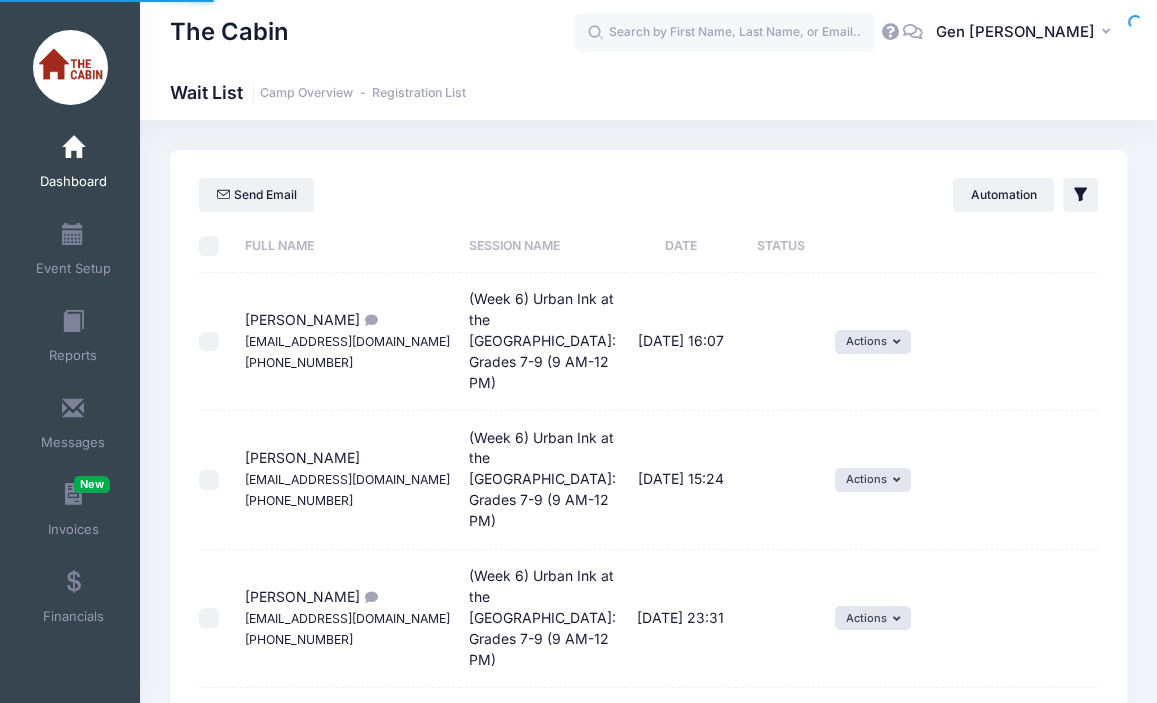 select on "50" 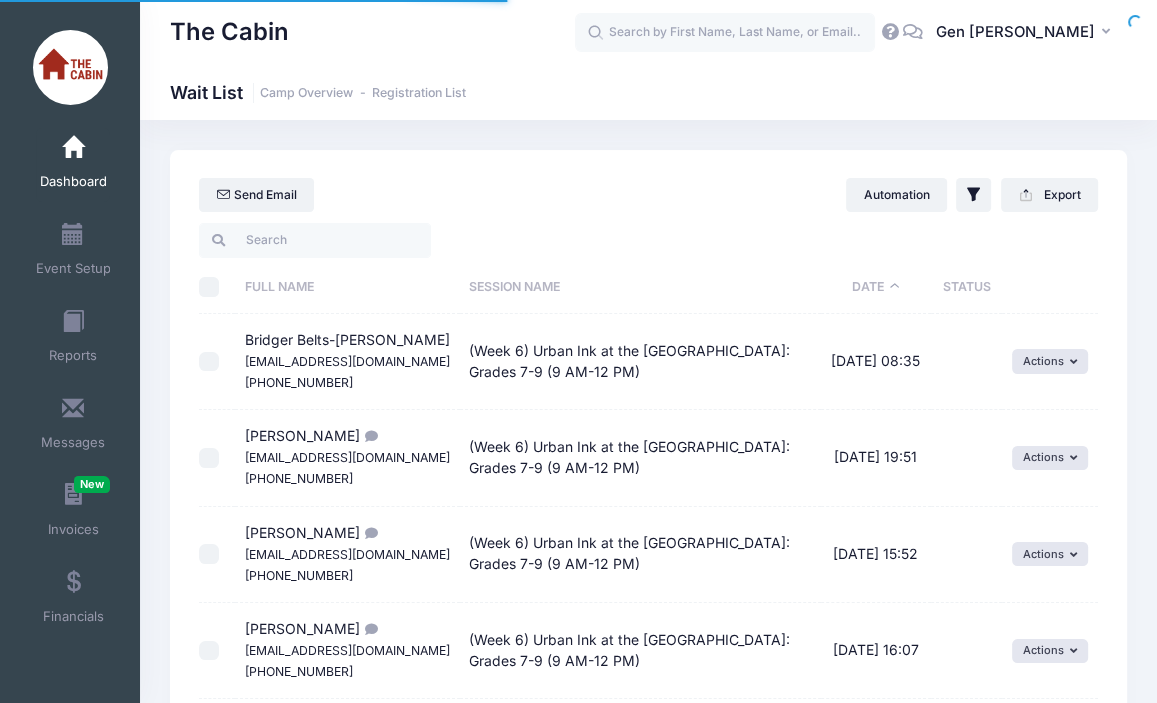 scroll, scrollTop: 0, scrollLeft: 0, axis: both 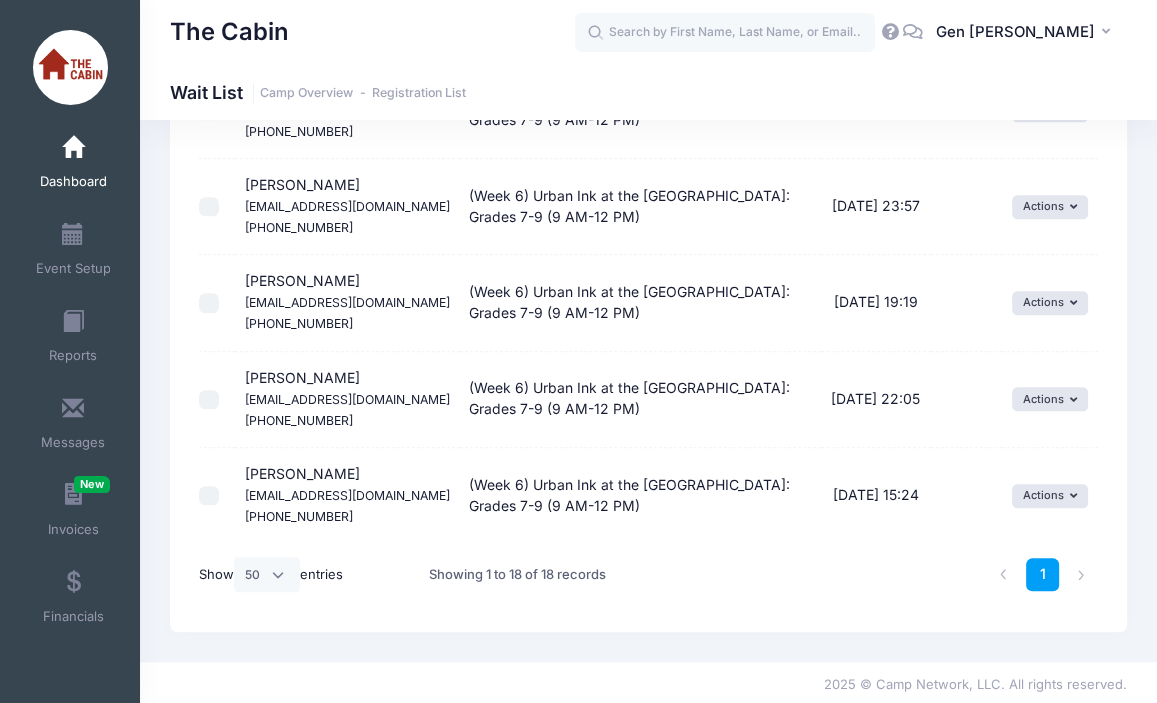 click at bounding box center (209, 496) 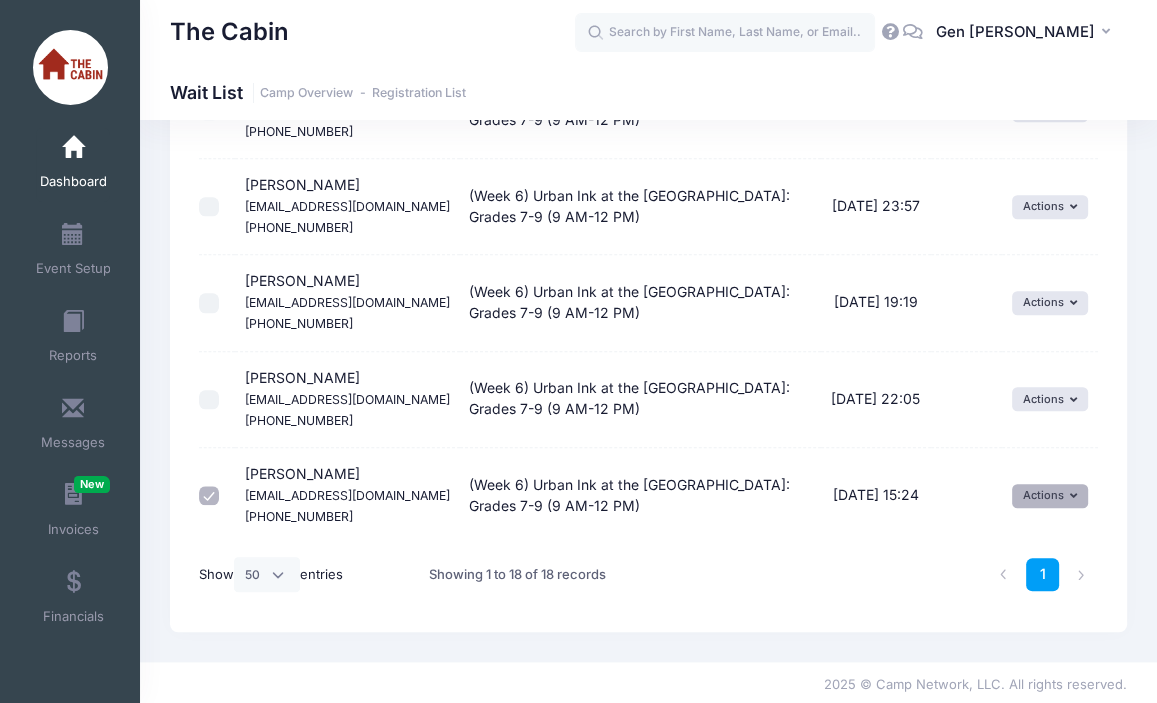 click on "Actions" at bounding box center [1050, 496] 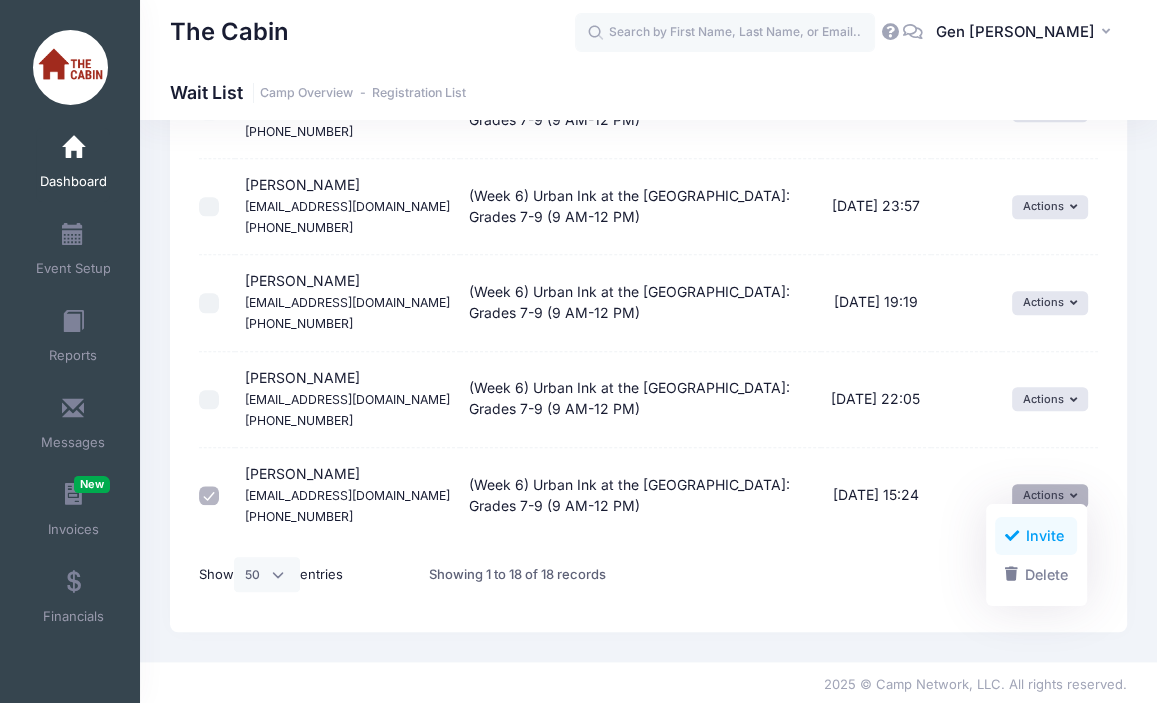 click on "Invite" at bounding box center (1036, 536) 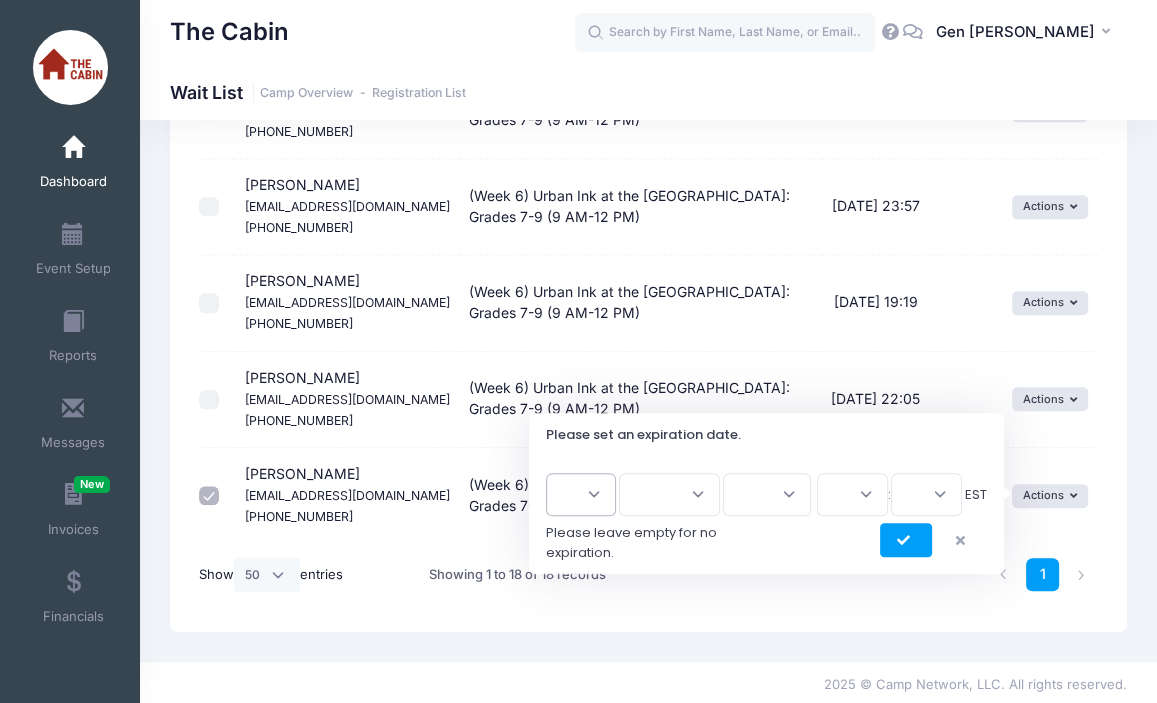 click on "1 2 3 4 5 6 7 8 9 10 11 12 13 14 15 16 17 18 19 20 21 22 23 24 25 26 27 28 29 30 31" at bounding box center [581, 494] 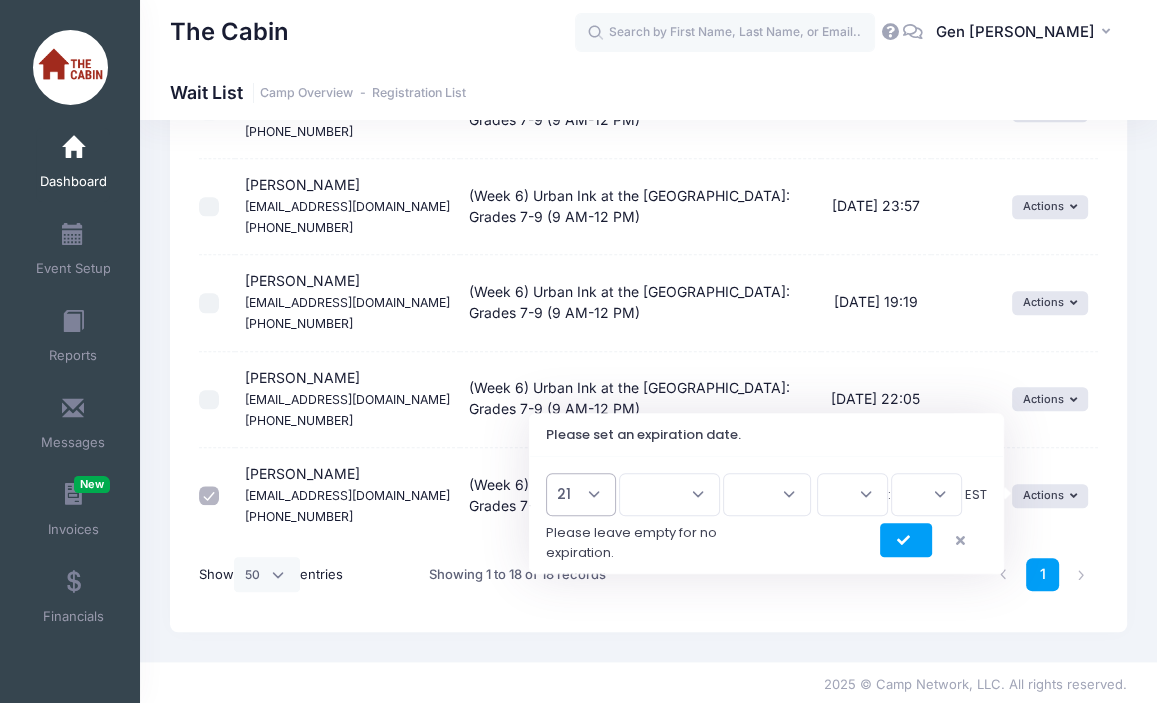 click on "1 2 3 4 5 6 7 8 9 10 11 12 13 14 15 16 17 18 19 20 21 22 23 24 25 26 27 28 29 30 31" at bounding box center (581, 494) 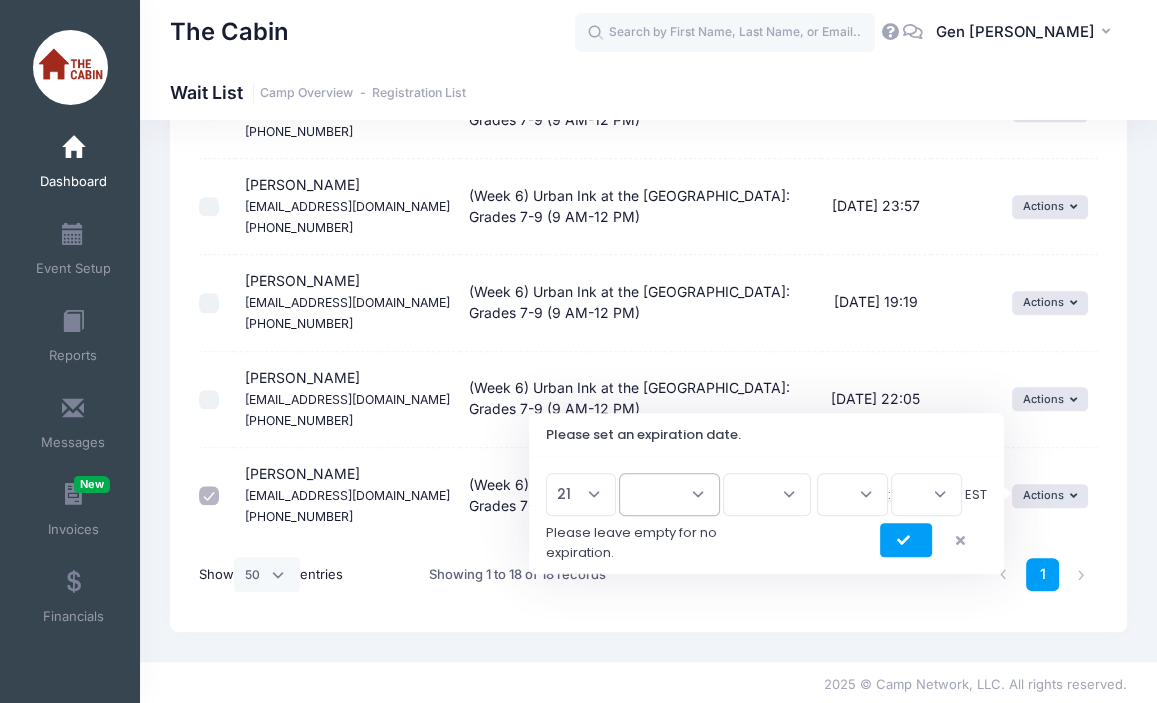 click on "Jan Feb Mar Apr May Jun Jul Aug Sep Oct Nov Dec" at bounding box center (669, 494) 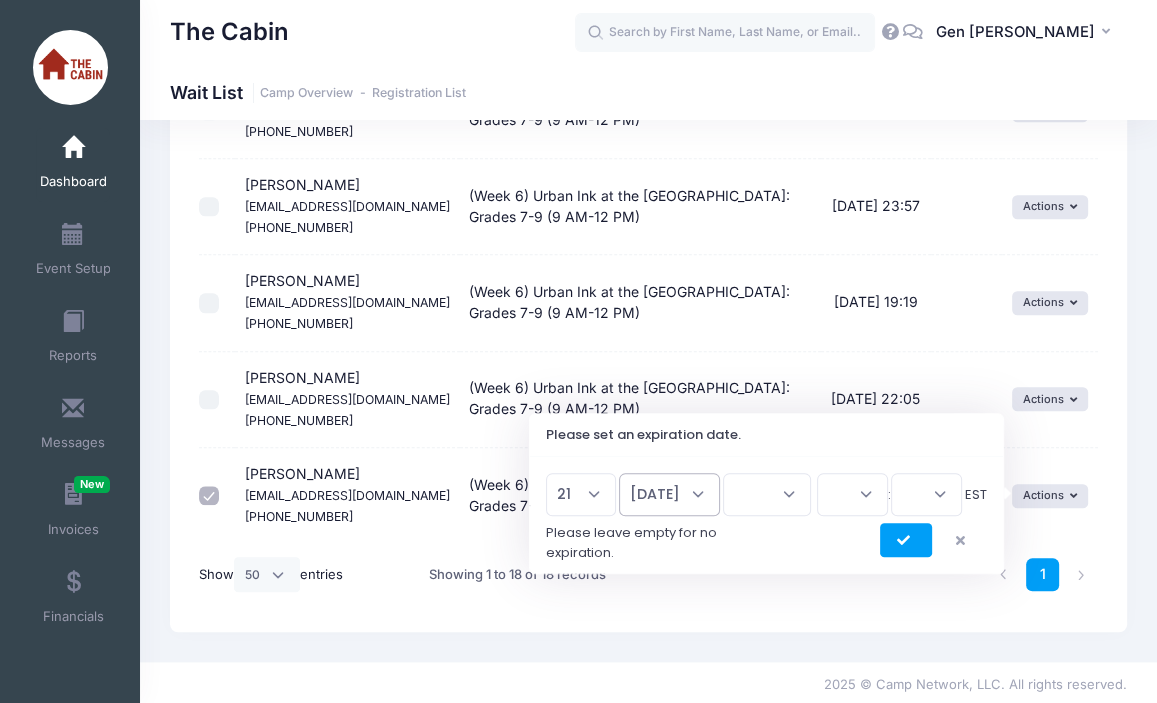 click on "Jan Feb Mar Apr May Jun Jul Aug Sep Oct Nov Dec" at bounding box center [669, 494] 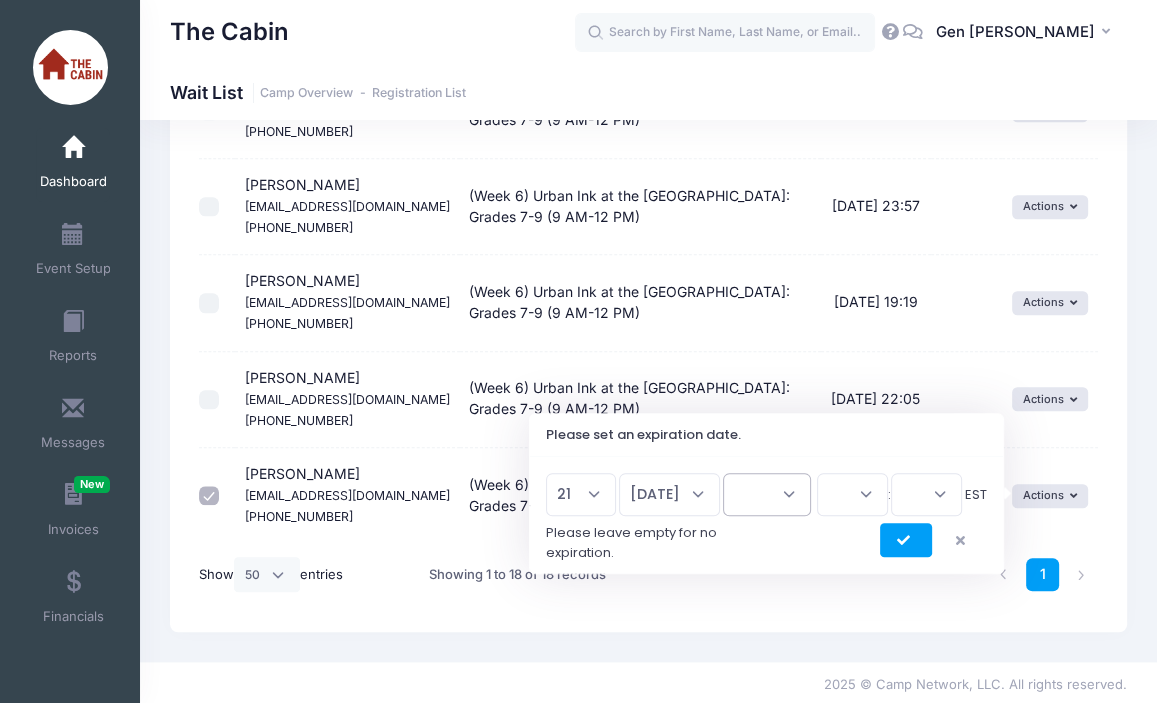 click on "2026 2025" at bounding box center [767, 494] 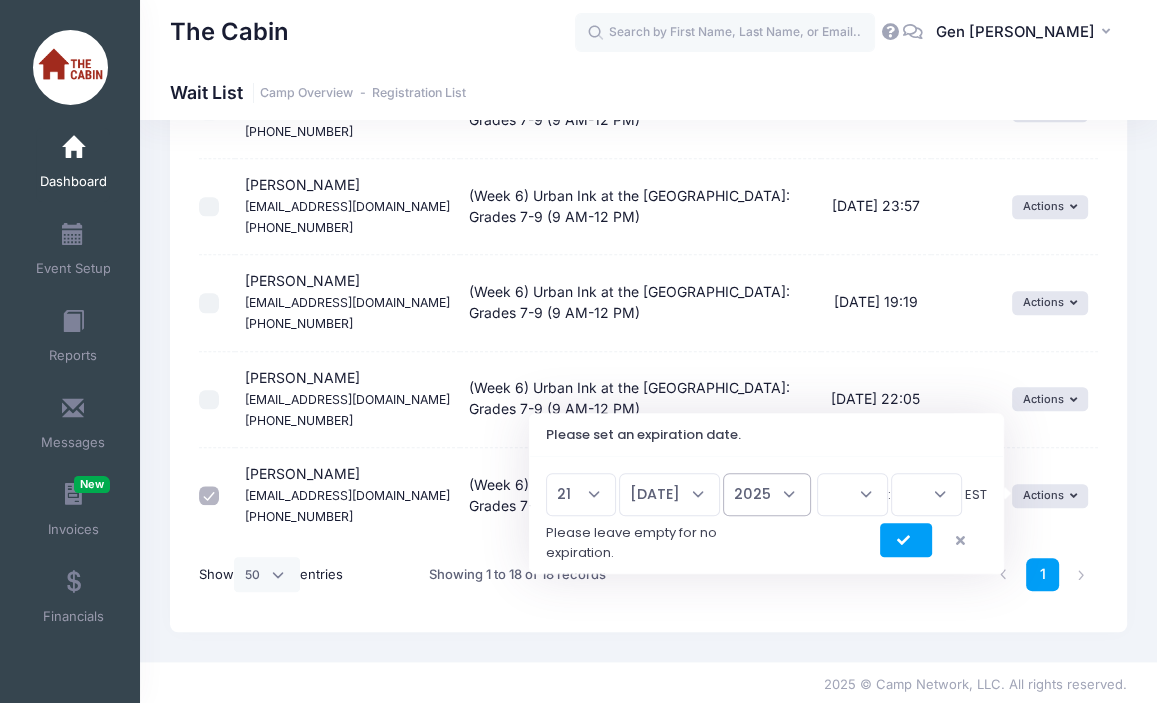 click on "2026 2025" at bounding box center [767, 494] 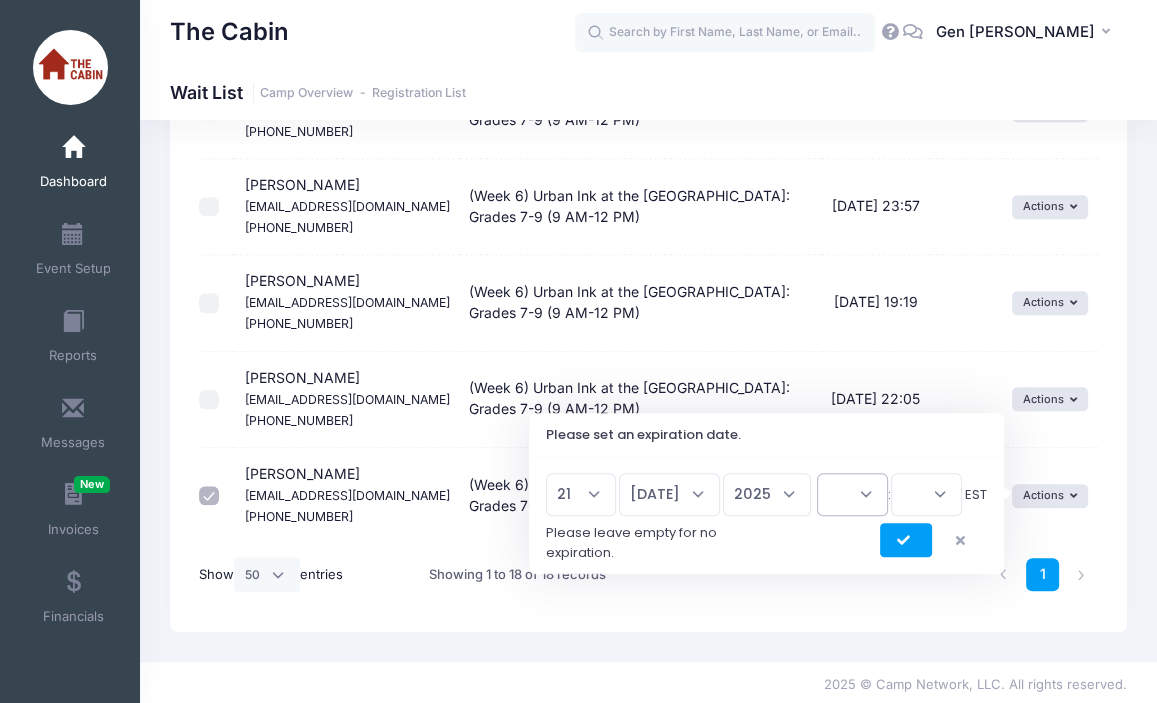 click on "00 01 02 03 04 05 06 07 08 09 10 11 12 13 14 15 16 17 18 19 20 21 22 23" at bounding box center (852, 494) 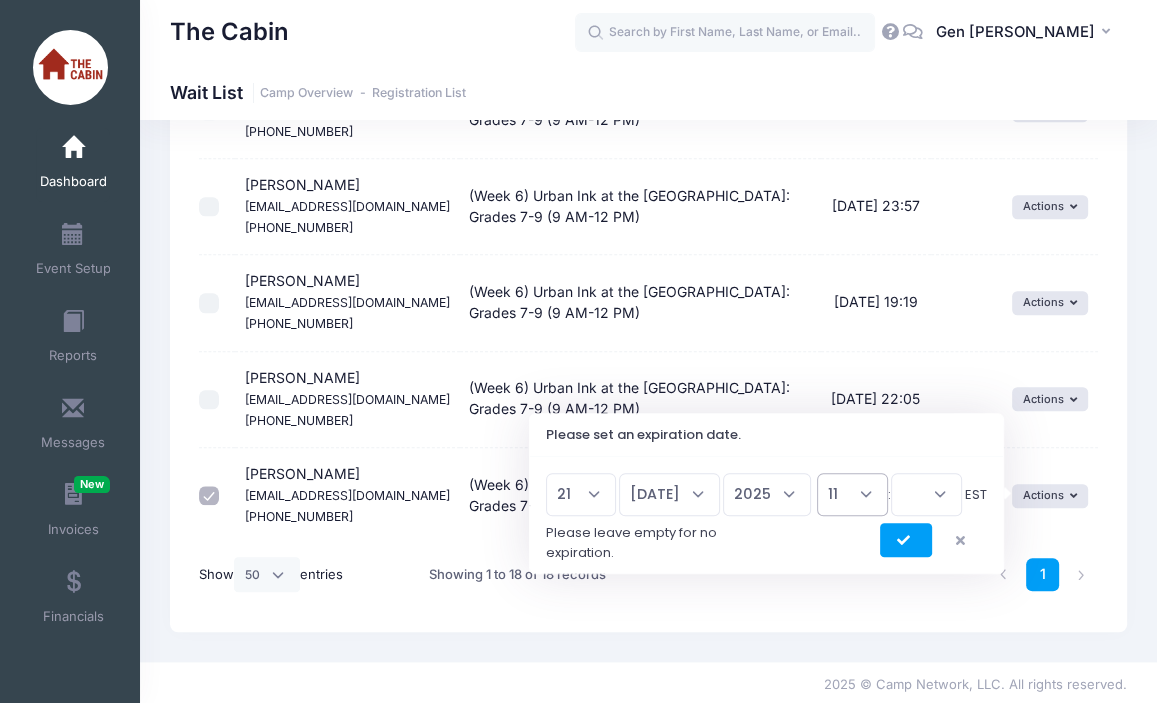 click on "00 01 02 03 04 05 06 07 08 09 10 11 12 13 14 15 16 17 18 19 20 21 22 23" at bounding box center (852, 494) 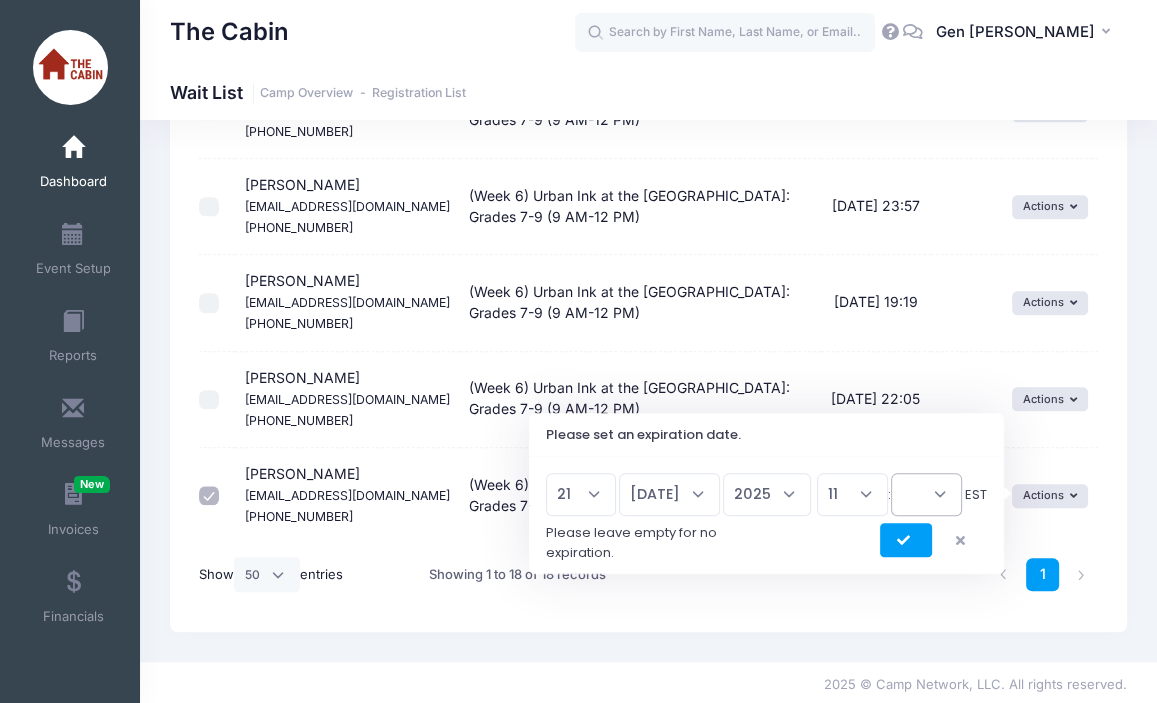click on "00 15 30 45" at bounding box center [926, 494] 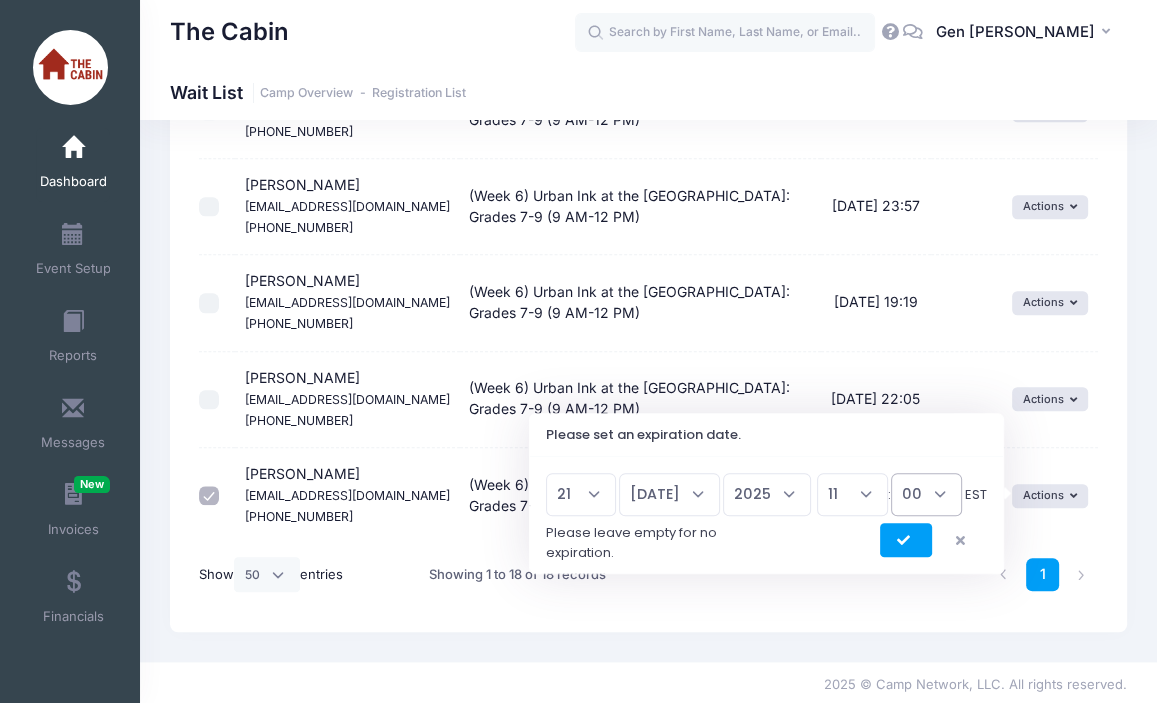 click on "00 15 30 45" at bounding box center (926, 494) 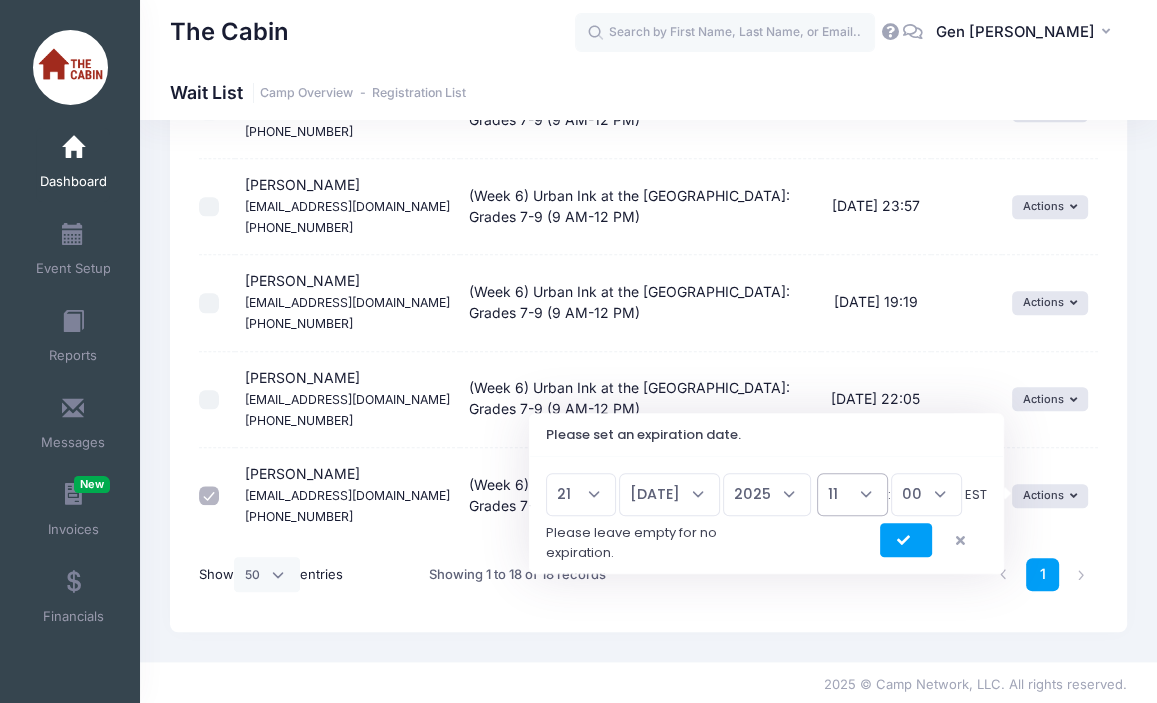 click on "00 01 02 03 04 05 06 07 08 09 10 11 12 13 14 15 16 17 18 19 20 21 22 23" at bounding box center [852, 494] 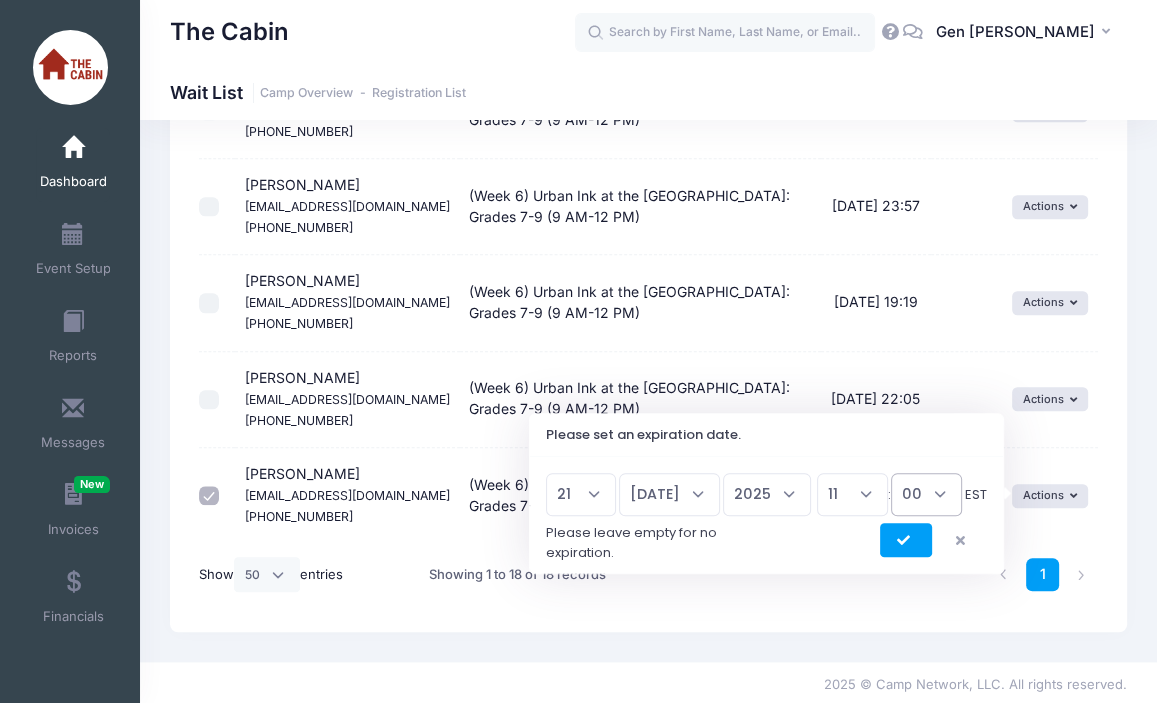 click on "00 15 30 45" at bounding box center [926, 494] 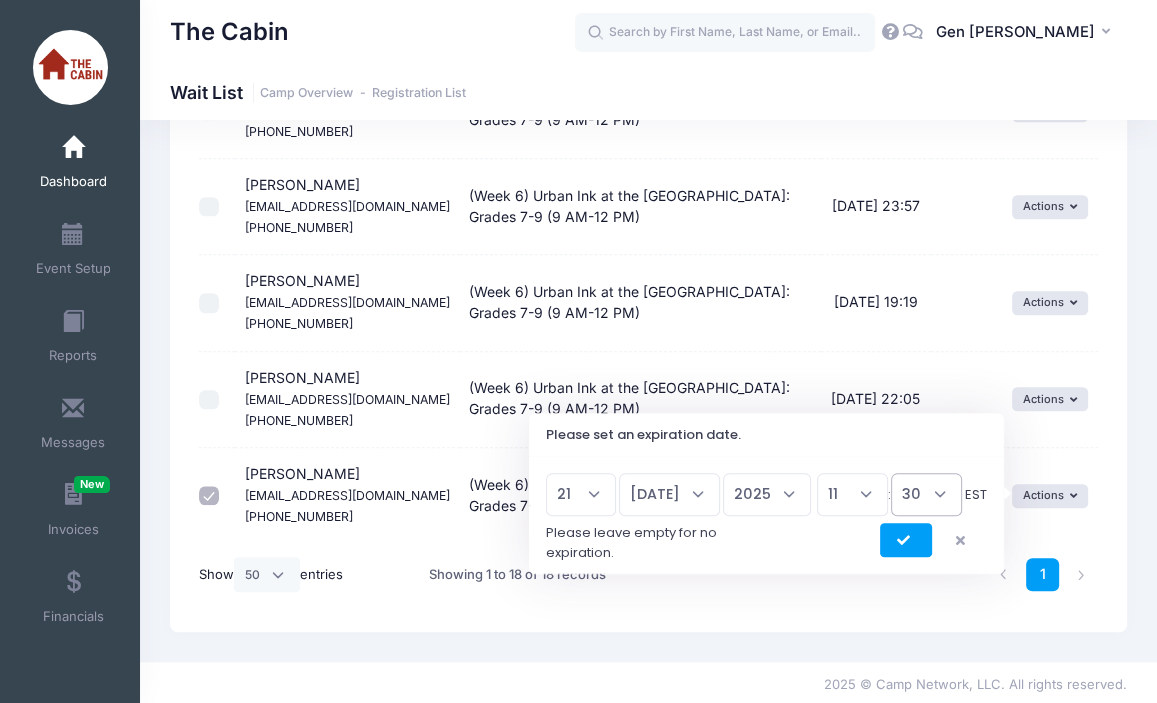 click on "00 15 30 45" at bounding box center [926, 494] 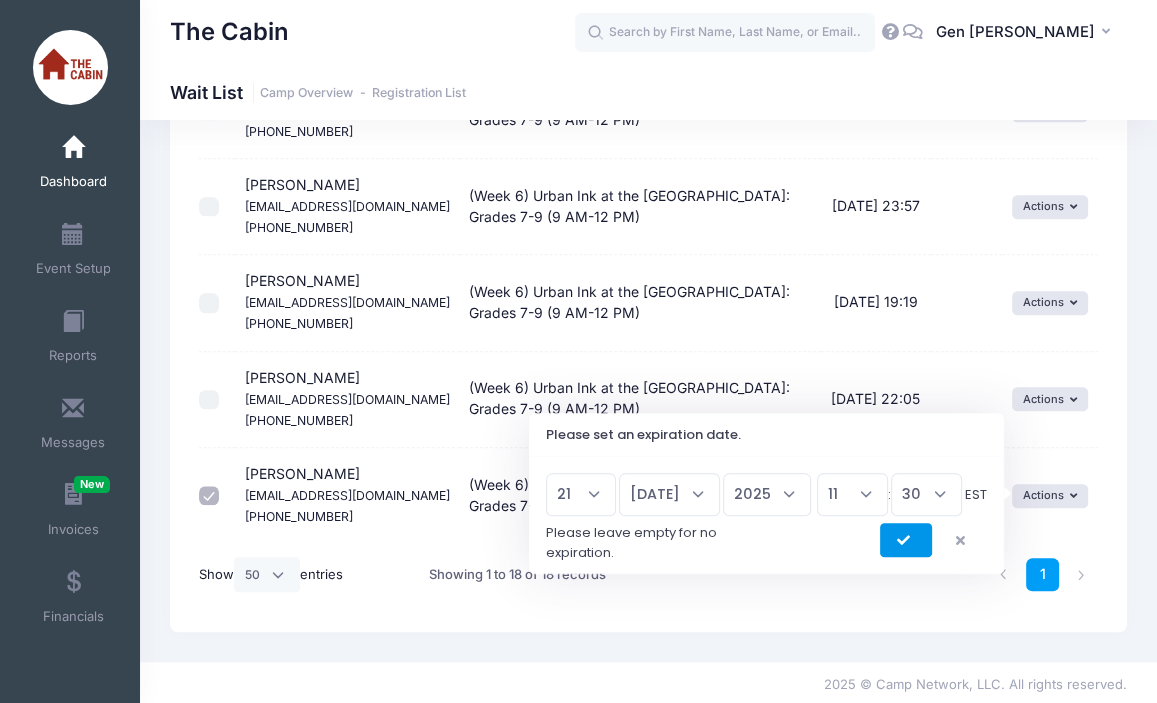 click at bounding box center (906, 541) 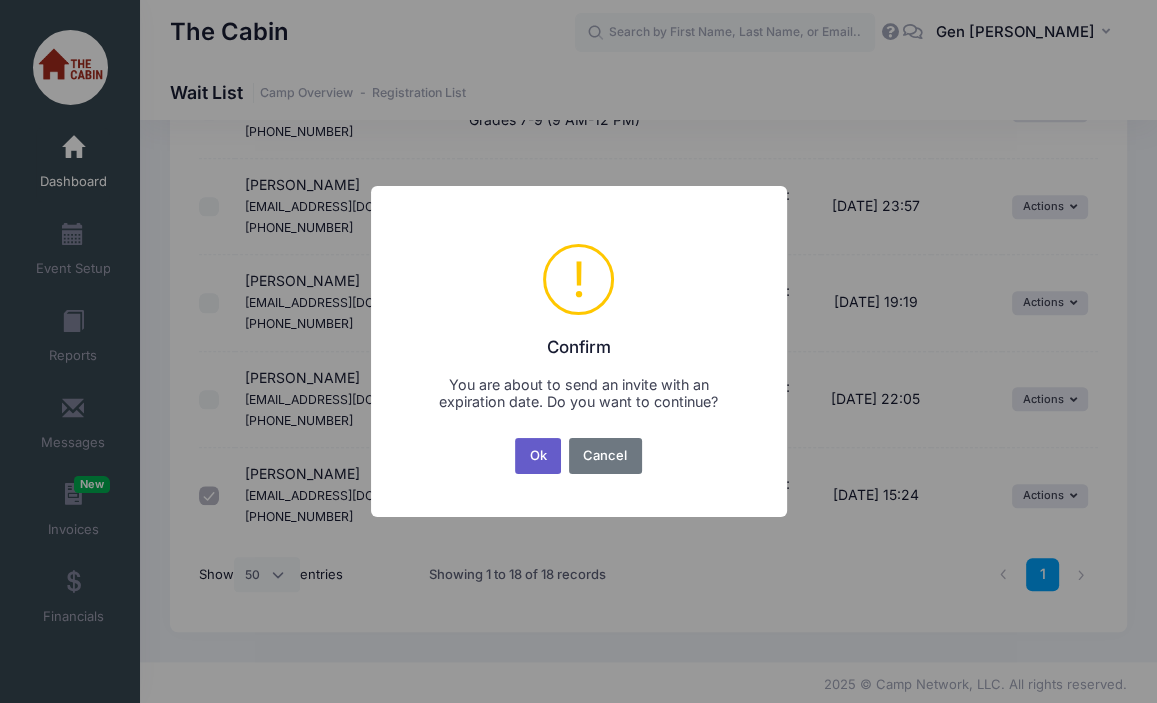 click on "Ok" at bounding box center (538, 456) 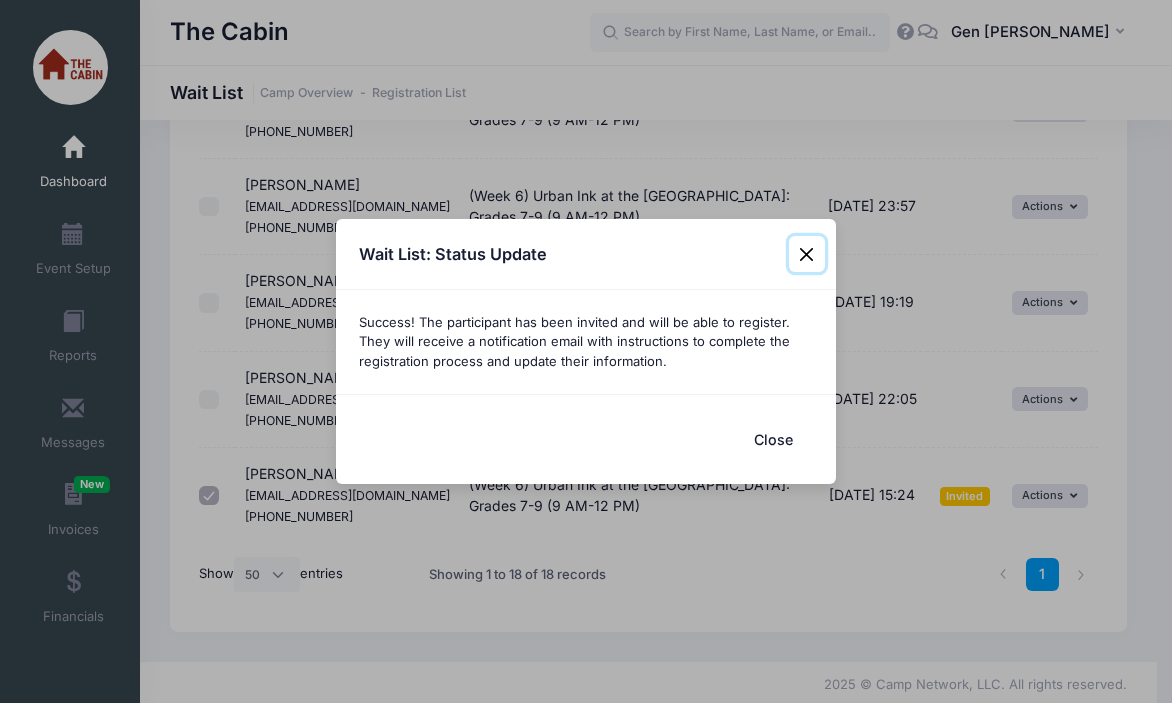 click at bounding box center (807, 254) 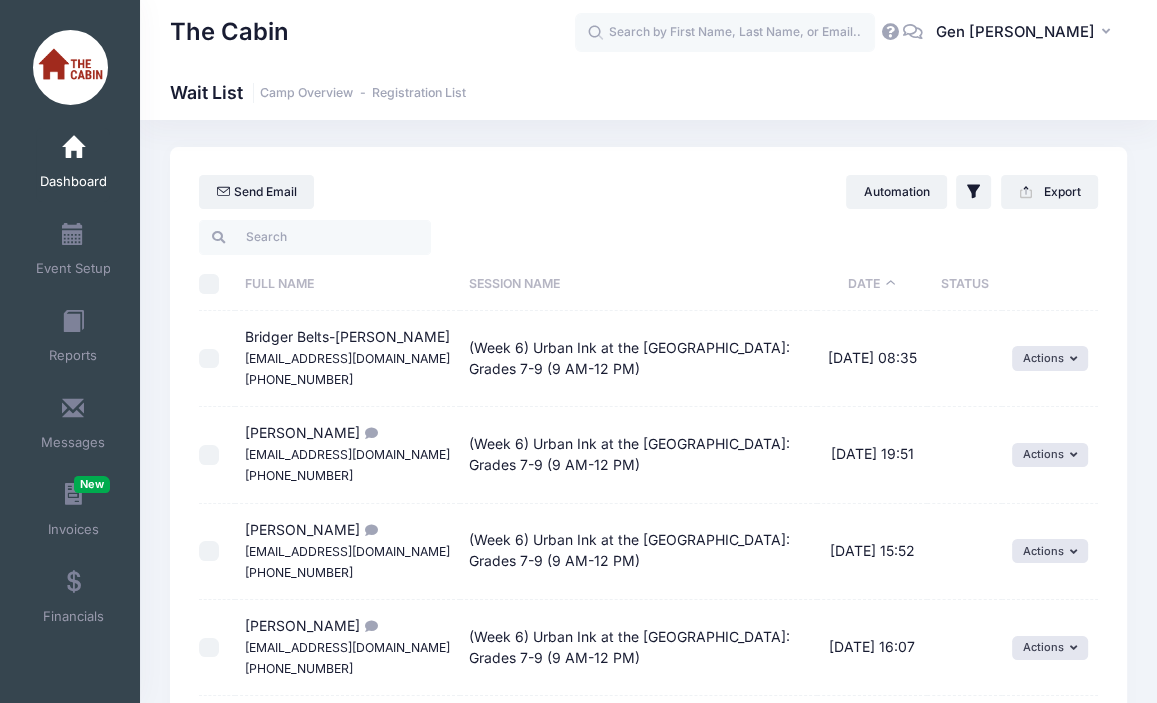 scroll, scrollTop: 0, scrollLeft: 0, axis: both 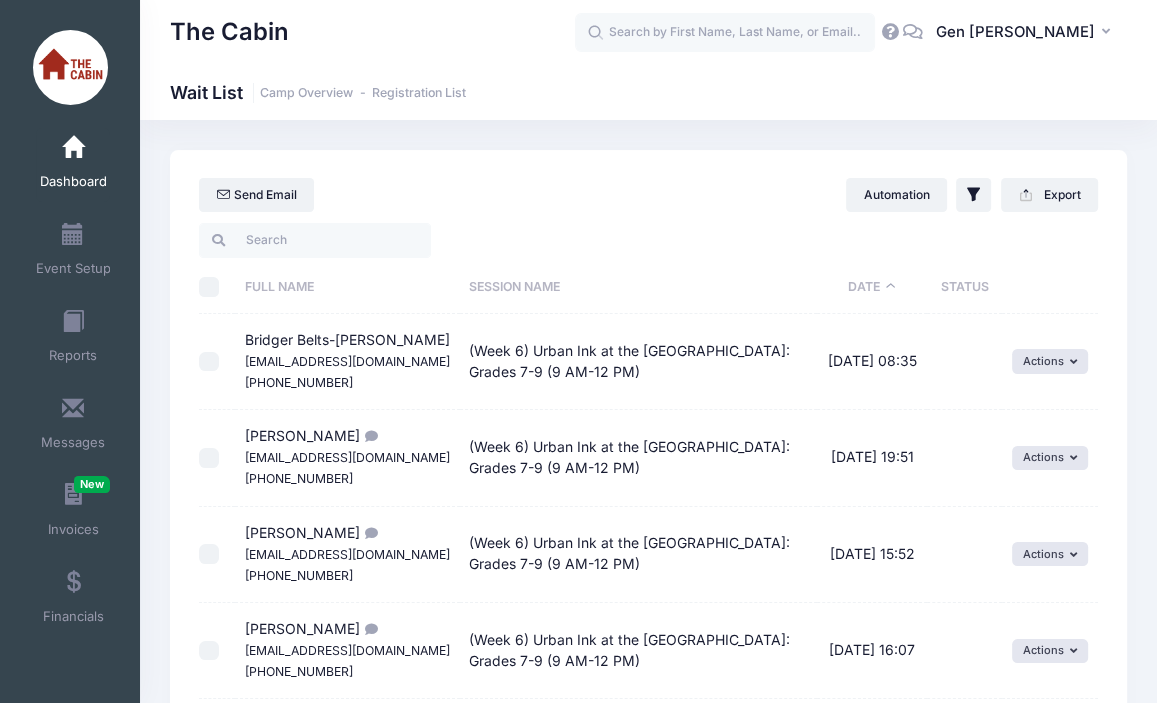 click at bounding box center (73, 148) 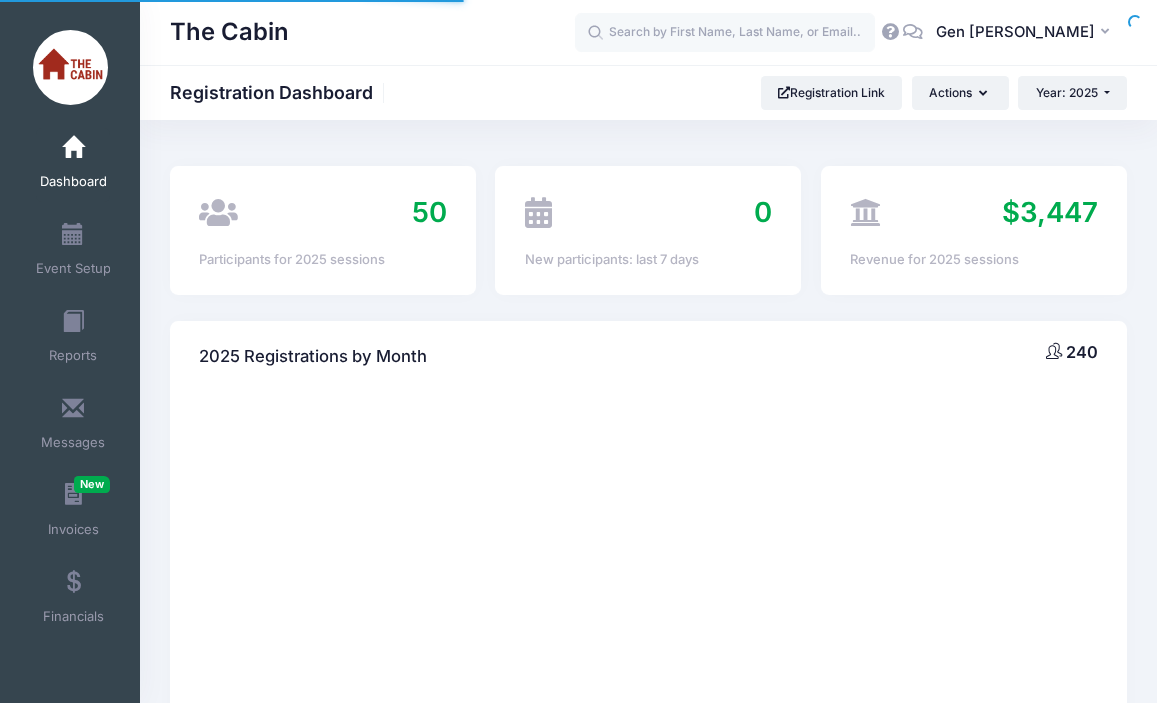 select 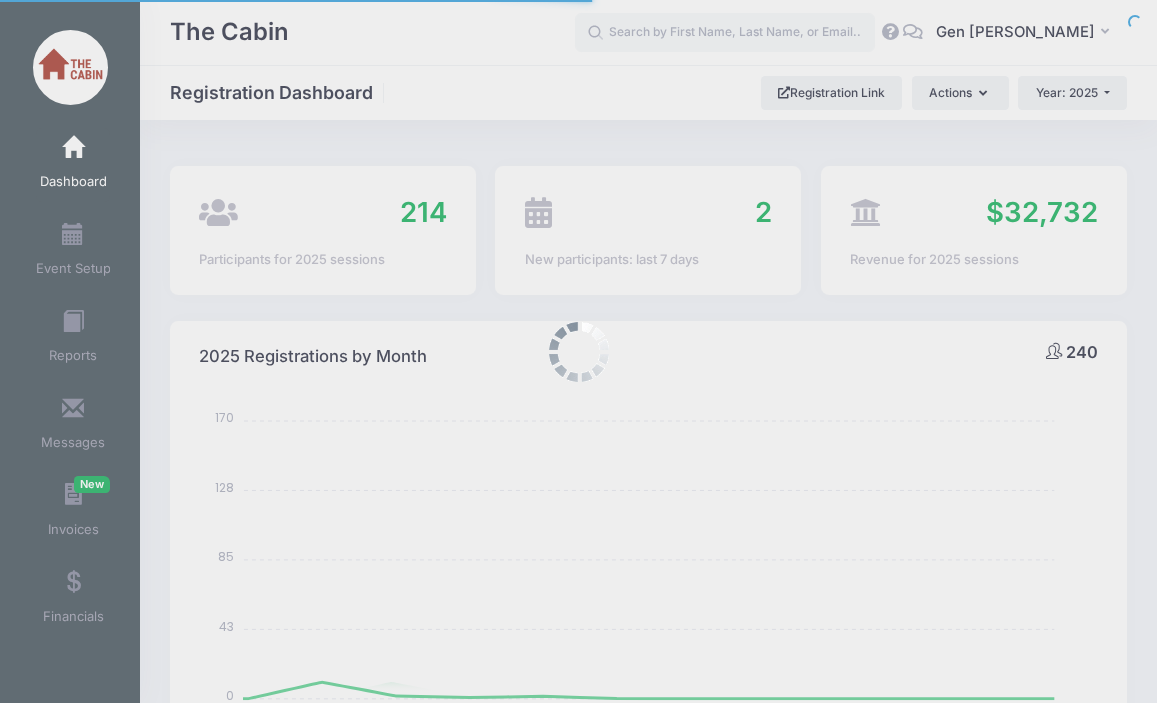 scroll, scrollTop: 0, scrollLeft: 0, axis: both 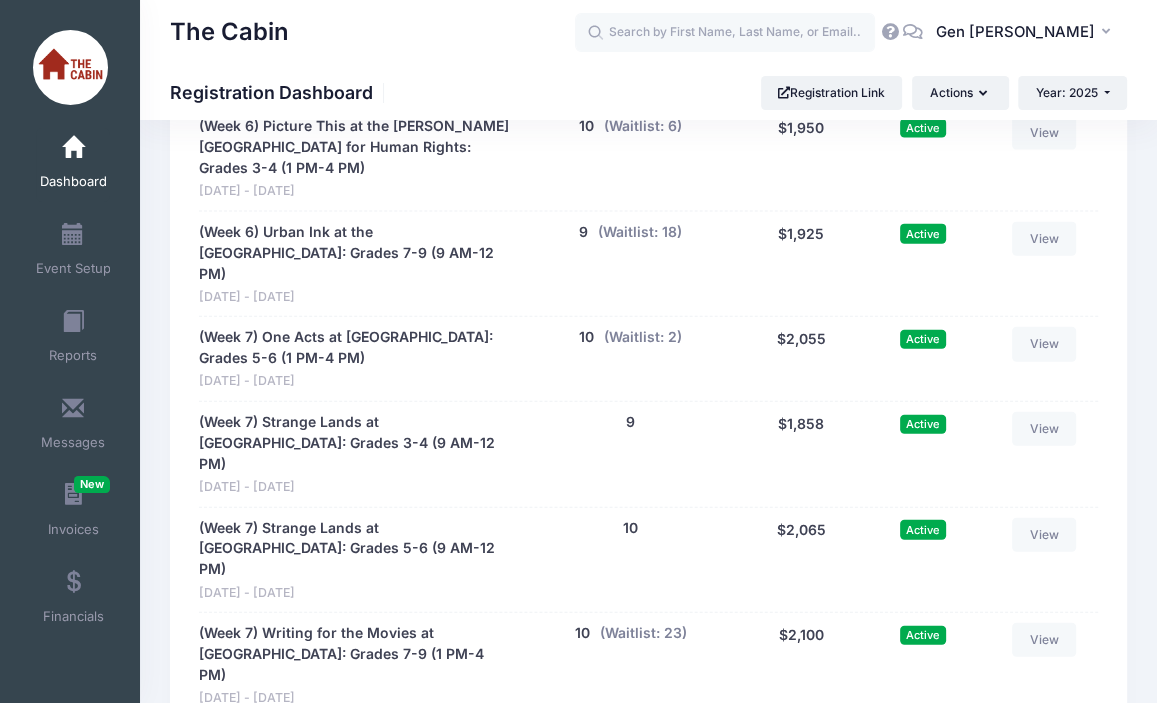 click on "10" at bounding box center (630, 823) 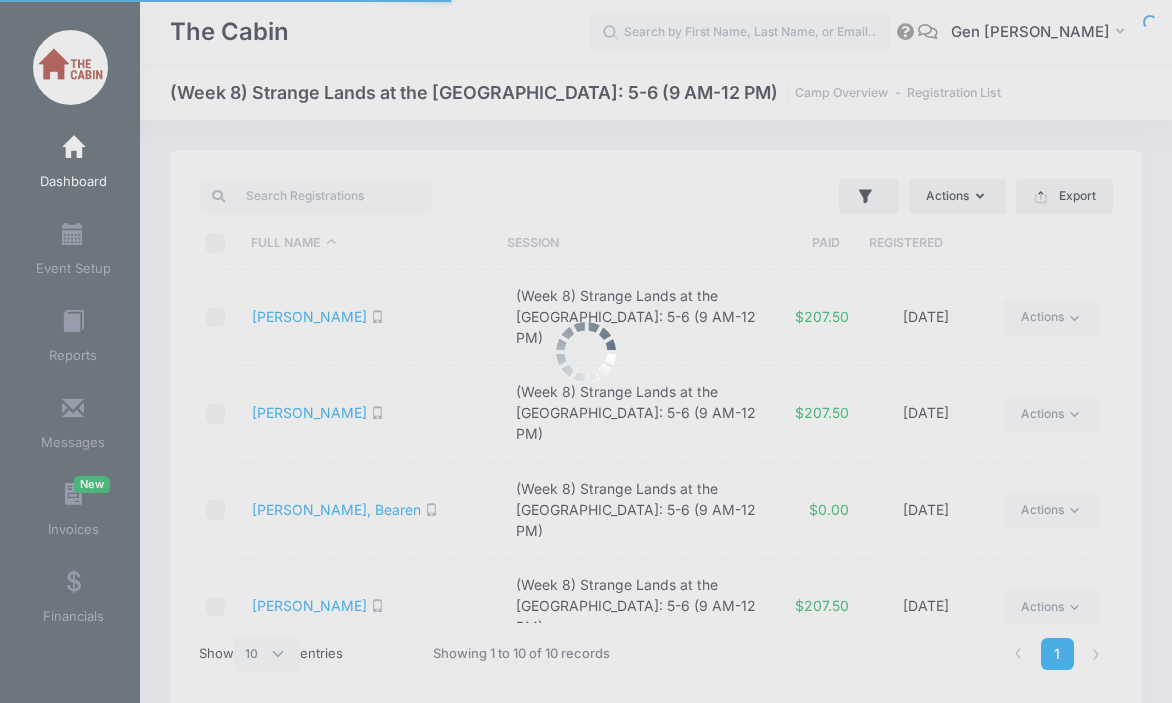 select on "10" 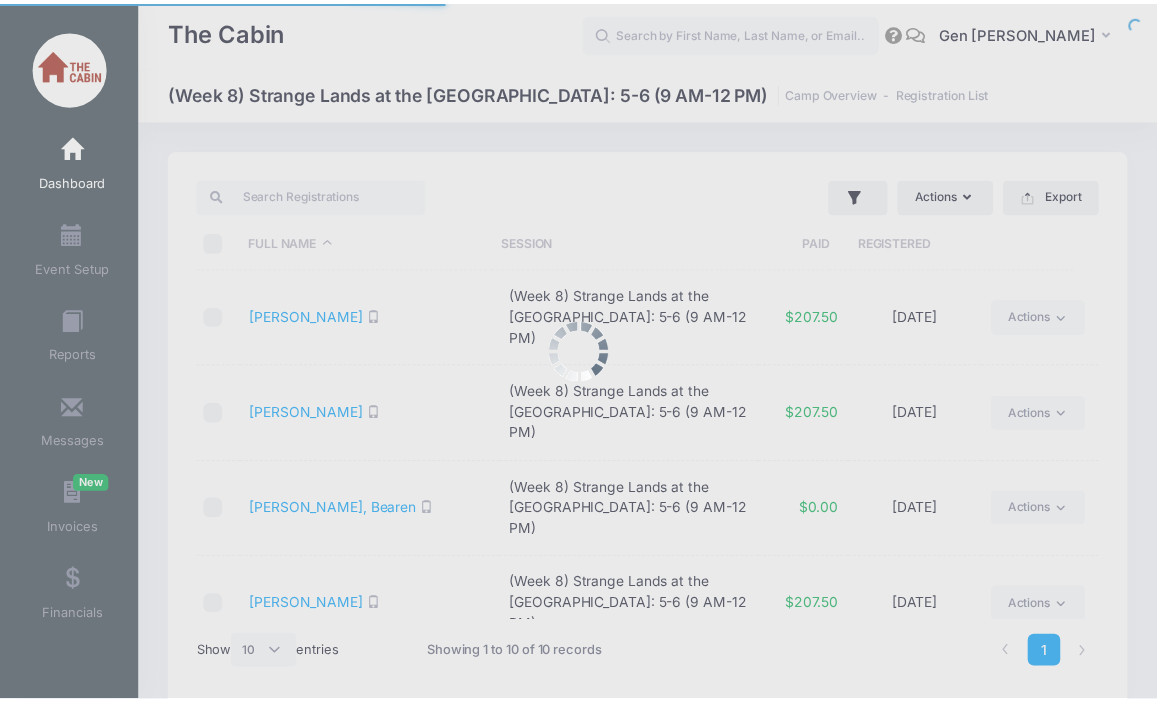 scroll, scrollTop: 0, scrollLeft: 0, axis: both 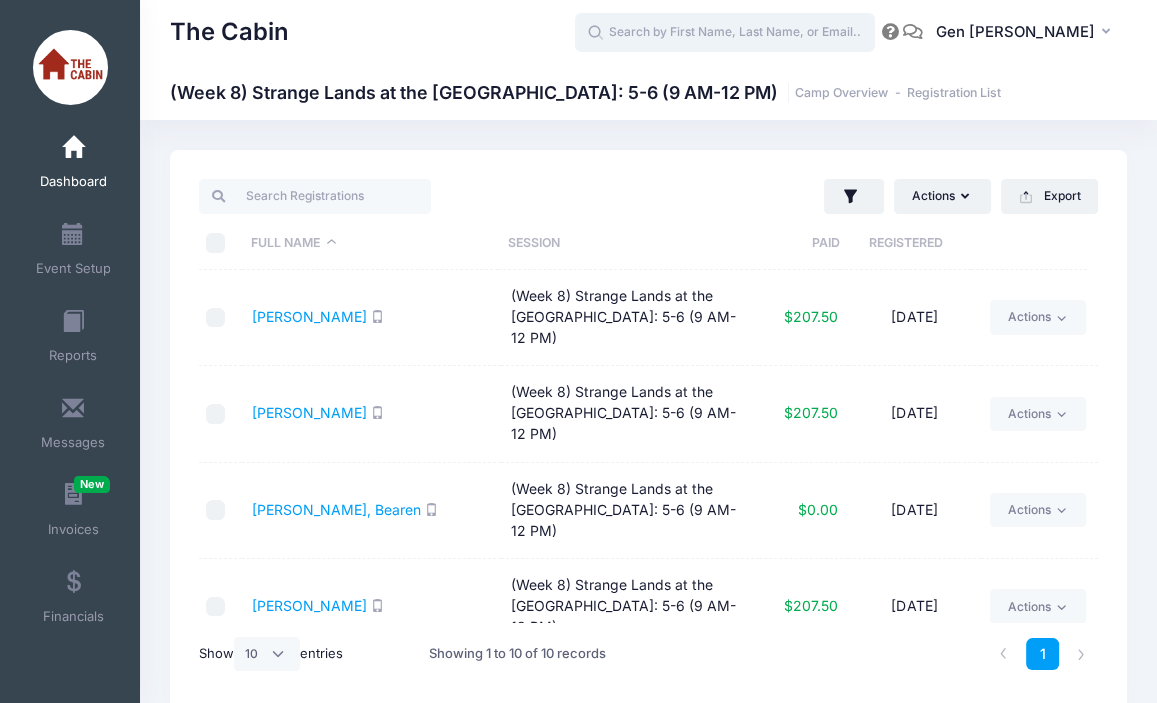 click at bounding box center [725, 33] 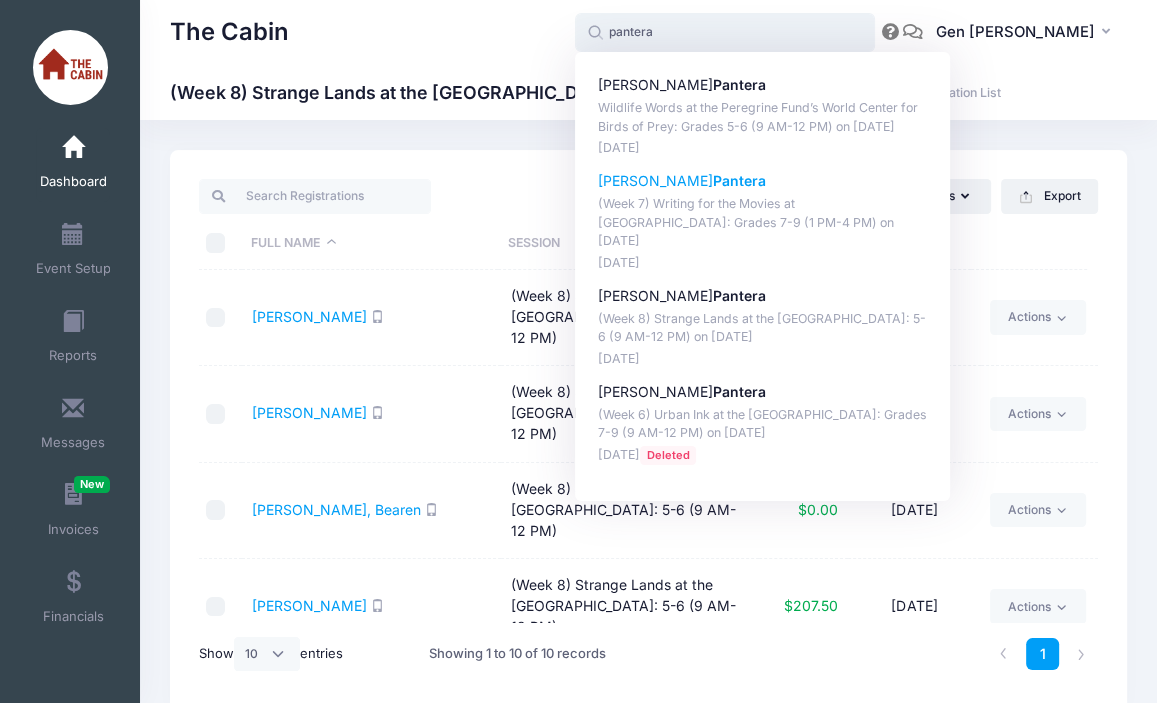 click on "Harper  Pantera (Week 7) Writing for the Movies at Boise Art Museum: Grades 7-9 (1 PM-4 PM) on Jul-28, 2025 Mar-06, 2025" at bounding box center [763, 222] 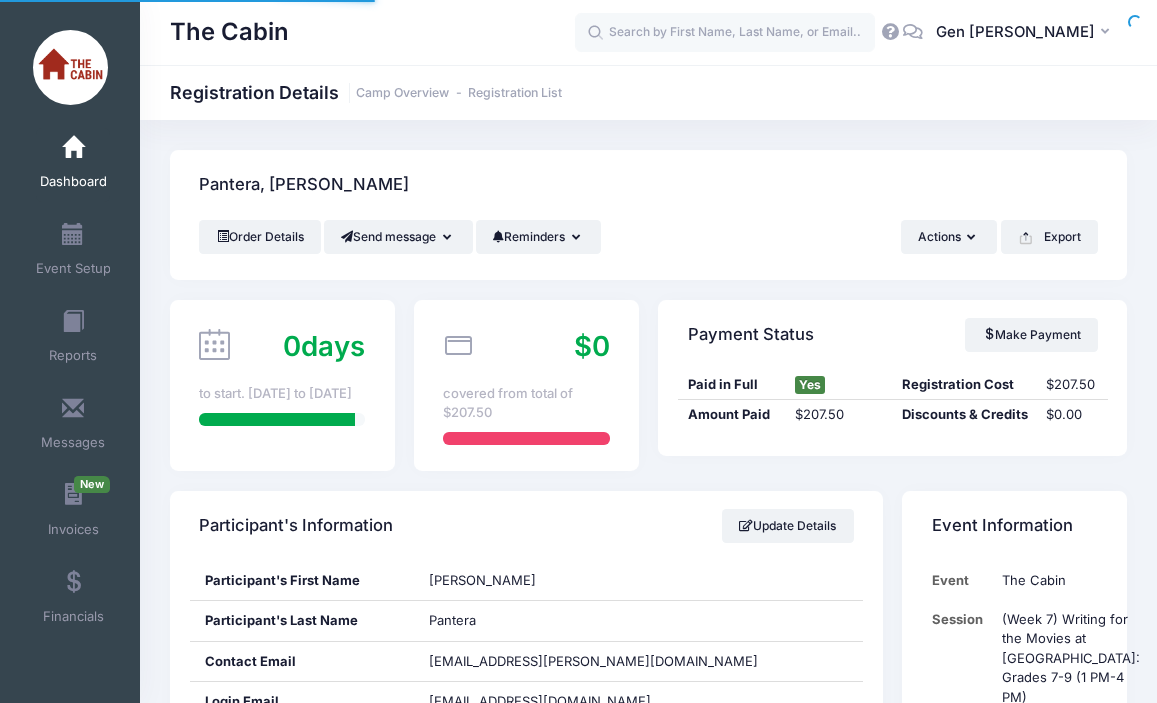 scroll, scrollTop: 0, scrollLeft: 0, axis: both 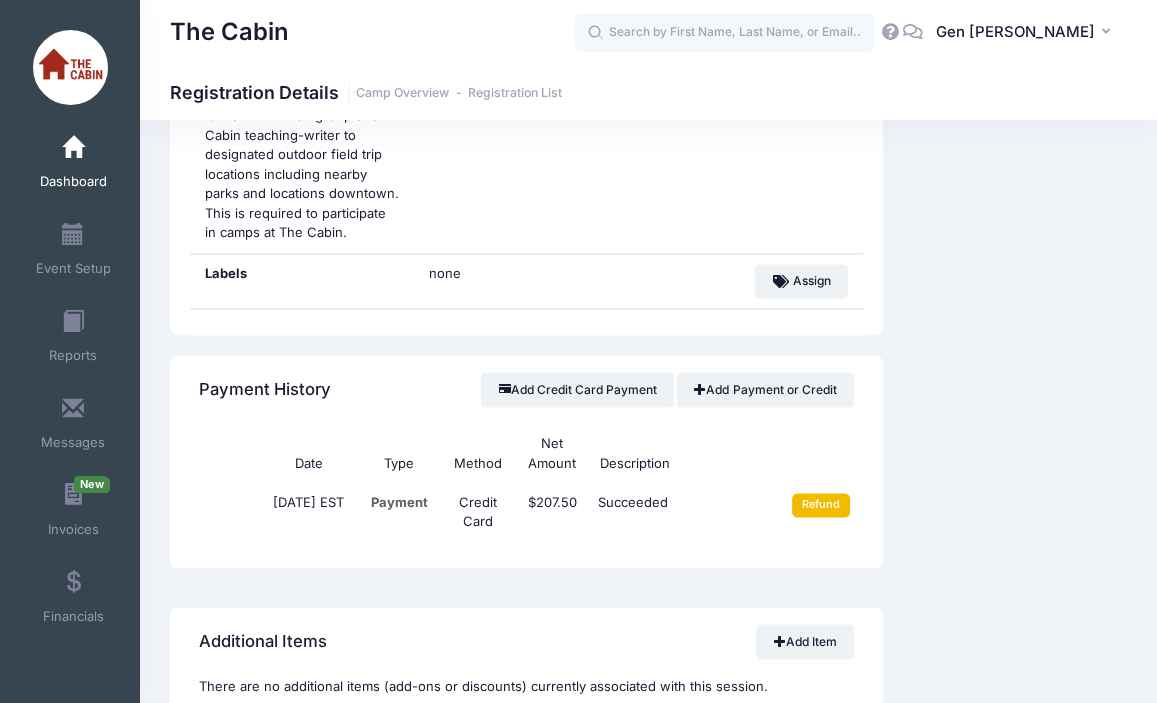 click on "Refund" at bounding box center (821, 505) 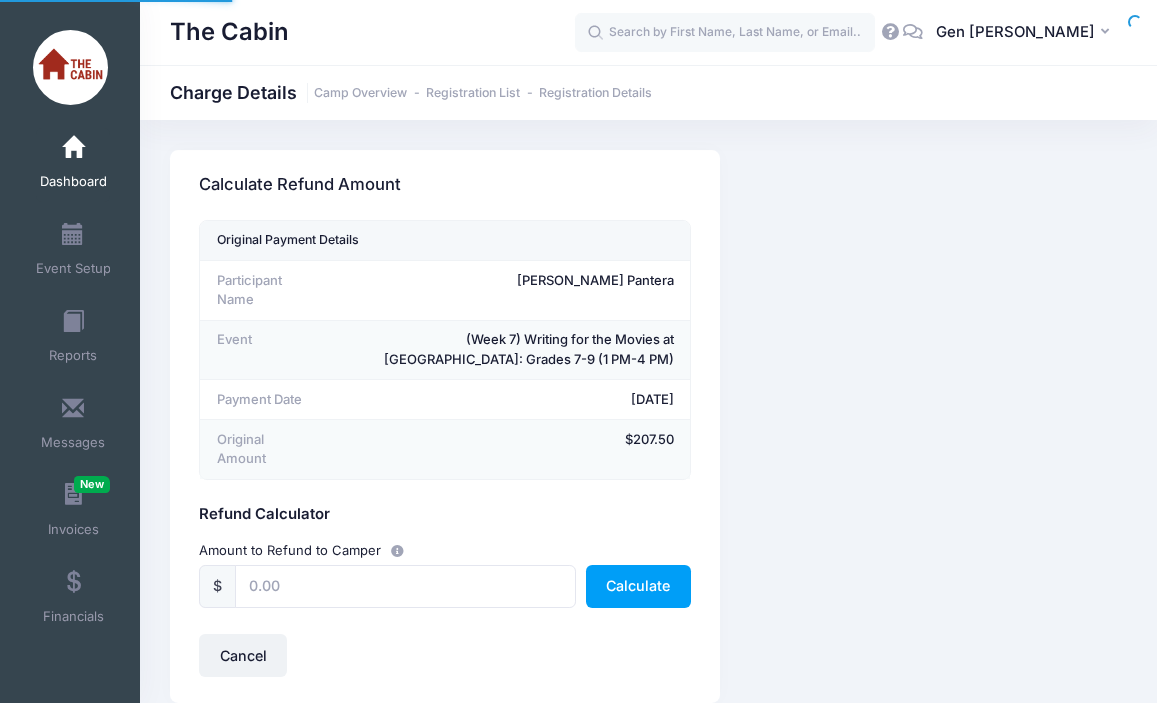 scroll, scrollTop: 0, scrollLeft: 0, axis: both 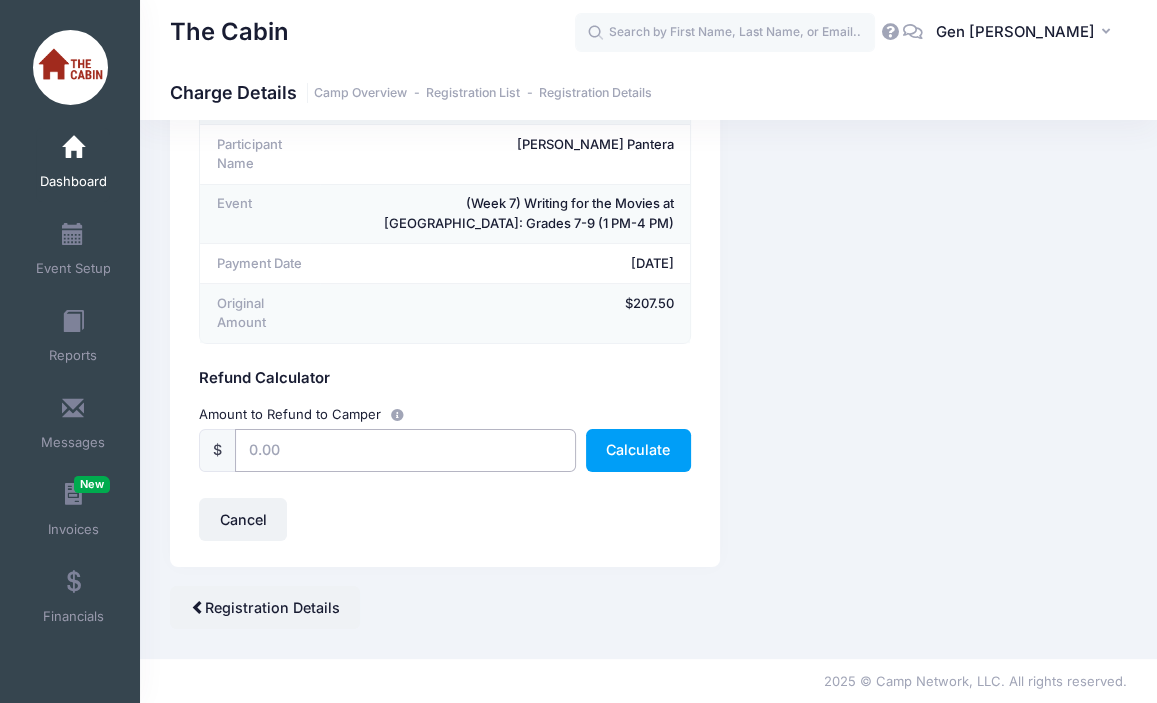 click at bounding box center [405, 450] 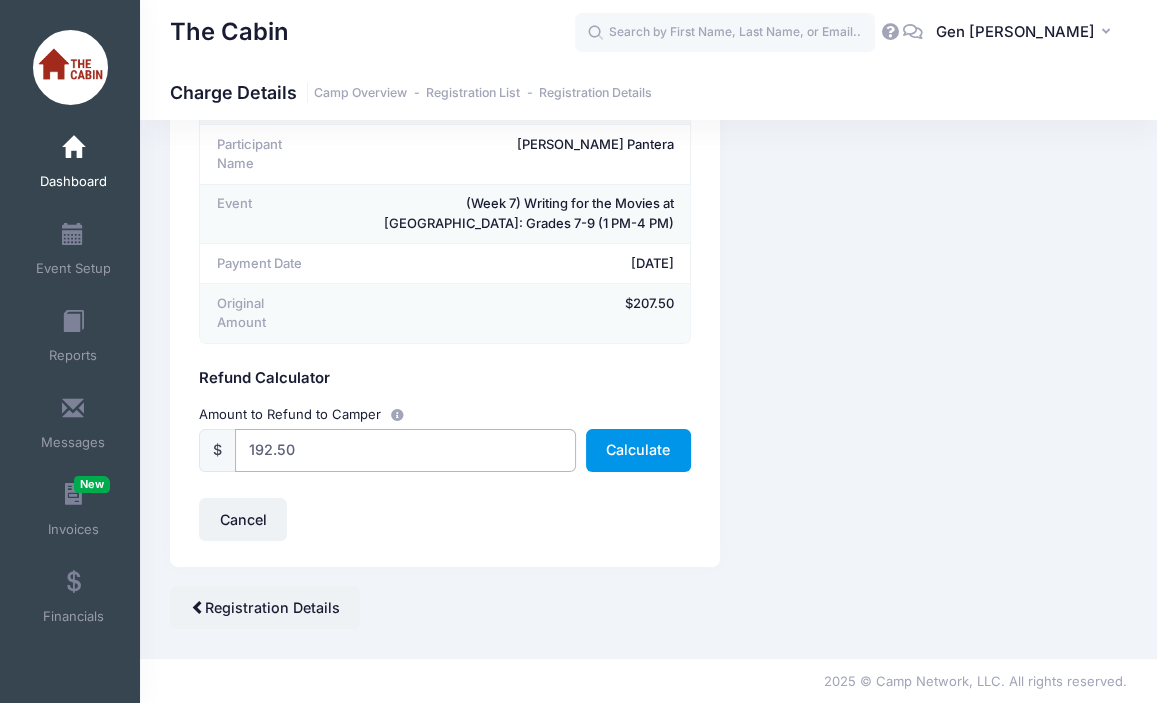 type on "192.50" 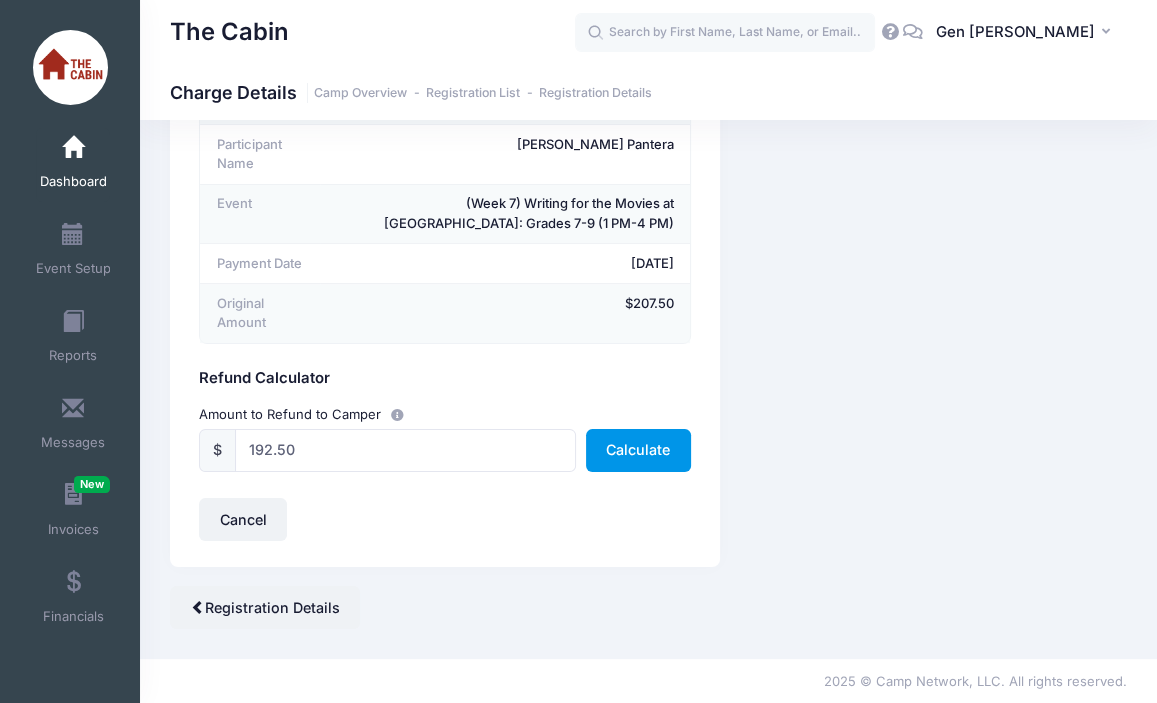 click on "Calculate" at bounding box center (638, 450) 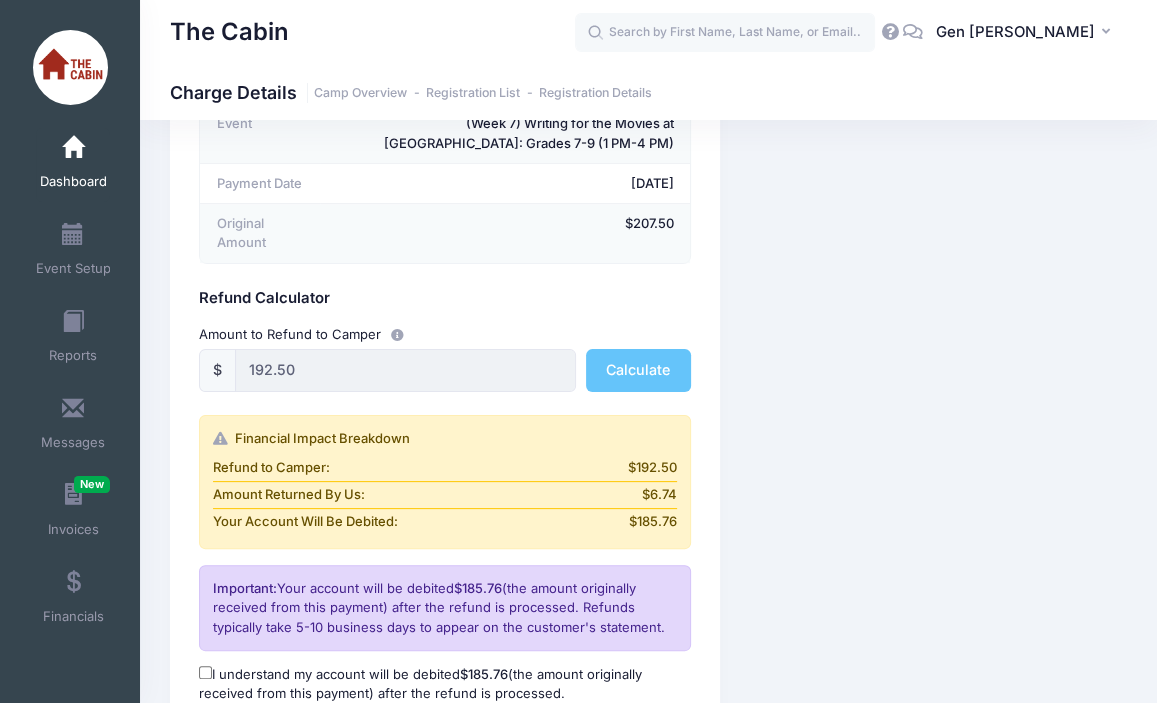 scroll, scrollTop: 336, scrollLeft: 0, axis: vertical 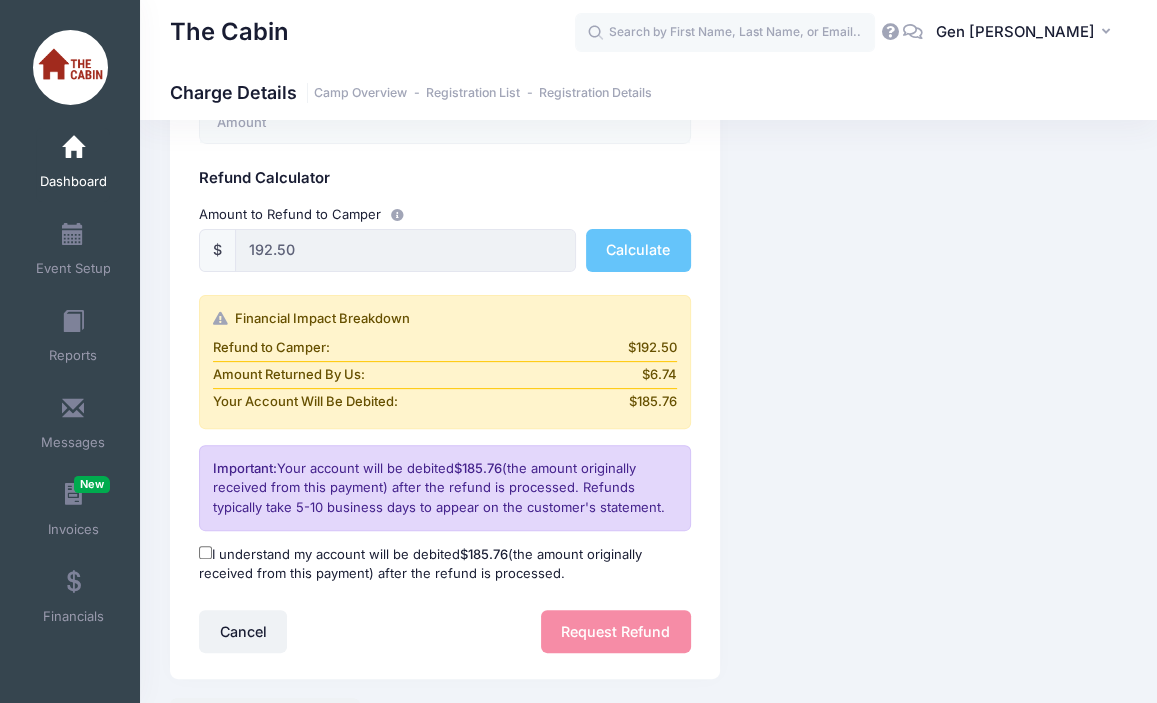 click on "I understand my account will be debited  $185.76  (the amount originally received from this payment) after the refund is processed." at bounding box center (445, 564) 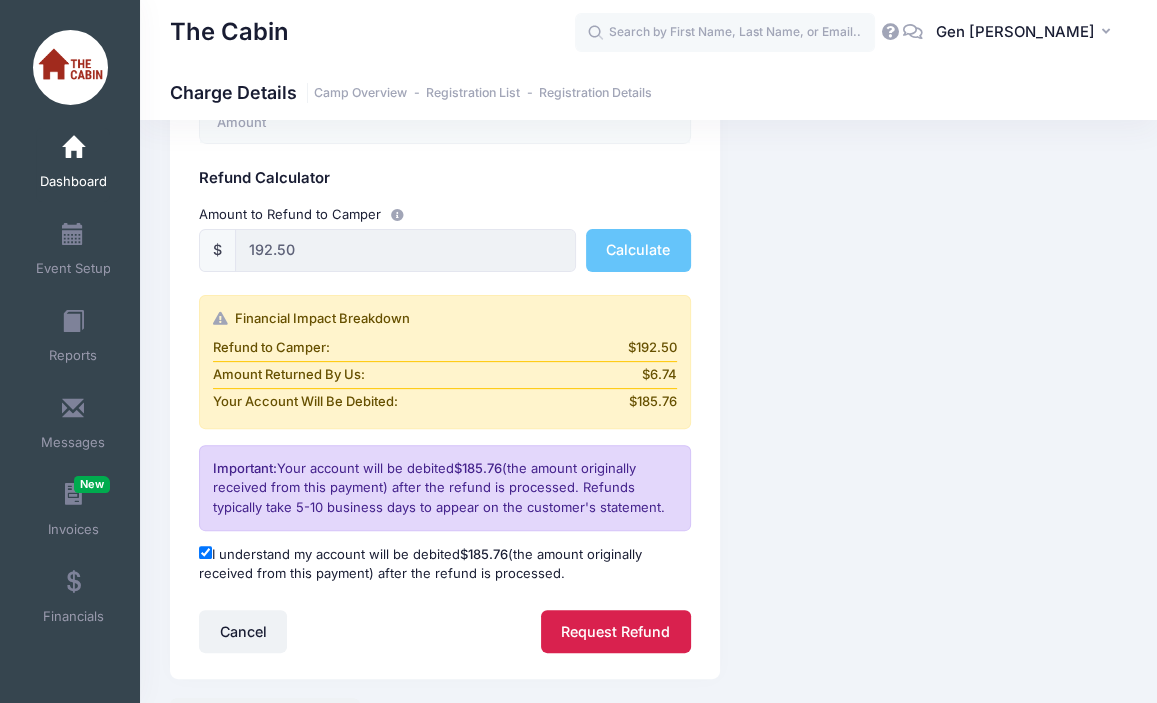 click on "Request Refund" at bounding box center [616, 631] 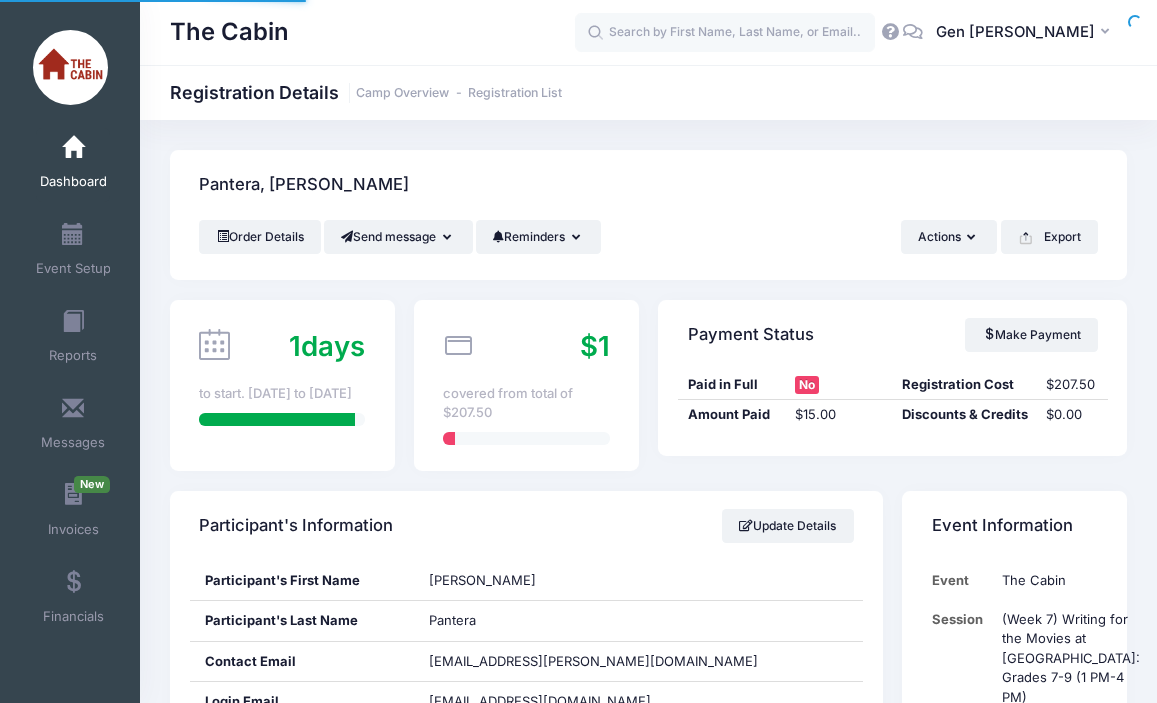scroll, scrollTop: 0, scrollLeft: 0, axis: both 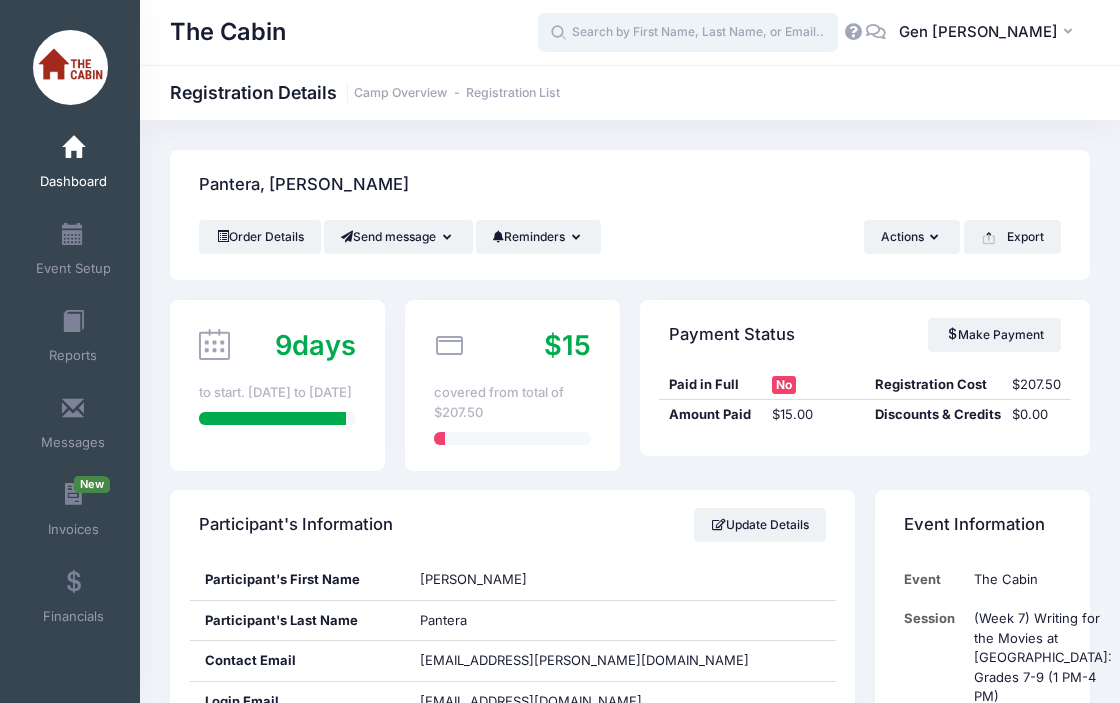 click at bounding box center [688, 33] 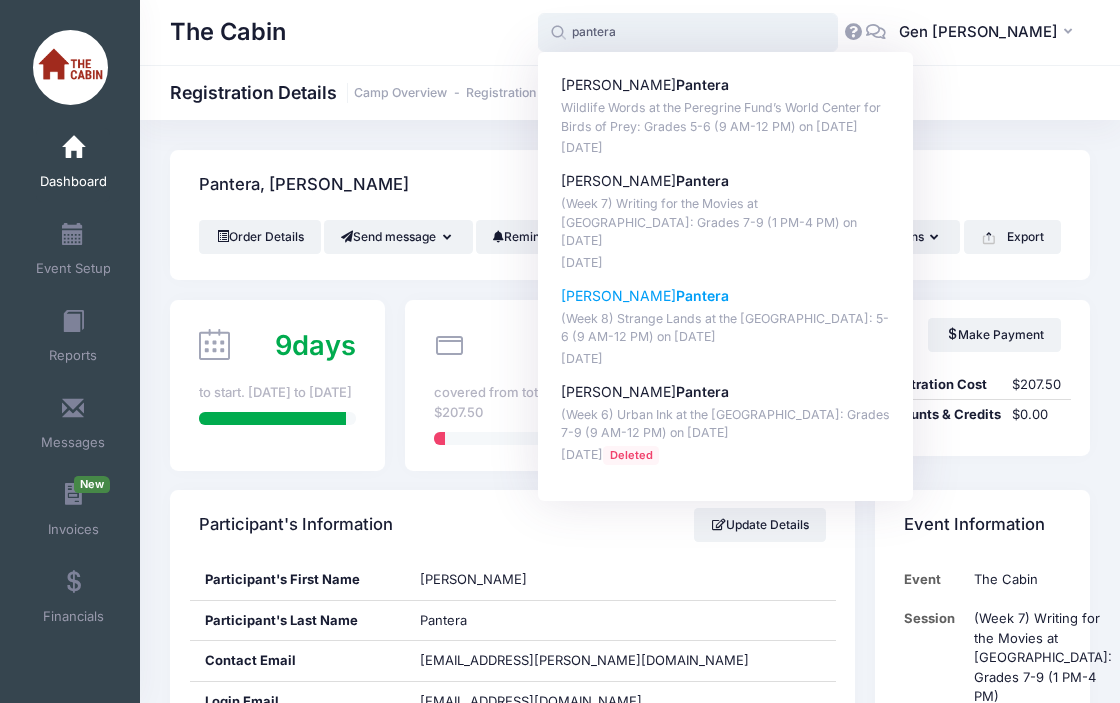click on "(Week 8) Strange Lands at the BSU Library: 5-6 (9 AM-12 PM) on Aug-04, 2025" at bounding box center (726, 328) 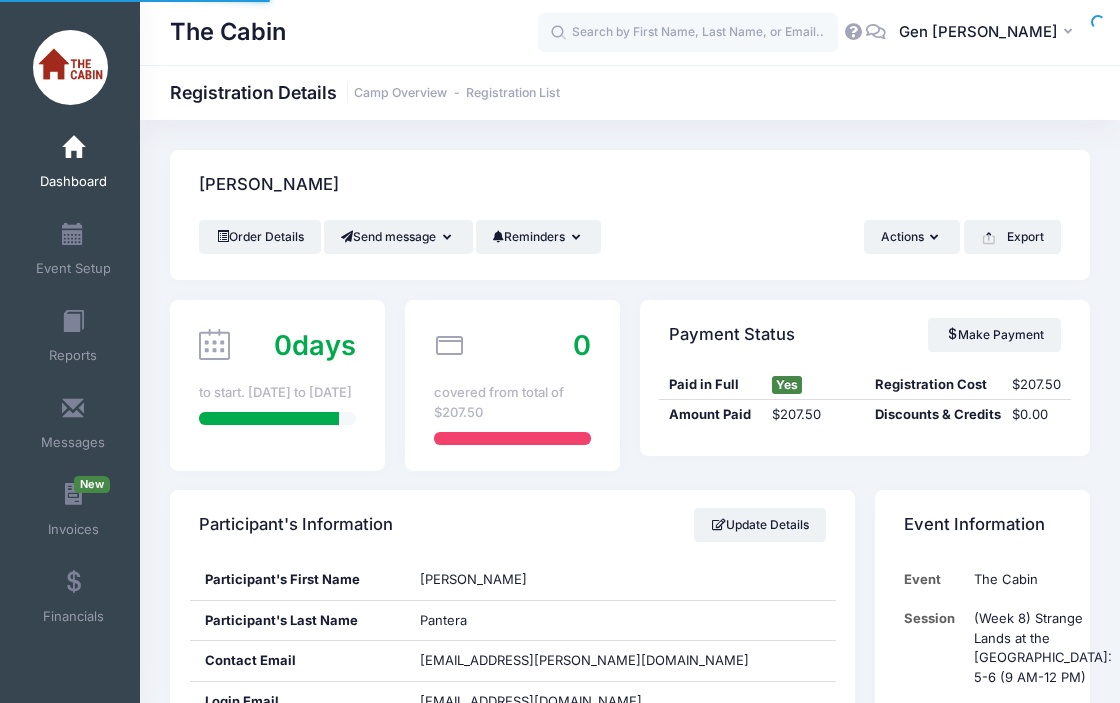 scroll, scrollTop: 0, scrollLeft: 0, axis: both 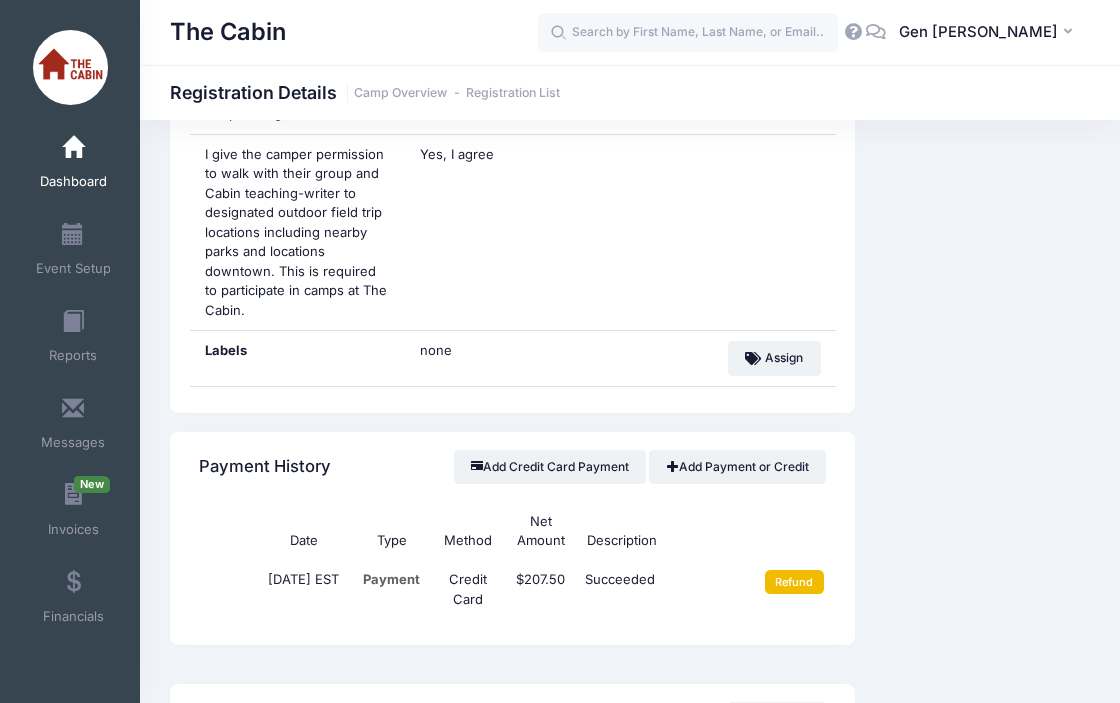 click on "Refund" at bounding box center (794, 582) 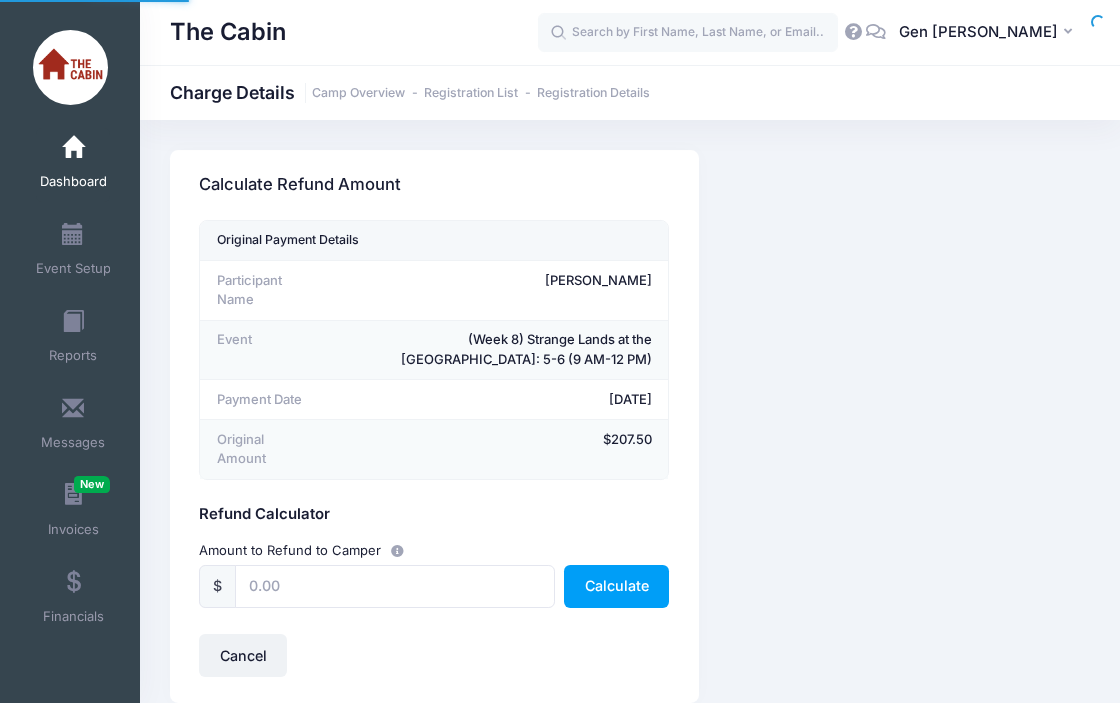 scroll, scrollTop: 0, scrollLeft: 0, axis: both 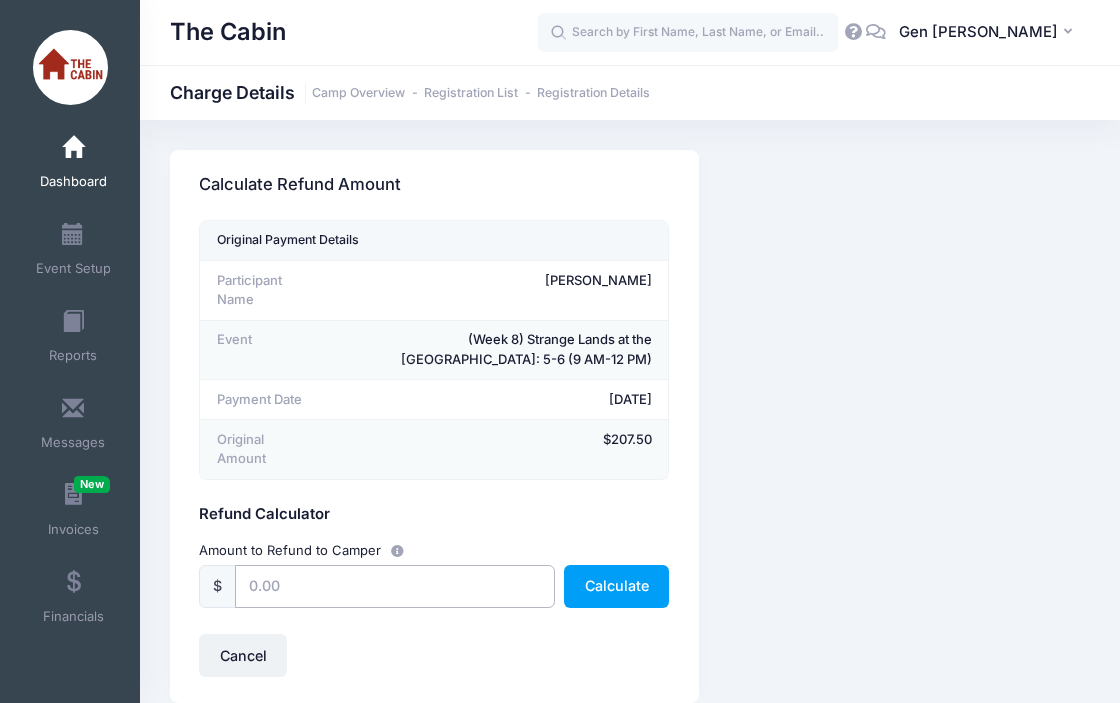 click at bounding box center (394, 586) 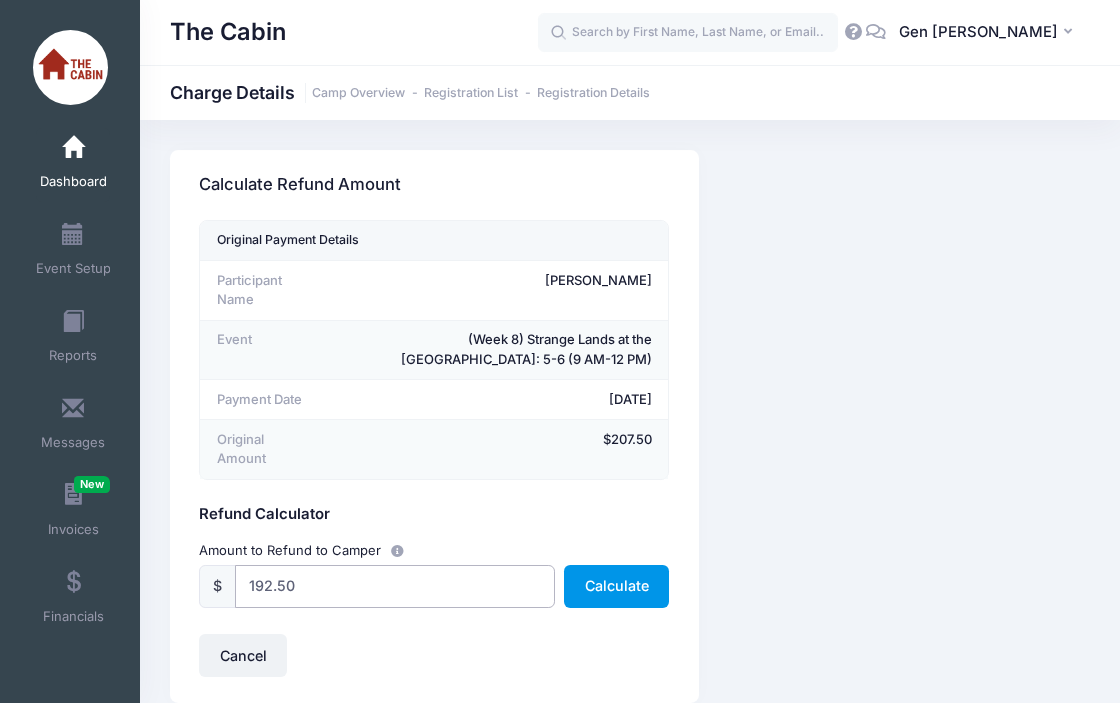 type on "192.50" 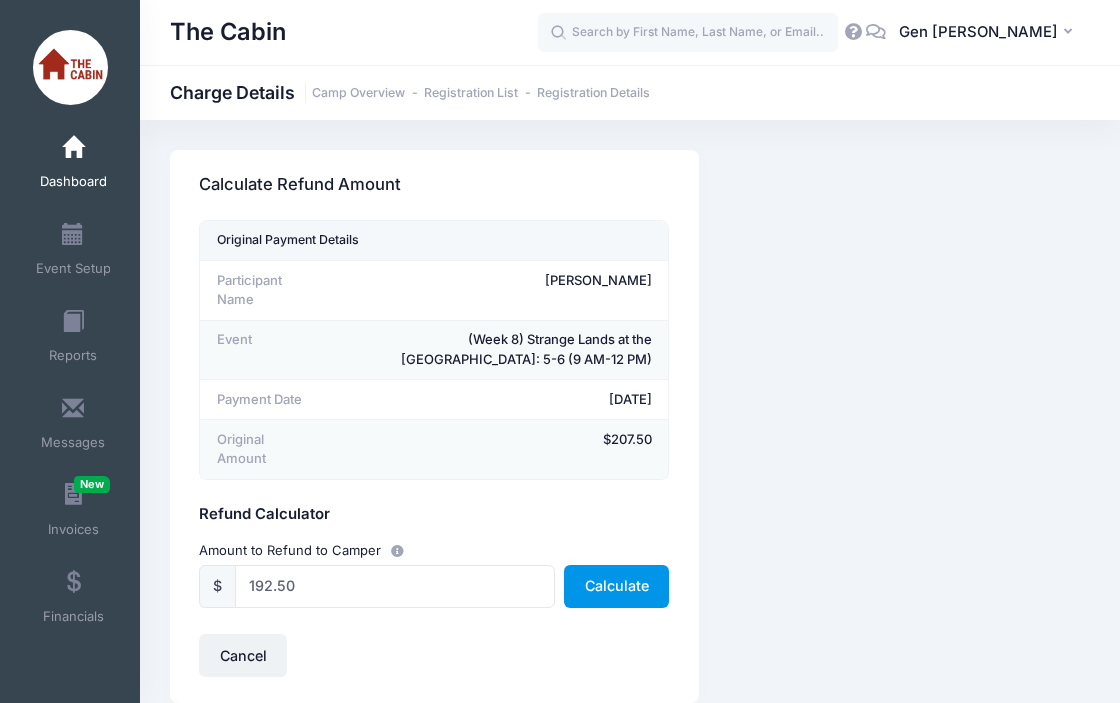 click on "Calculate" at bounding box center (616, 586) 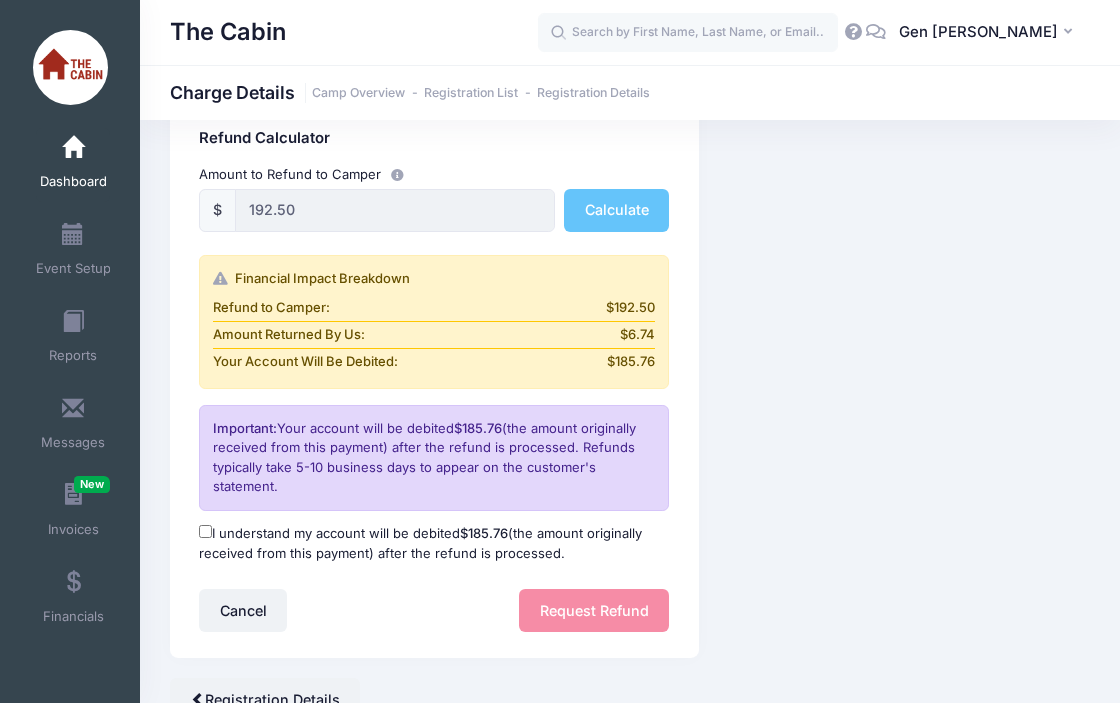 scroll, scrollTop: 467, scrollLeft: 0, axis: vertical 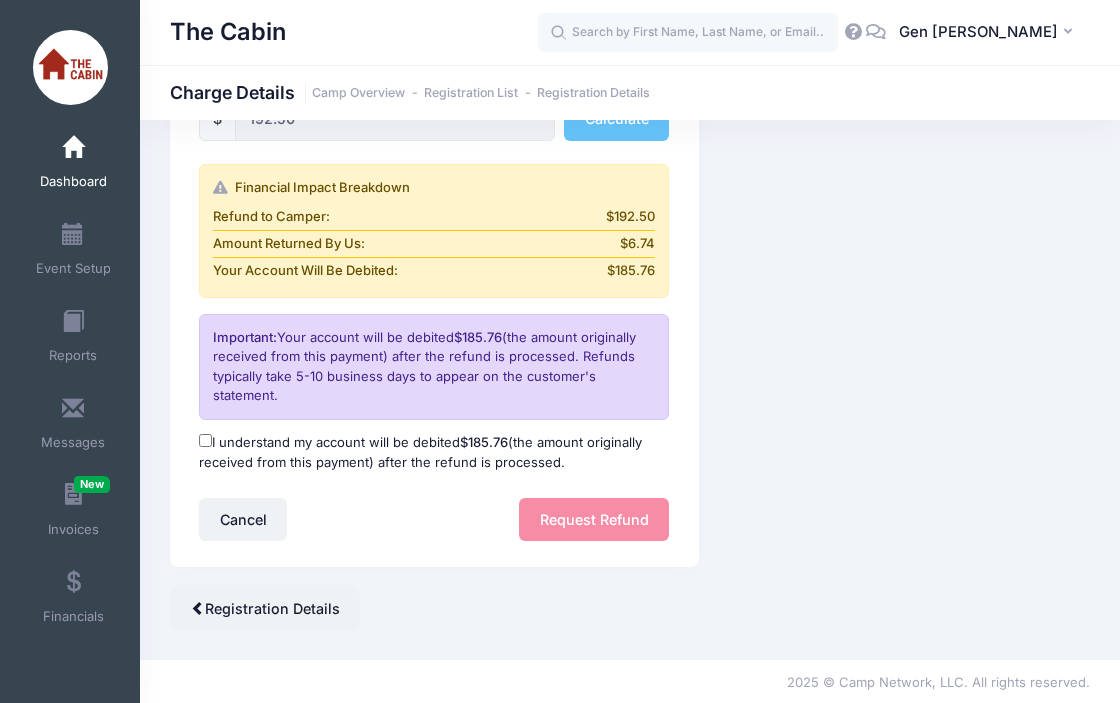 click on "I understand my account will be debited  $185.76  (the amount originally received from this payment) after the refund is processed." at bounding box center [205, 440] 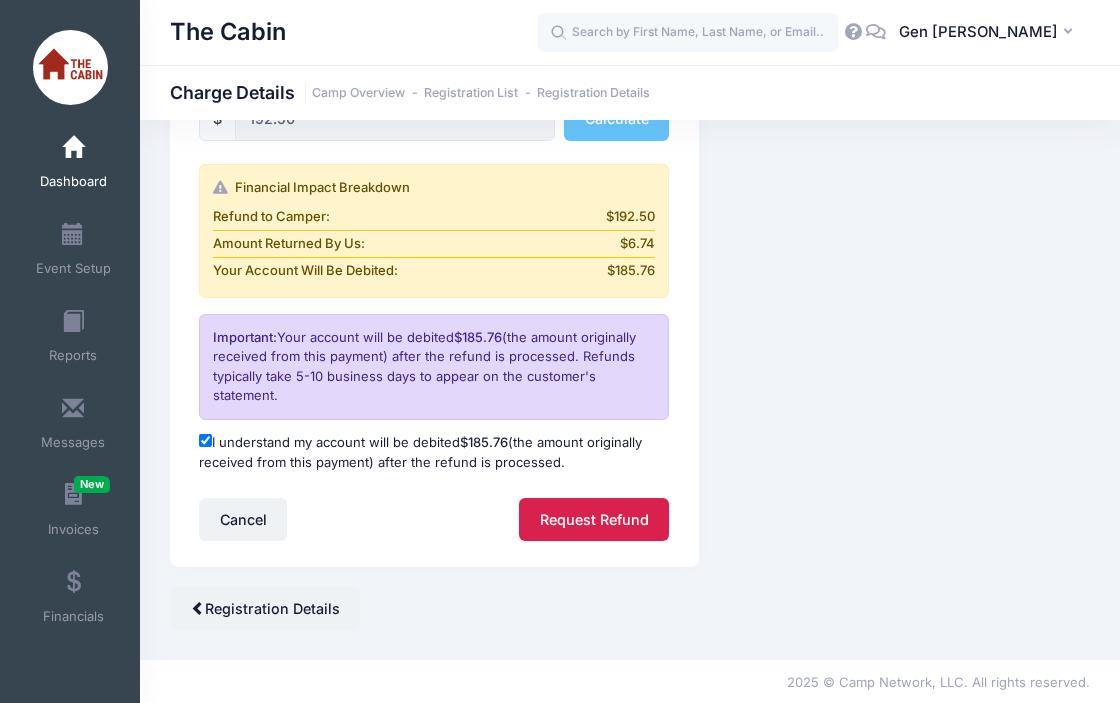 click on "Request Refund" at bounding box center (594, 519) 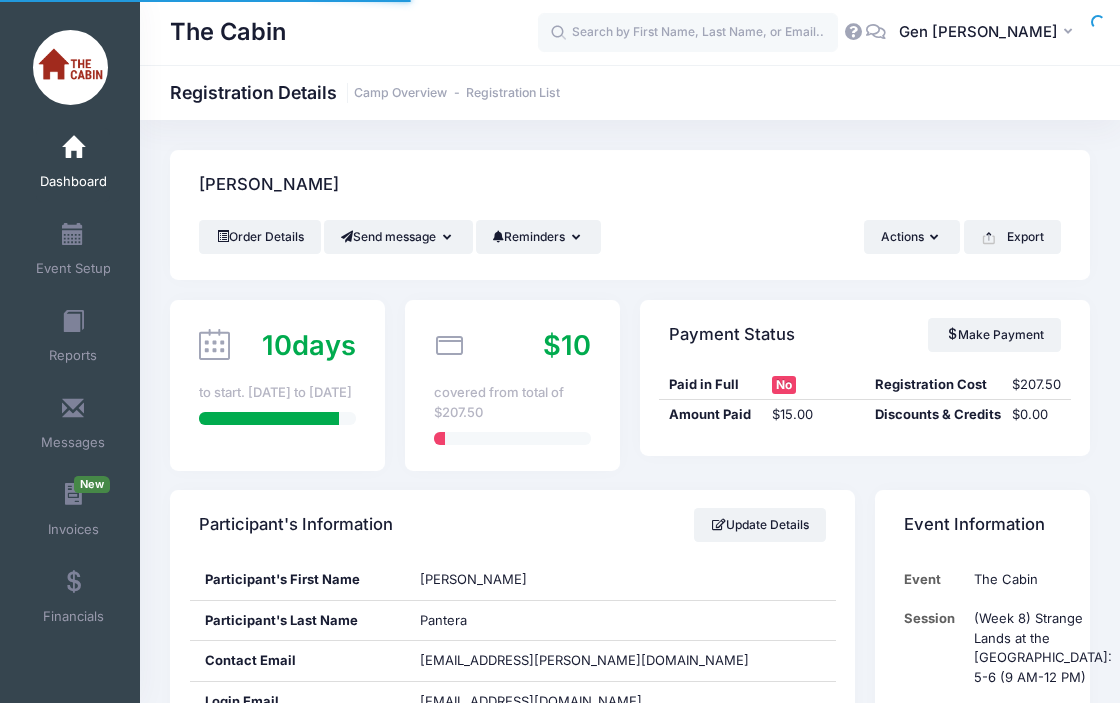 scroll, scrollTop: 0, scrollLeft: 0, axis: both 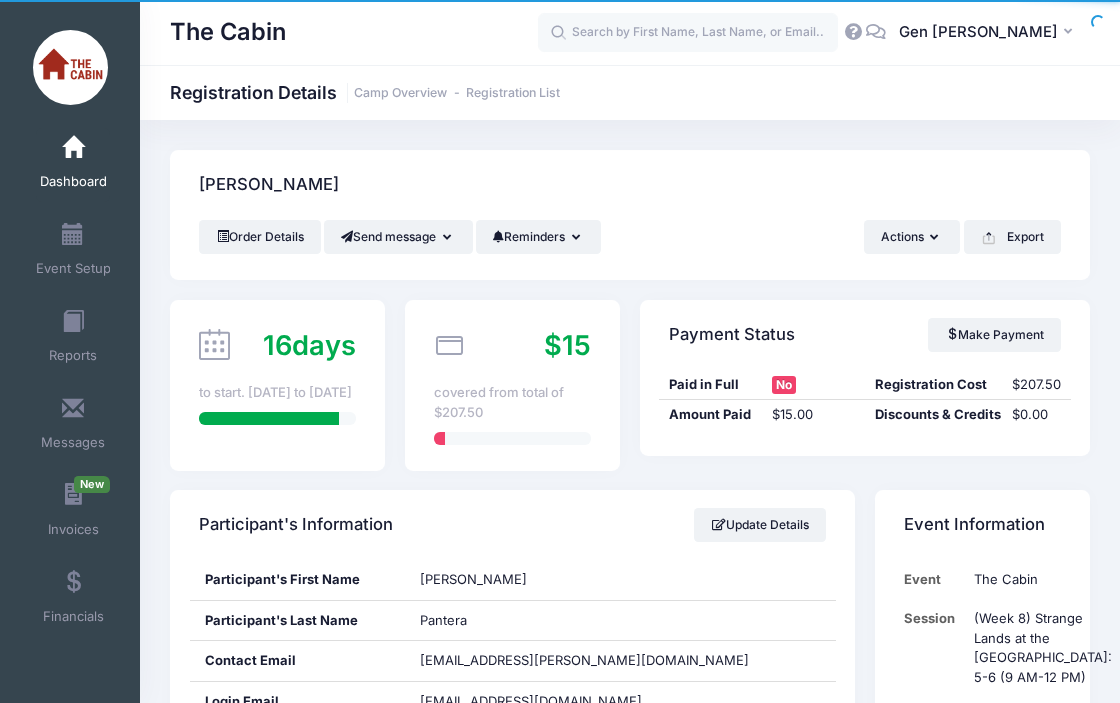 click on "Dashboard" at bounding box center [73, 165] 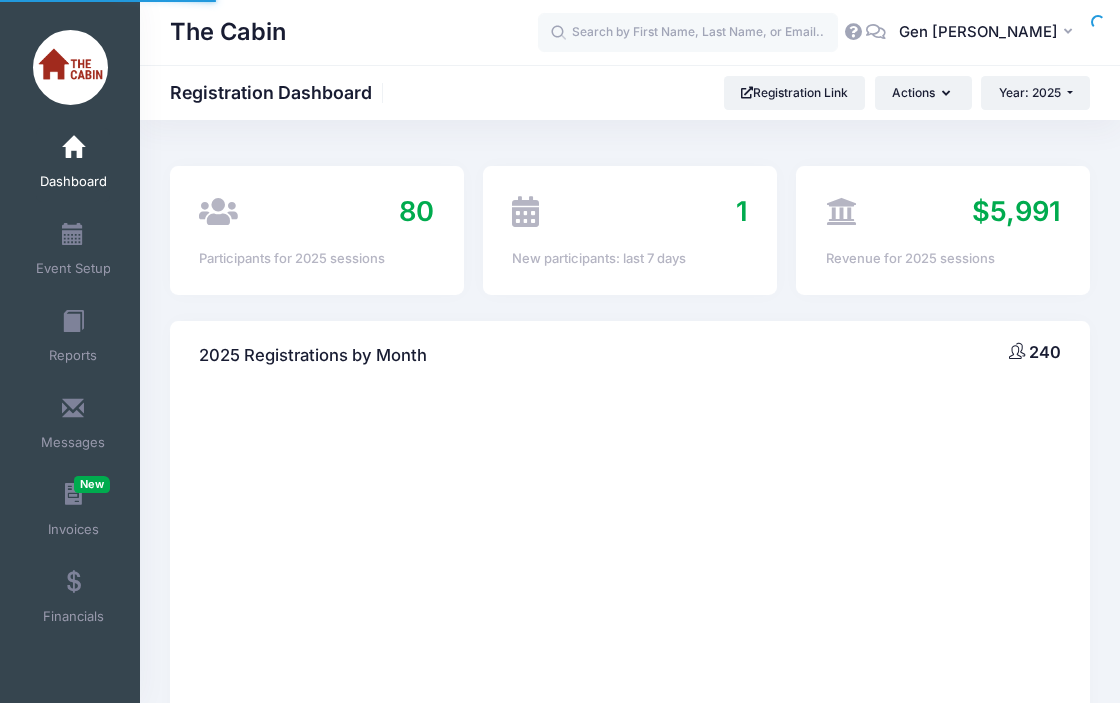 scroll, scrollTop: 0, scrollLeft: 0, axis: both 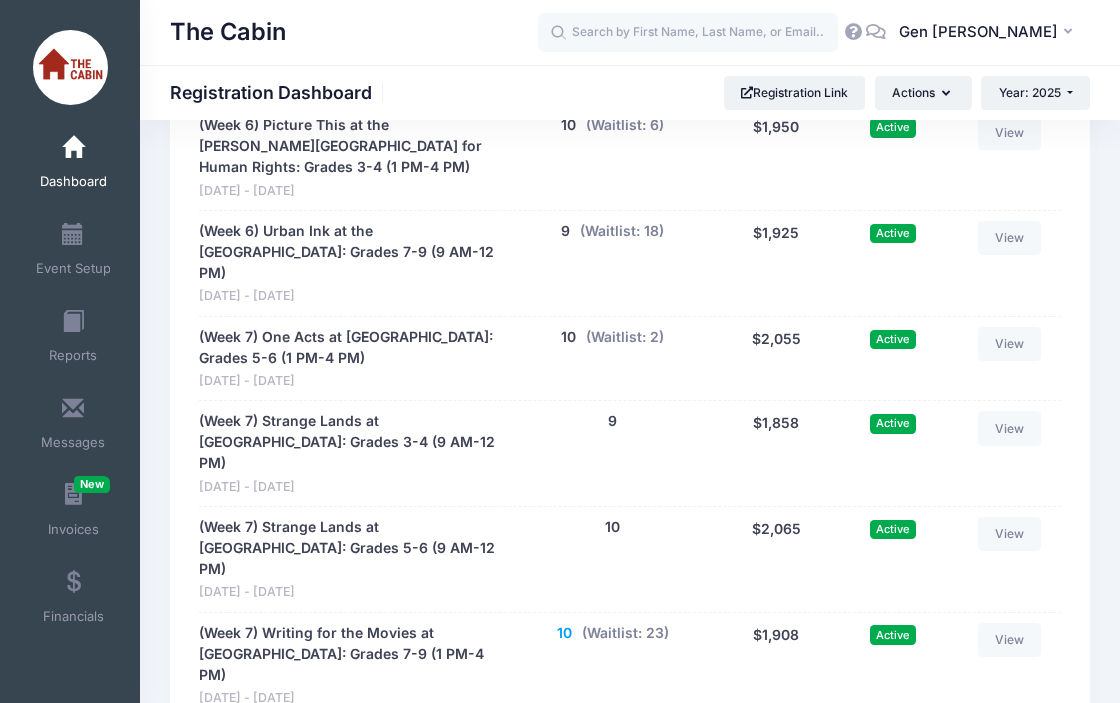 click on "10" at bounding box center (564, 633) 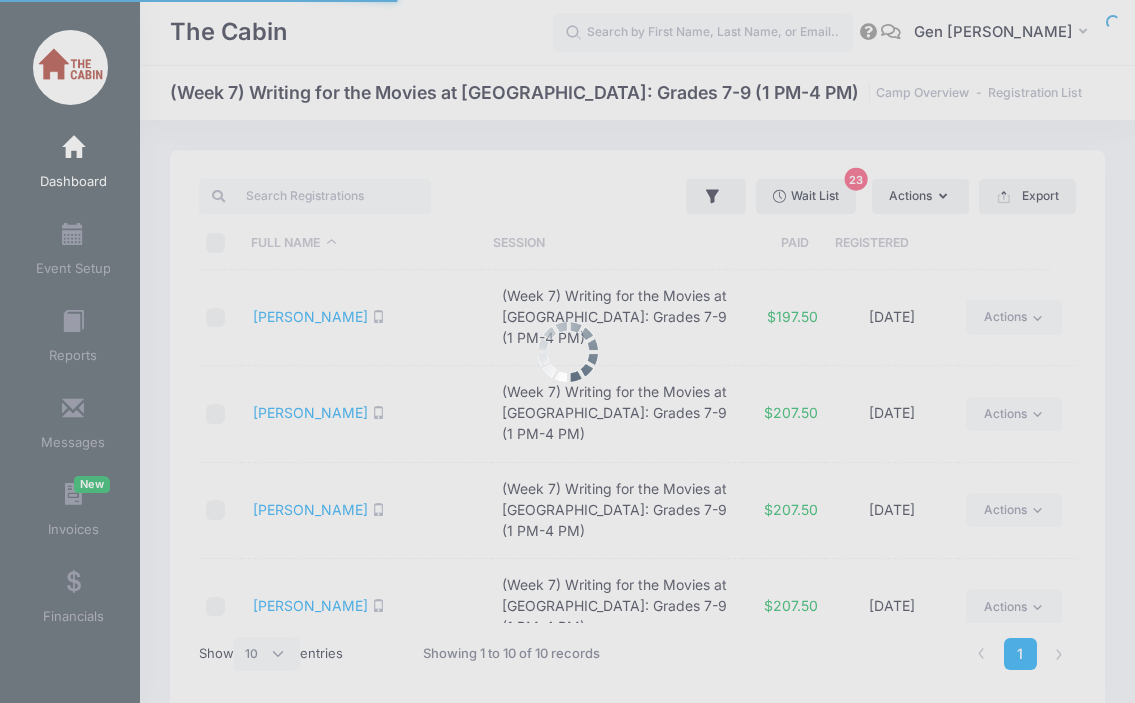 select on "10" 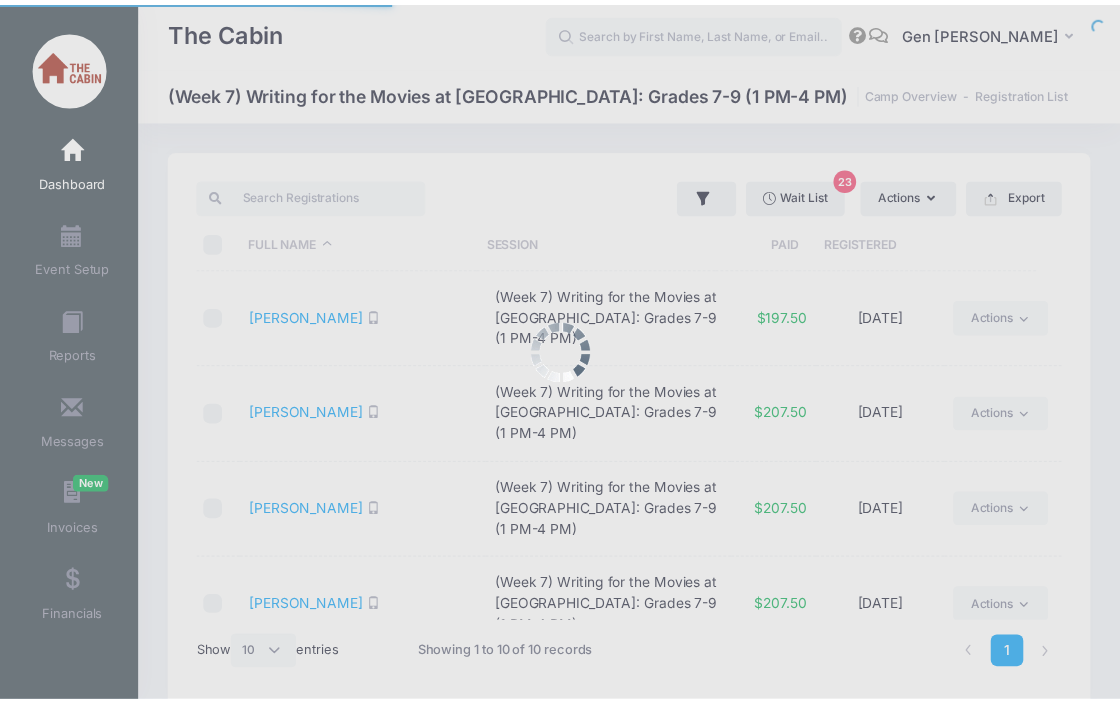 scroll, scrollTop: 0, scrollLeft: 0, axis: both 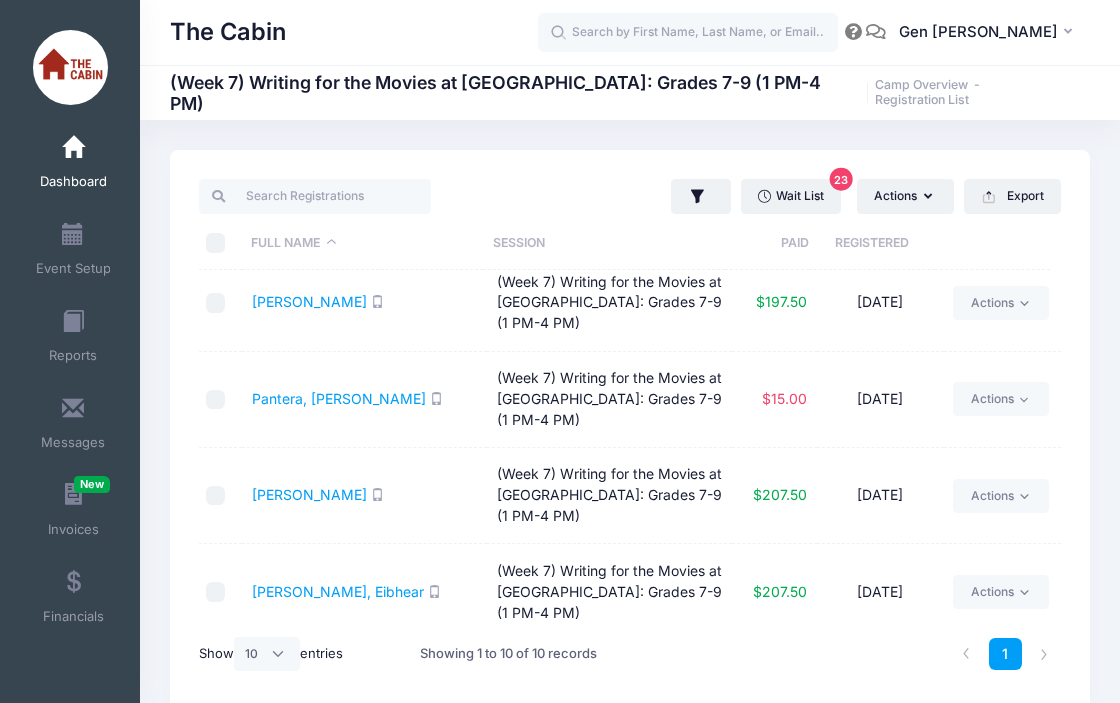 click at bounding box center (216, 400) 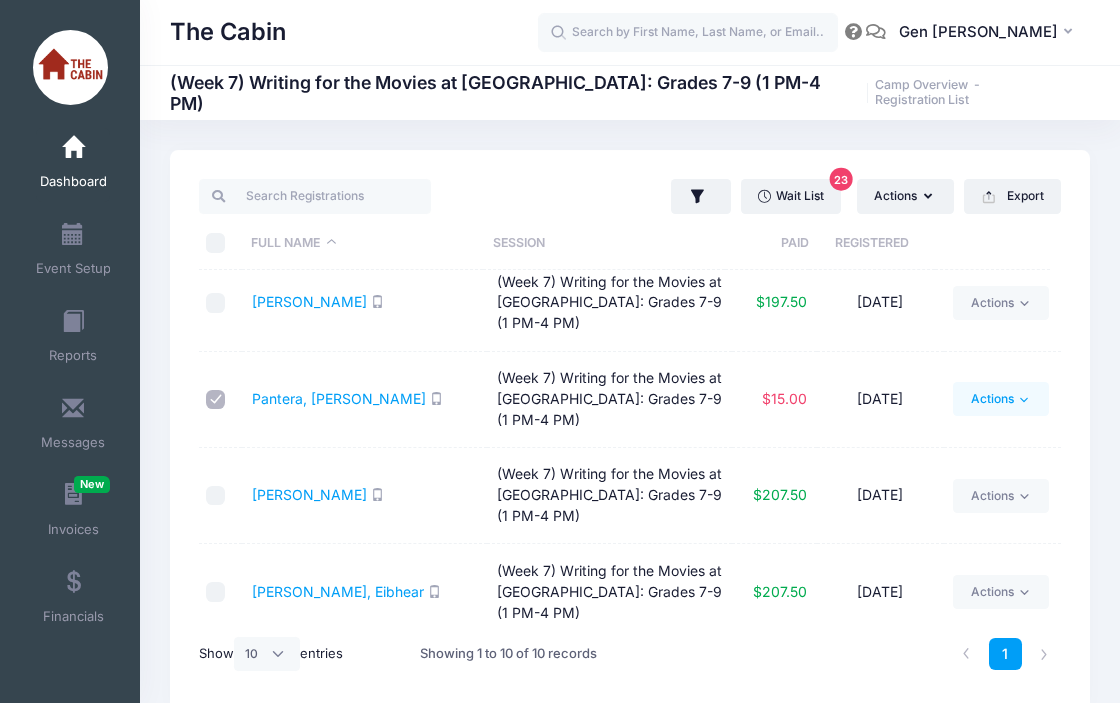 click on "Actions" at bounding box center [1000, 399] 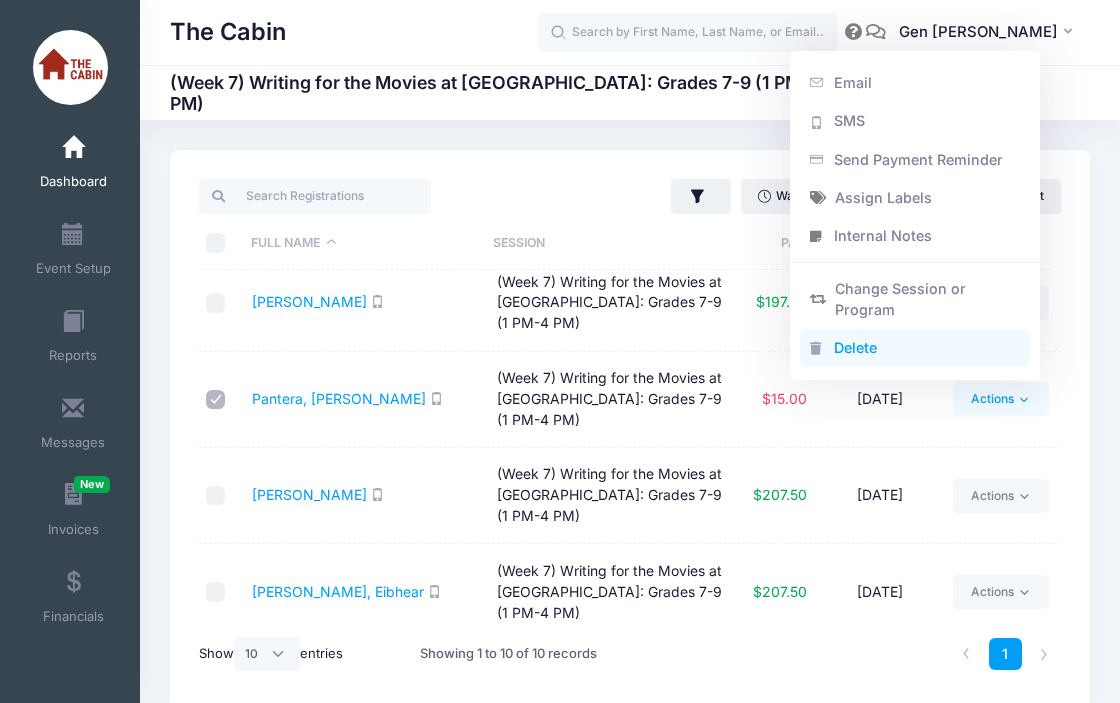 click on "Delete" at bounding box center (915, 349) 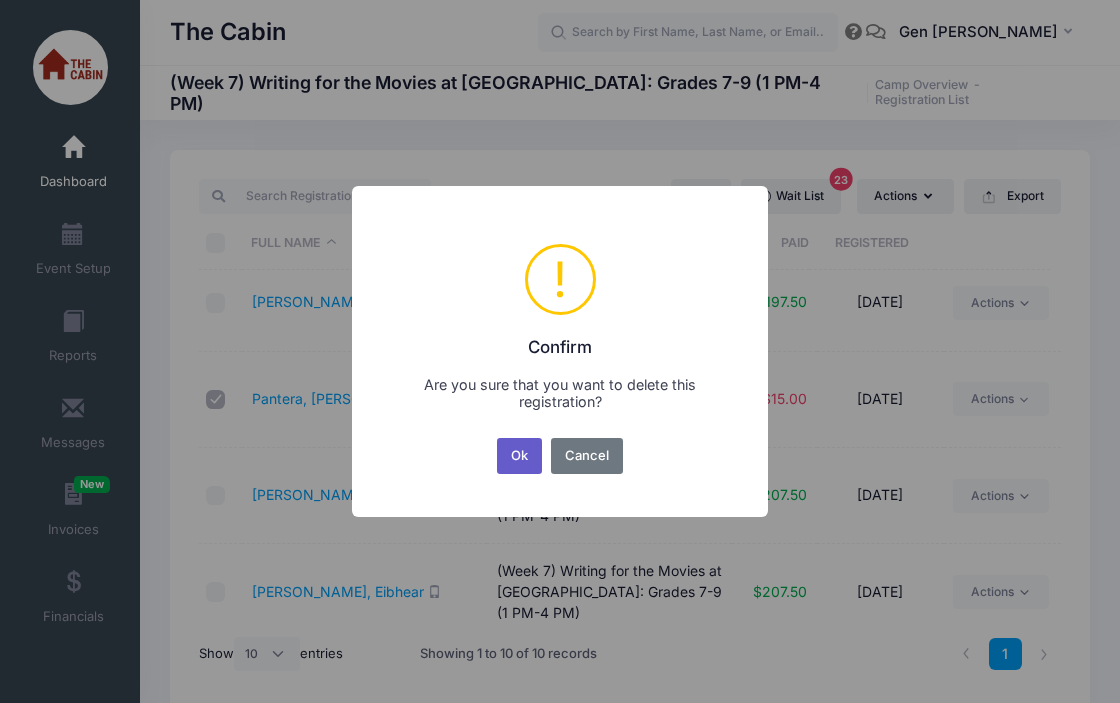 click on "Ok" at bounding box center [520, 456] 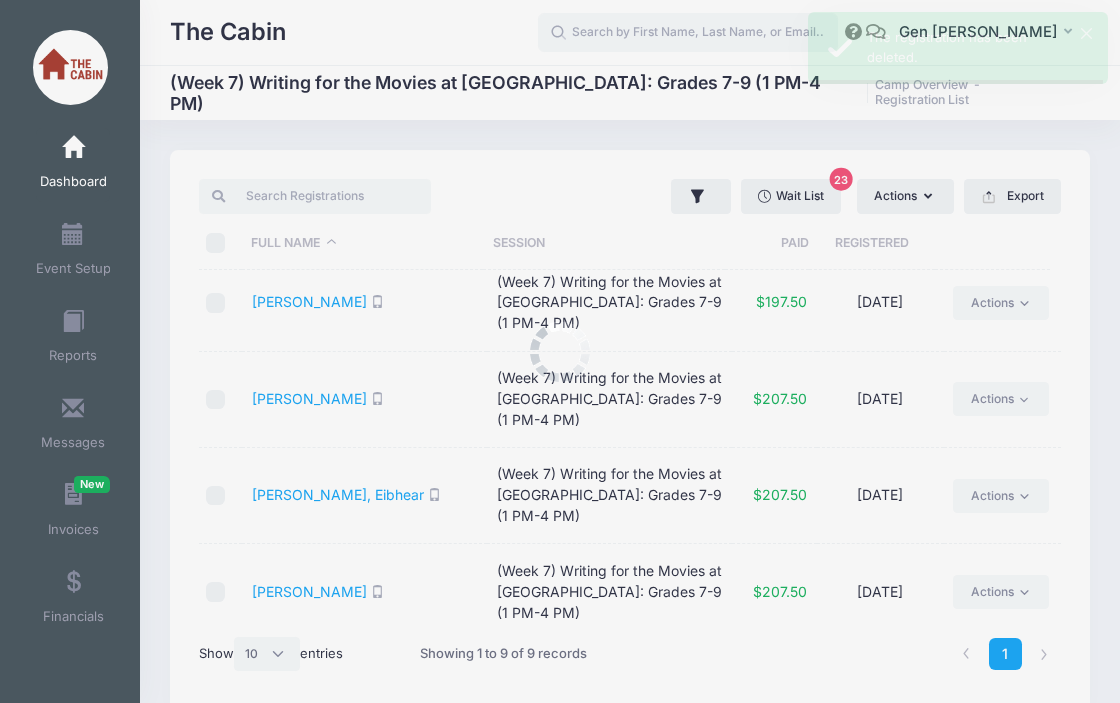 scroll, scrollTop: 0, scrollLeft: 0, axis: both 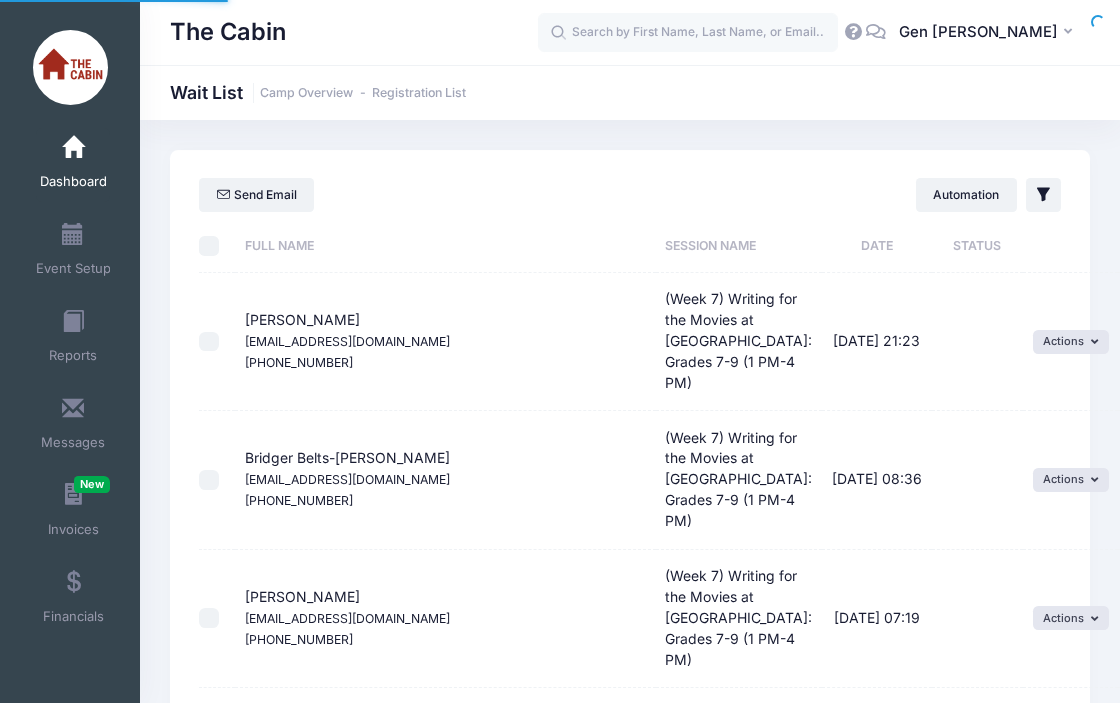 select on "50" 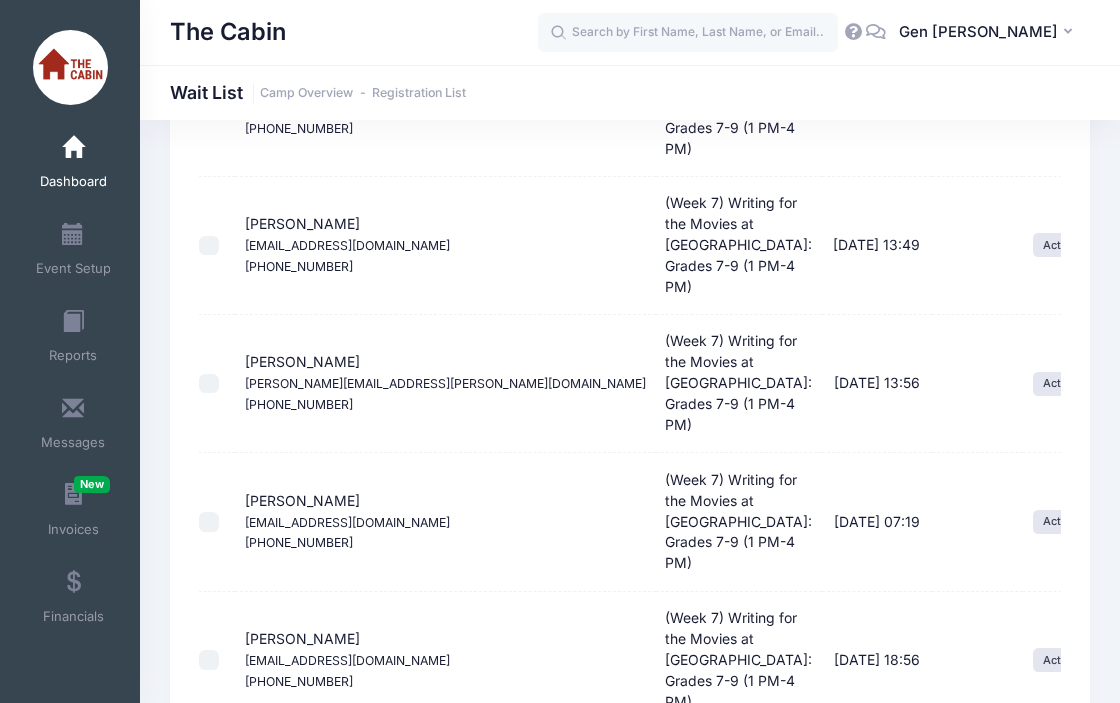 scroll, scrollTop: 2274, scrollLeft: 0, axis: vertical 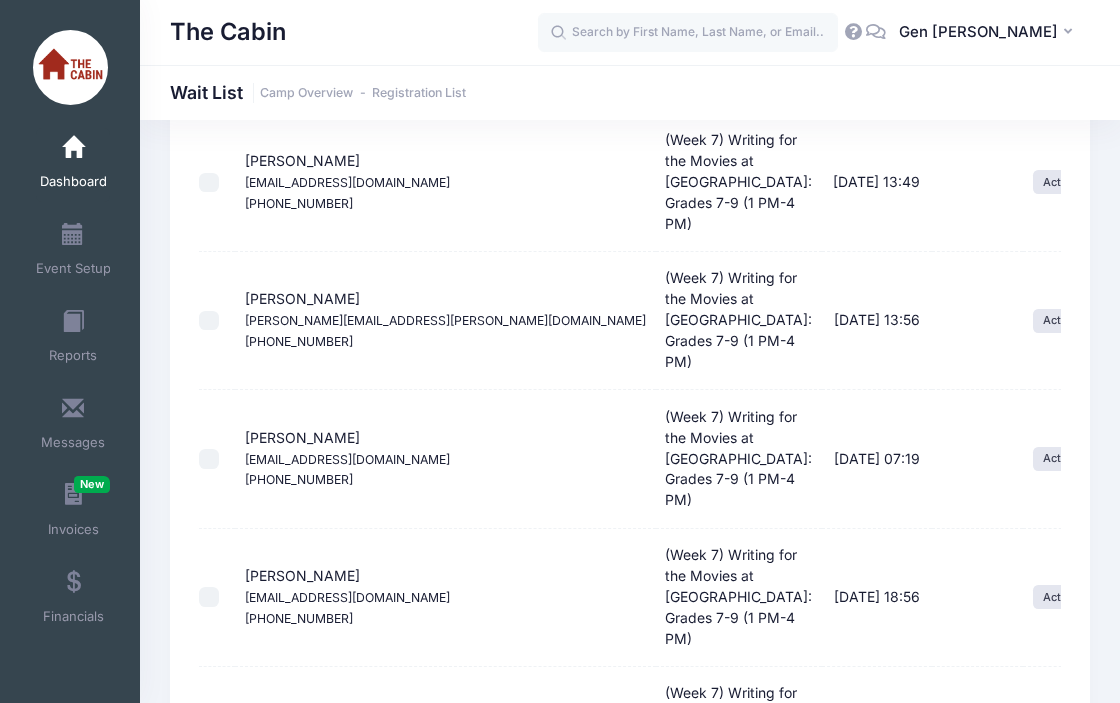 click at bounding box center [209, 1565] 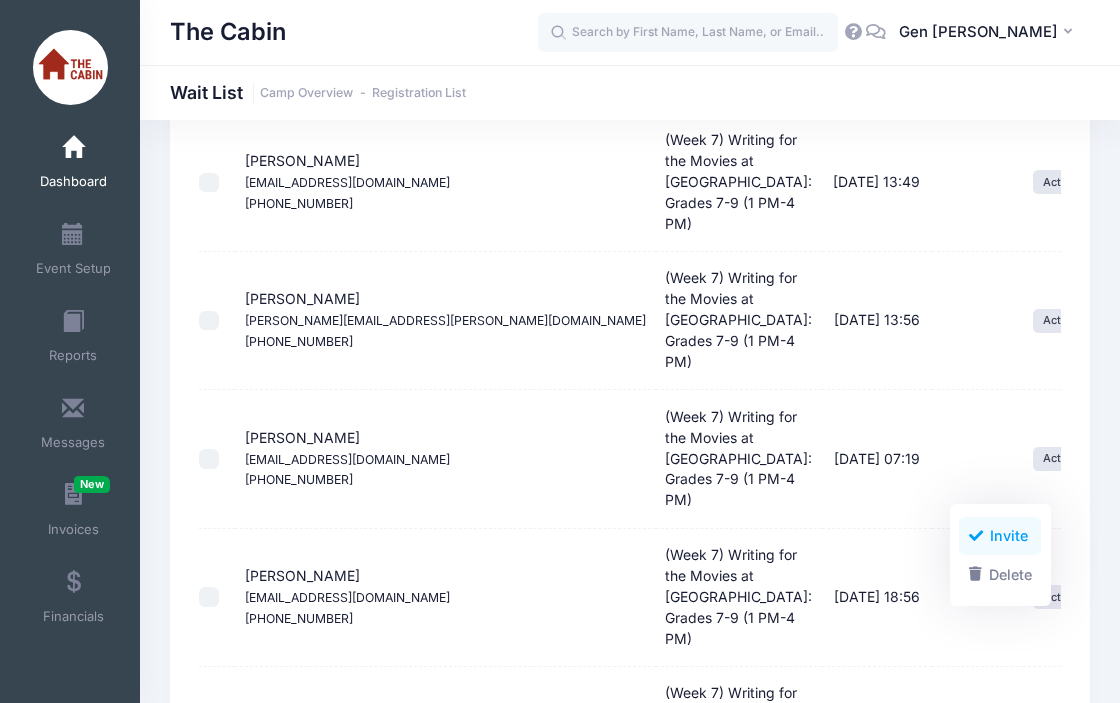 click on "Invite" at bounding box center [1000, 536] 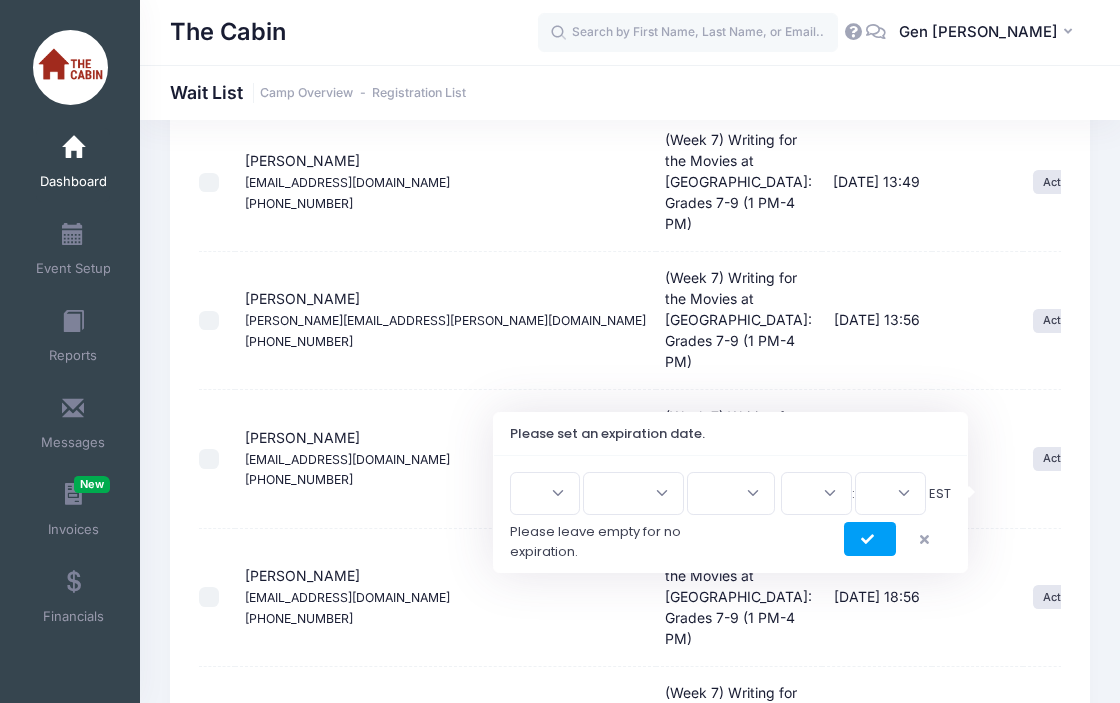 click on "1 2 3 4 5 6 7 8 9 10 11 12 13 14 15 16 17 18 19 20 21 22 23 24 25 26 27 28 29 30 31" at bounding box center [545, 493] 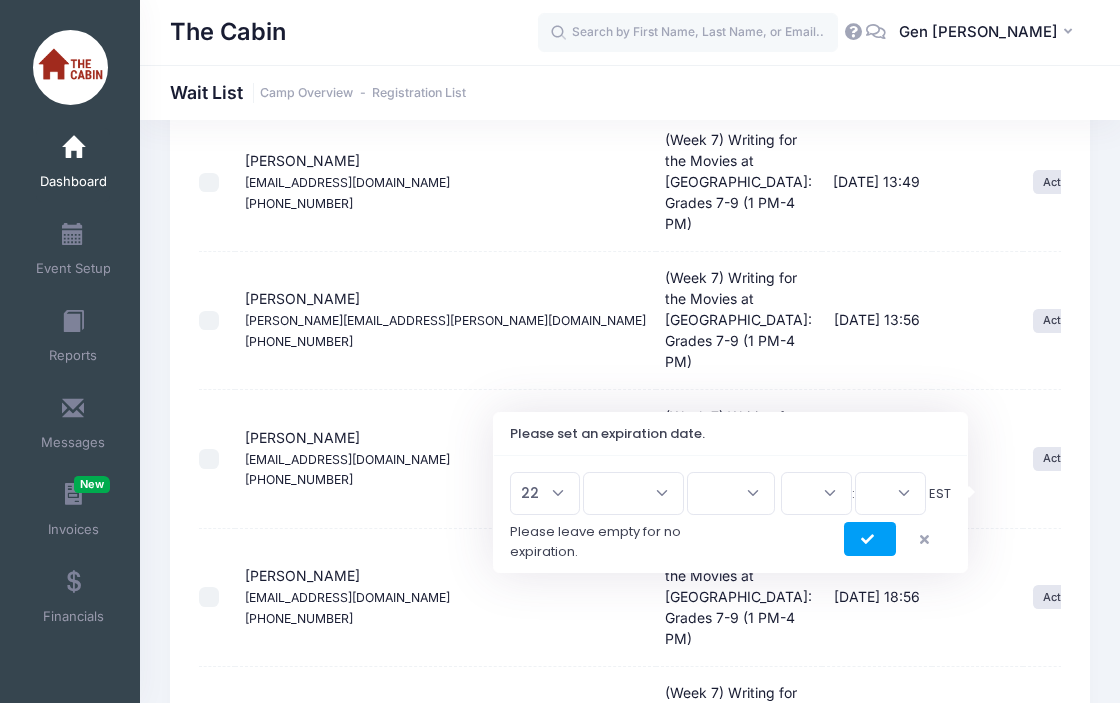 click on "1 2 3 4 5 6 7 8 9 10 11 12 13 14 15 16 17 18 19 20 21 22 23 24 25 26 27 28 29 30 31" at bounding box center (545, 493) 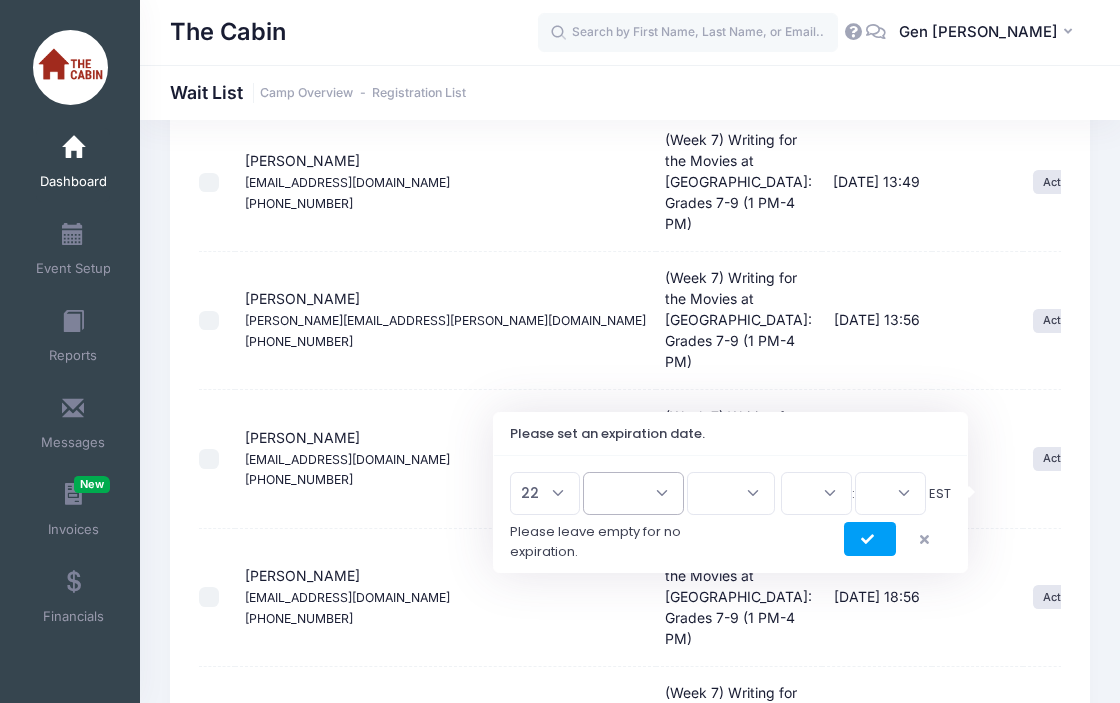 click on "Jan Feb Mar Apr May Jun Jul Aug Sep Oct Nov Dec" at bounding box center (633, 493) 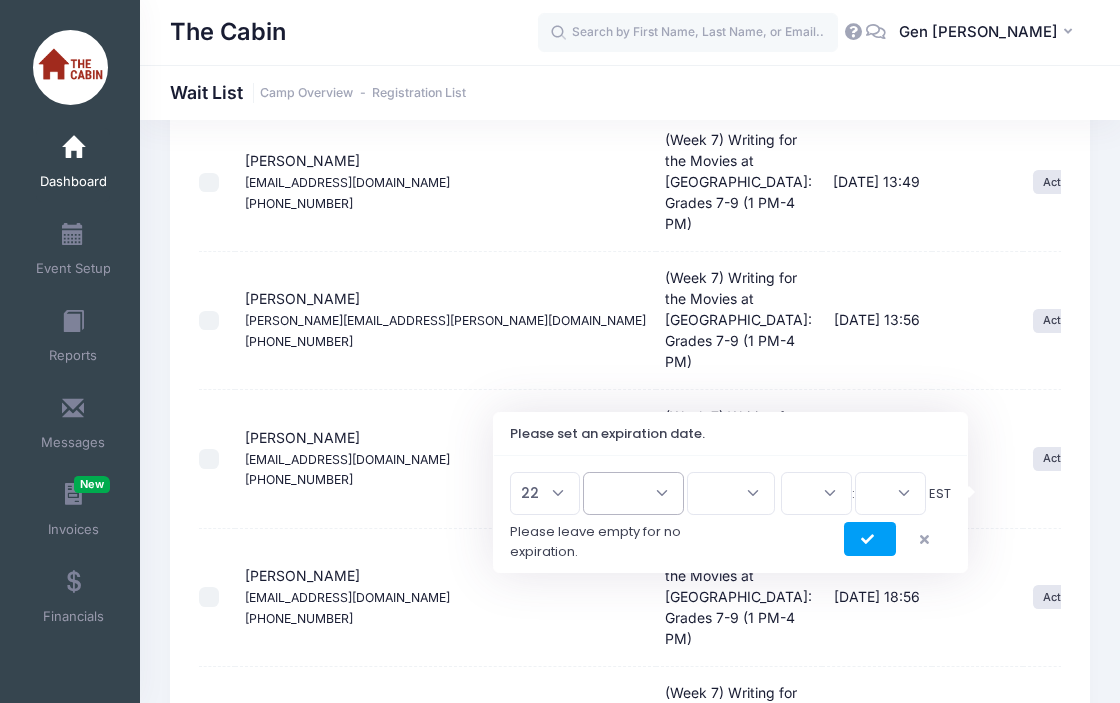 select on "6" 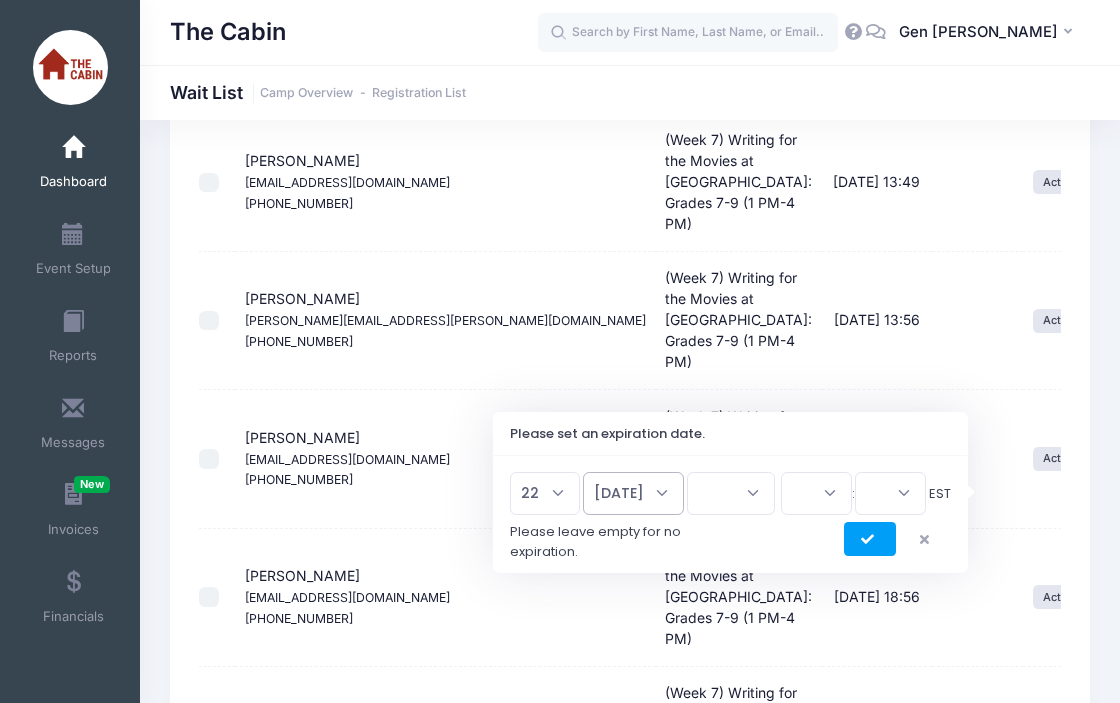 click on "Jan Feb Mar Apr May Jun Jul Aug Sep Oct Nov Dec" at bounding box center [633, 493] 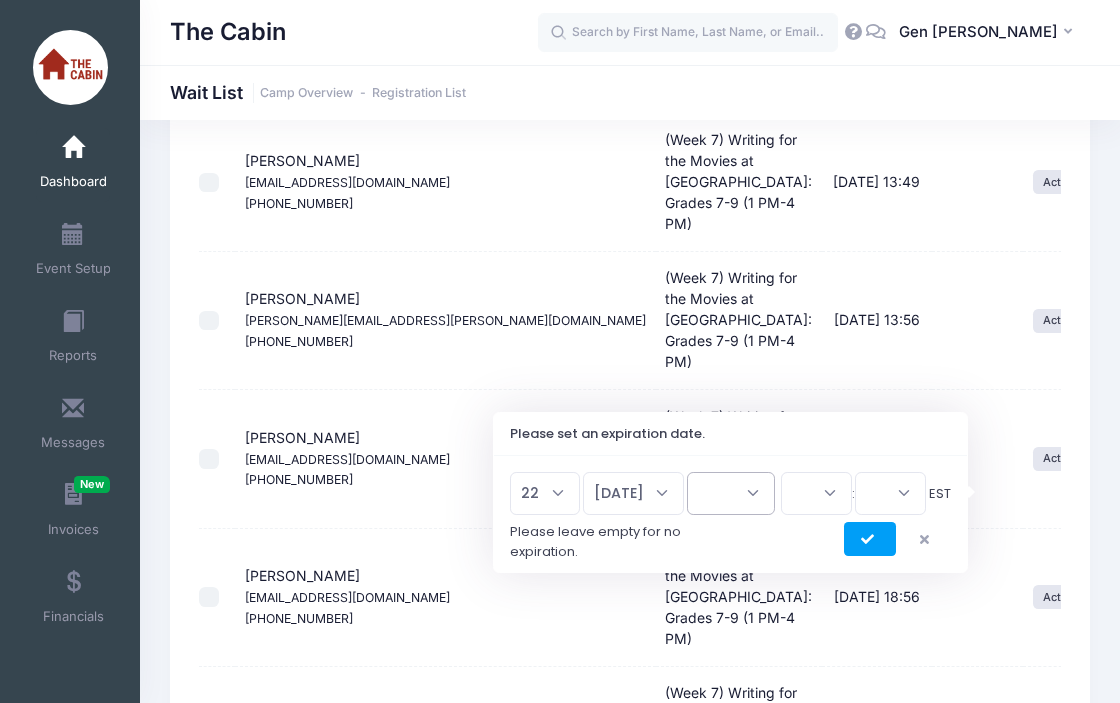 click on "2026 2025" at bounding box center [731, 493] 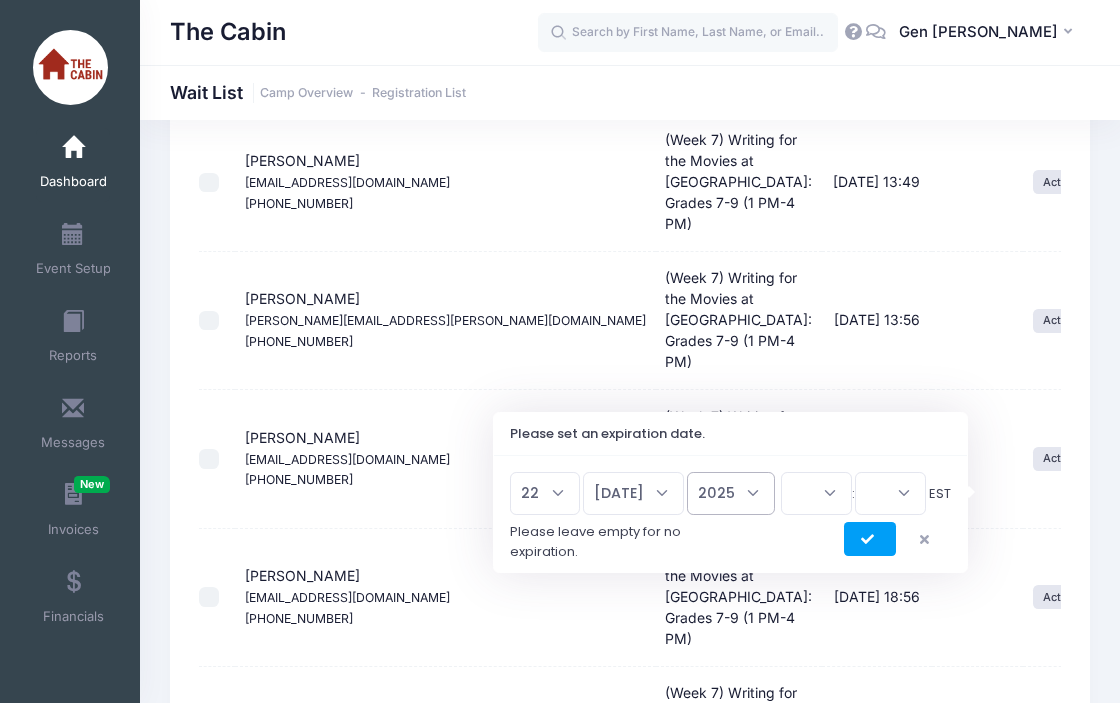 click on "2026 2025" at bounding box center (731, 493) 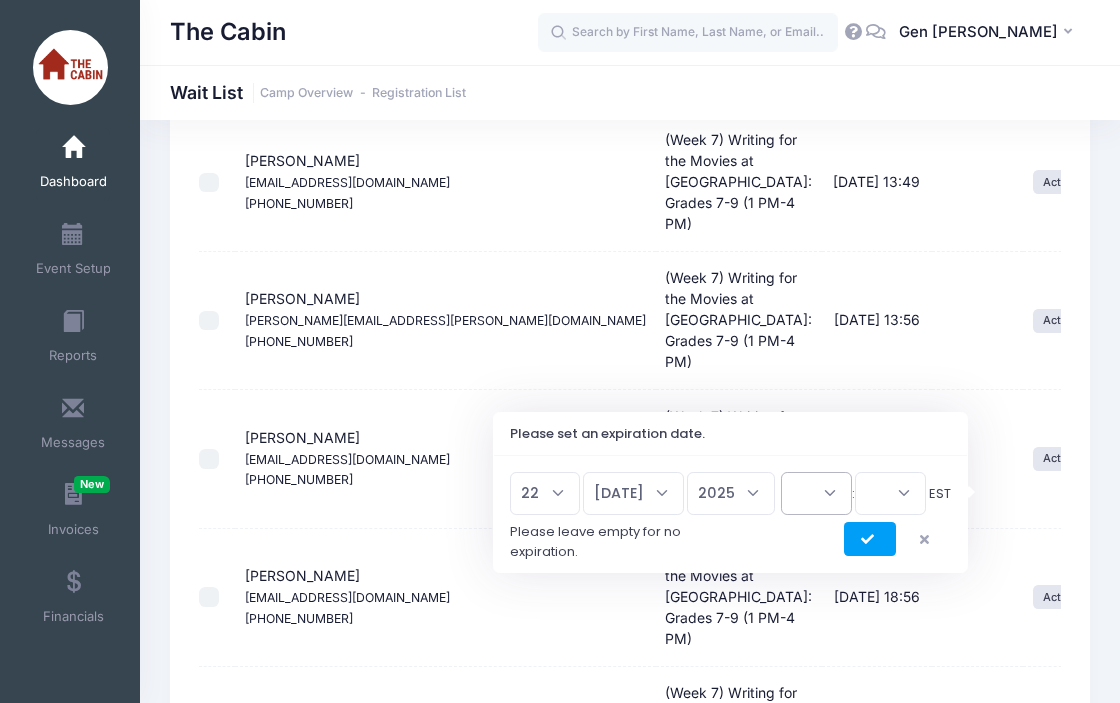 click on "00 01 02 03 04 05 06 07 08 09 10 11 12 13 14 15 16 17 18 19 20 21 22 23" at bounding box center (816, 493) 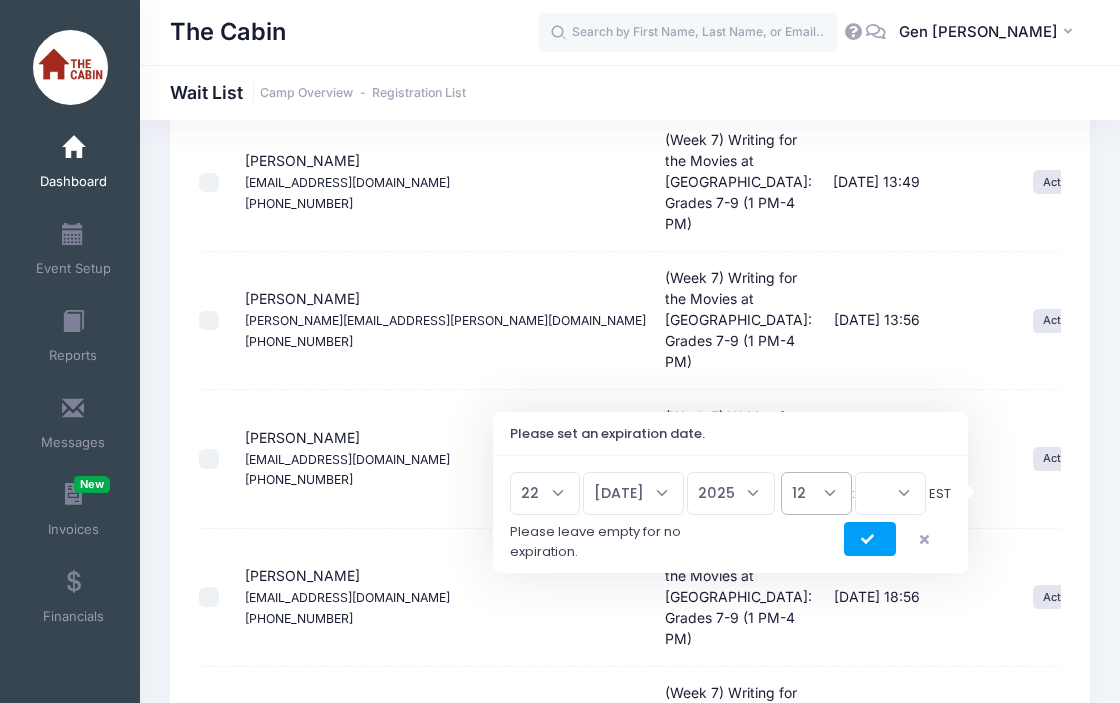 click on "00 01 02 03 04 05 06 07 08 09 10 11 12 13 14 15 16 17 18 19 20 21 22 23" at bounding box center (816, 493) 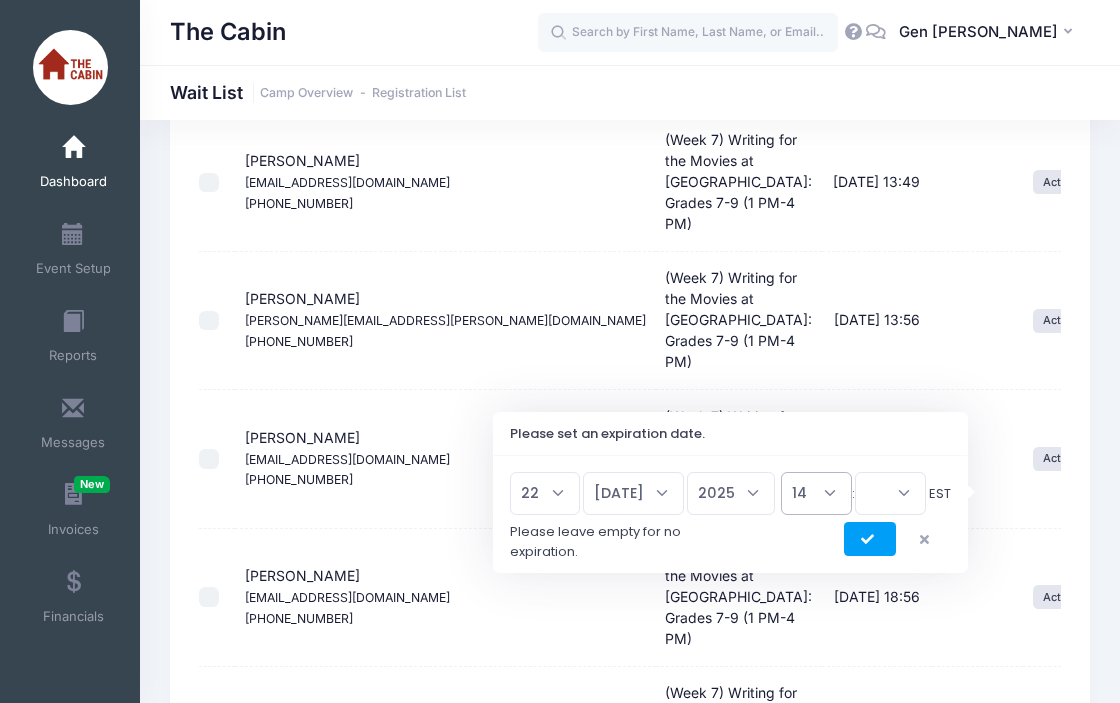 click on "00 01 02 03 04 05 06 07 08 09 10 11 12 13 14 15 16 17 18 19 20 21 22 23" at bounding box center [816, 493] 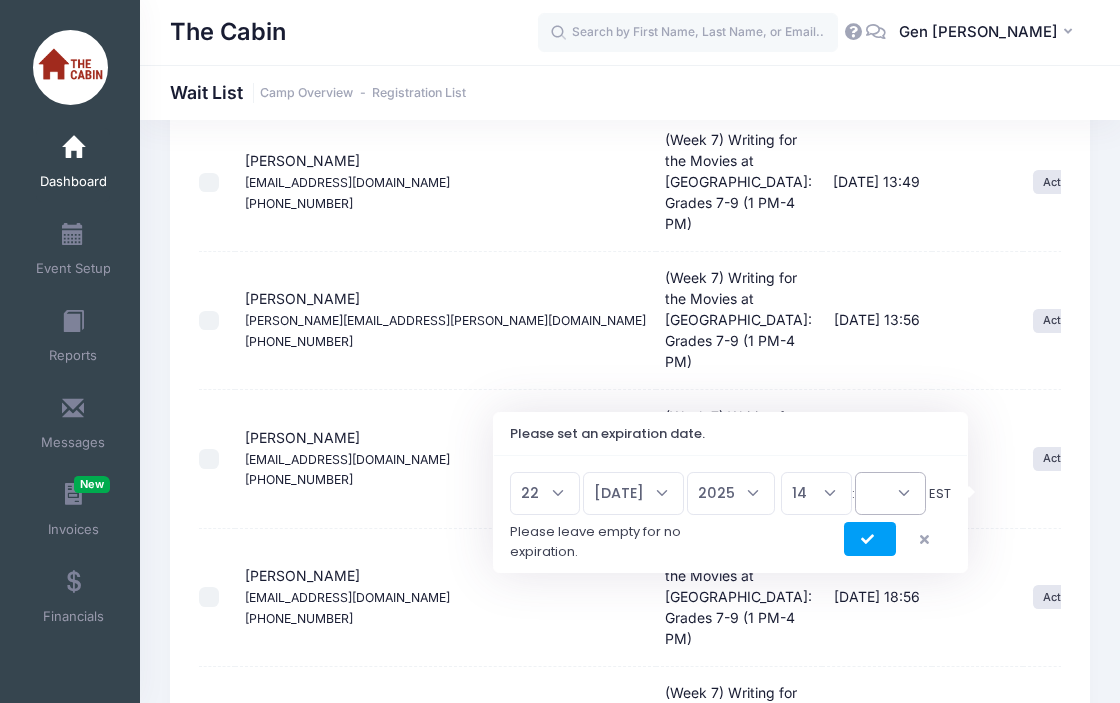 click on "00 15 30 45" at bounding box center (890, 493) 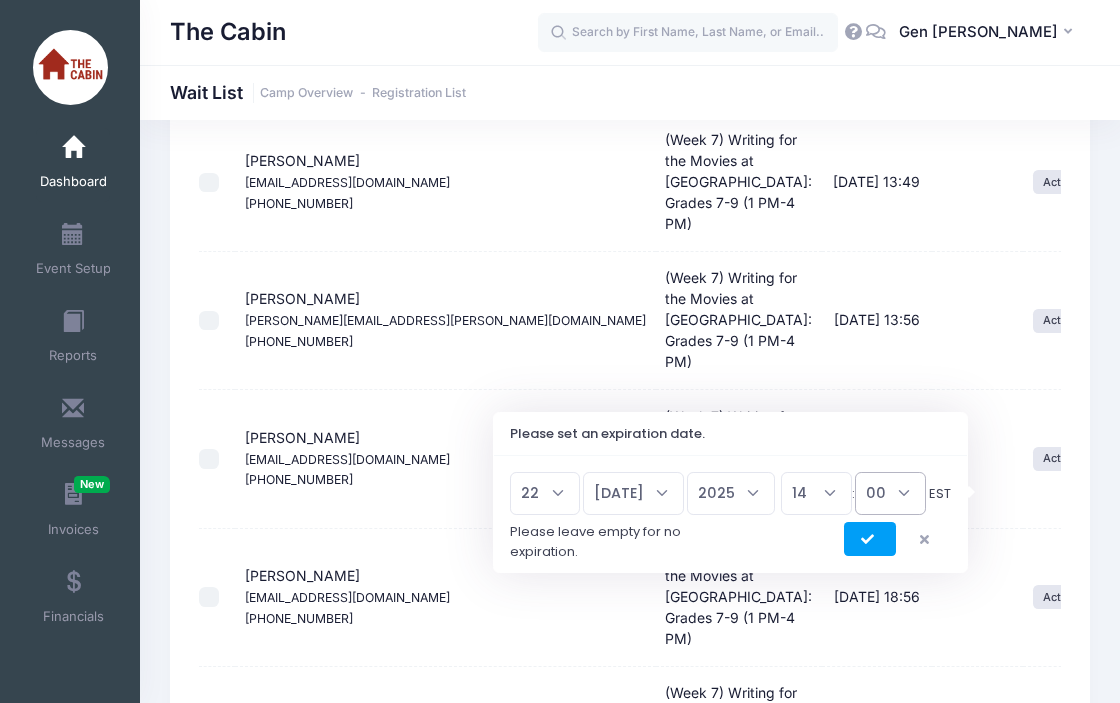 click on "00 15 30 45" at bounding box center [890, 493] 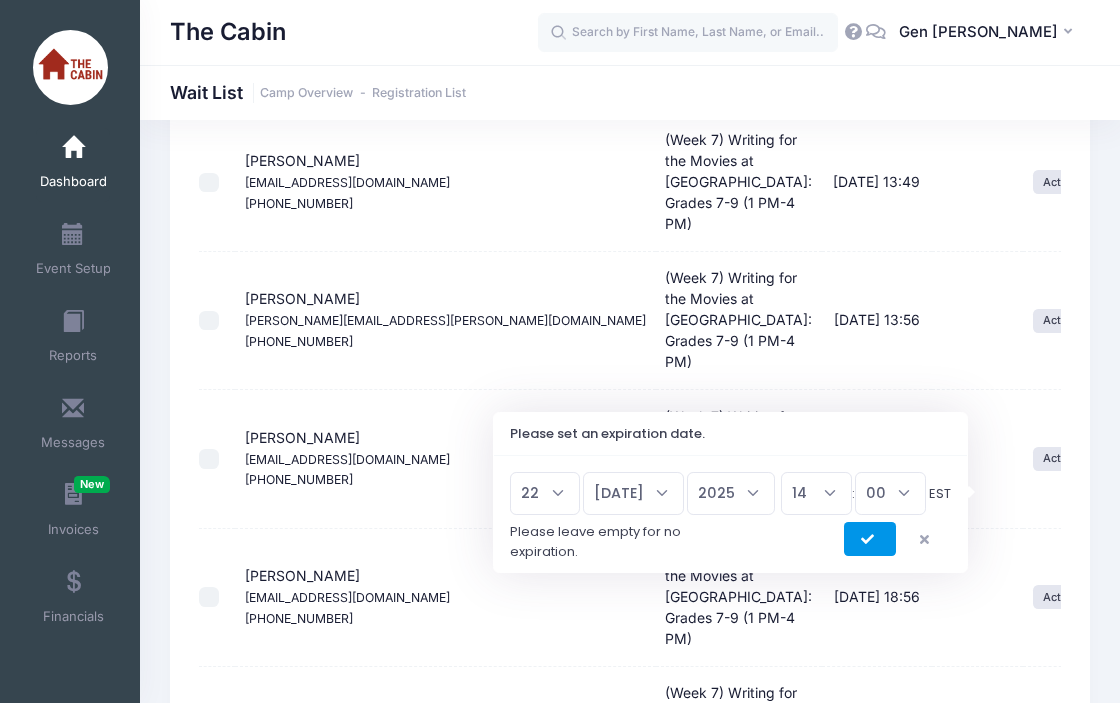 click at bounding box center (870, 540) 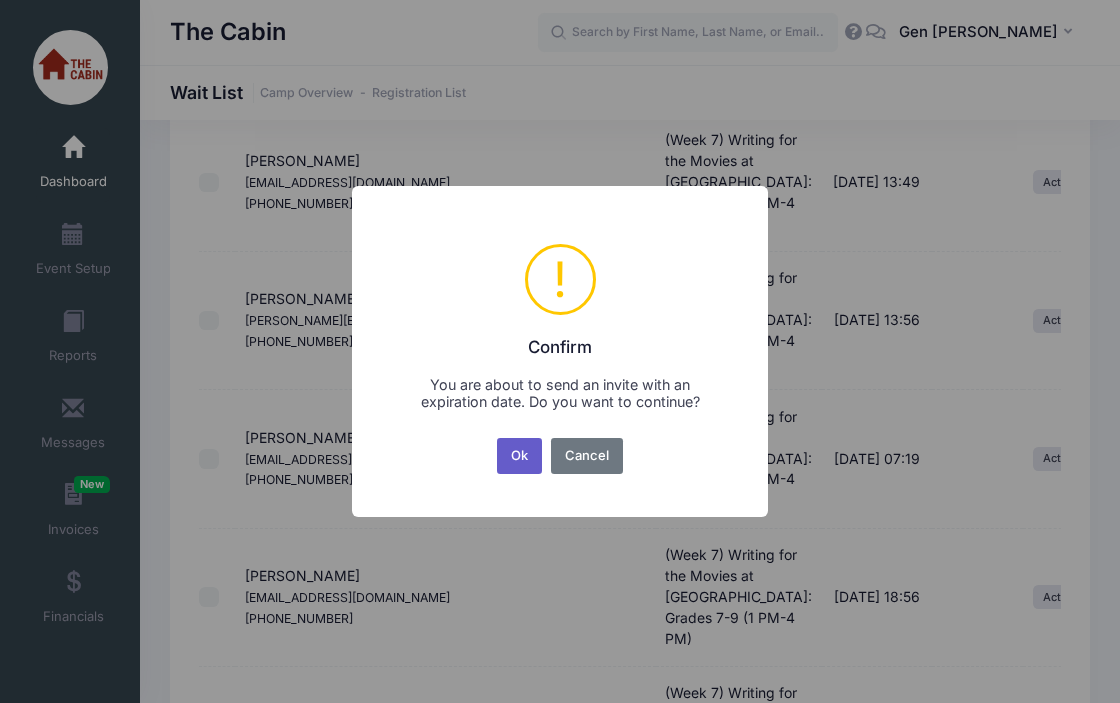 click on "Ok" at bounding box center (520, 456) 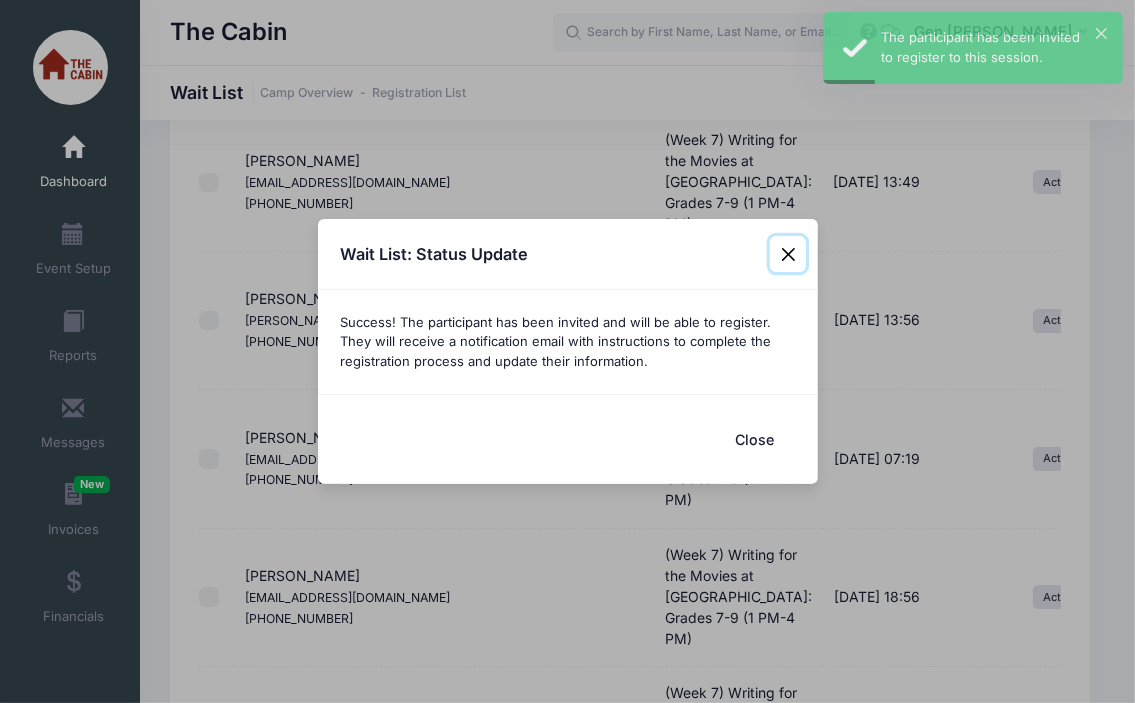 click at bounding box center (788, 254) 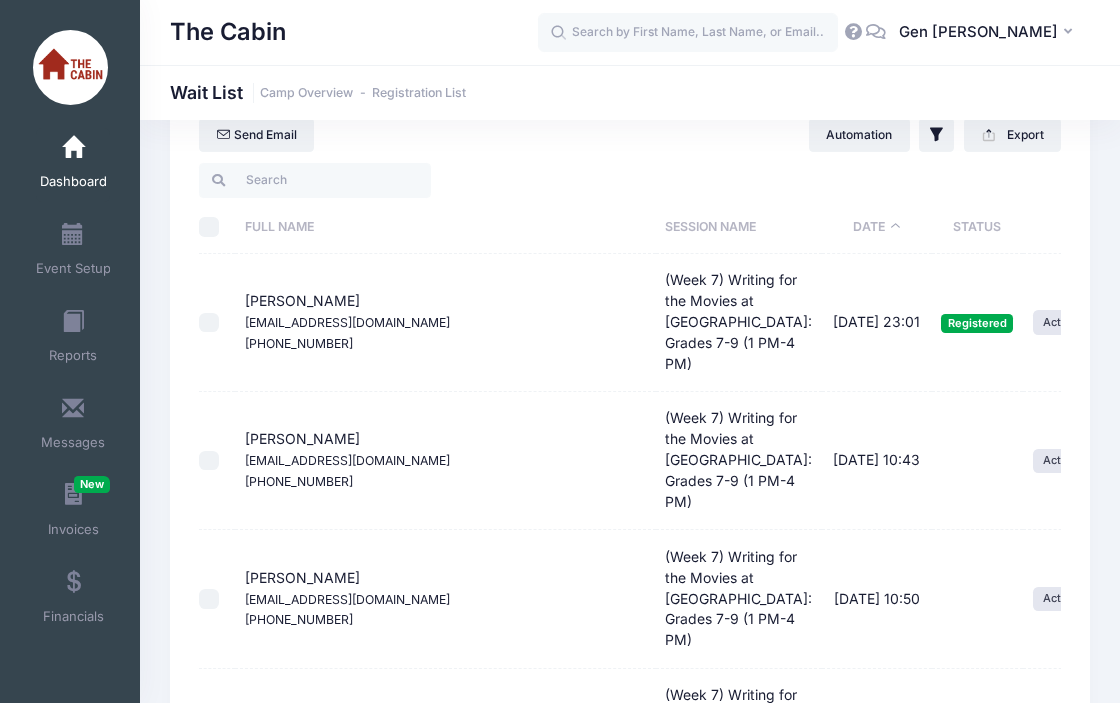 scroll, scrollTop: 0, scrollLeft: 0, axis: both 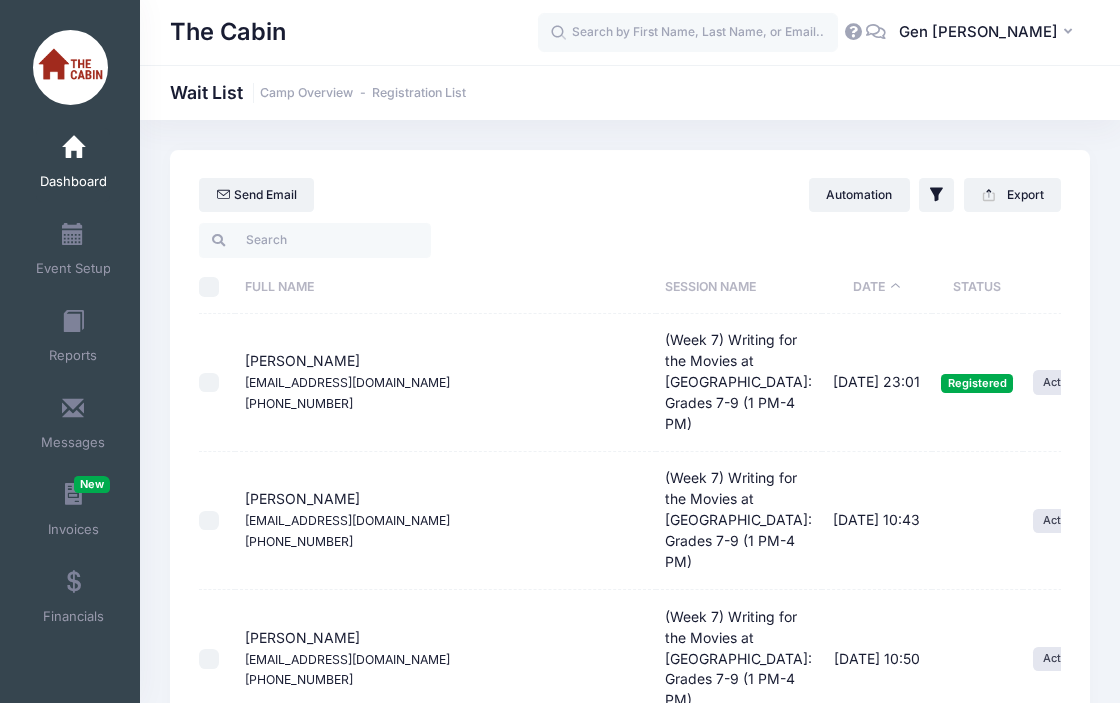 click at bounding box center (73, 148) 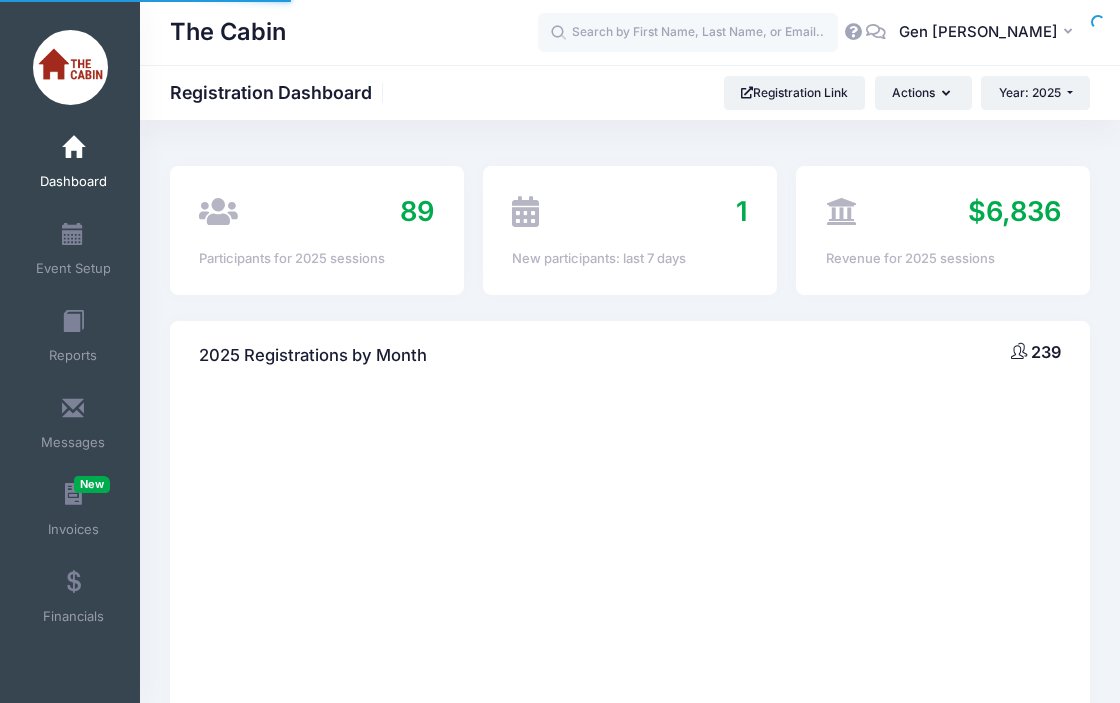 scroll, scrollTop: 0, scrollLeft: 0, axis: both 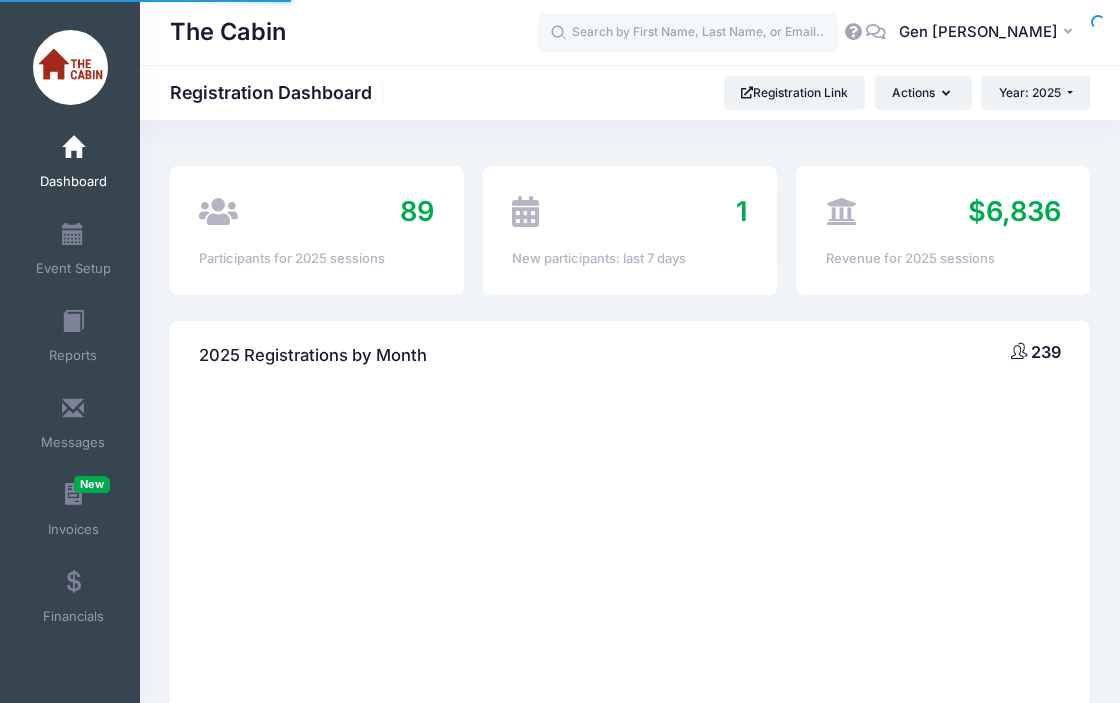 select 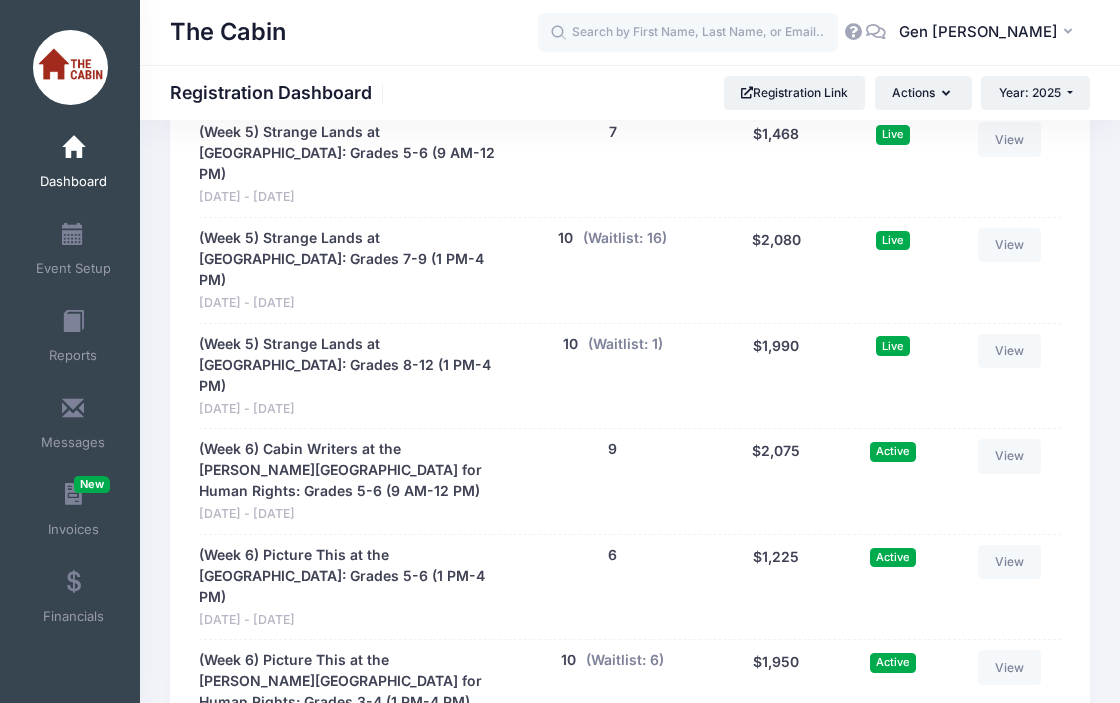 scroll, scrollTop: 2900, scrollLeft: 0, axis: vertical 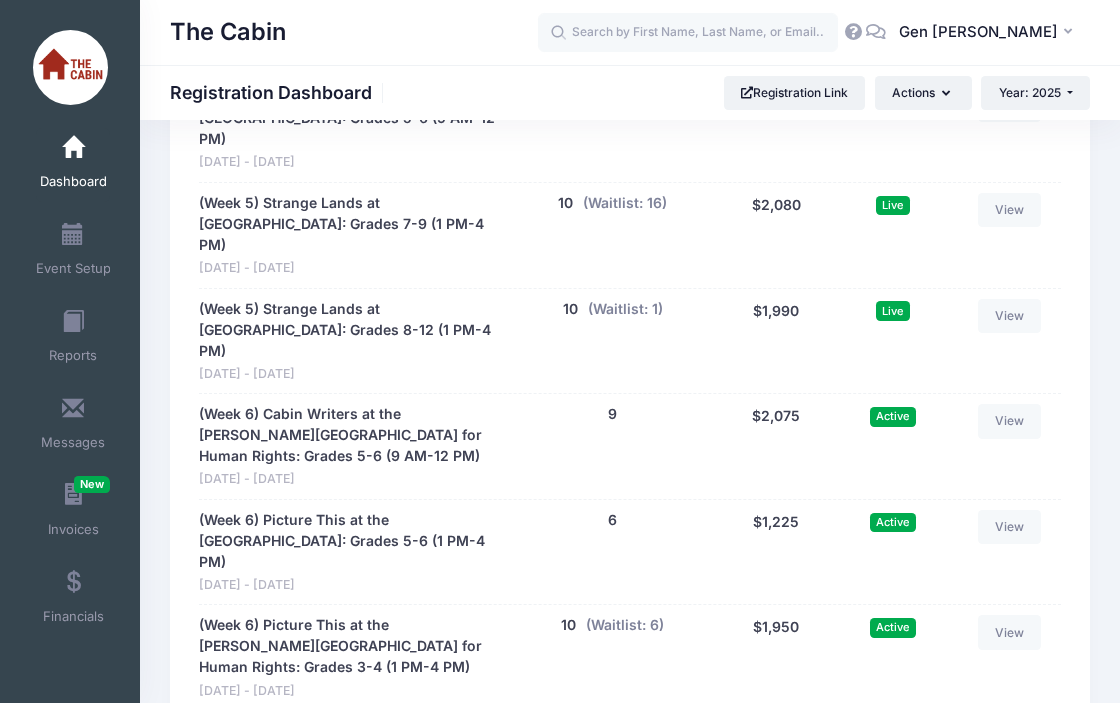 click on "(Waitlist: 18)" at bounding box center (622, 731) 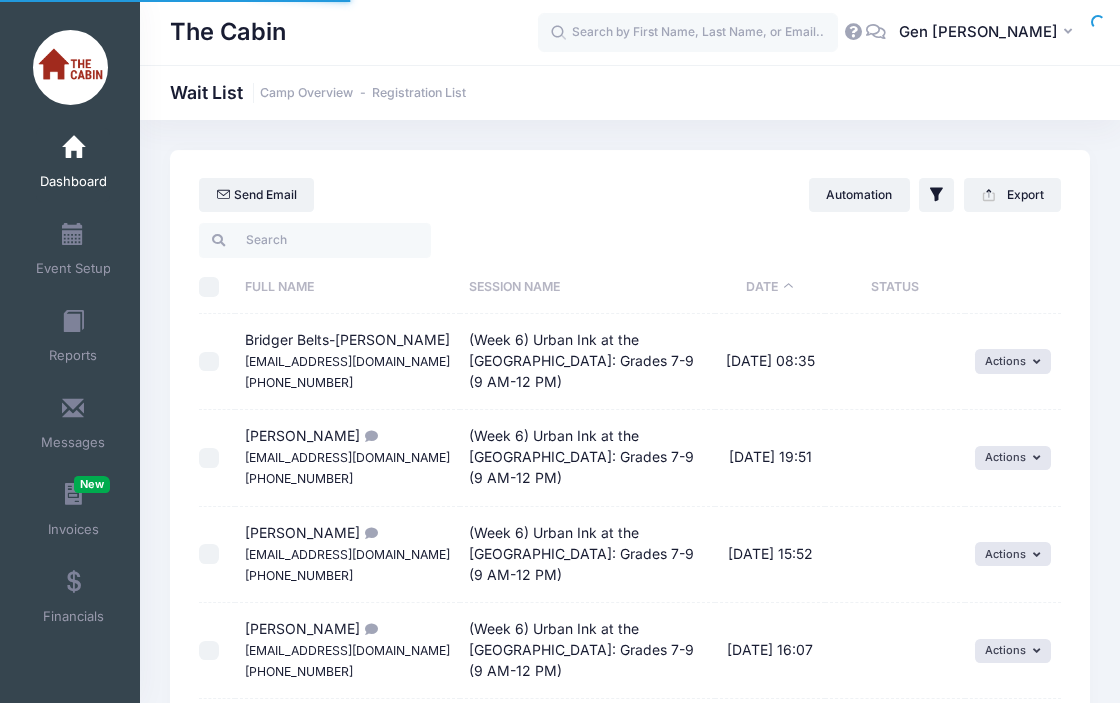 select on "50" 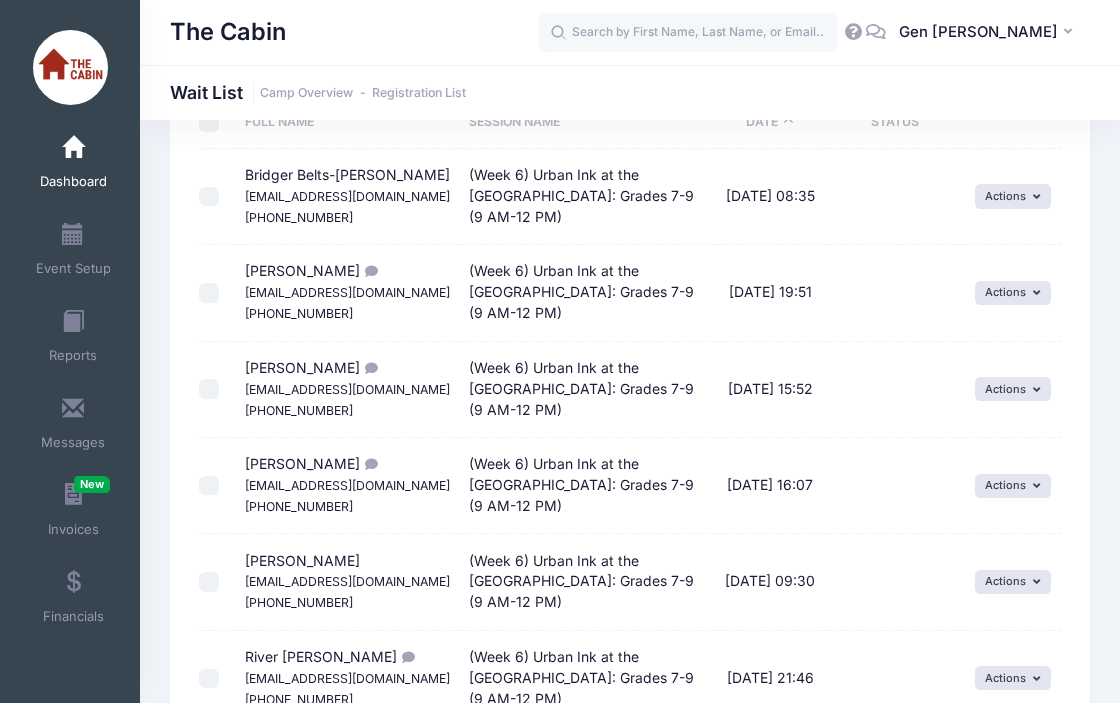 scroll, scrollTop: 200, scrollLeft: 0, axis: vertical 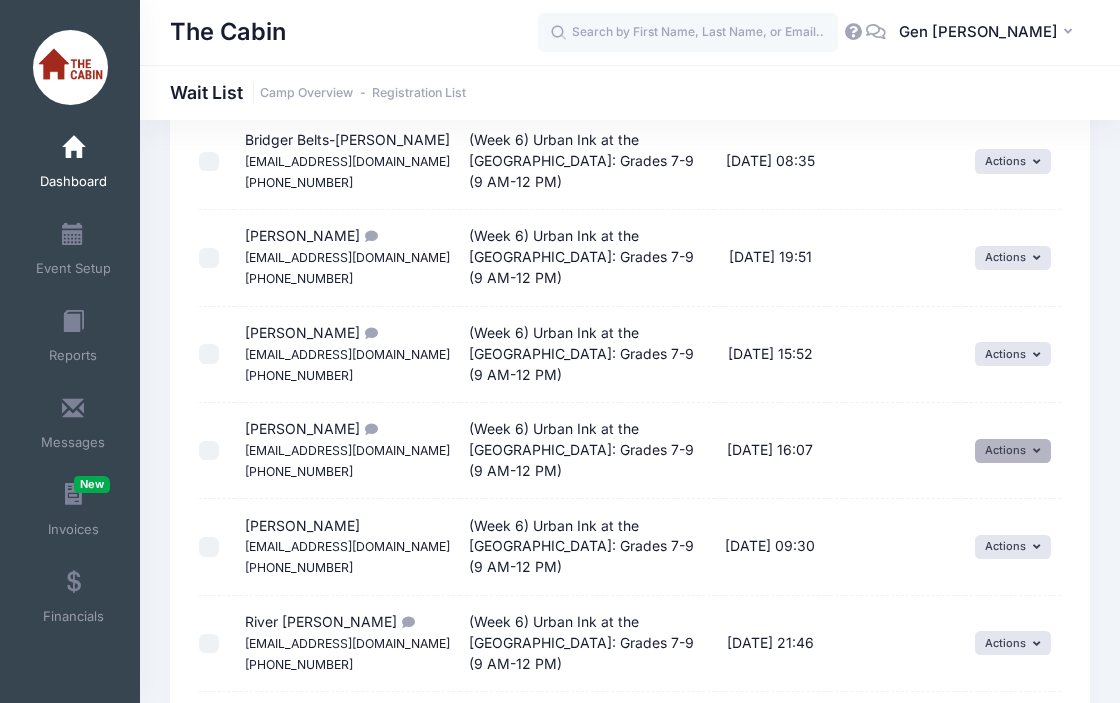 click on "Actions" at bounding box center [1013, 451] 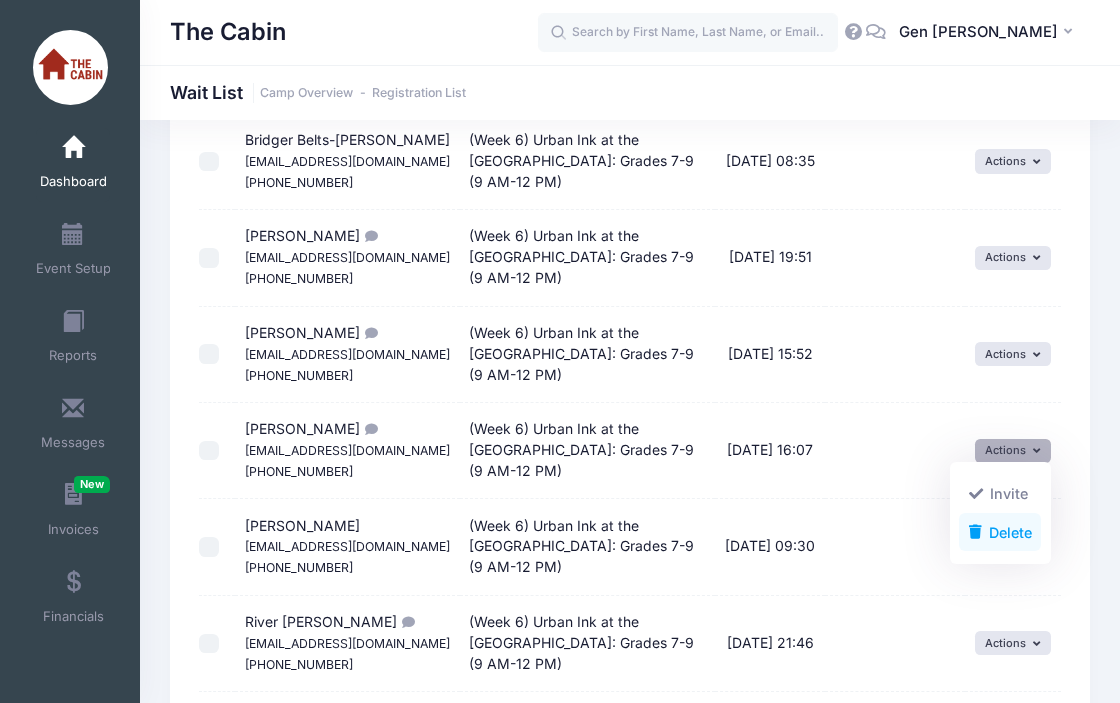 click on "Delete" at bounding box center (1000, 532) 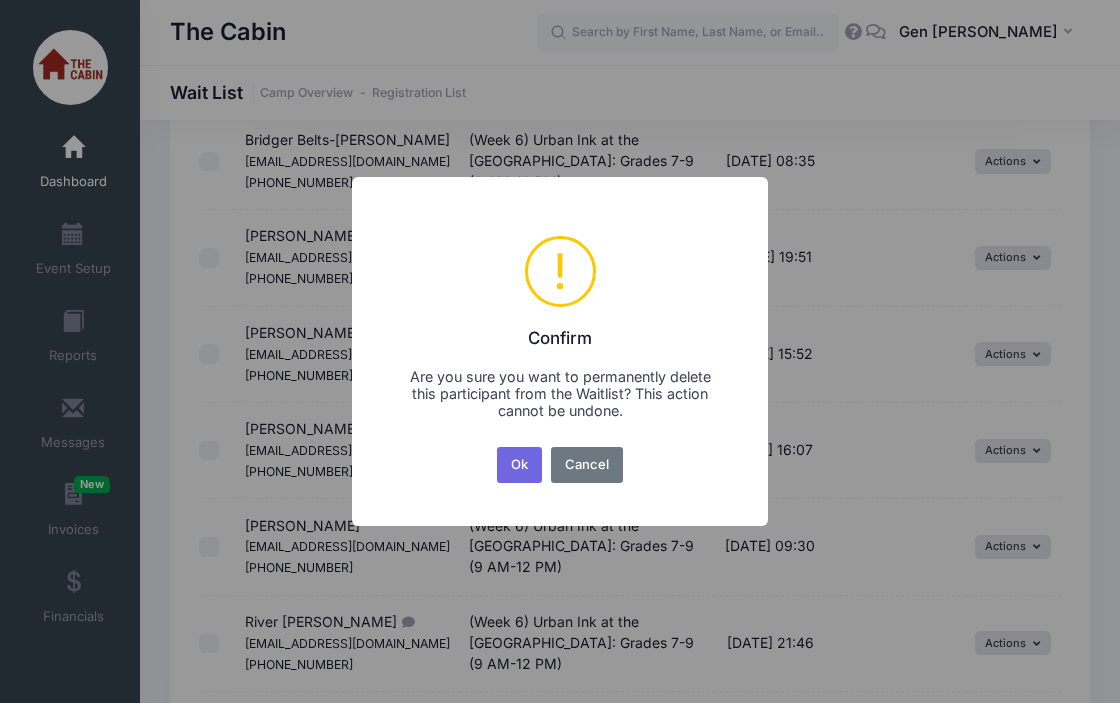 scroll, scrollTop: 0, scrollLeft: 0, axis: both 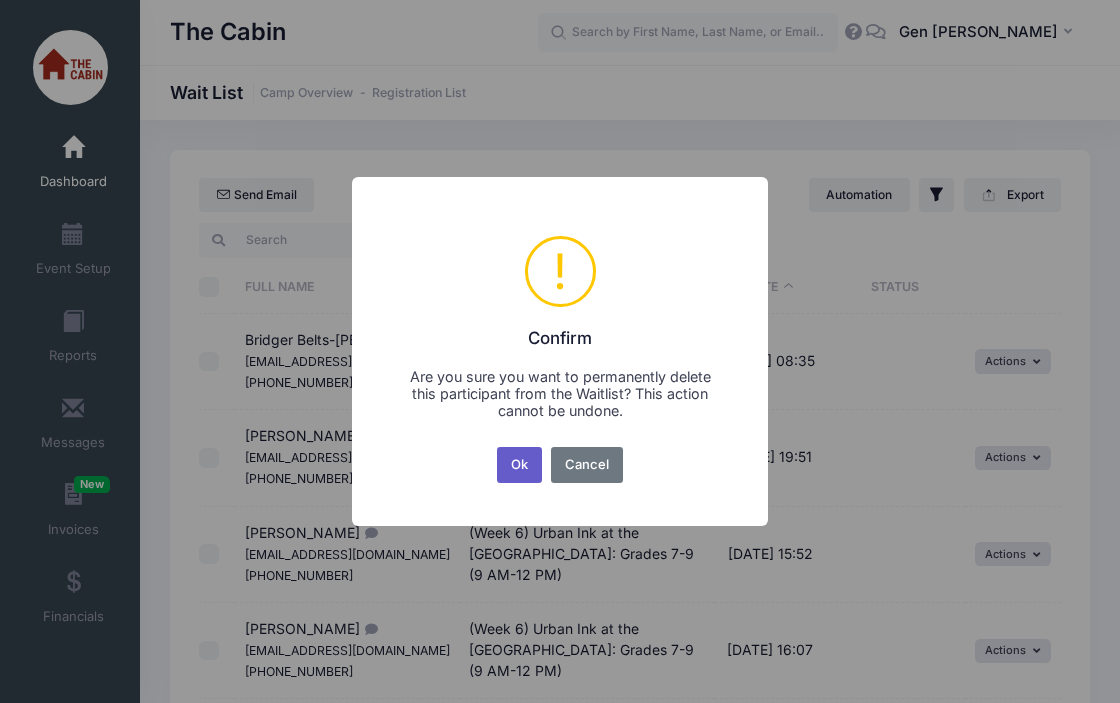 click on "Ok" at bounding box center [520, 465] 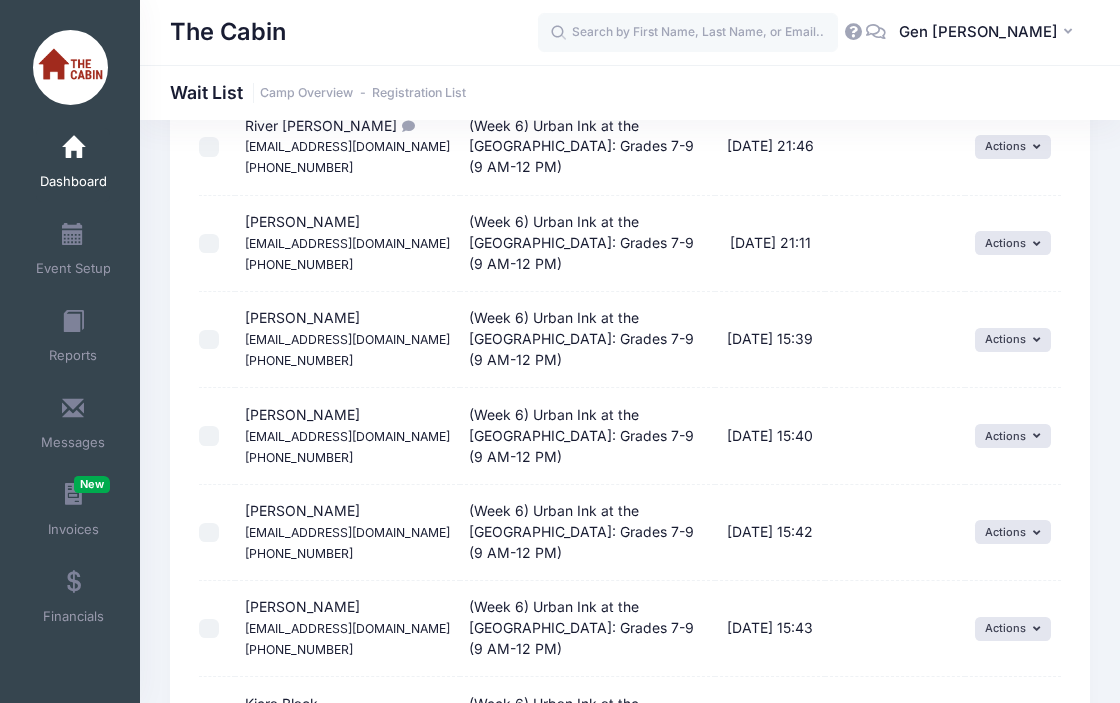 scroll, scrollTop: 700, scrollLeft: 0, axis: vertical 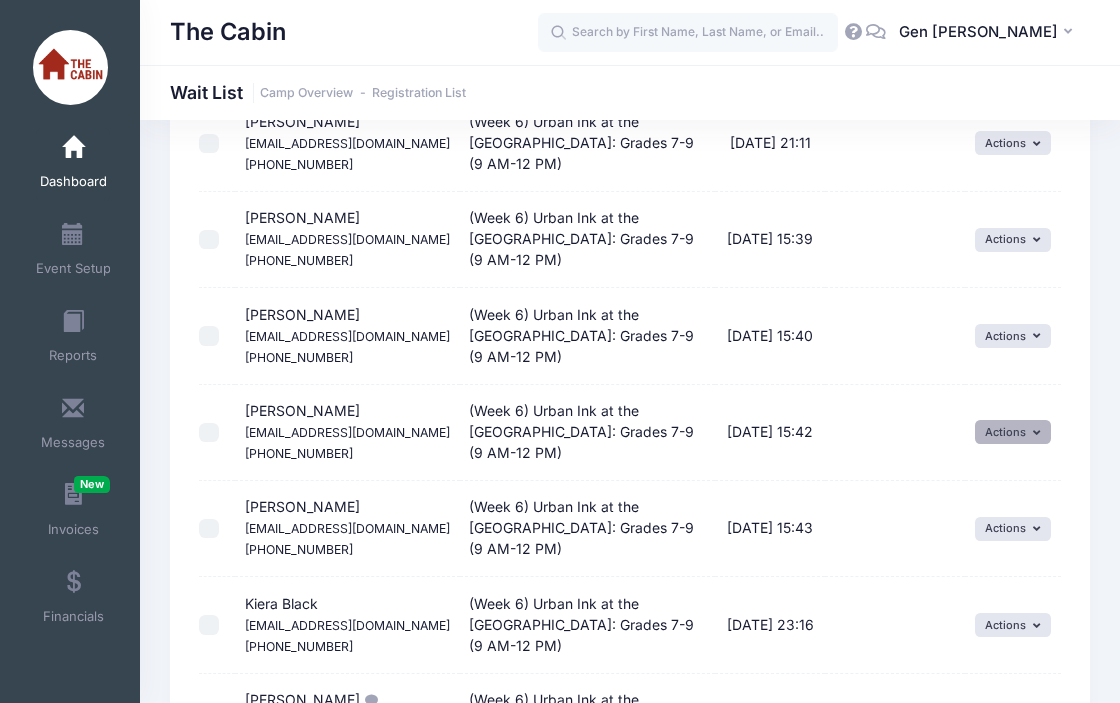 click on "Actions" at bounding box center [1013, 432] 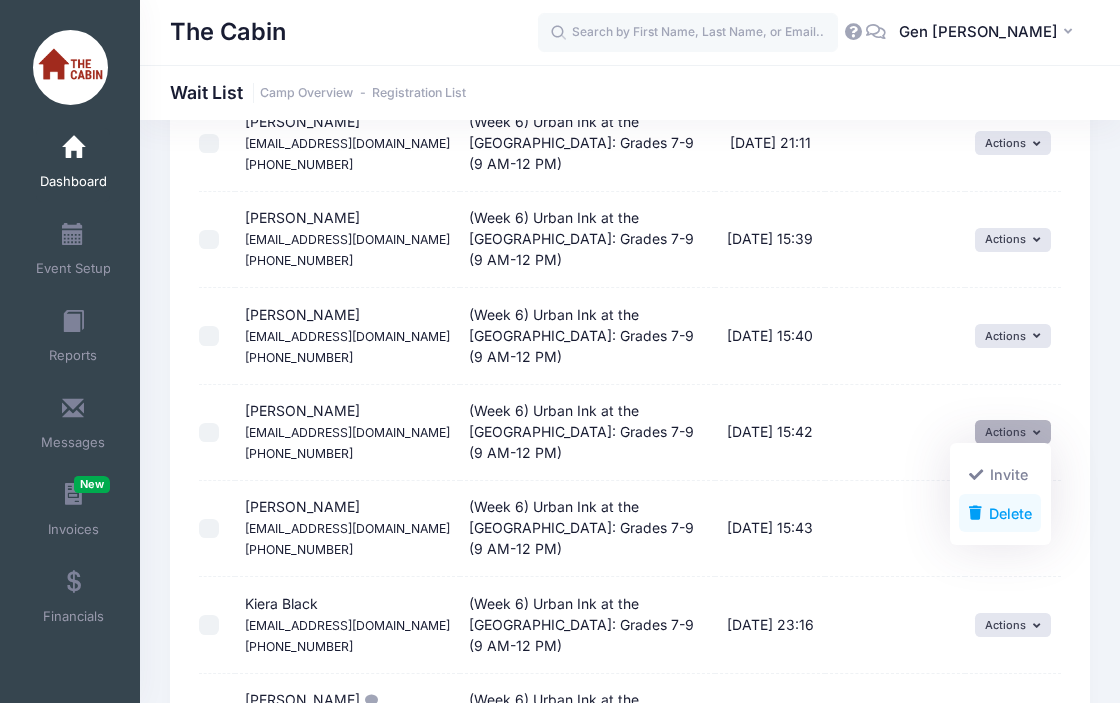 click on "Delete" at bounding box center (1000, 513) 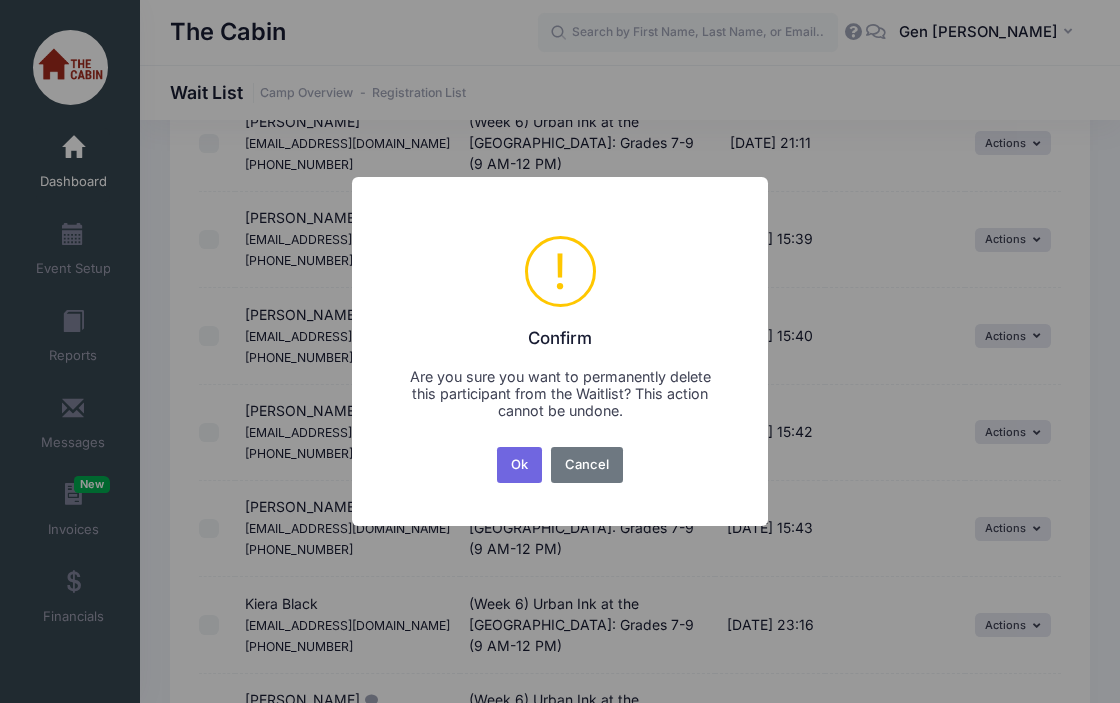 scroll, scrollTop: 0, scrollLeft: 0, axis: both 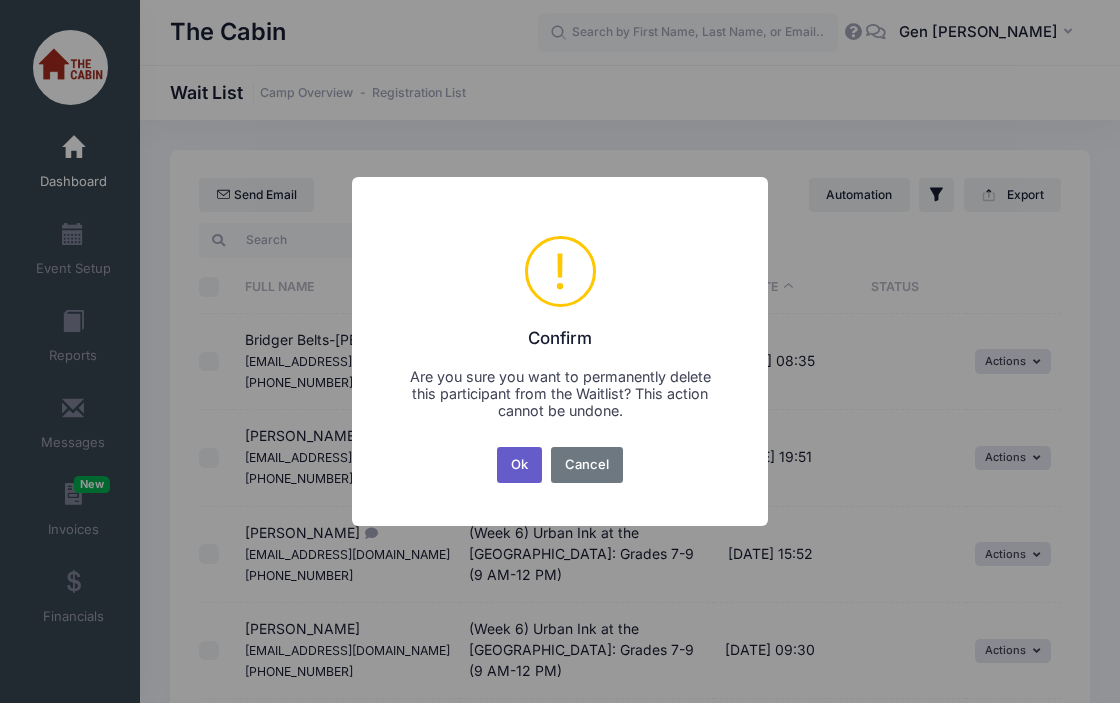 click on "Ok" at bounding box center [520, 465] 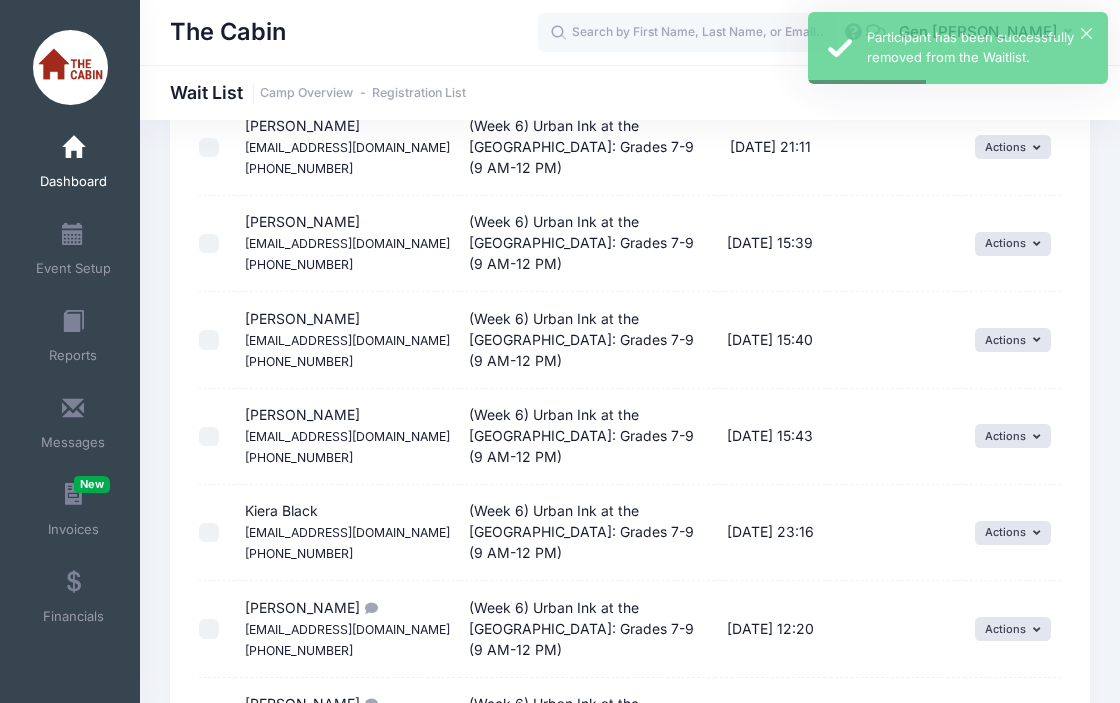 scroll, scrollTop: 700, scrollLeft: 0, axis: vertical 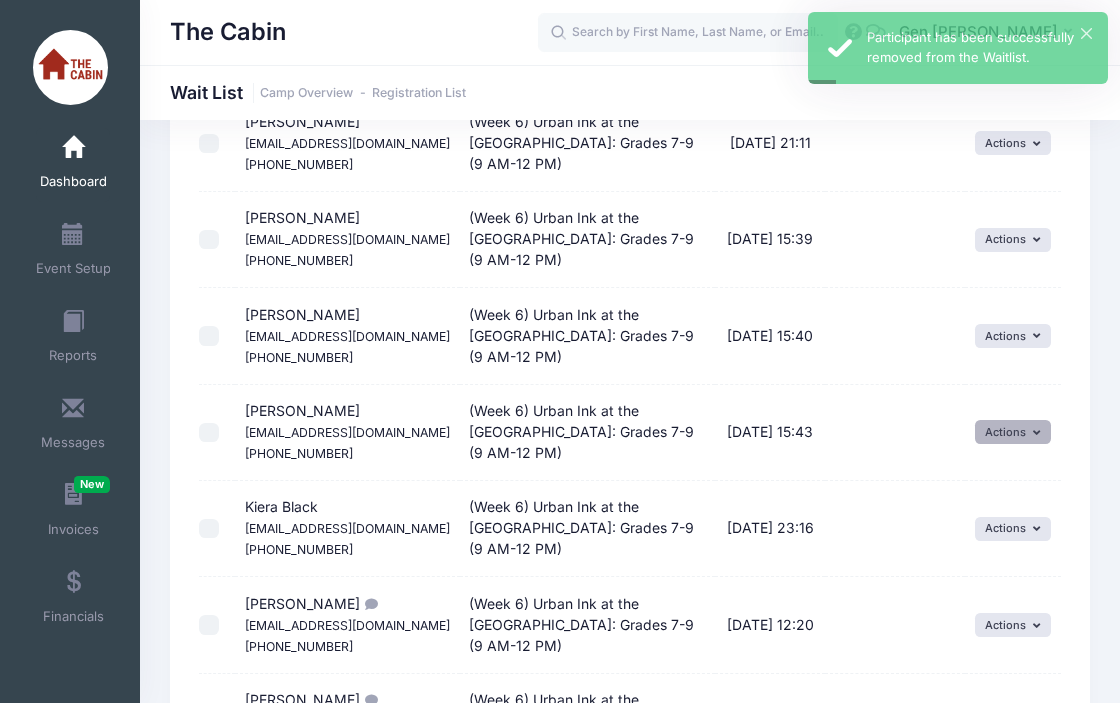 click on "Actions" at bounding box center [1013, 432] 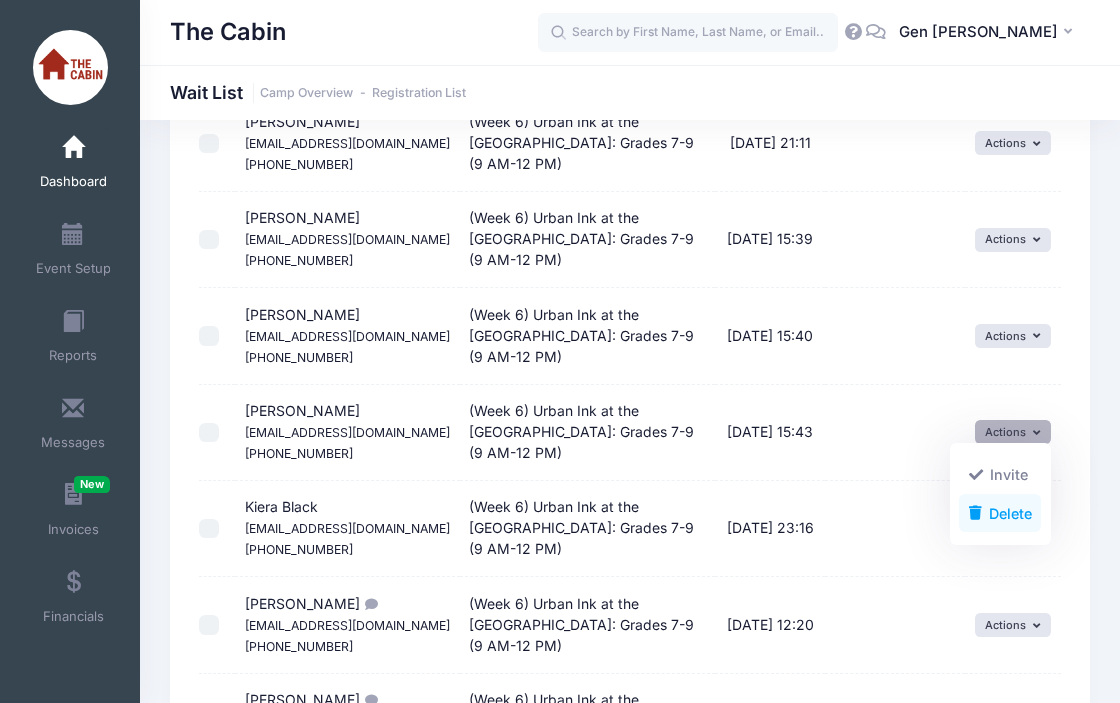 click on "Delete" at bounding box center [1000, 513] 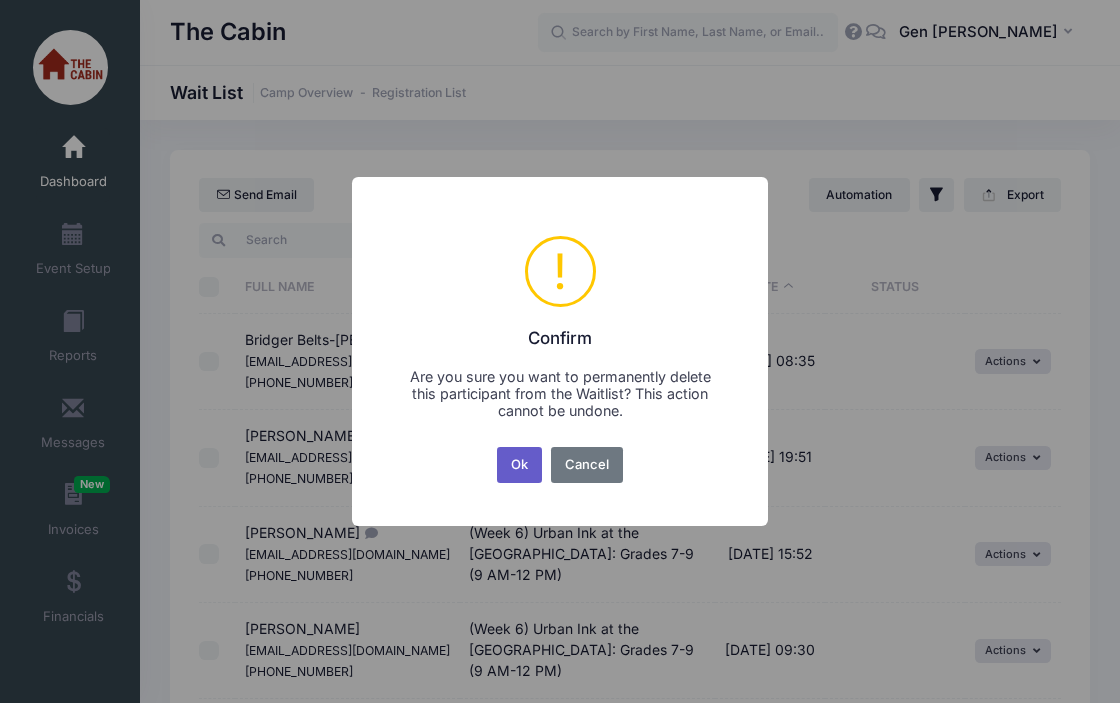 click on "Ok" at bounding box center [520, 465] 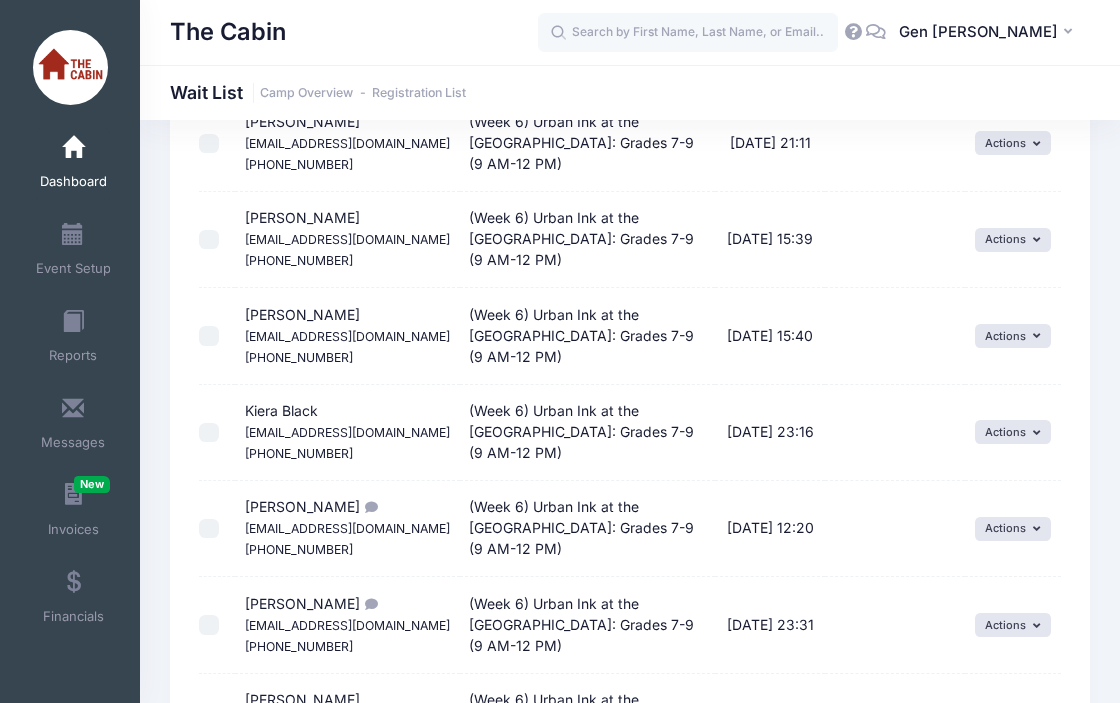 scroll, scrollTop: 800, scrollLeft: 0, axis: vertical 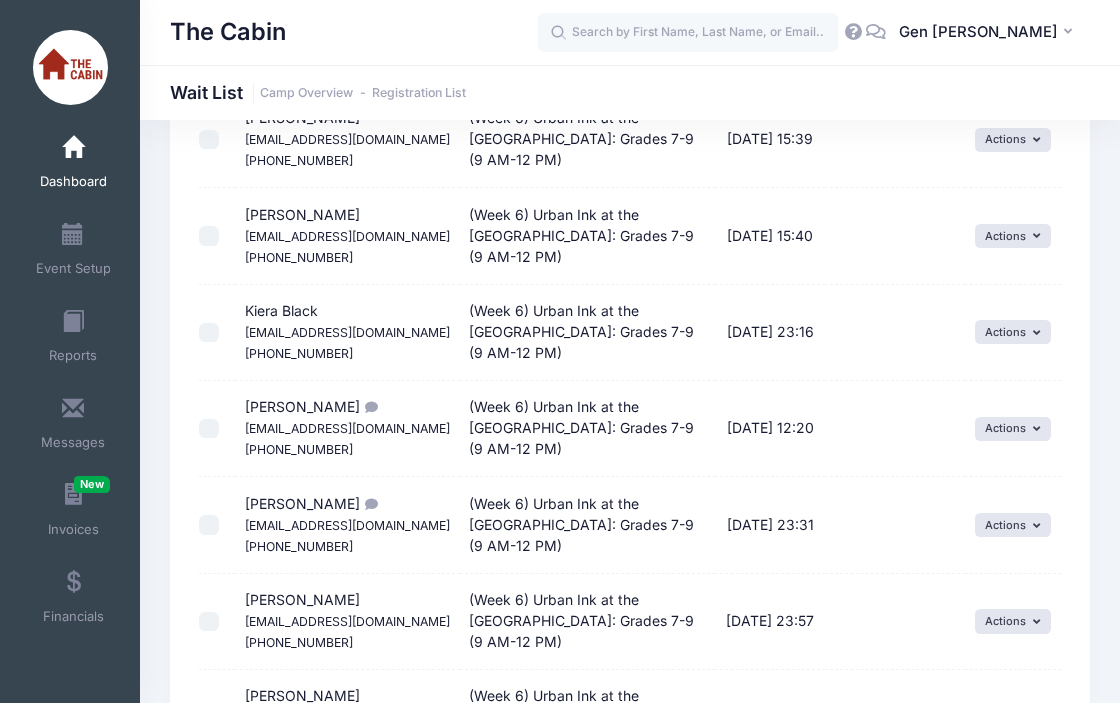click at bounding box center [209, 429] 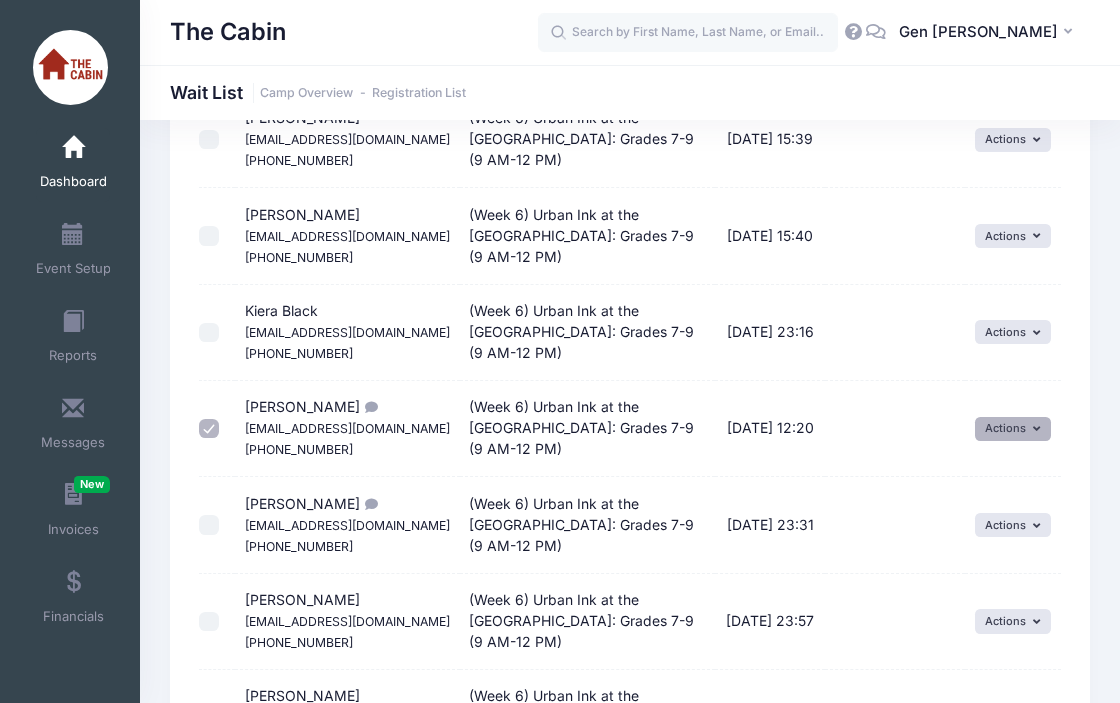 click on "Actions" at bounding box center (1013, 429) 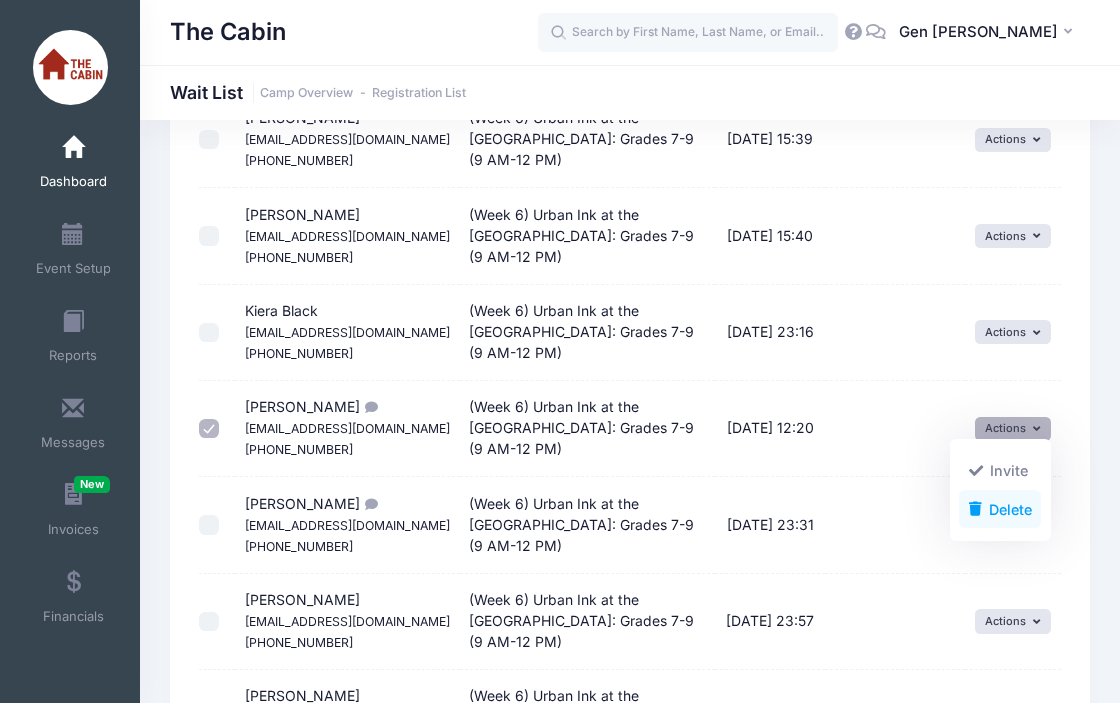 click on "Delete" at bounding box center [1000, 509] 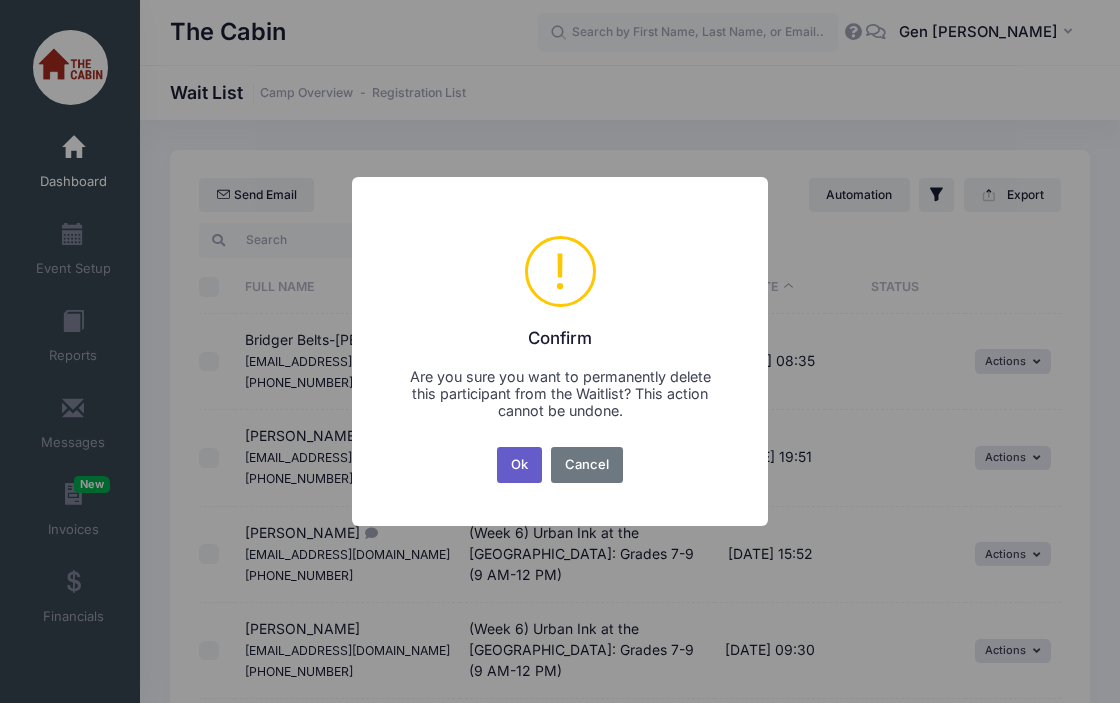 click on "Ok" at bounding box center [520, 465] 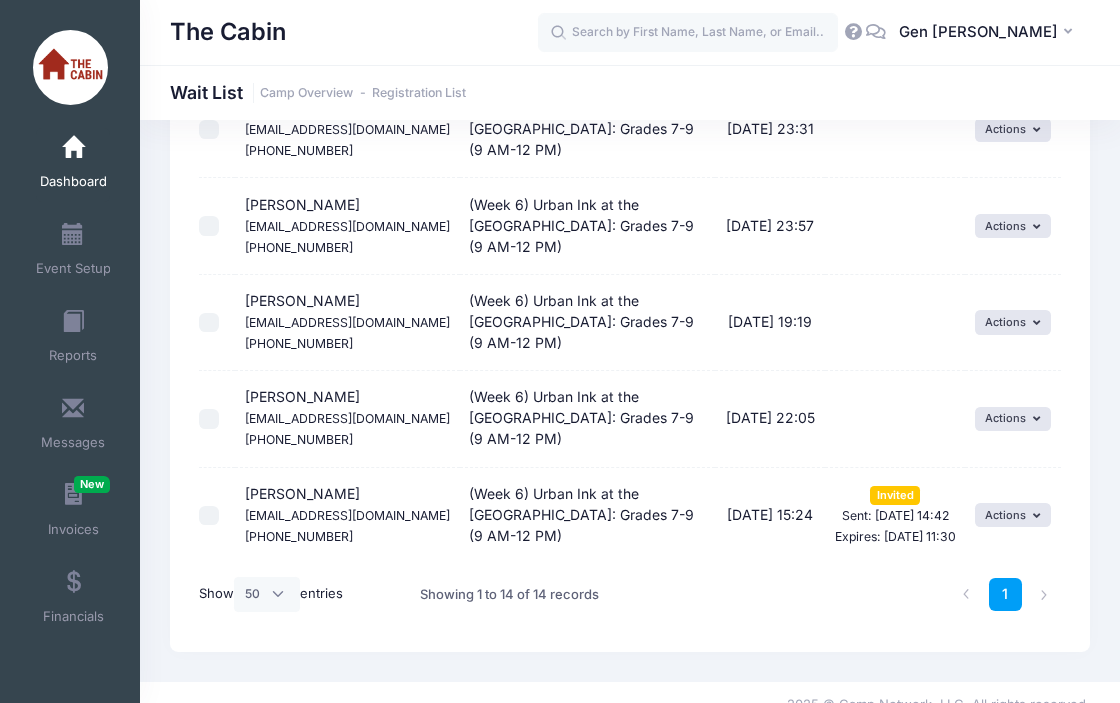 scroll, scrollTop: 1100, scrollLeft: 0, axis: vertical 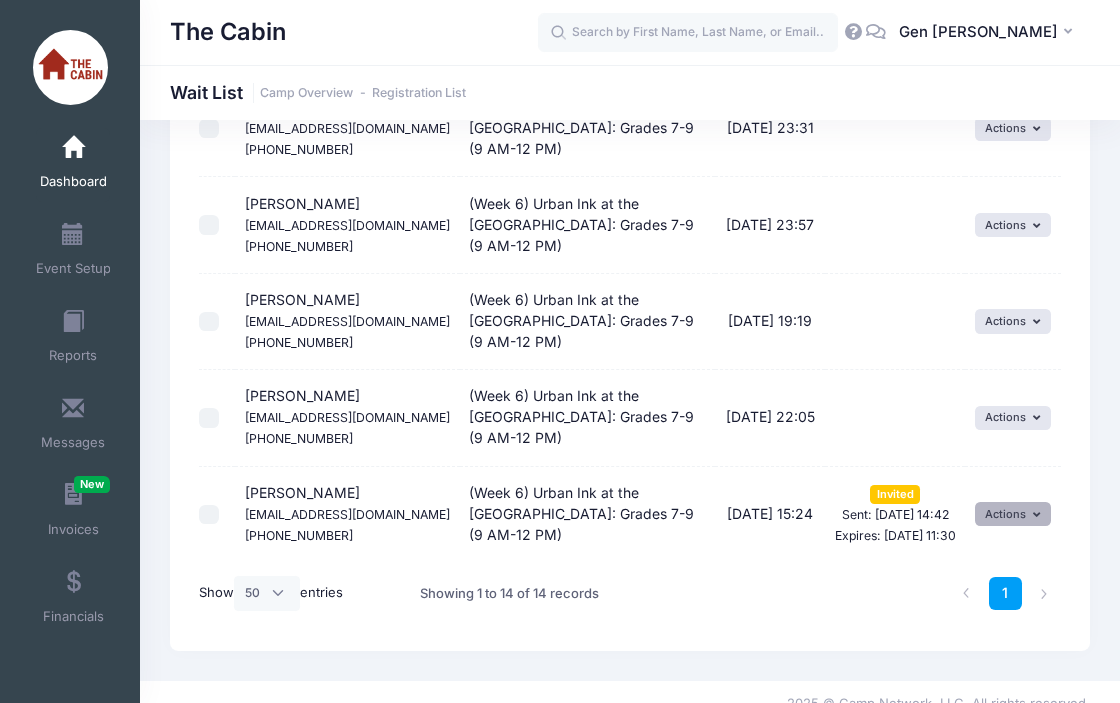 click on "Actions" at bounding box center [1013, 514] 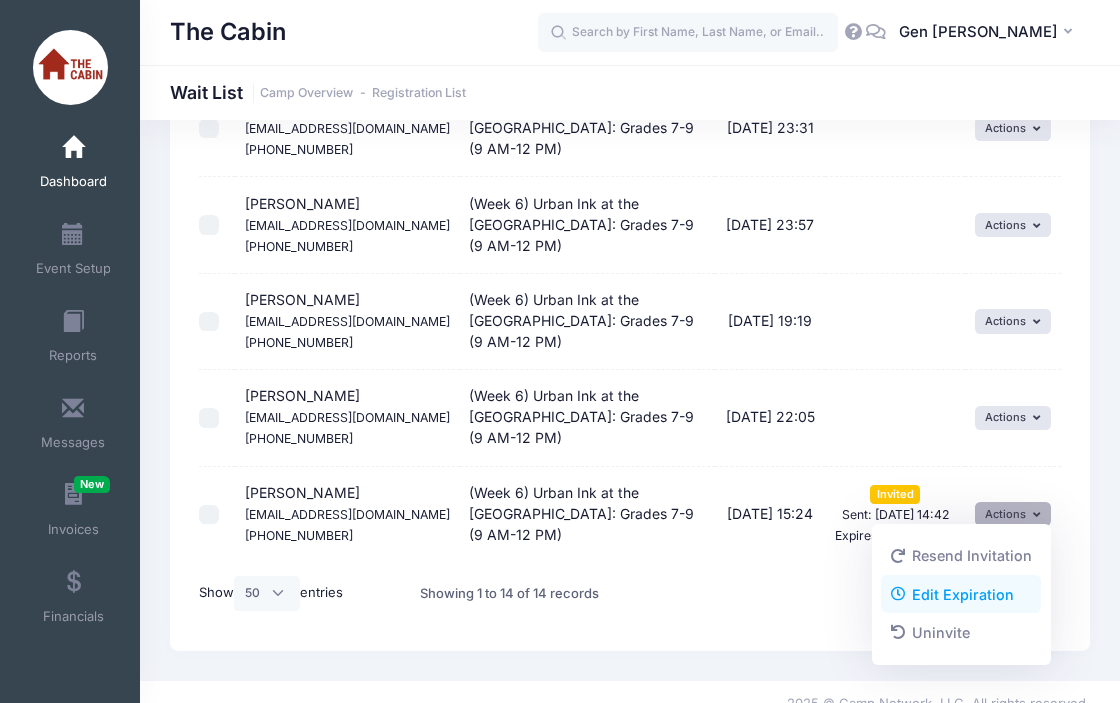 click on "Edit Expiration" at bounding box center [961, 594] 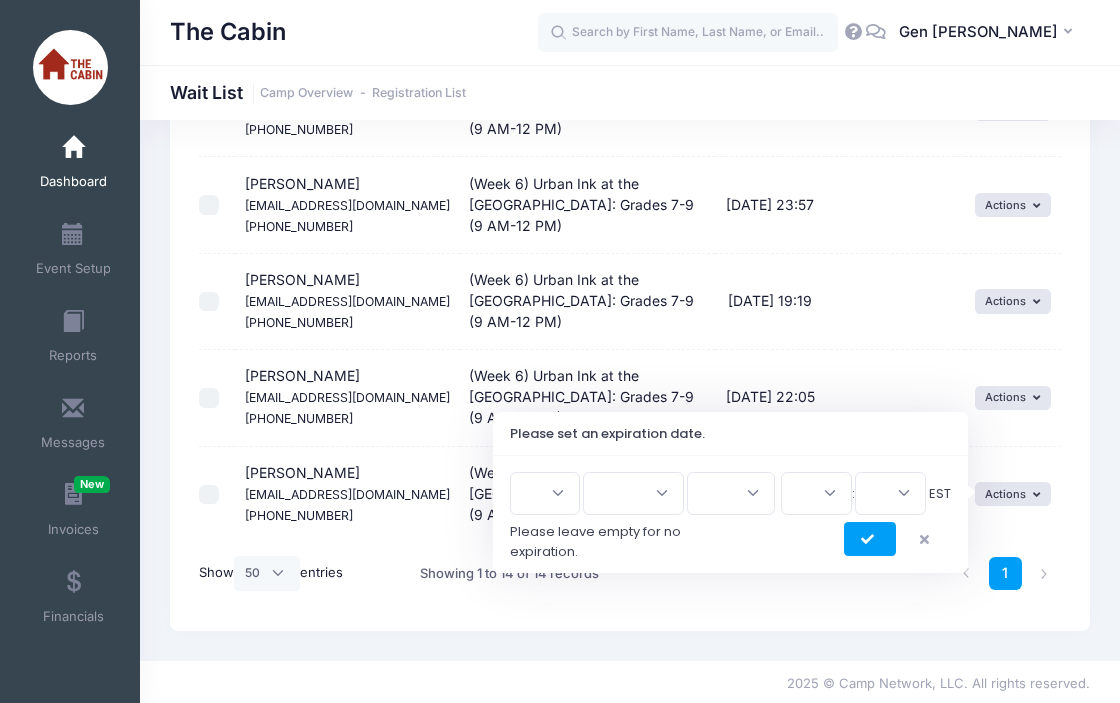 click on "1 2 3 4 5 6 7 8 9 10 11 12 13 14 15 16 17 18 19 20 21 22 23 24 25 26 27 28 29 30 31" at bounding box center (545, 493) 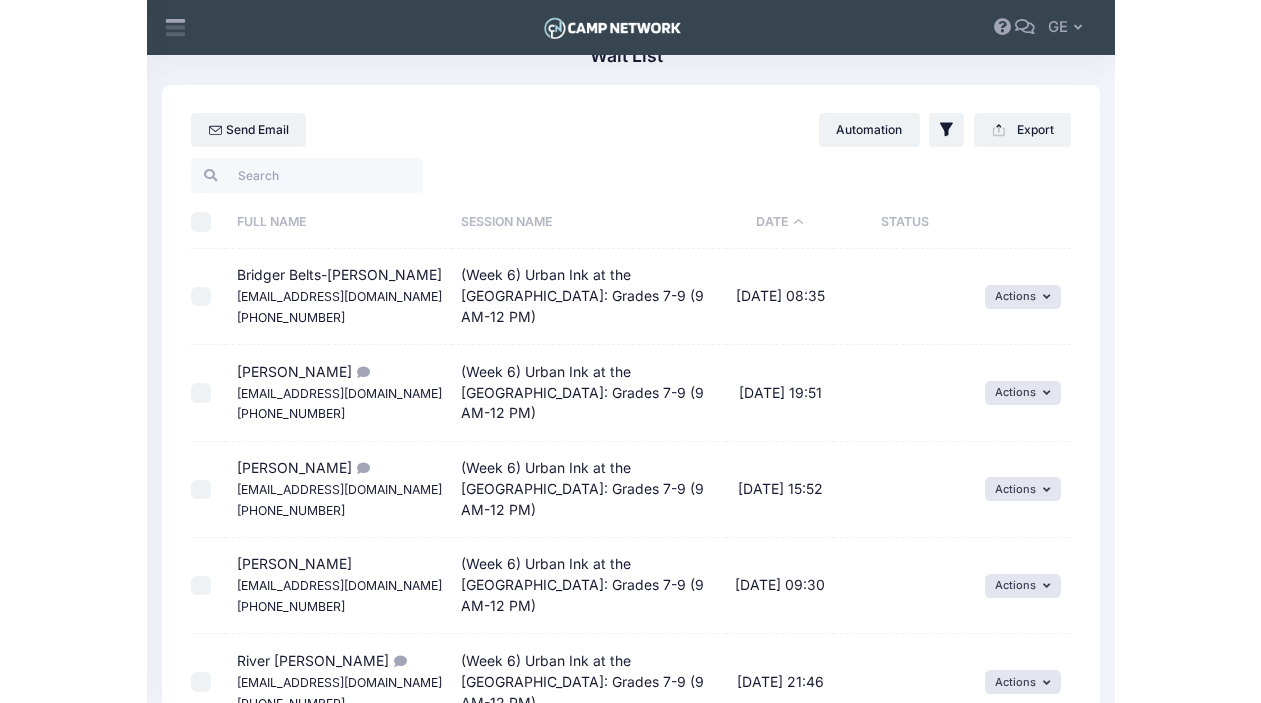 scroll, scrollTop: 0, scrollLeft: 0, axis: both 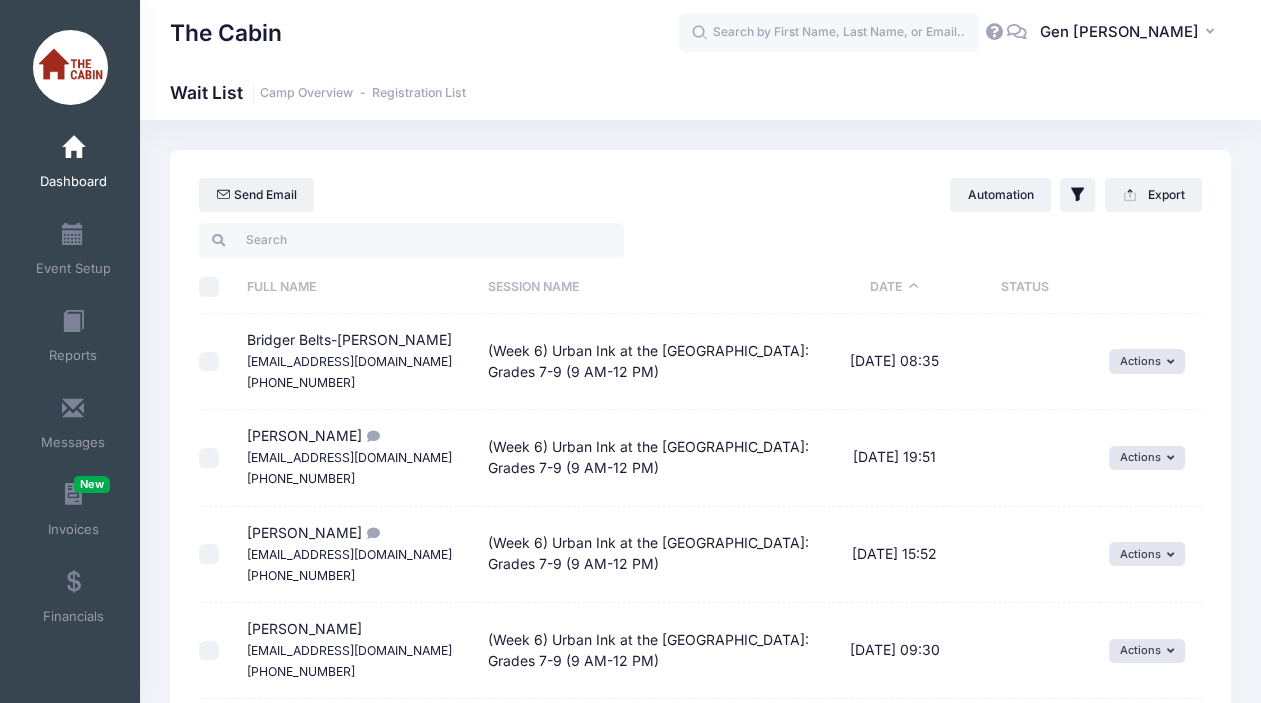 click at bounding box center (73, 148) 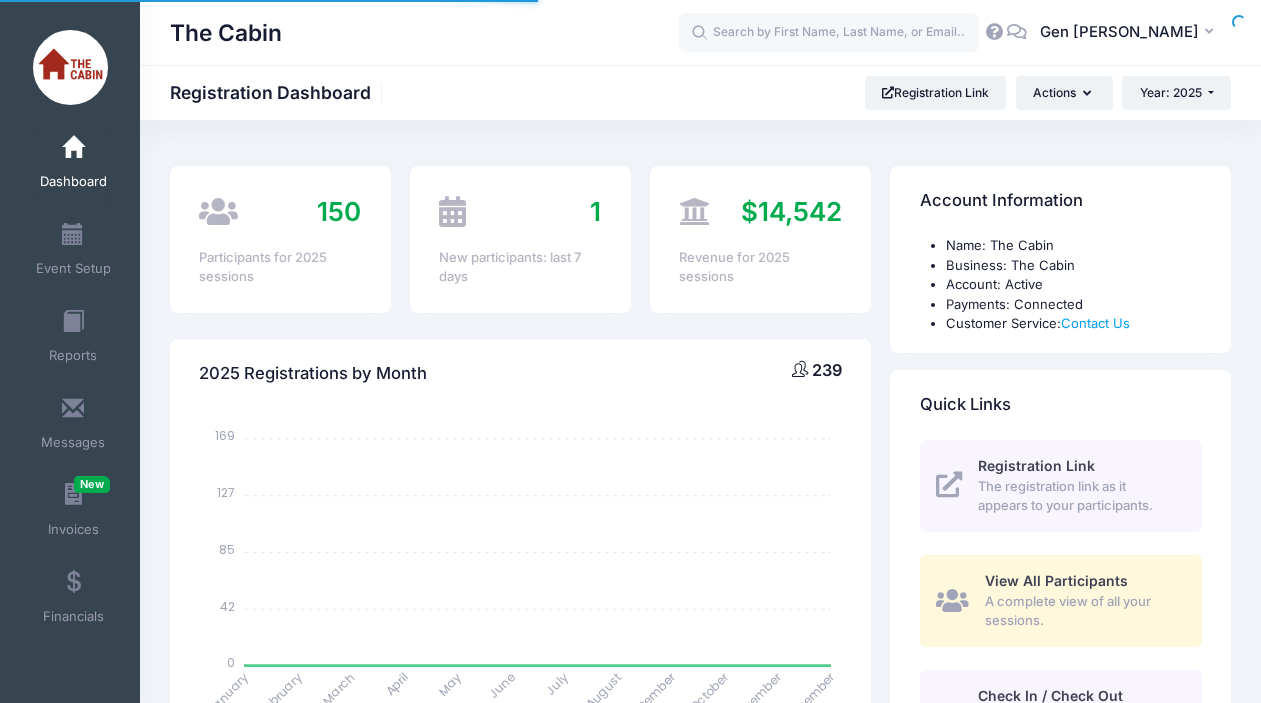 scroll, scrollTop: 0, scrollLeft: 0, axis: both 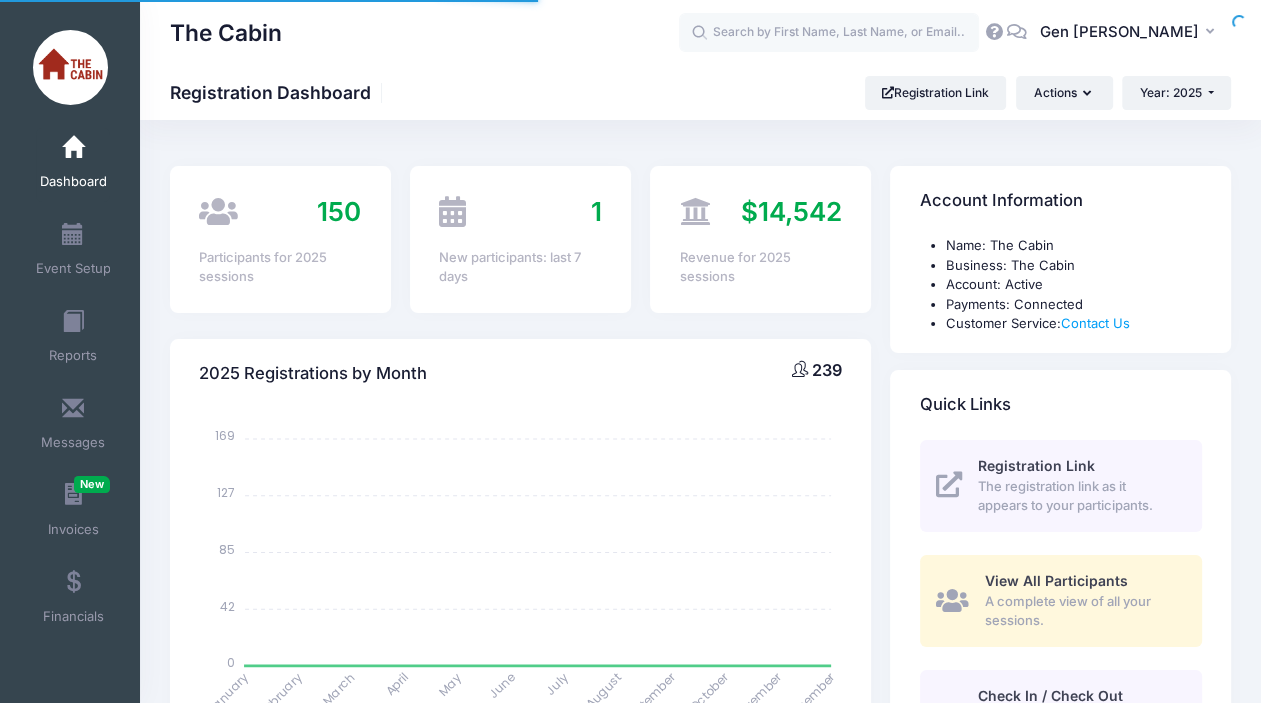 select 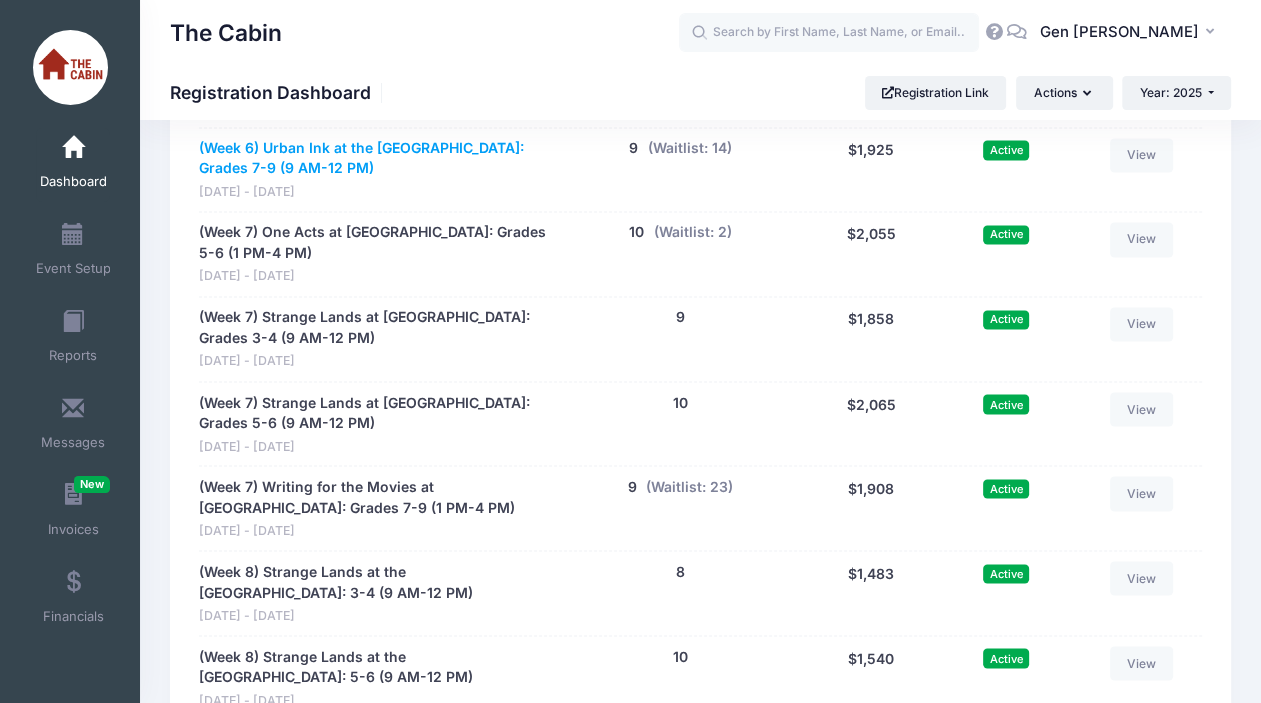 scroll, scrollTop: 2900, scrollLeft: 0, axis: vertical 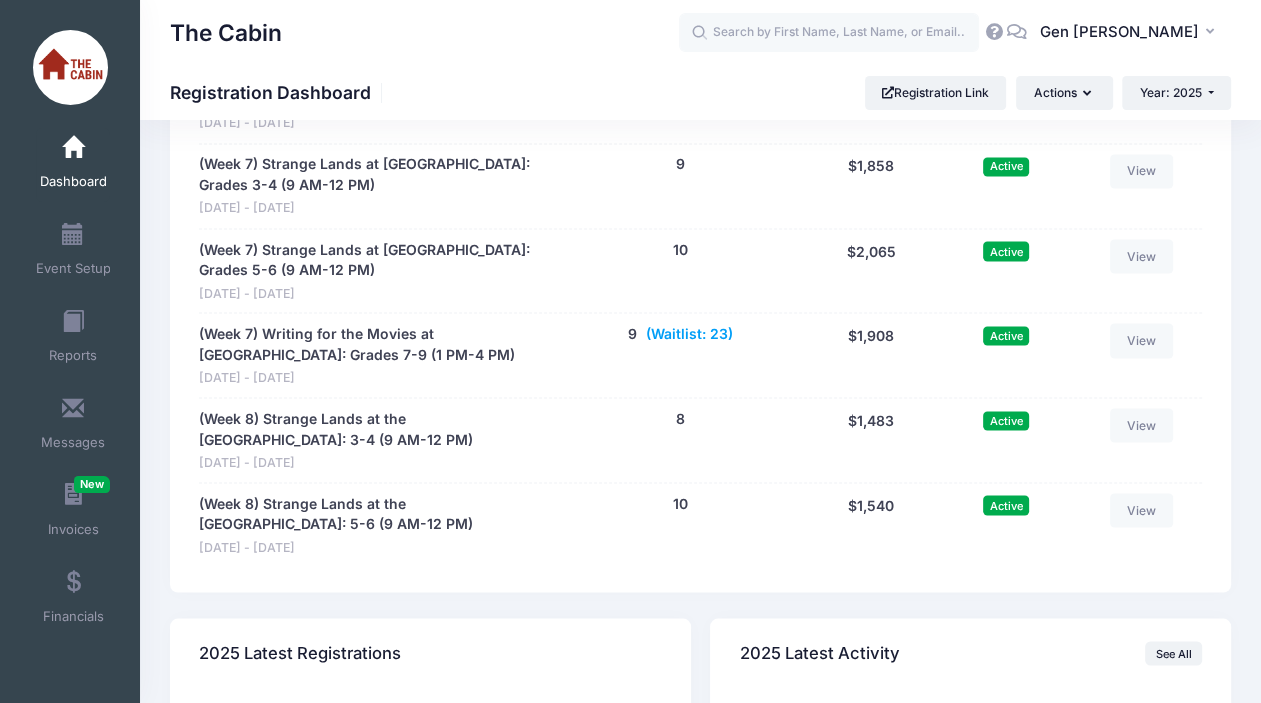 click on "(Waitlist: 23)" at bounding box center (689, 333) 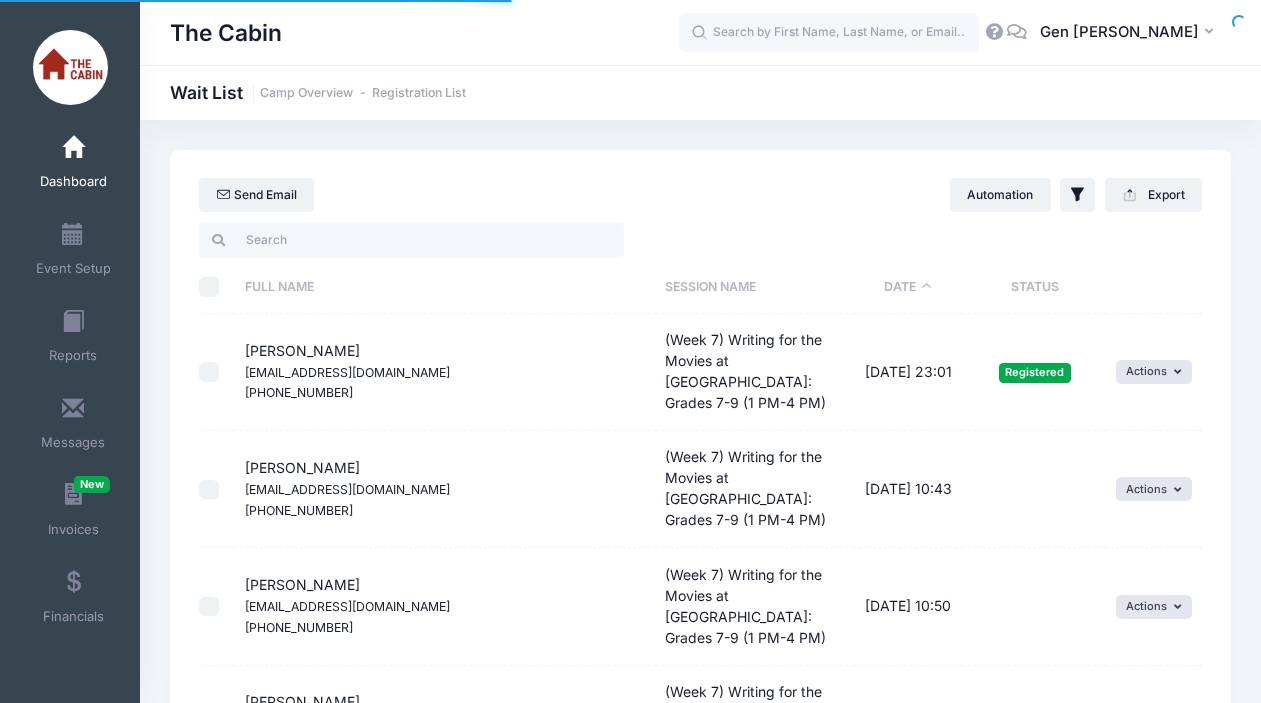 select on "50" 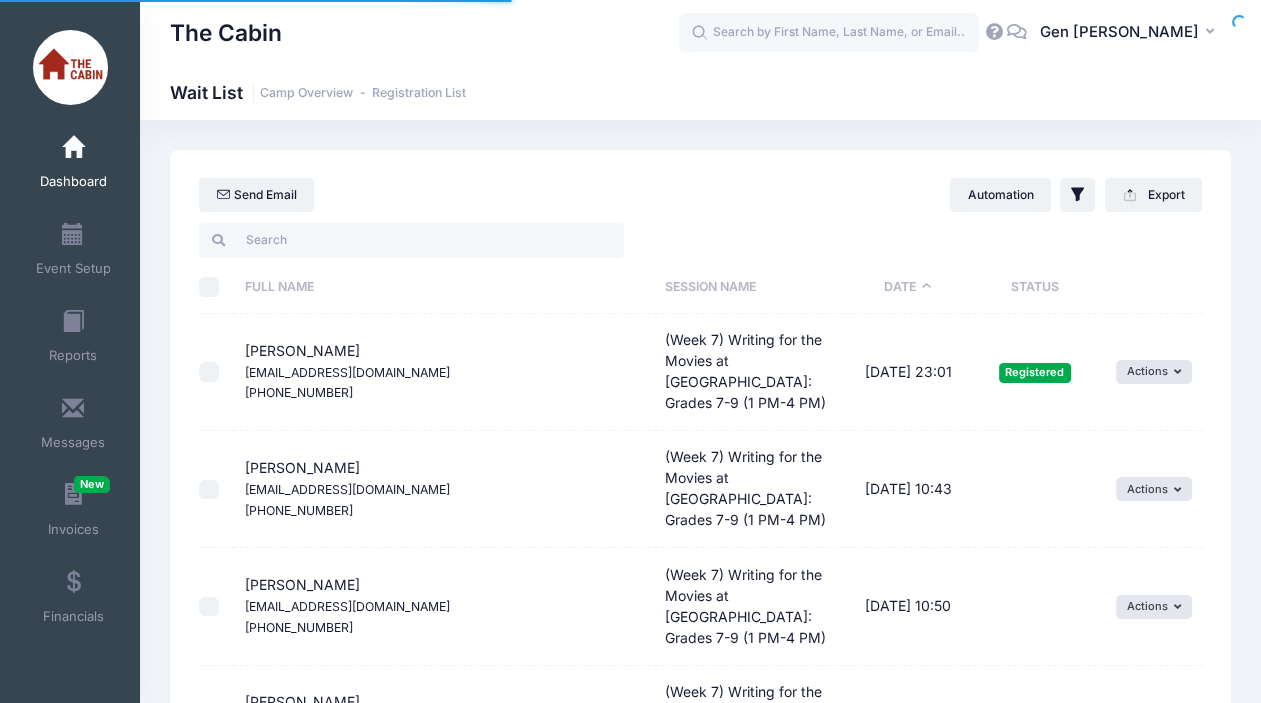 scroll, scrollTop: 0, scrollLeft: 0, axis: both 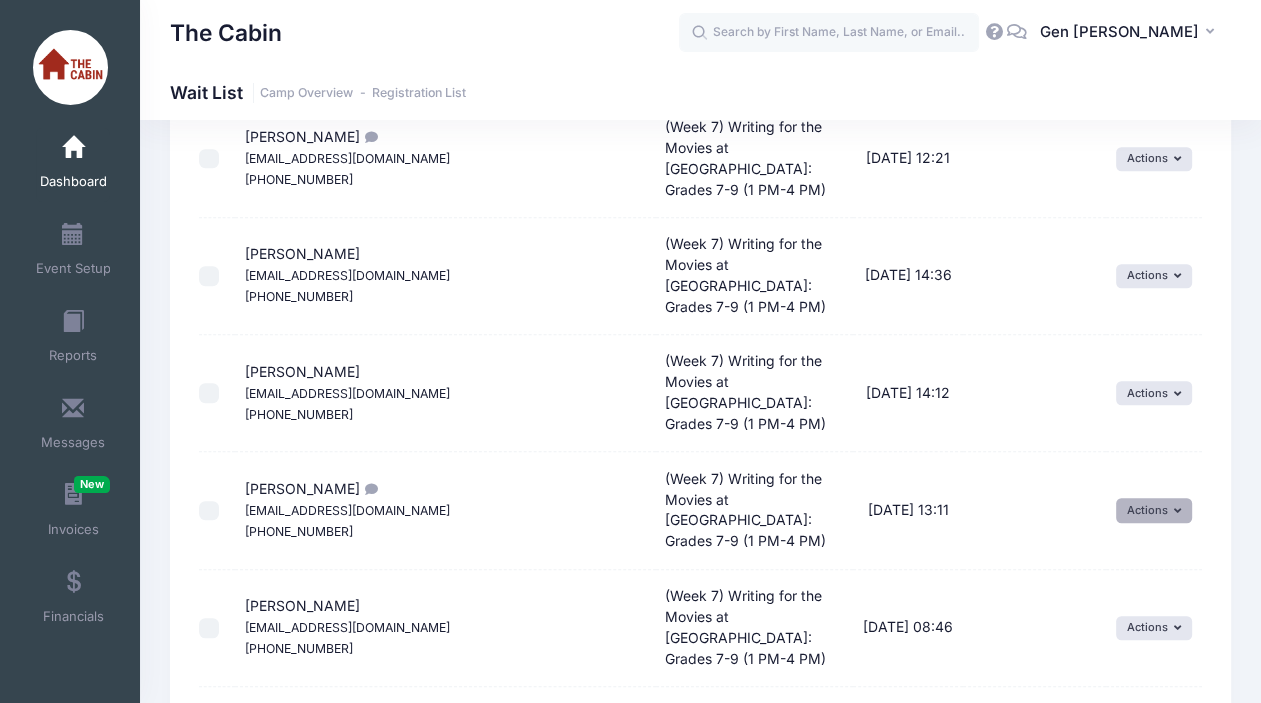 click on "Actions" at bounding box center (1154, 510) 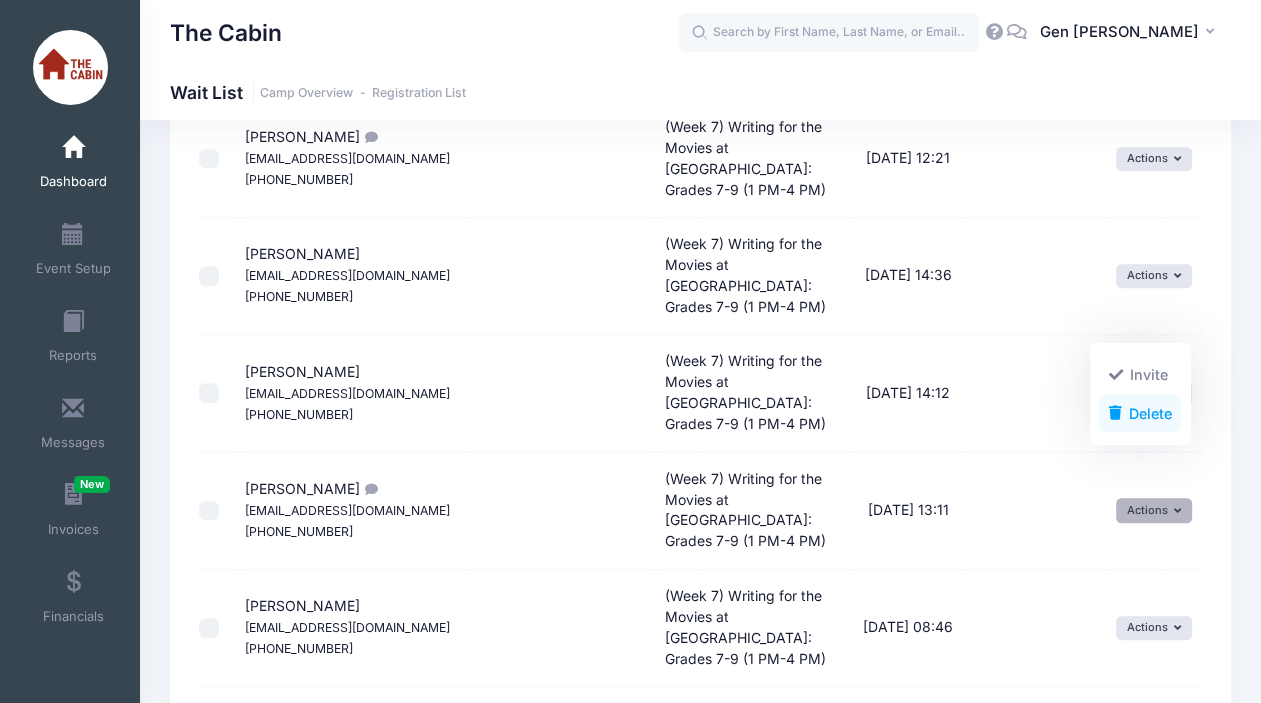 click on "Delete" at bounding box center [1140, 413] 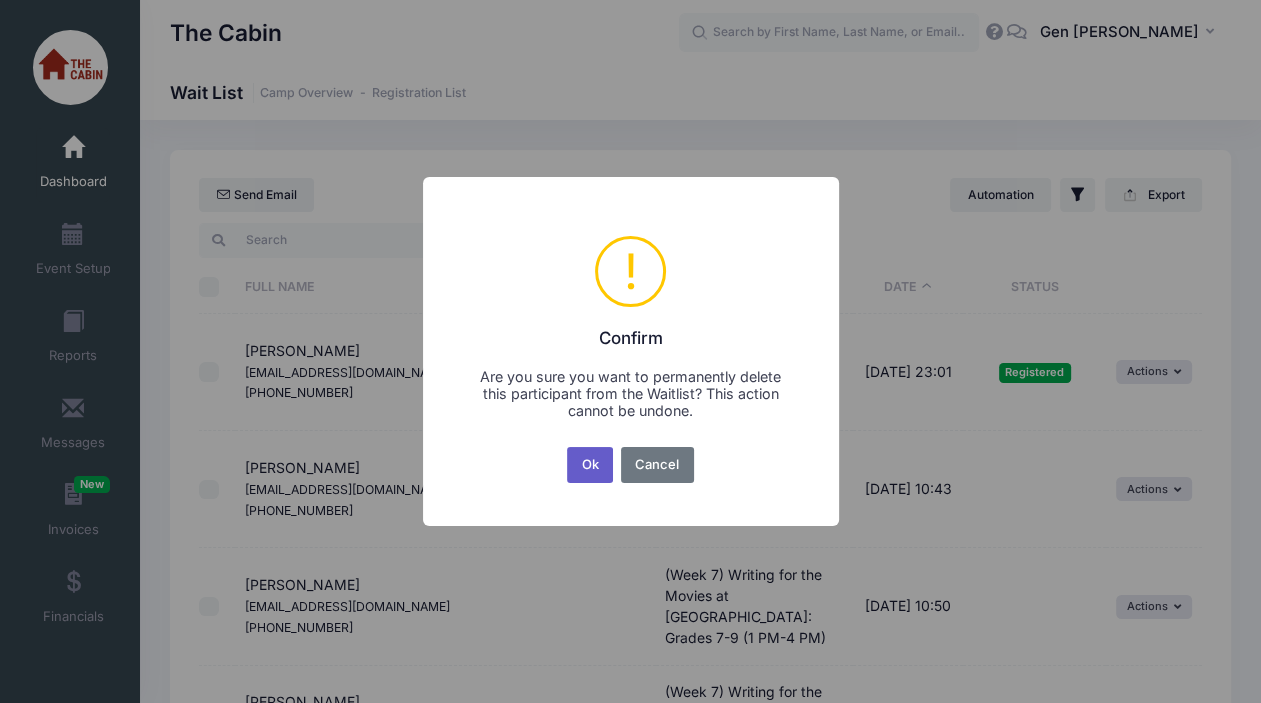 click on "Ok" at bounding box center [590, 465] 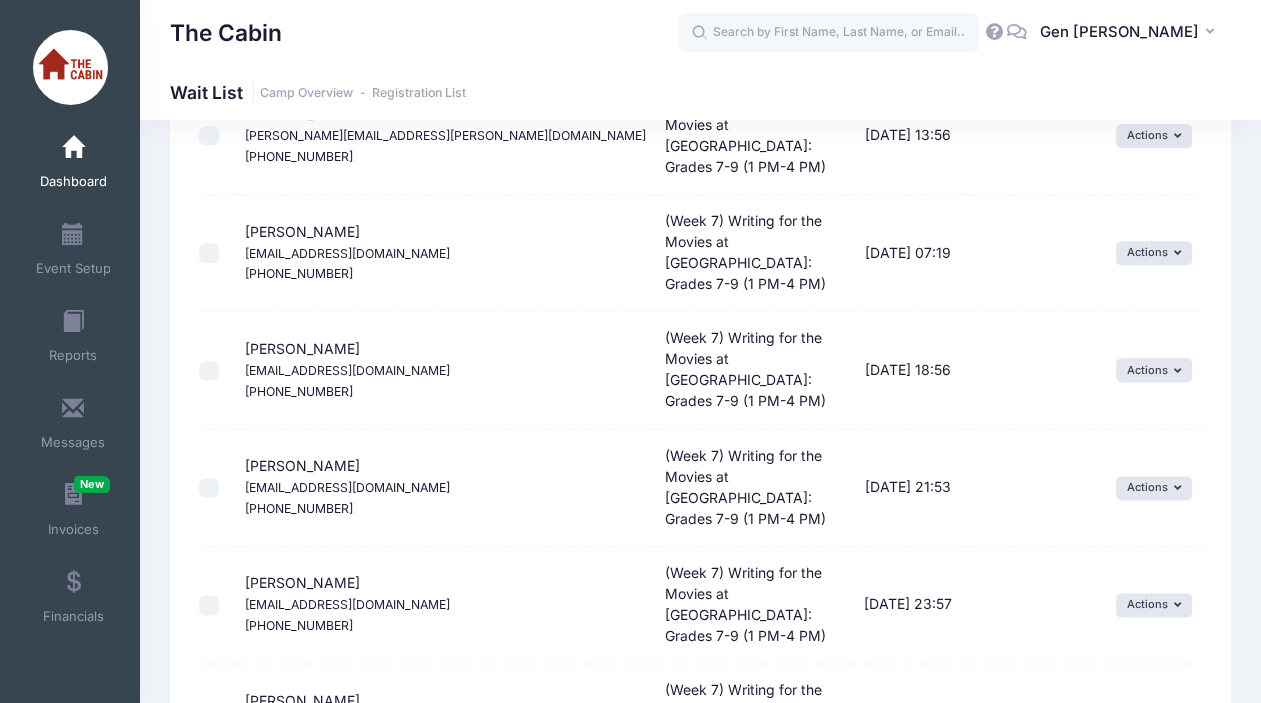 scroll, scrollTop: 2100, scrollLeft: 0, axis: vertical 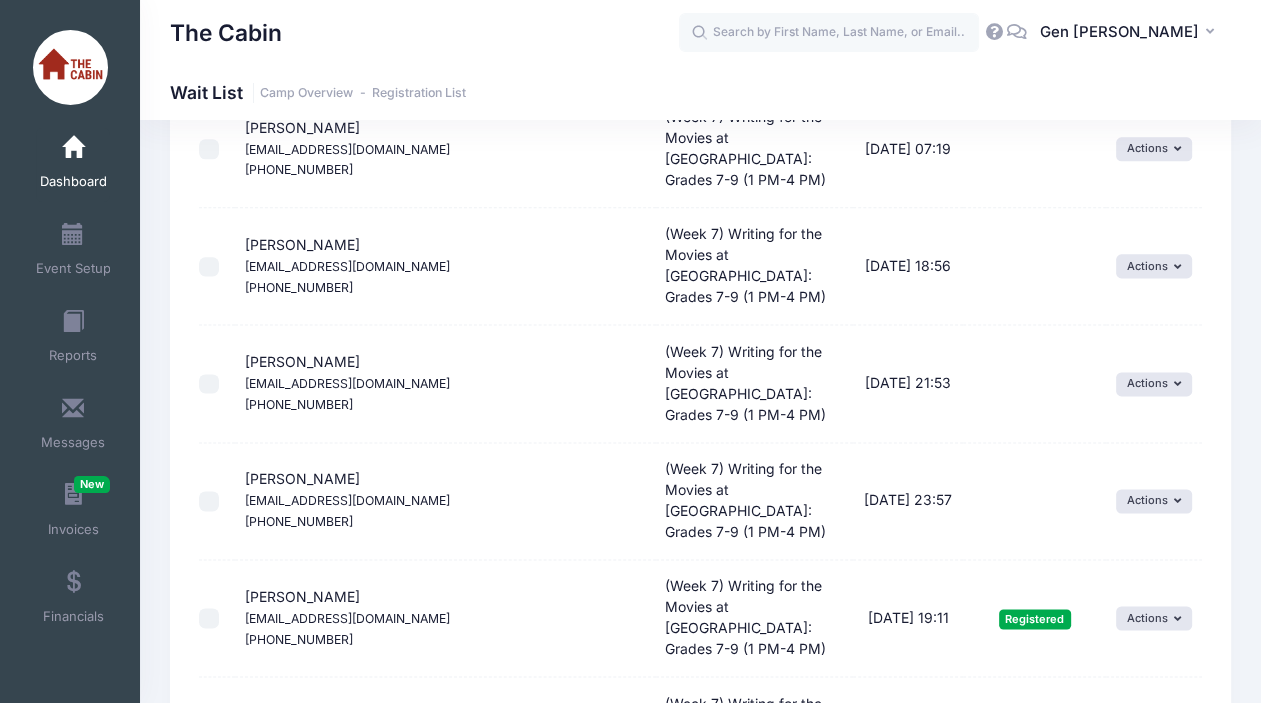 click on "Actions" at bounding box center [1154, 736] 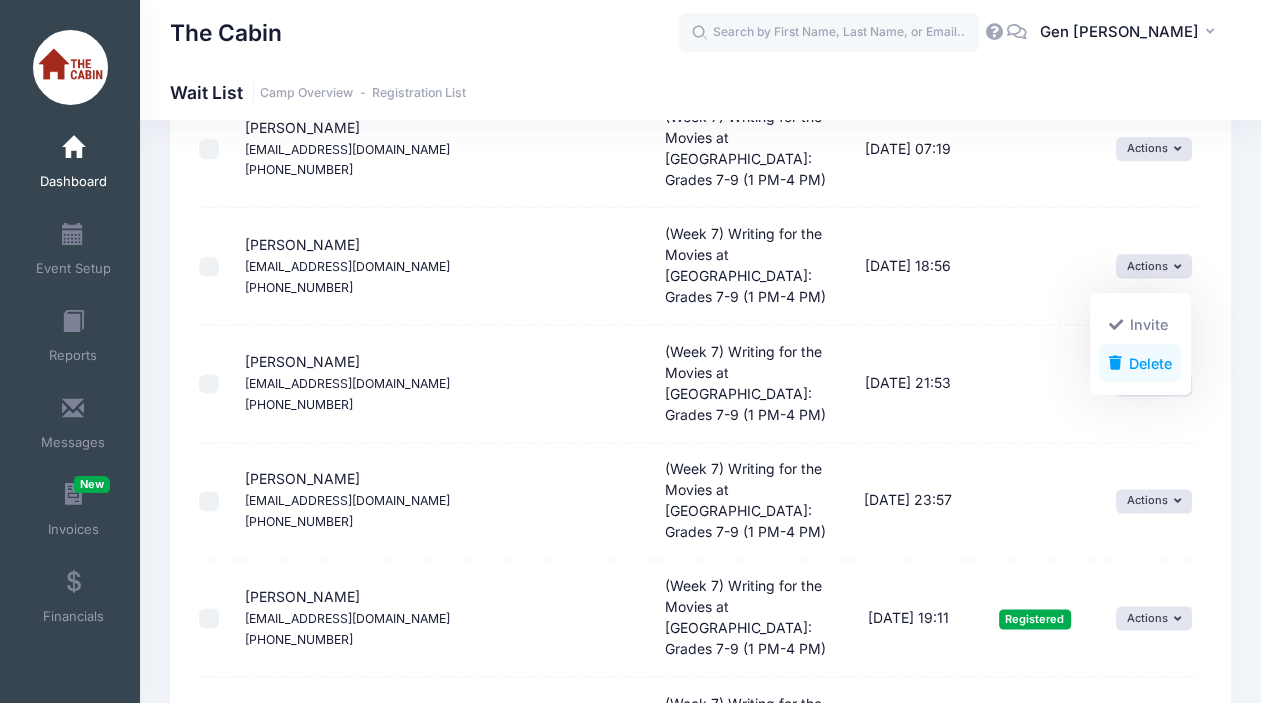 click on "Delete" at bounding box center [1140, 363] 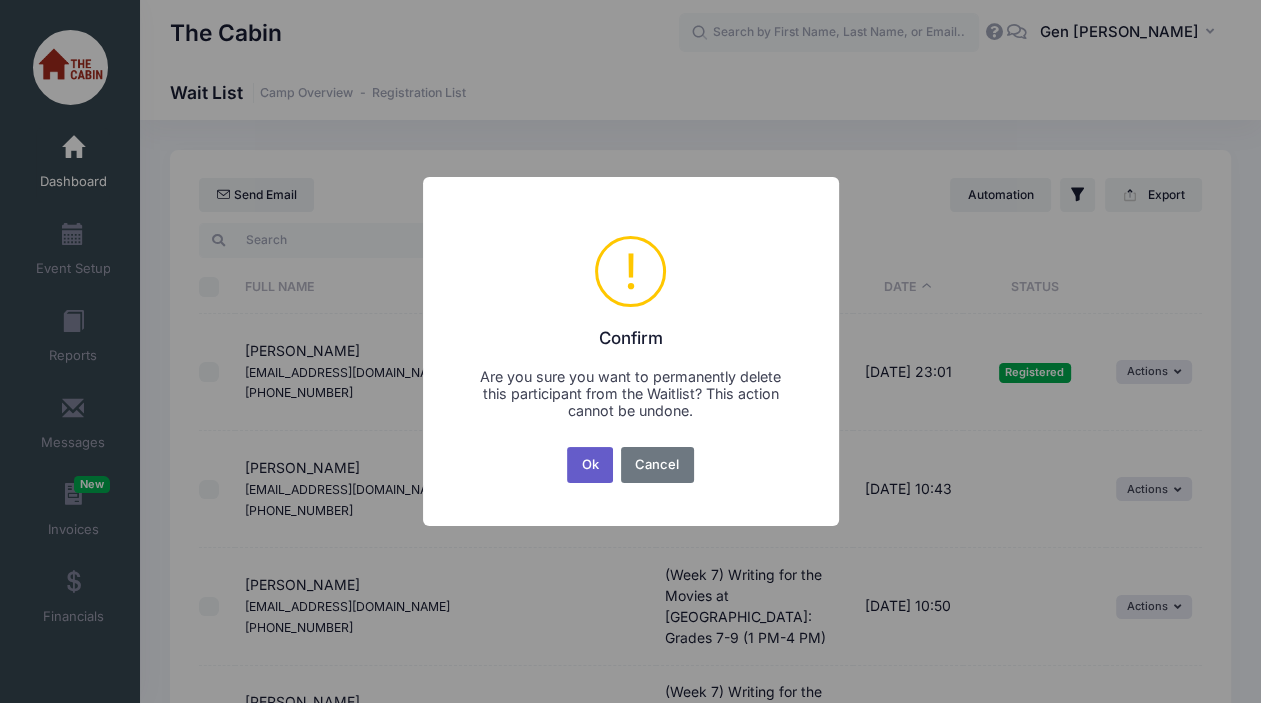 click on "Ok" at bounding box center [590, 465] 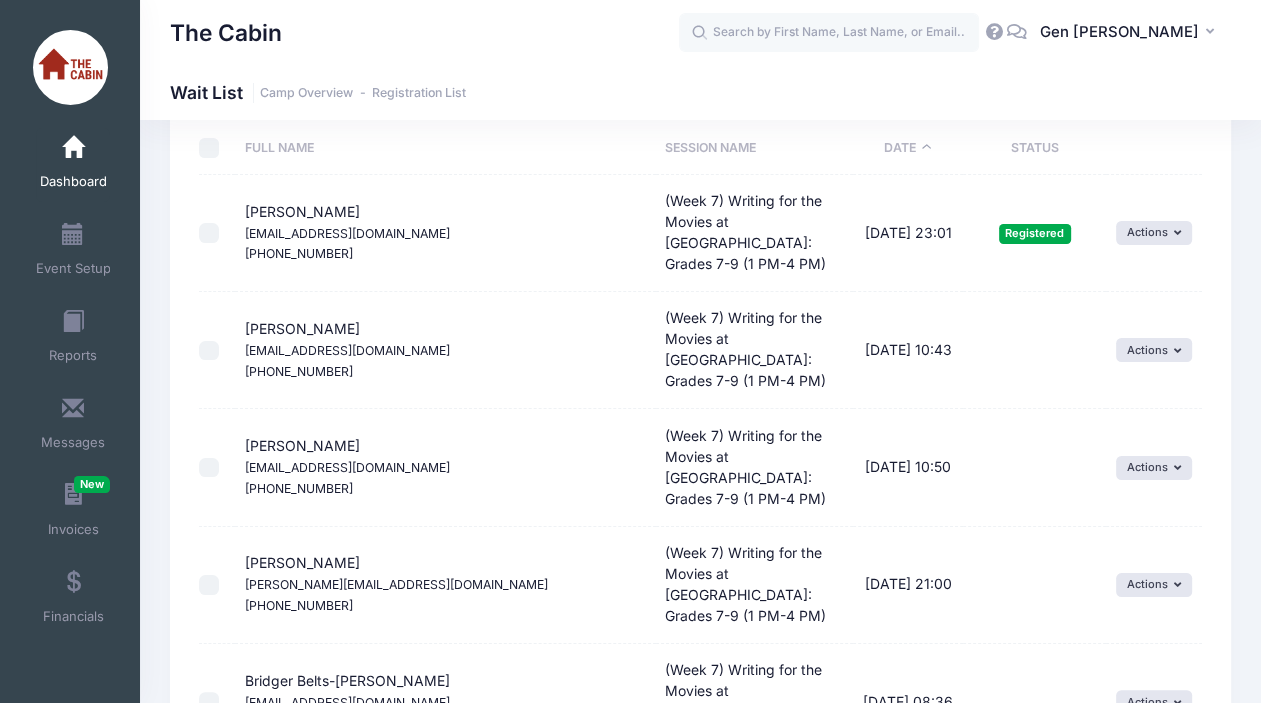 scroll, scrollTop: 0, scrollLeft: 0, axis: both 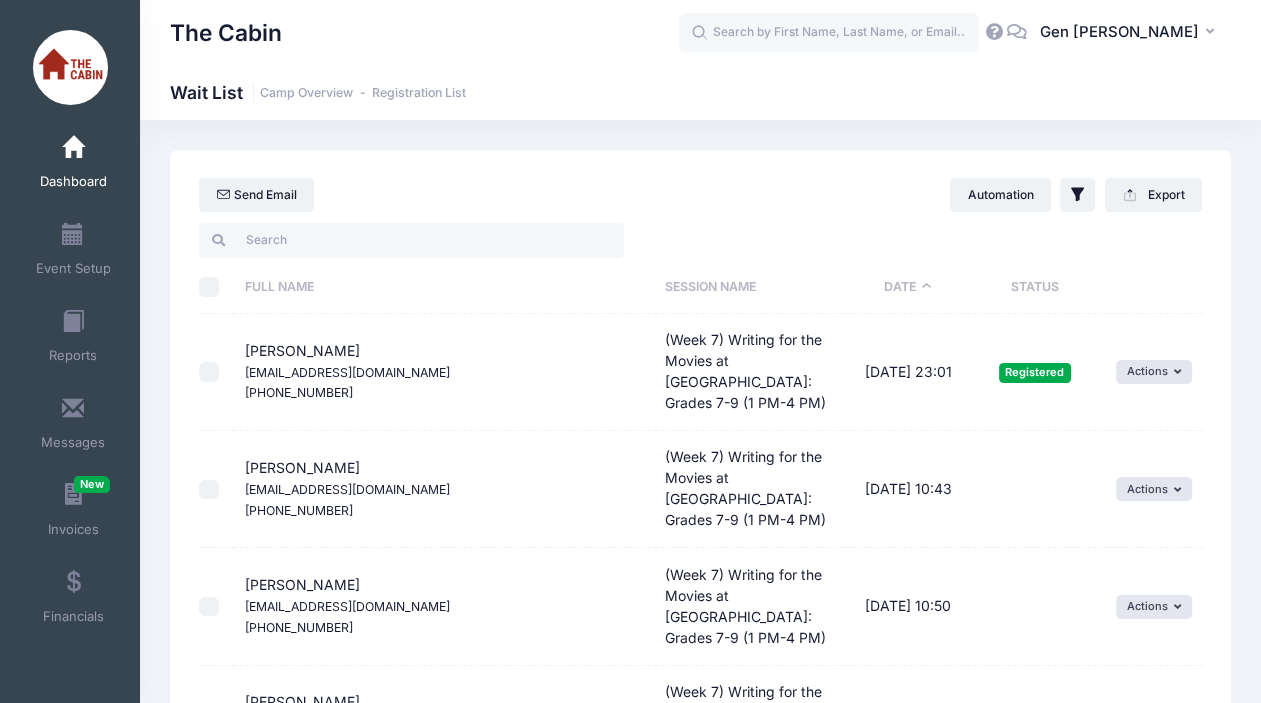 click at bounding box center (73, 148) 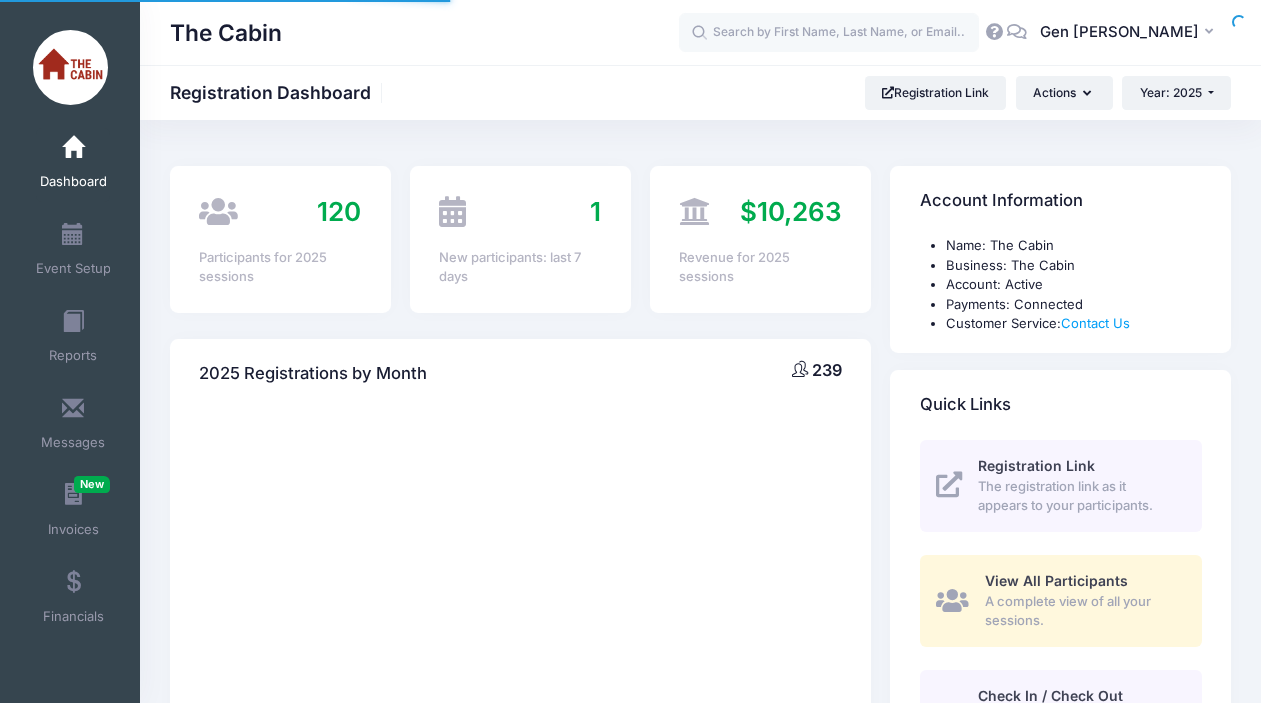 scroll, scrollTop: 0, scrollLeft: 0, axis: both 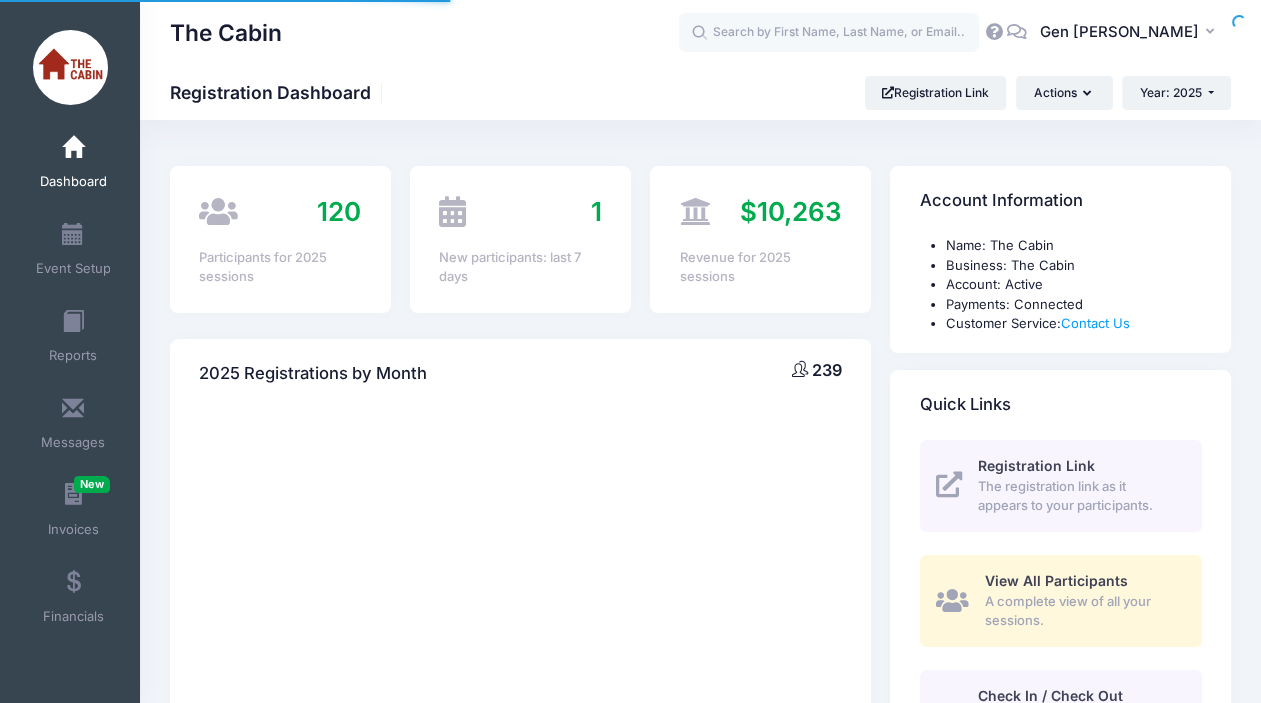select 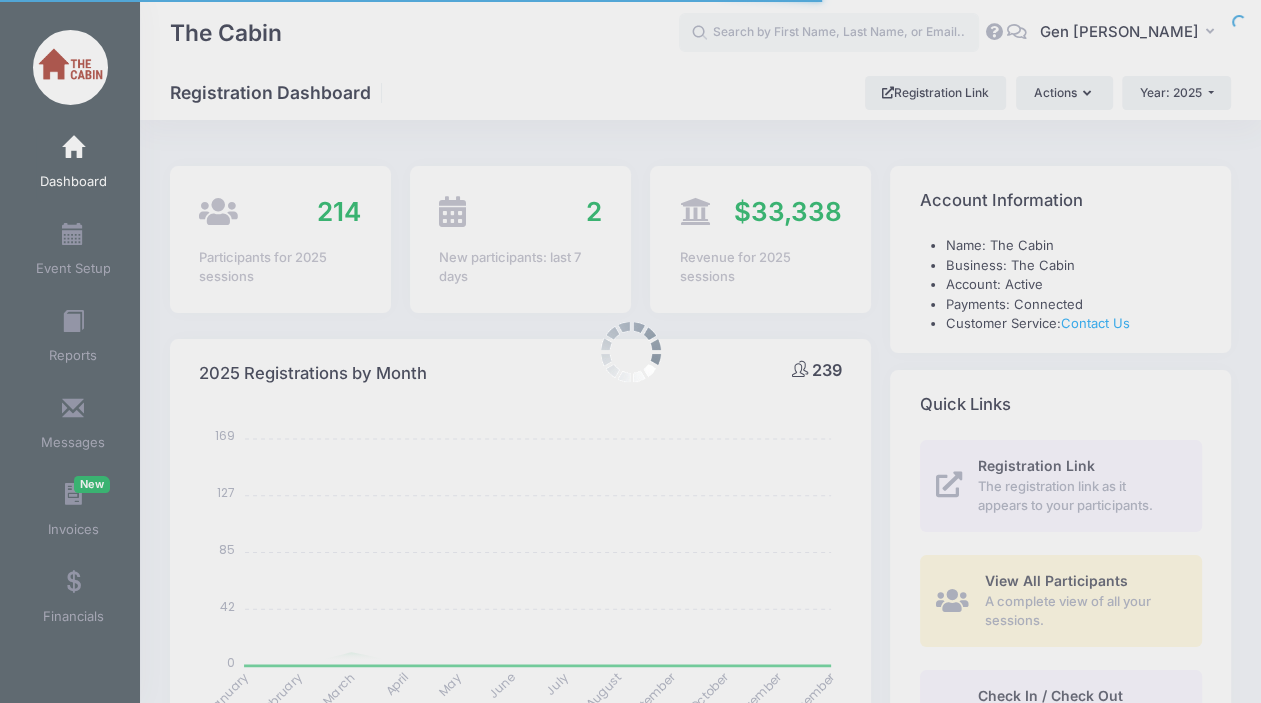 scroll, scrollTop: 0, scrollLeft: 0, axis: both 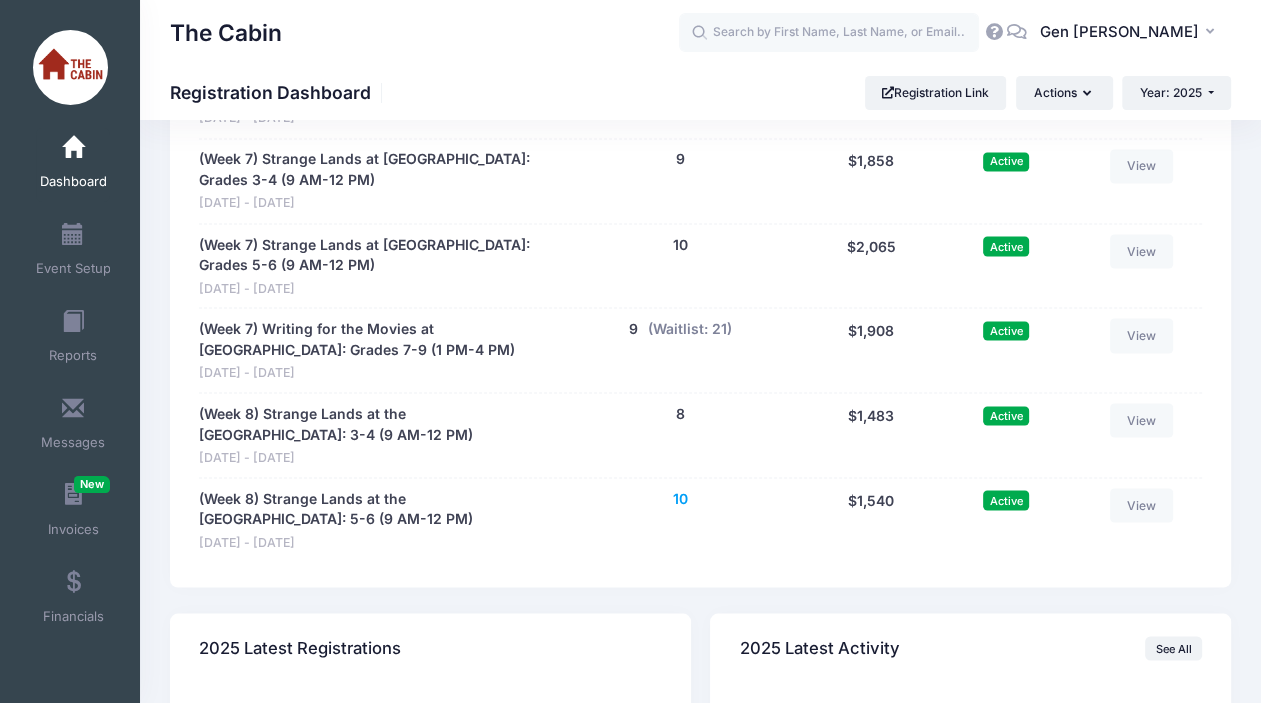 click on "10" at bounding box center [680, 498] 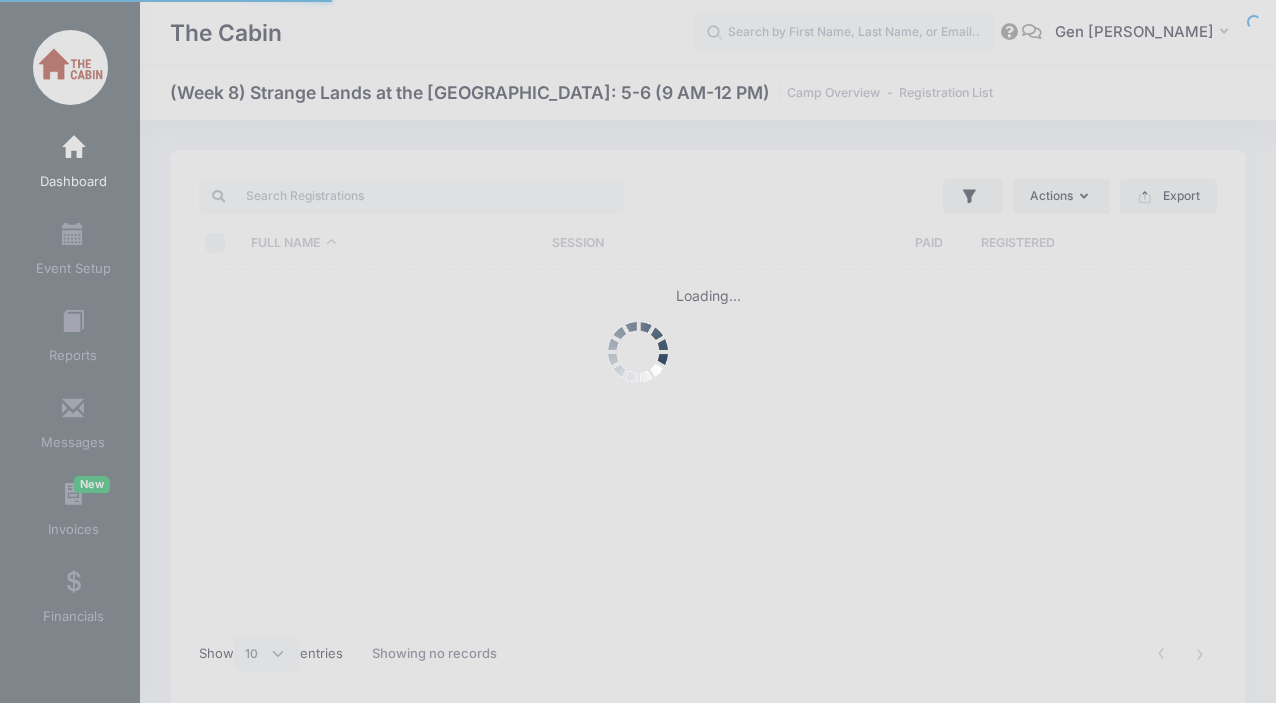 select on "10" 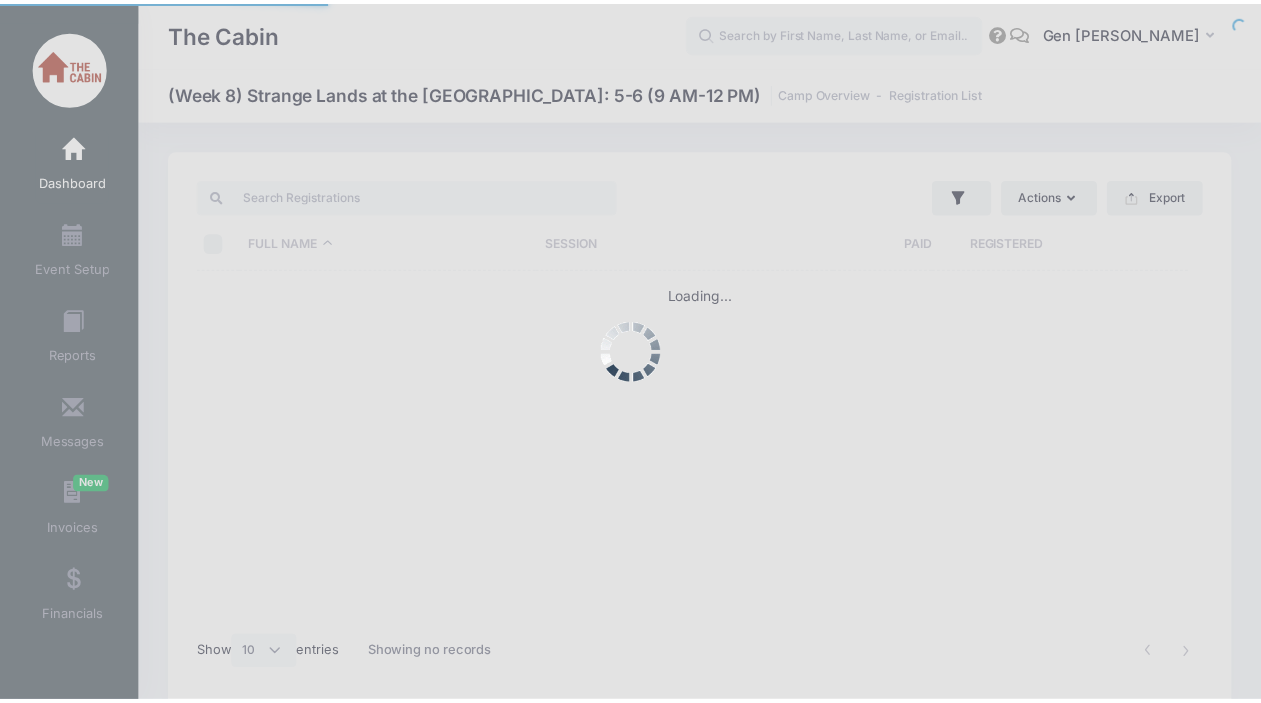 scroll, scrollTop: 0, scrollLeft: 0, axis: both 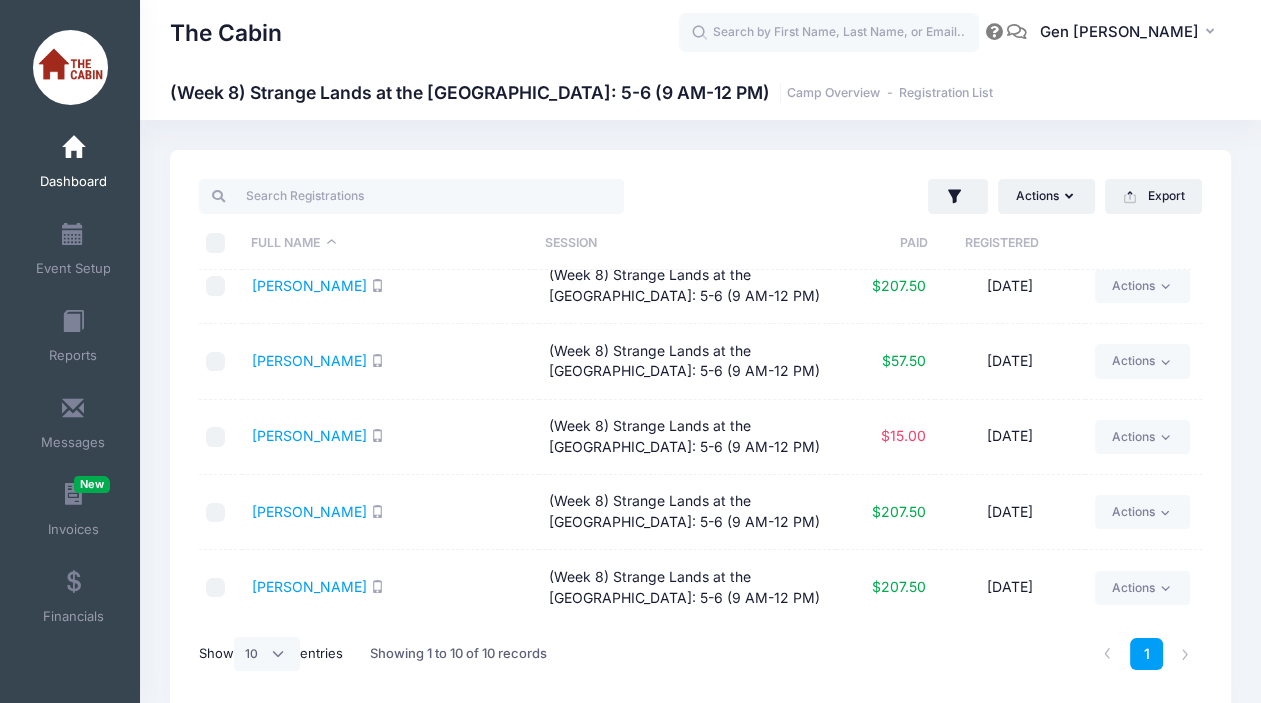click at bounding box center [216, 437] 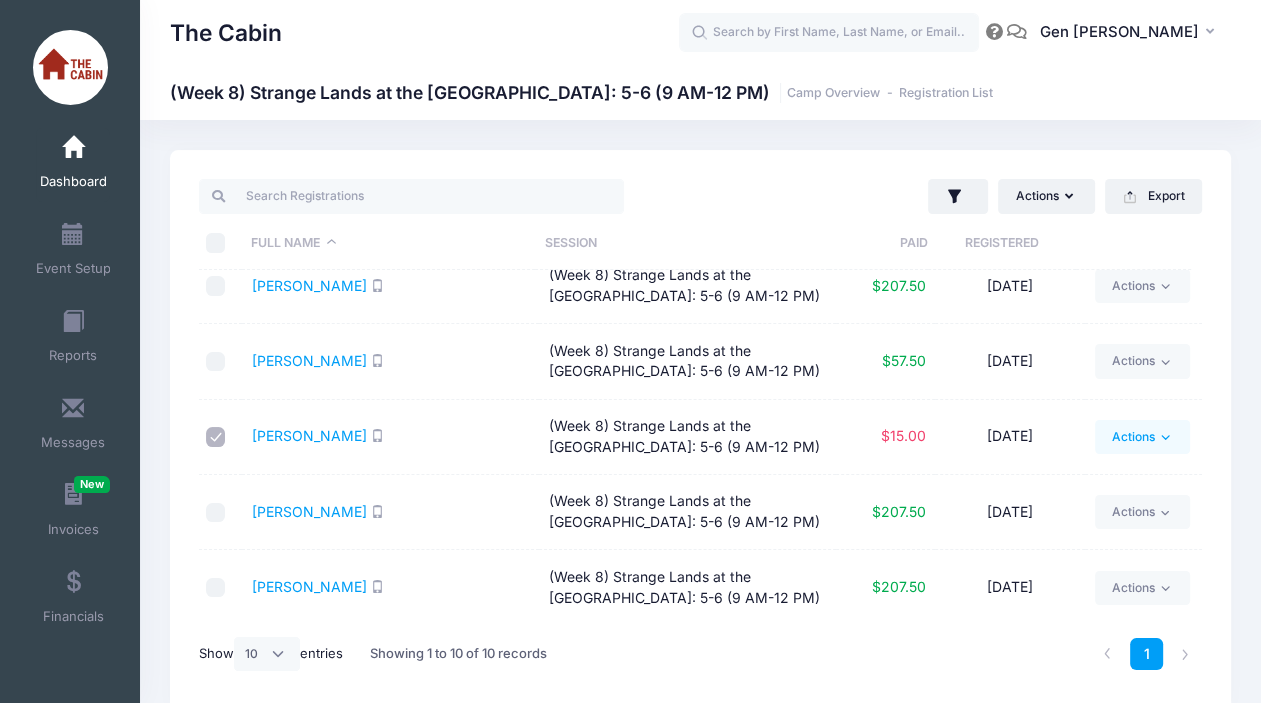 click on "Actions" at bounding box center [1142, 437] 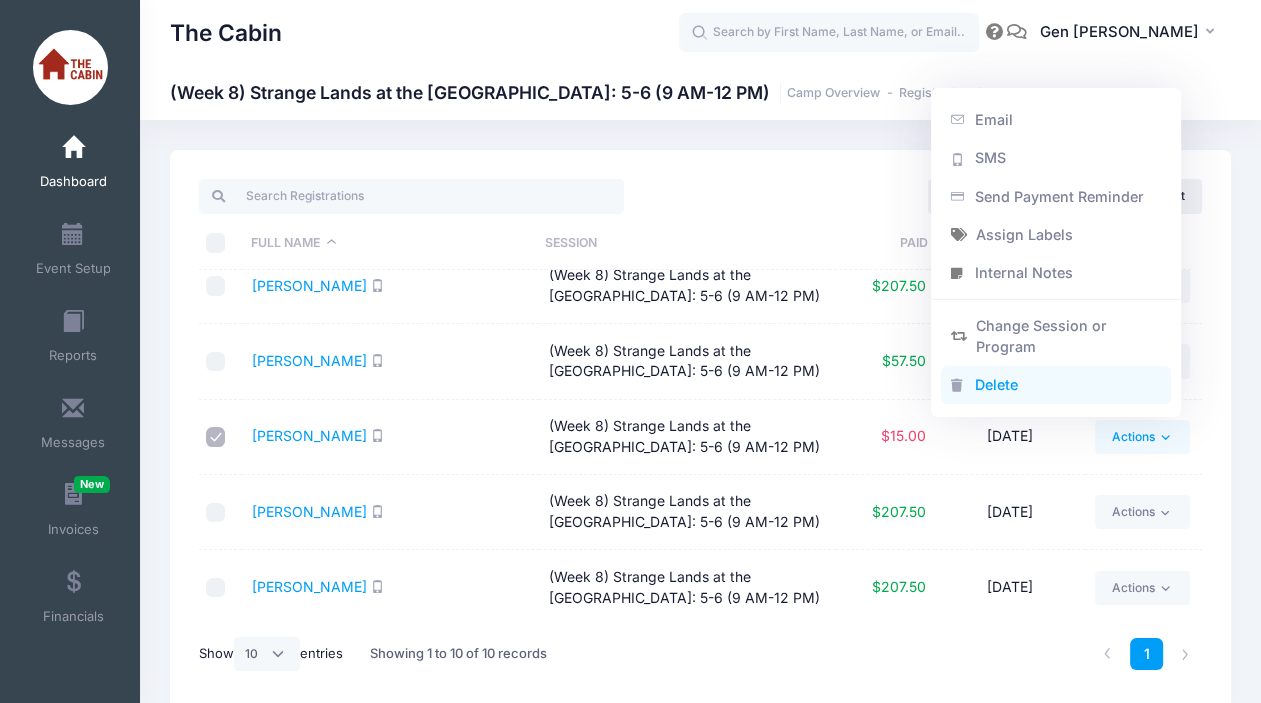 click on "Delete" at bounding box center [1056, 386] 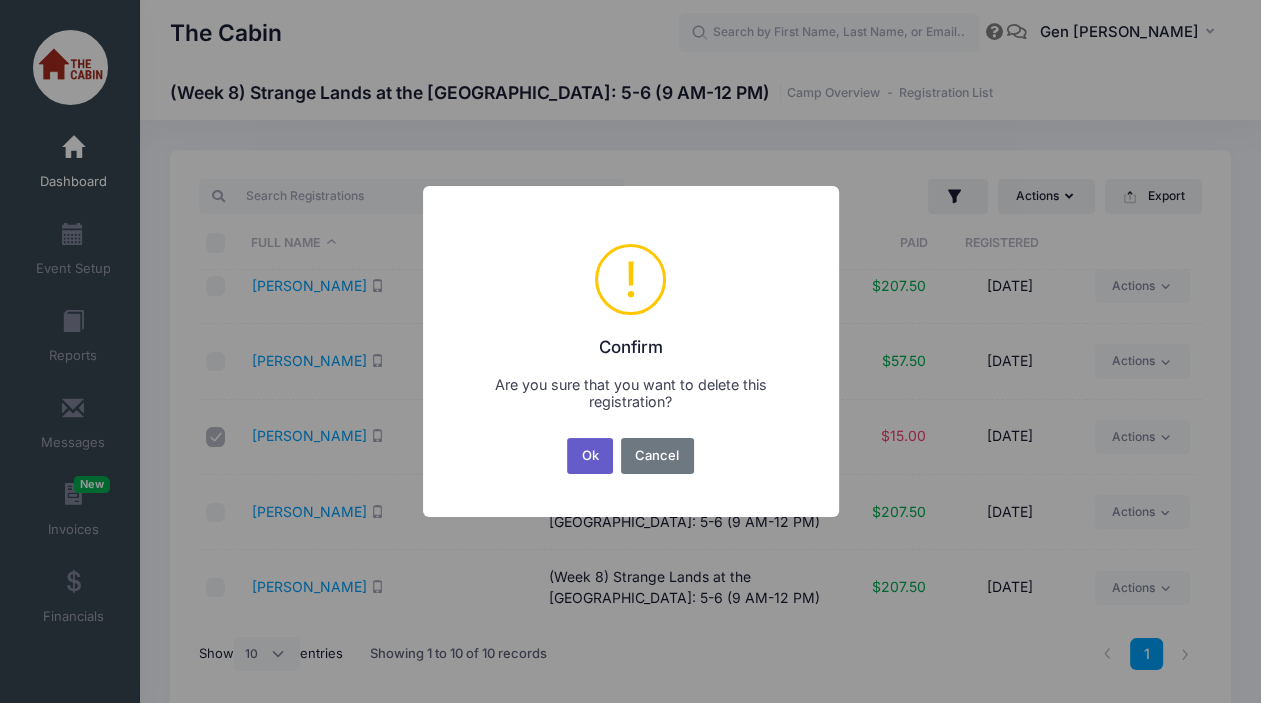 click on "Ok" at bounding box center [590, 456] 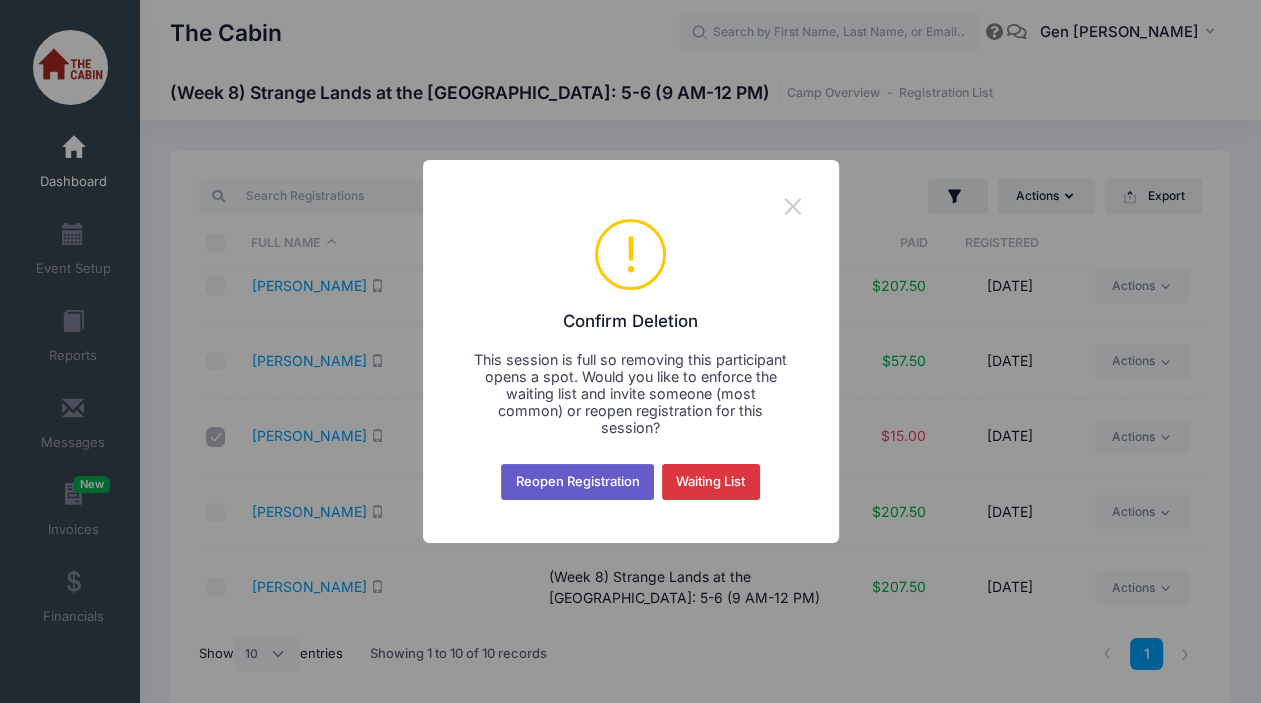 click on "Reopen Registration" at bounding box center [577, 482] 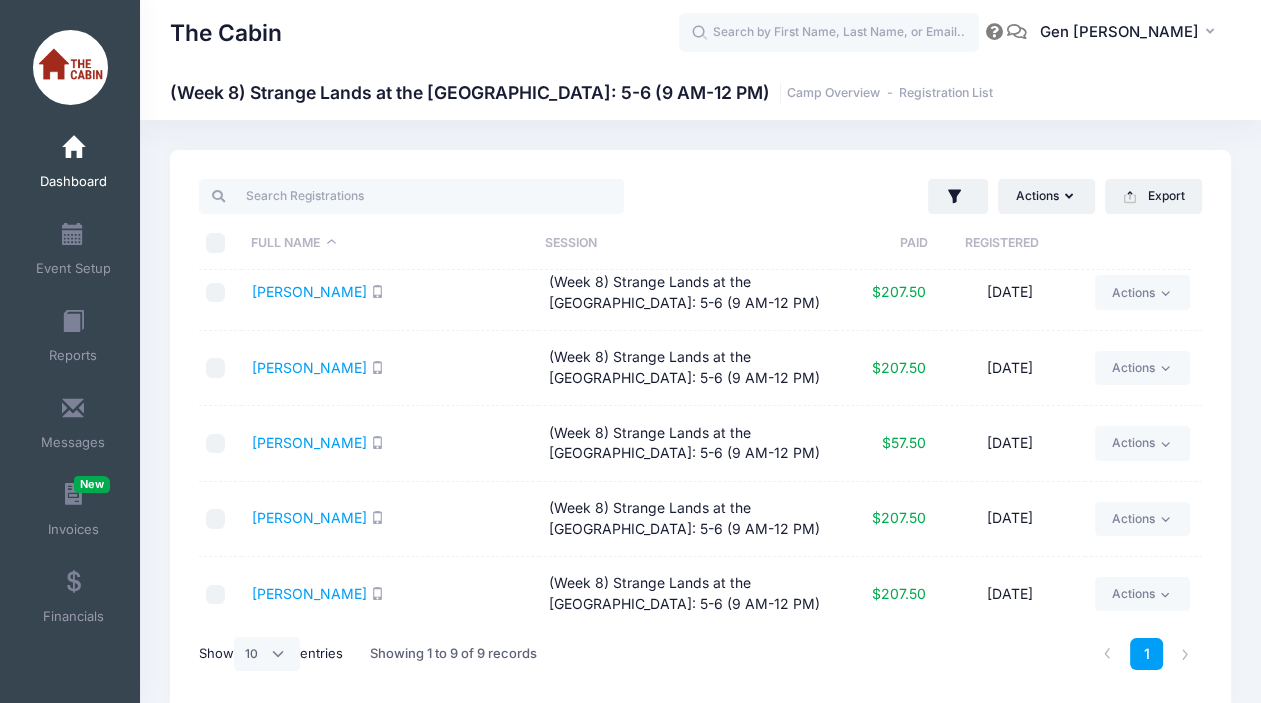 scroll, scrollTop: 323, scrollLeft: 0, axis: vertical 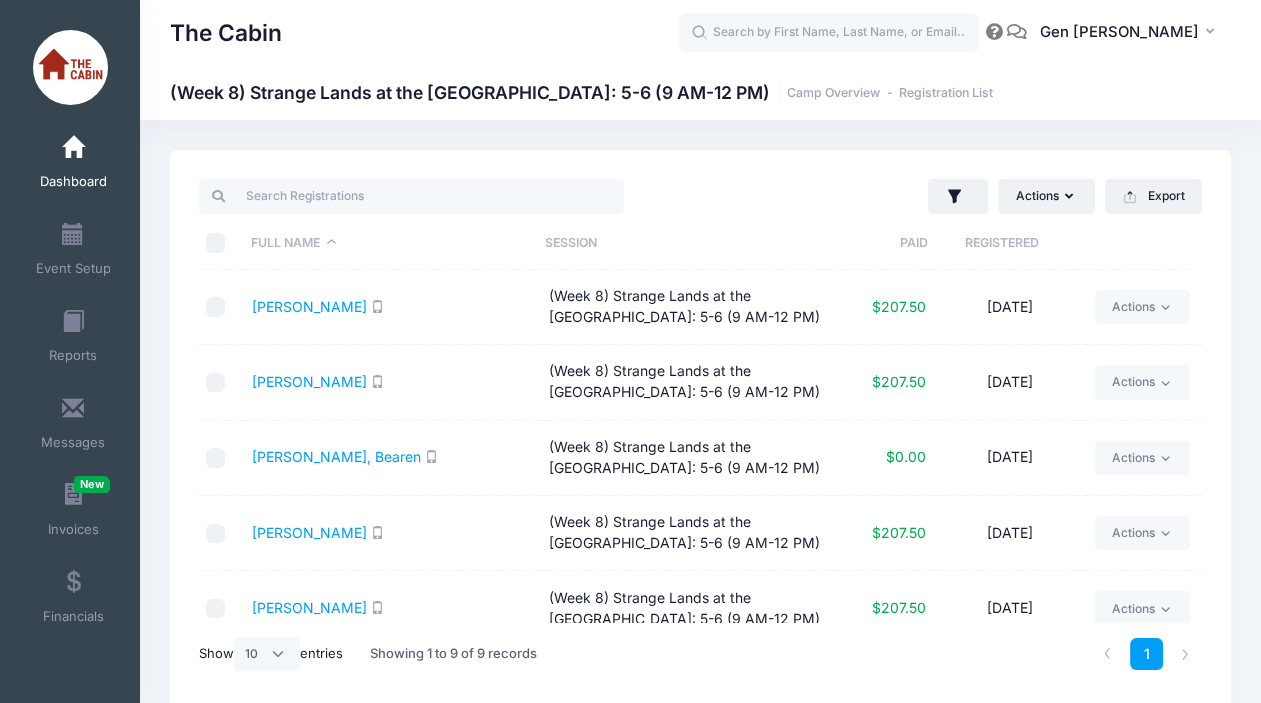 click at bounding box center [73, 148] 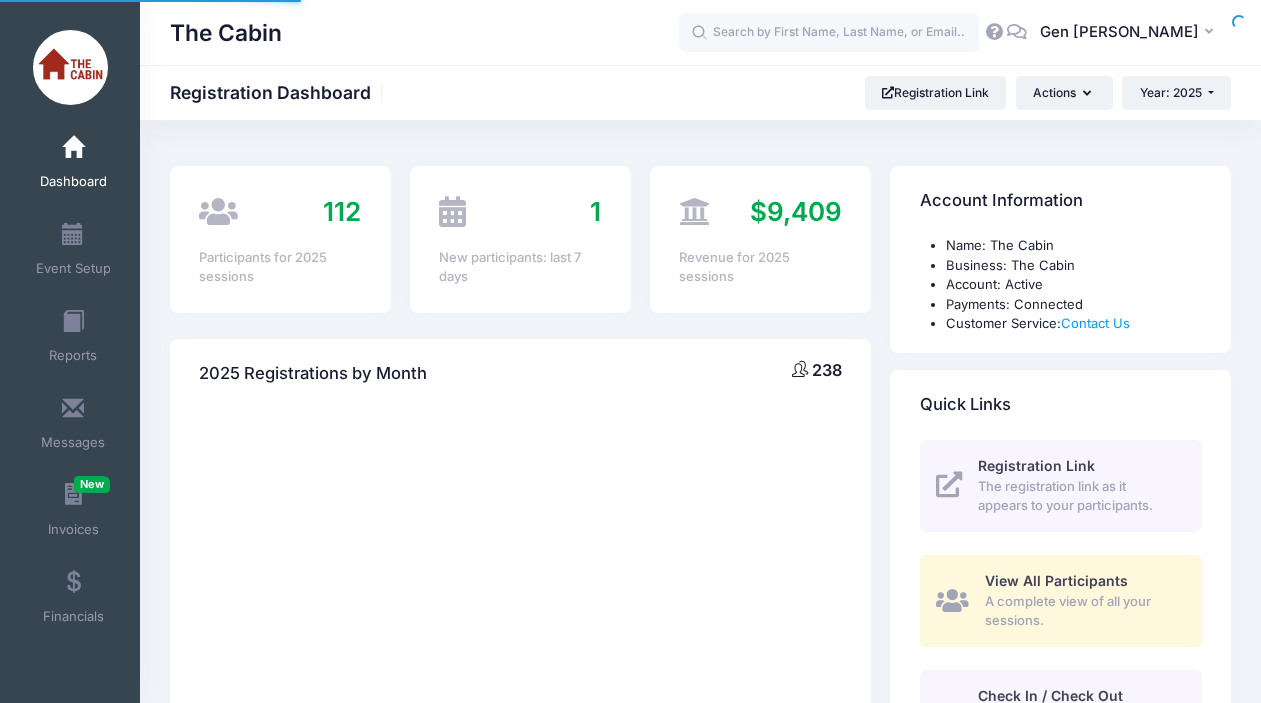 scroll, scrollTop: 0, scrollLeft: 0, axis: both 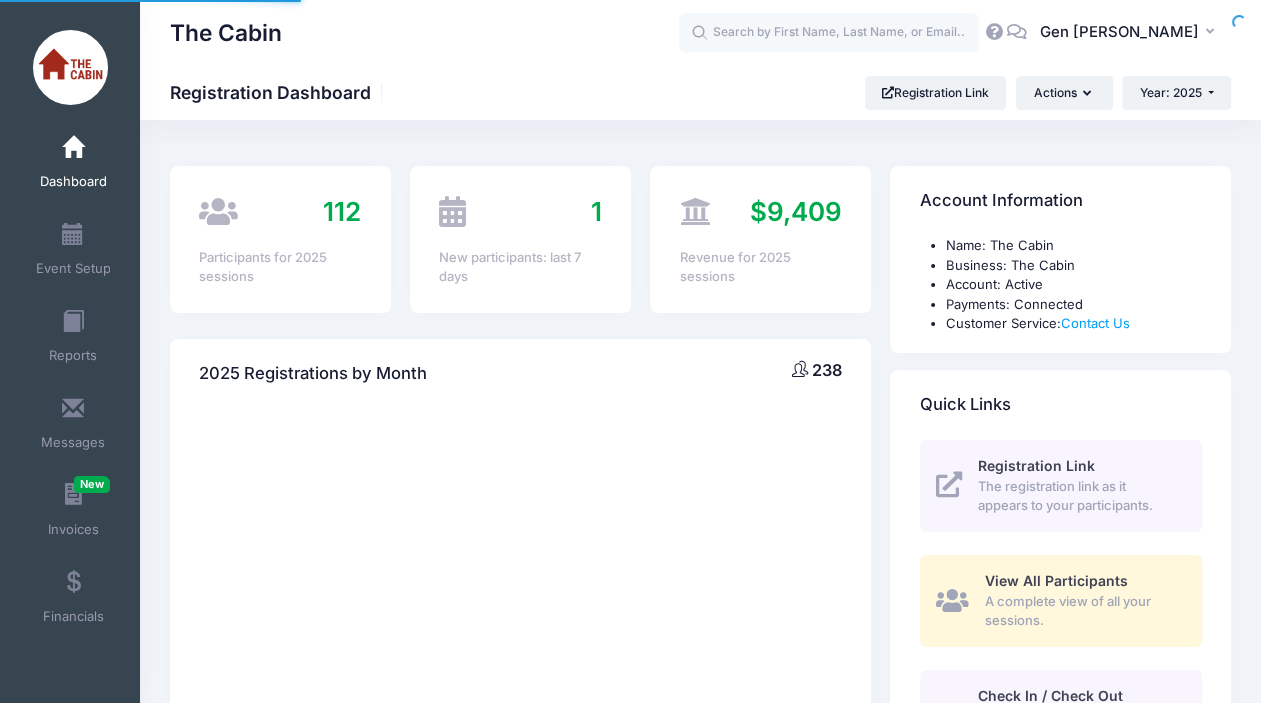 select 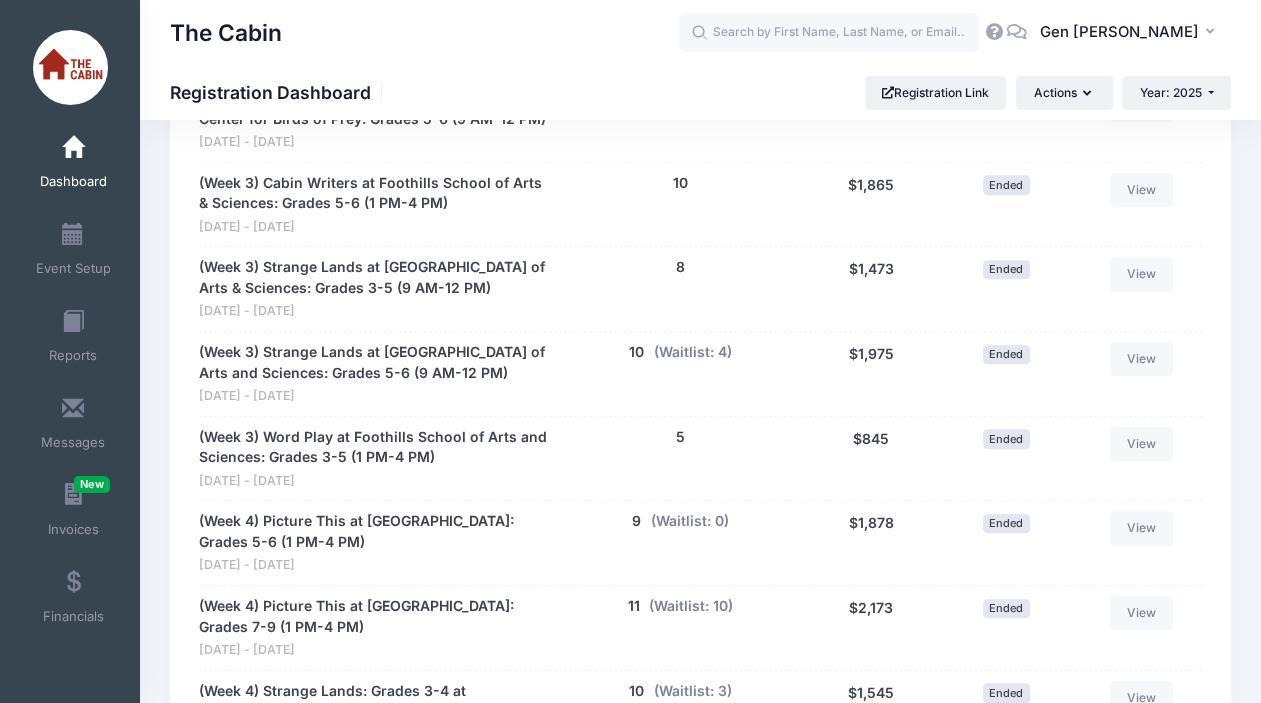 scroll, scrollTop: 1500, scrollLeft: 0, axis: vertical 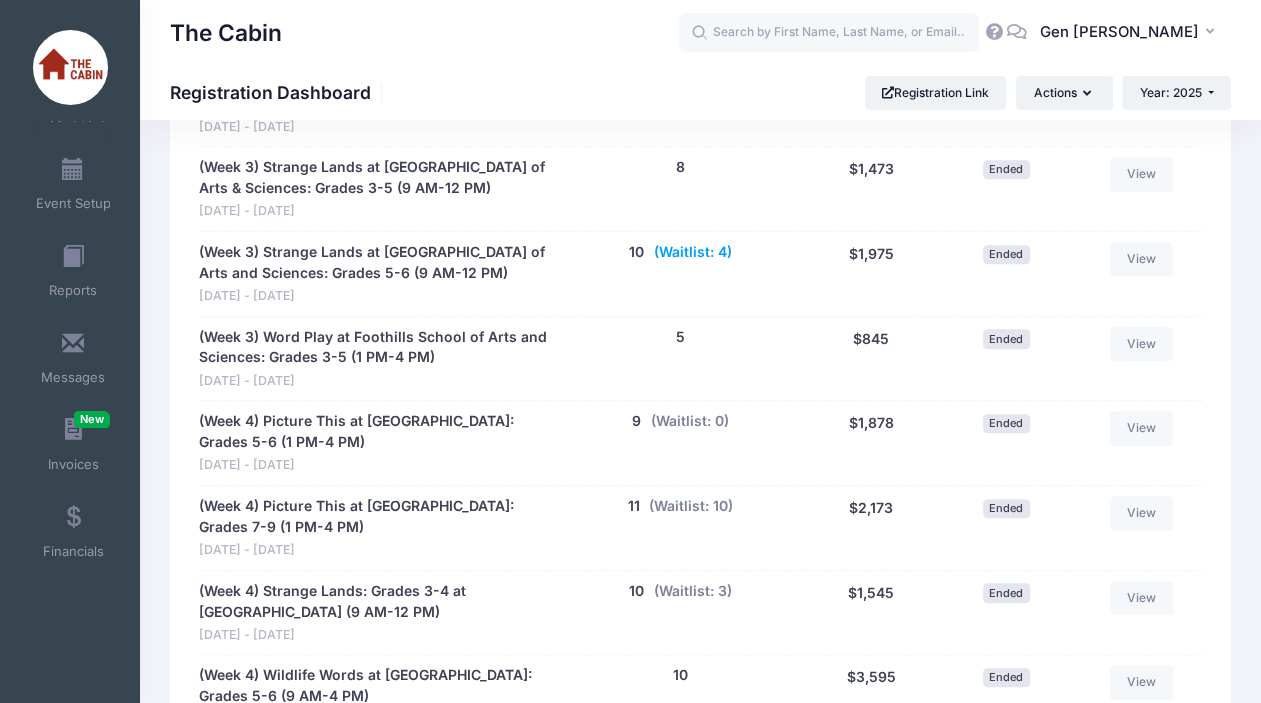 click on "(Waitlist: 4)" at bounding box center (693, 252) 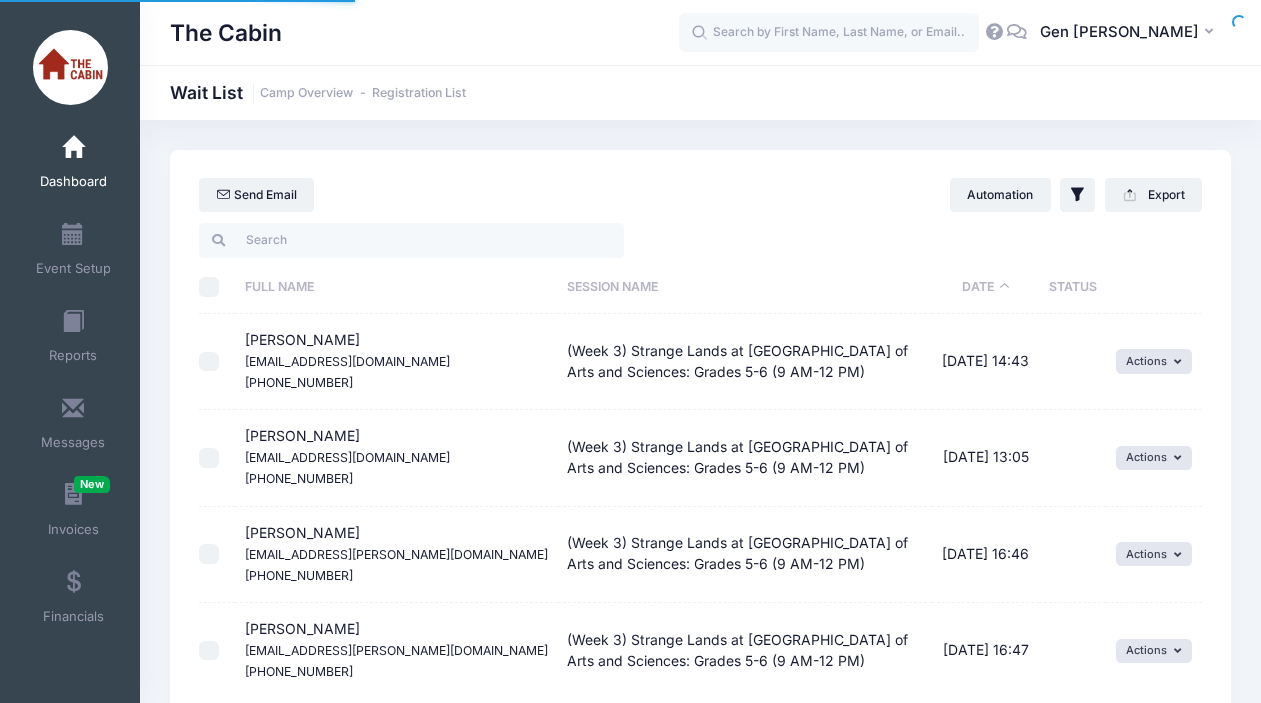 select on "50" 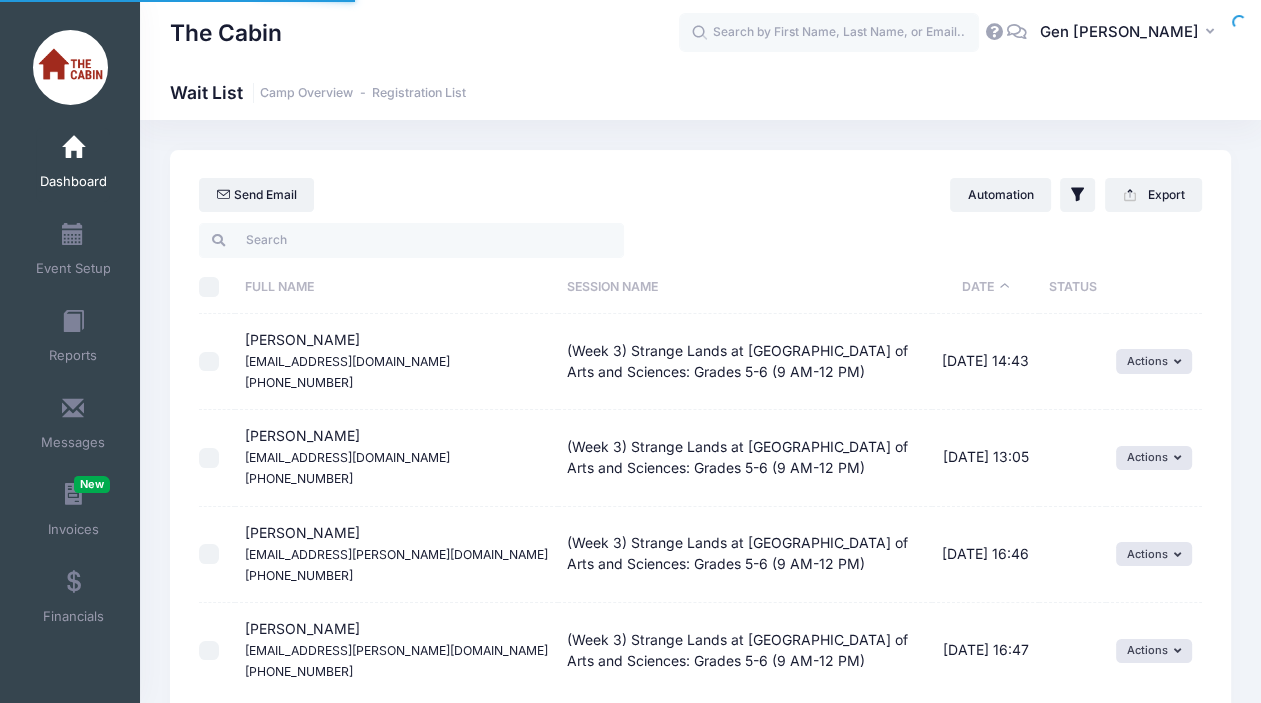 scroll, scrollTop: 0, scrollLeft: 0, axis: both 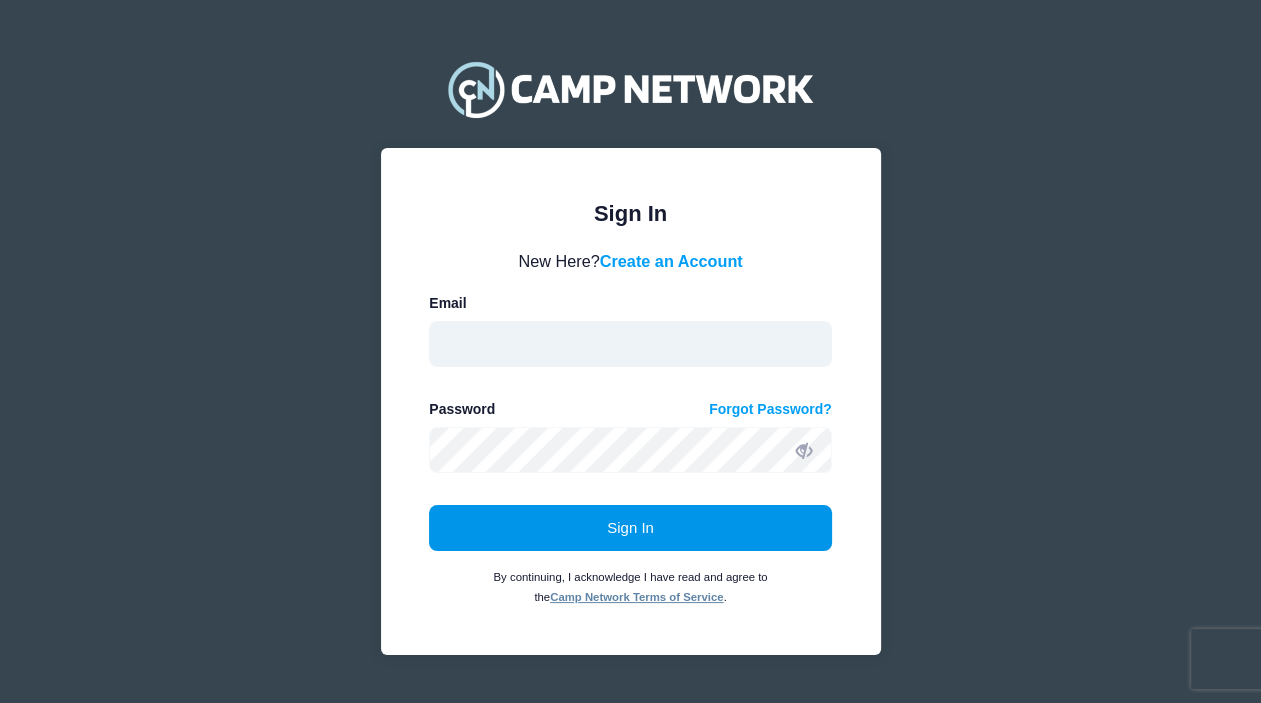 type on "[EMAIL_ADDRESS][DOMAIN_NAME]" 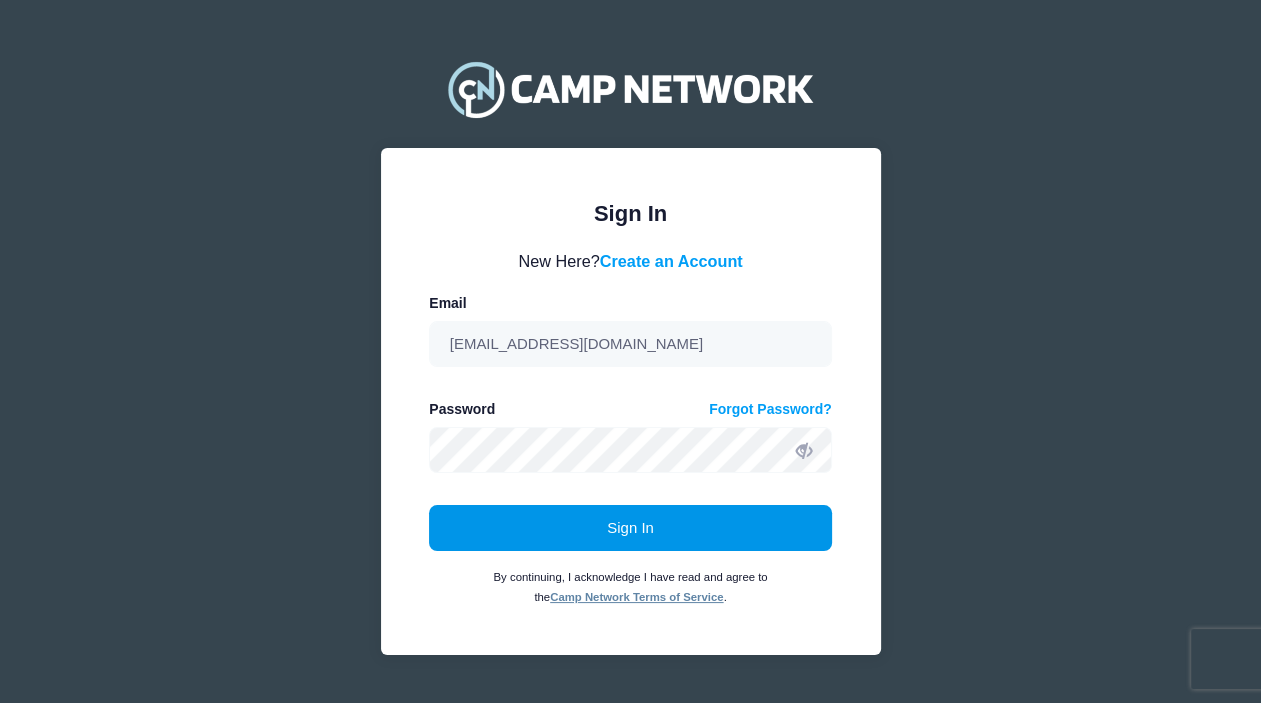 click on "Sign In" at bounding box center [630, 528] 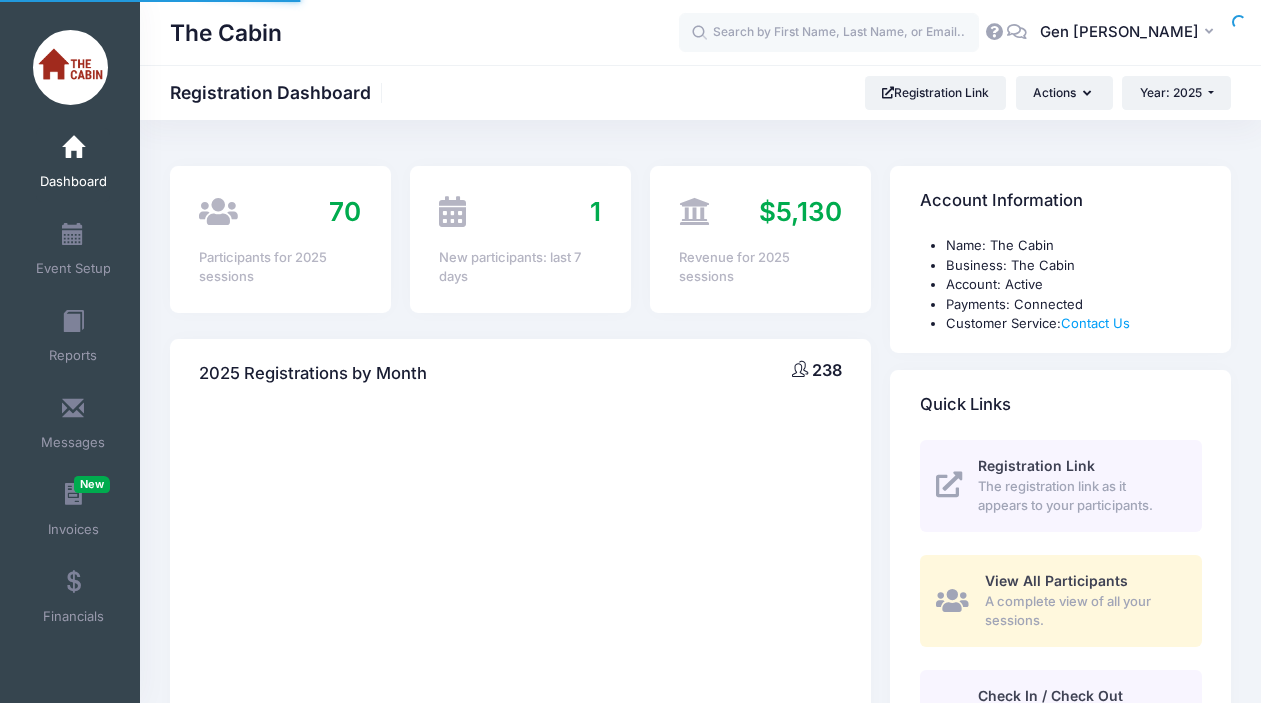 scroll, scrollTop: 0, scrollLeft: 0, axis: both 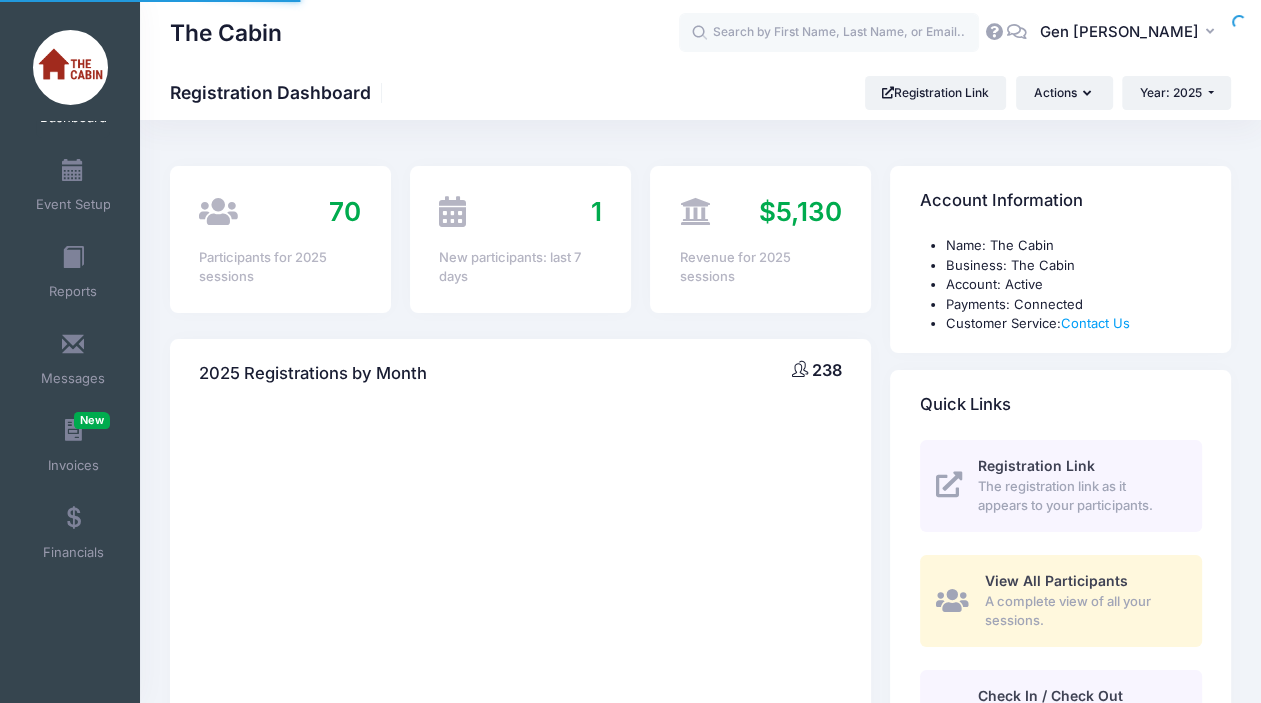 select 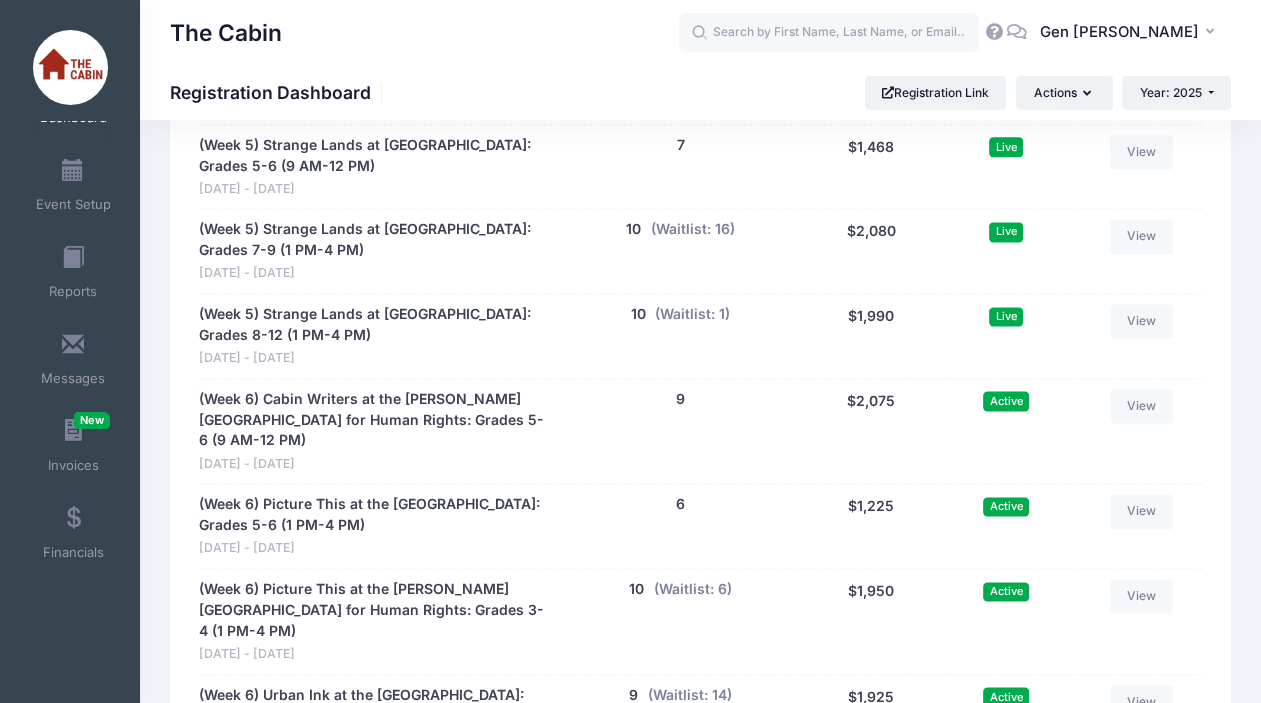 scroll, scrollTop: 2400, scrollLeft: 0, axis: vertical 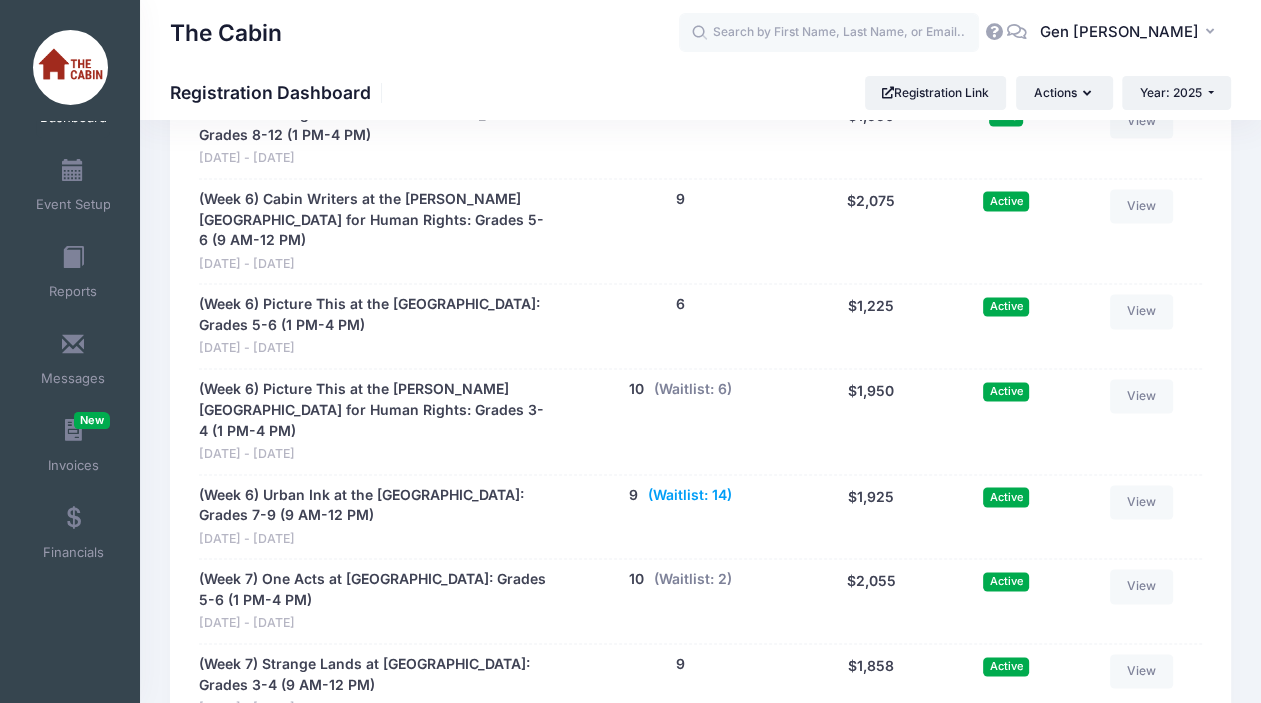 click on "(Waitlist: 14)" at bounding box center [690, 495] 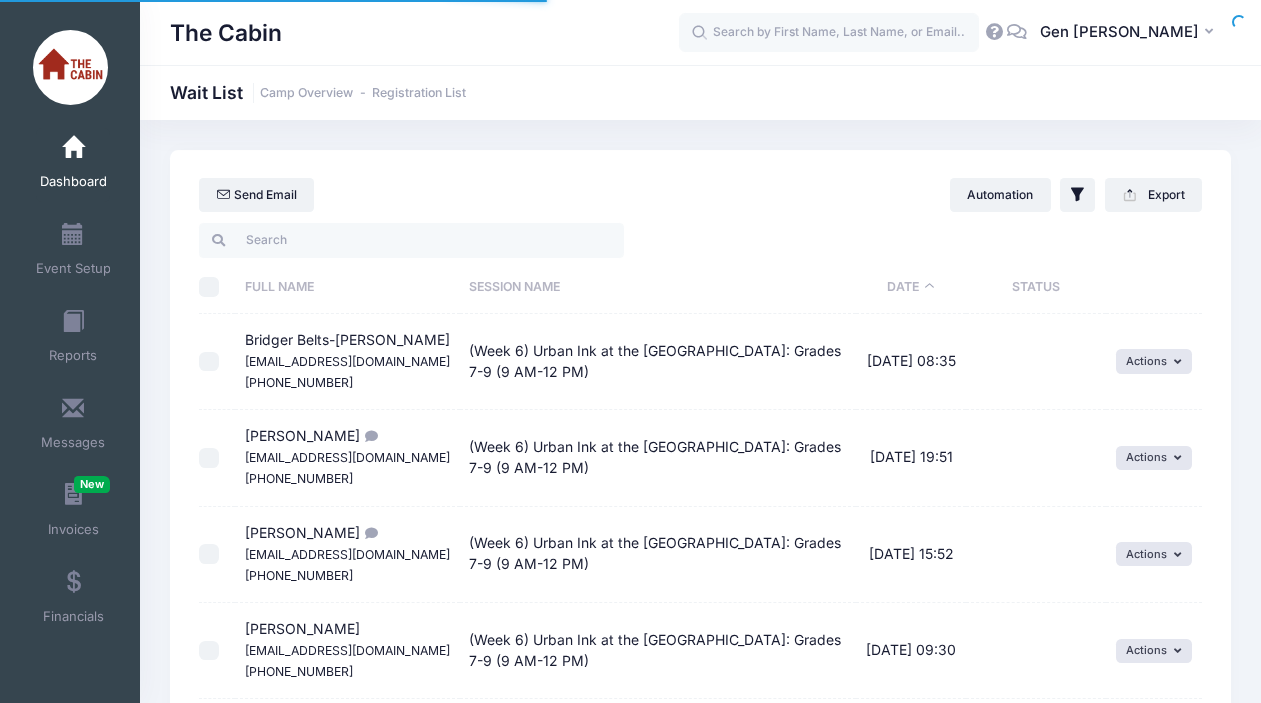 select on "50" 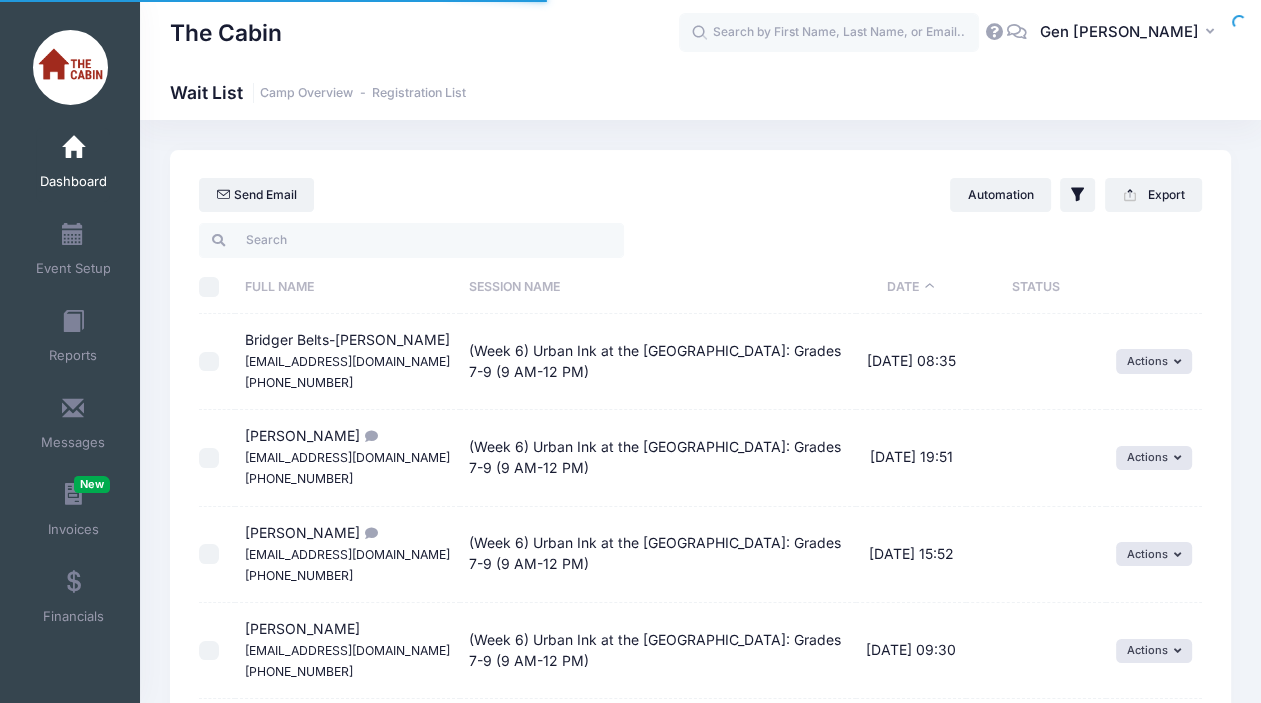 scroll, scrollTop: 0, scrollLeft: 0, axis: both 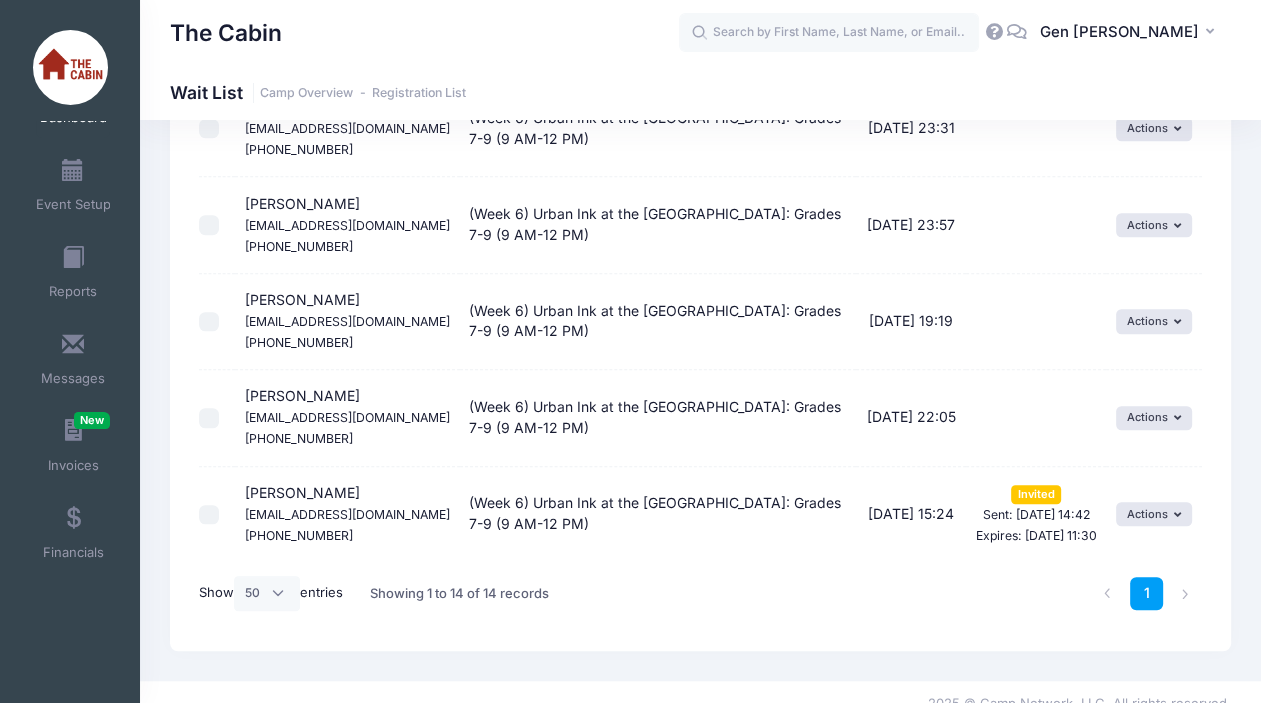 click at bounding box center [209, 418] 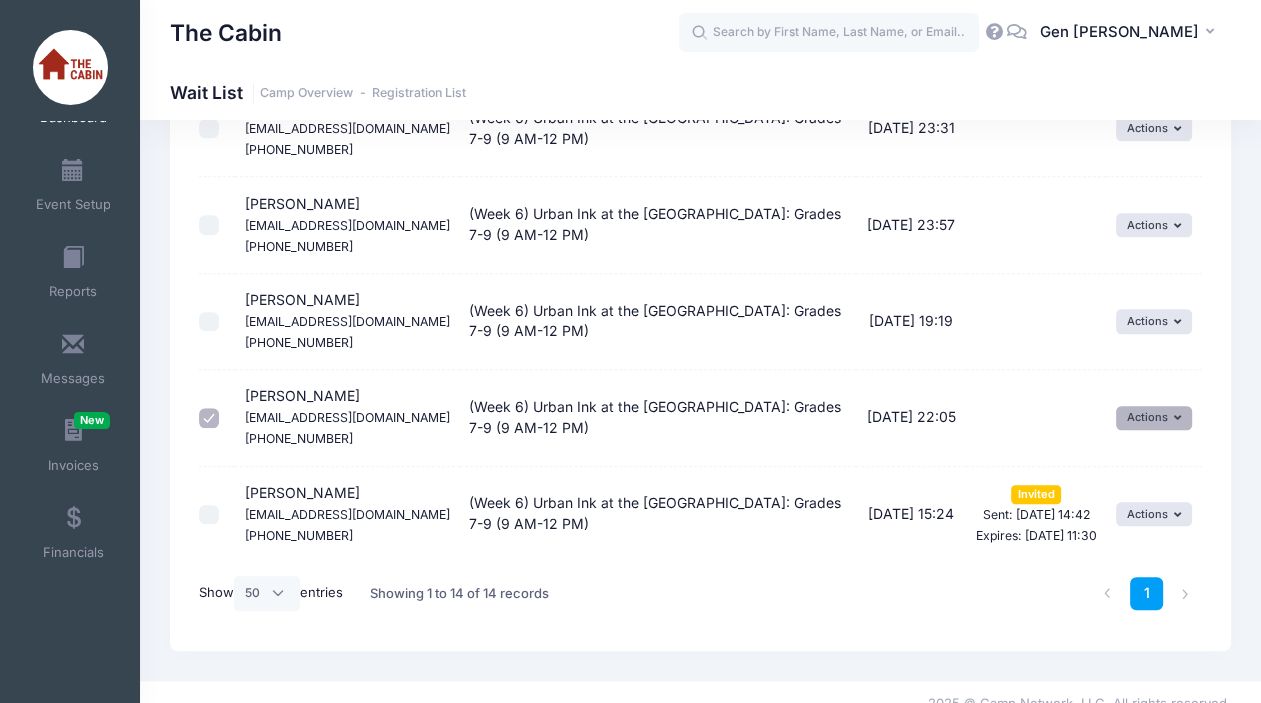 click on "Actions" at bounding box center (1154, 418) 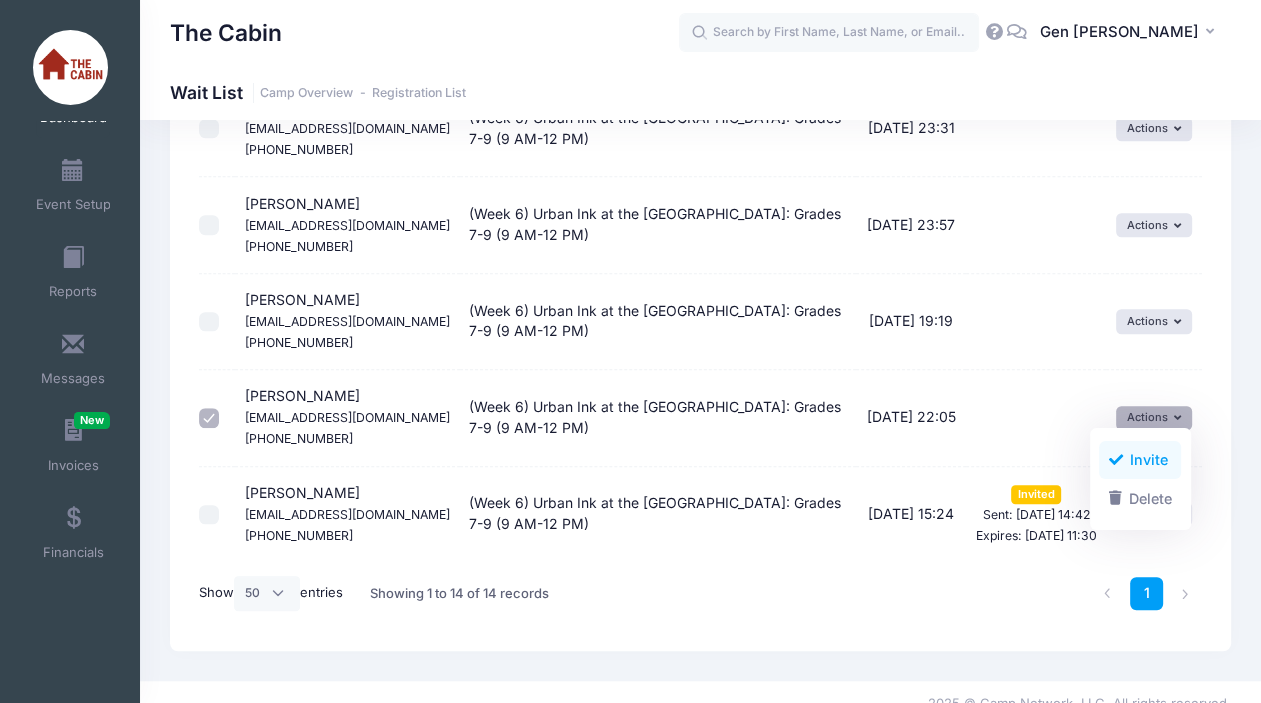 click on "Invite" at bounding box center [1140, 460] 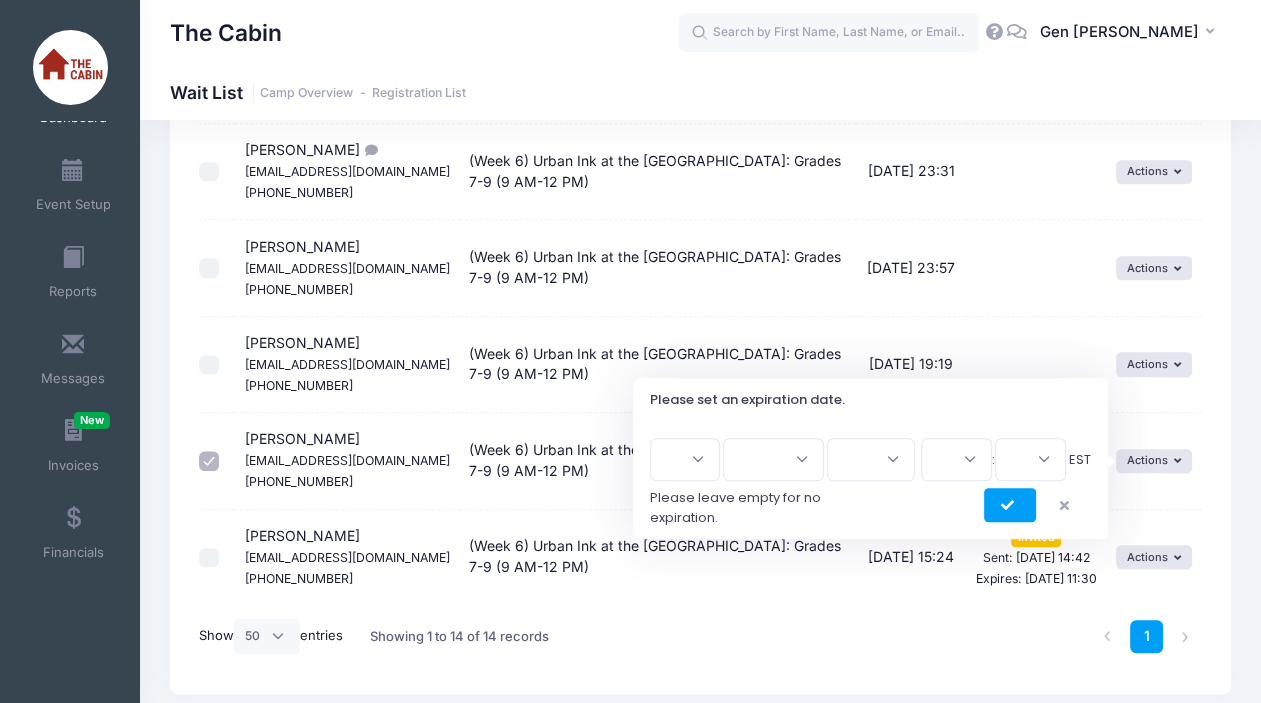 click on "1 2 3 4 5 6 7 8 9 10 11 12 13 14 15 16 17 18 19 20 21 22 23 24 25 26 27 28 29 30 31" at bounding box center (685, 459) 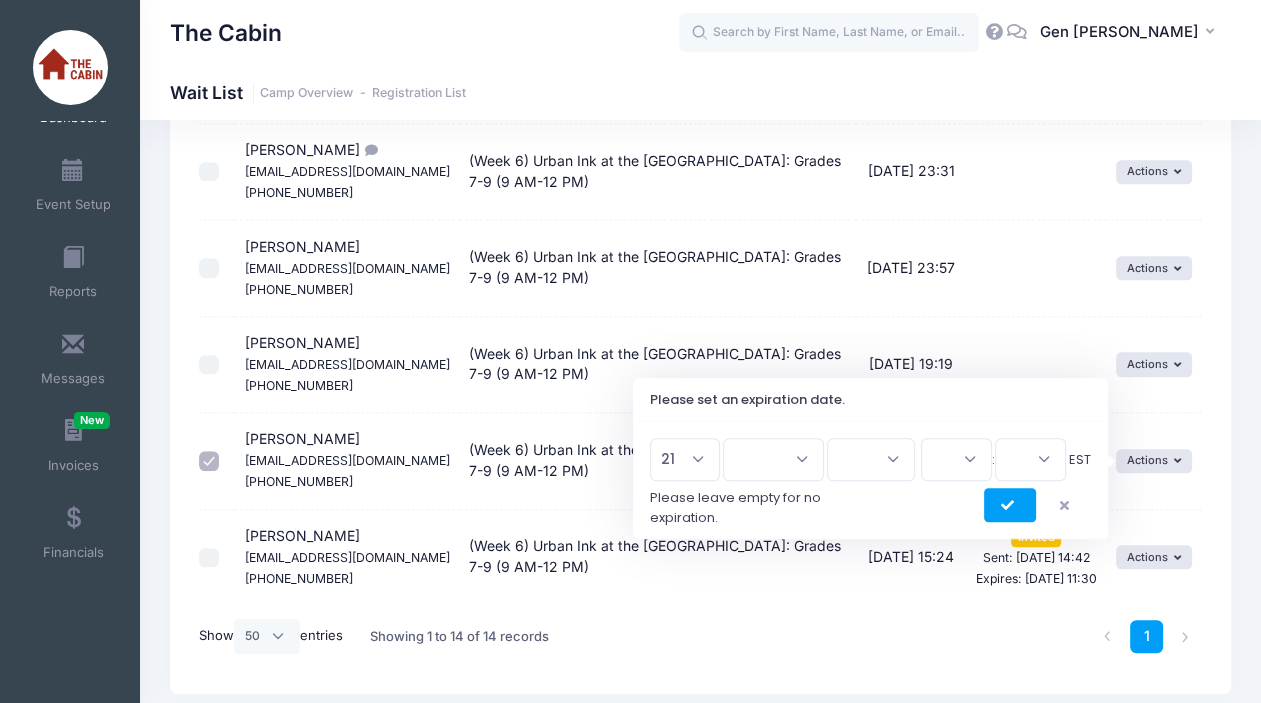 click on "1 2 3 4 5 6 7 8 9 10 11 12 13 14 15 16 17 18 19 20 21 22 23 24 25 26 27 28 29 30 31" at bounding box center [685, 459] 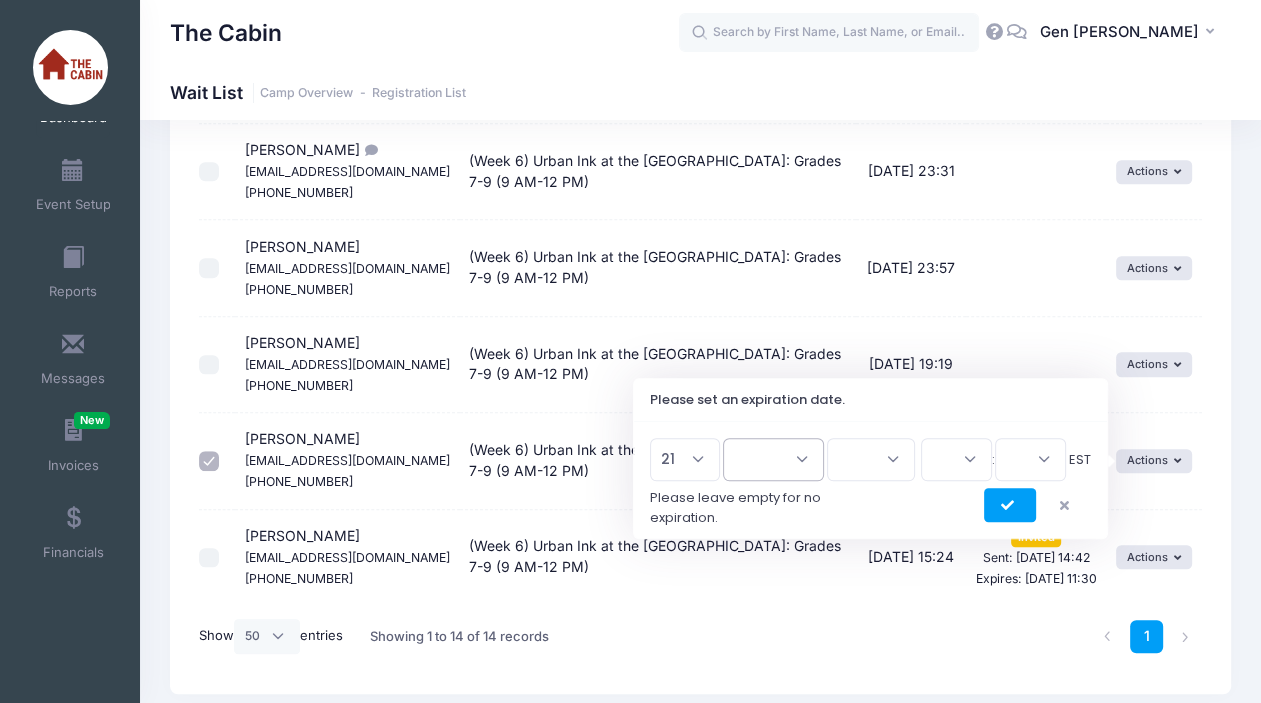 click on "Jan Feb Mar Apr May Jun Jul Aug Sep Oct Nov Dec" at bounding box center (773, 459) 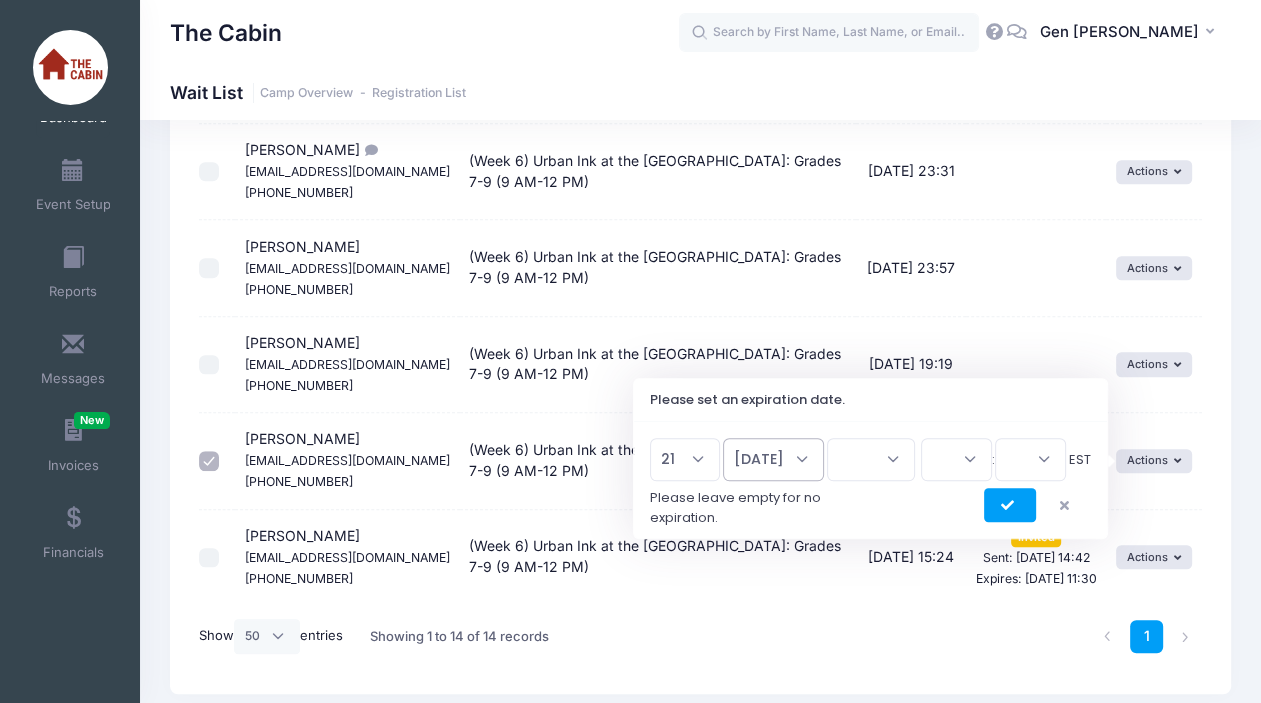 click on "Jan Feb Mar Apr May Jun Jul Aug Sep Oct Nov Dec" at bounding box center (773, 459) 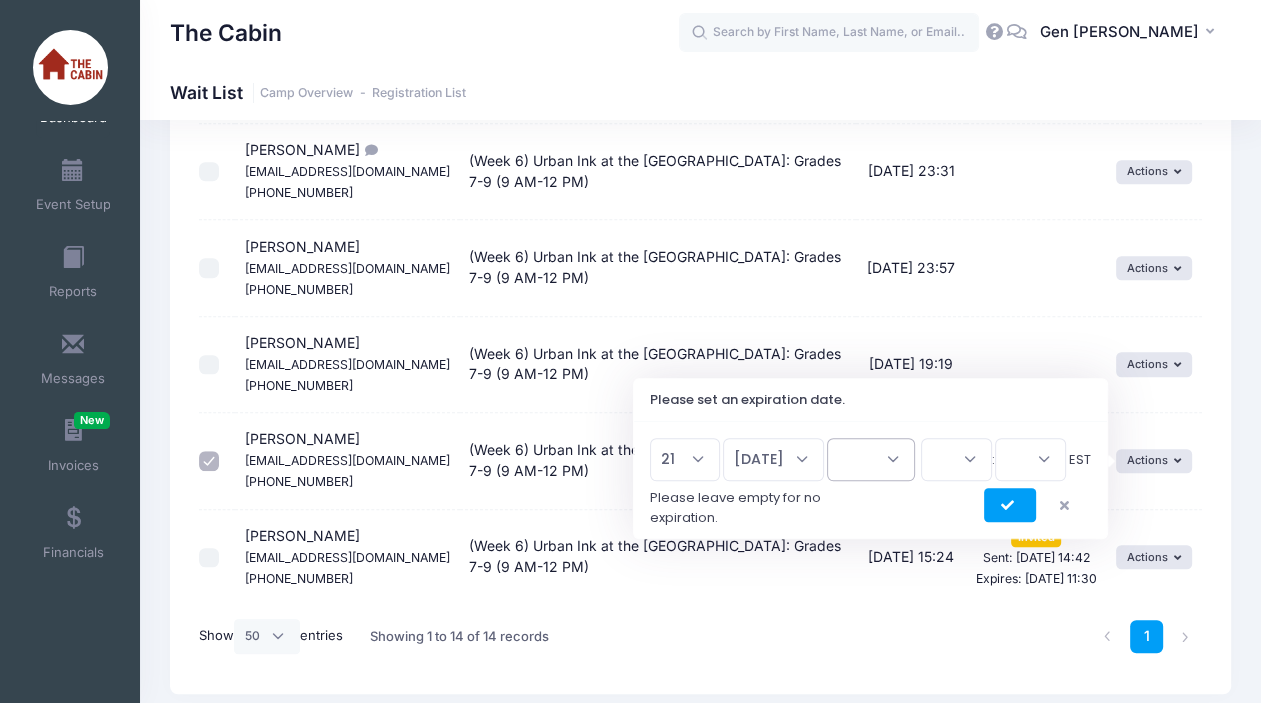 click on "2026 2025" at bounding box center [871, 459] 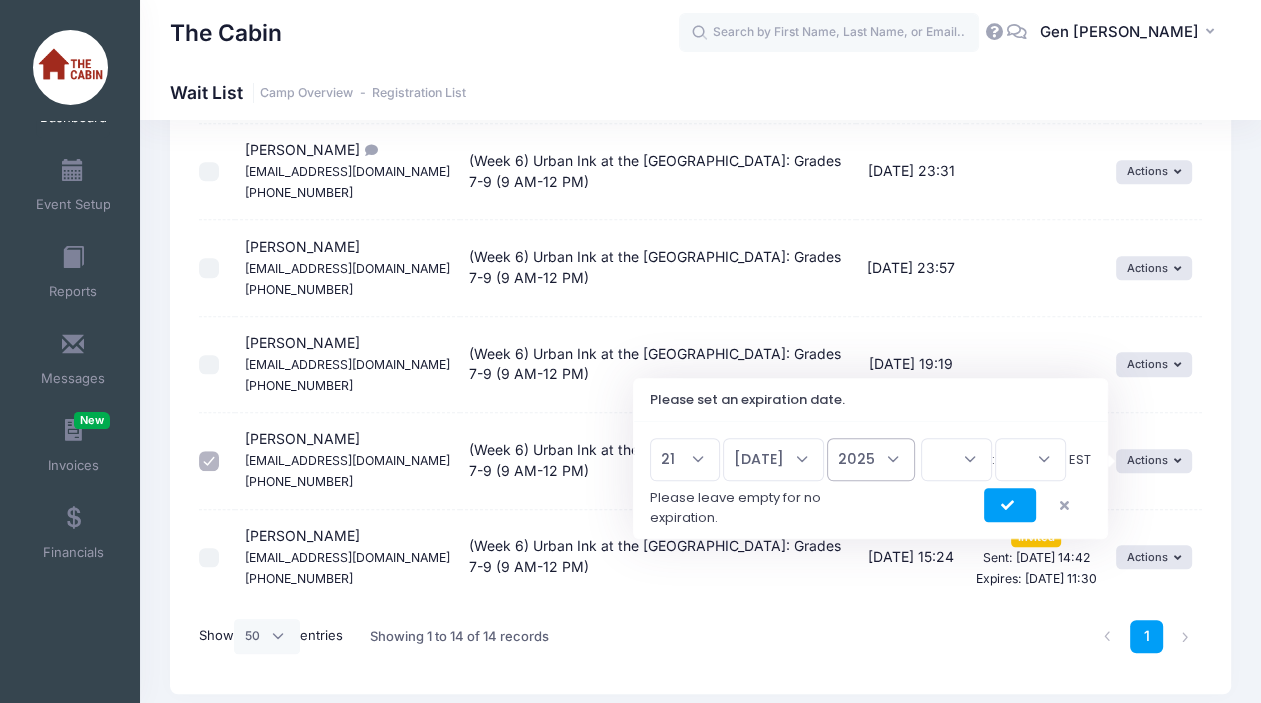 click on "2026 2025" at bounding box center [871, 459] 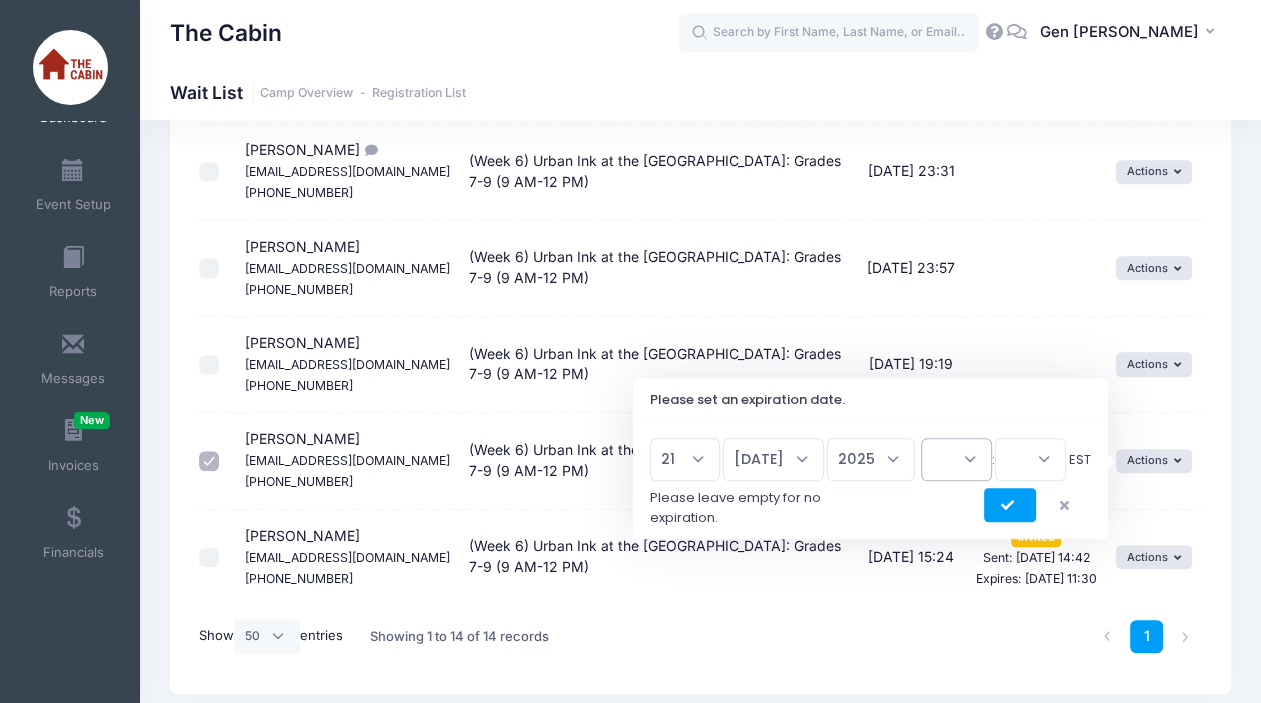 click on "00 01 02 03 04 05 06 07 08 09 10 11 12 13 14 15 16 17 18 19 20 21 22 23" at bounding box center (956, 459) 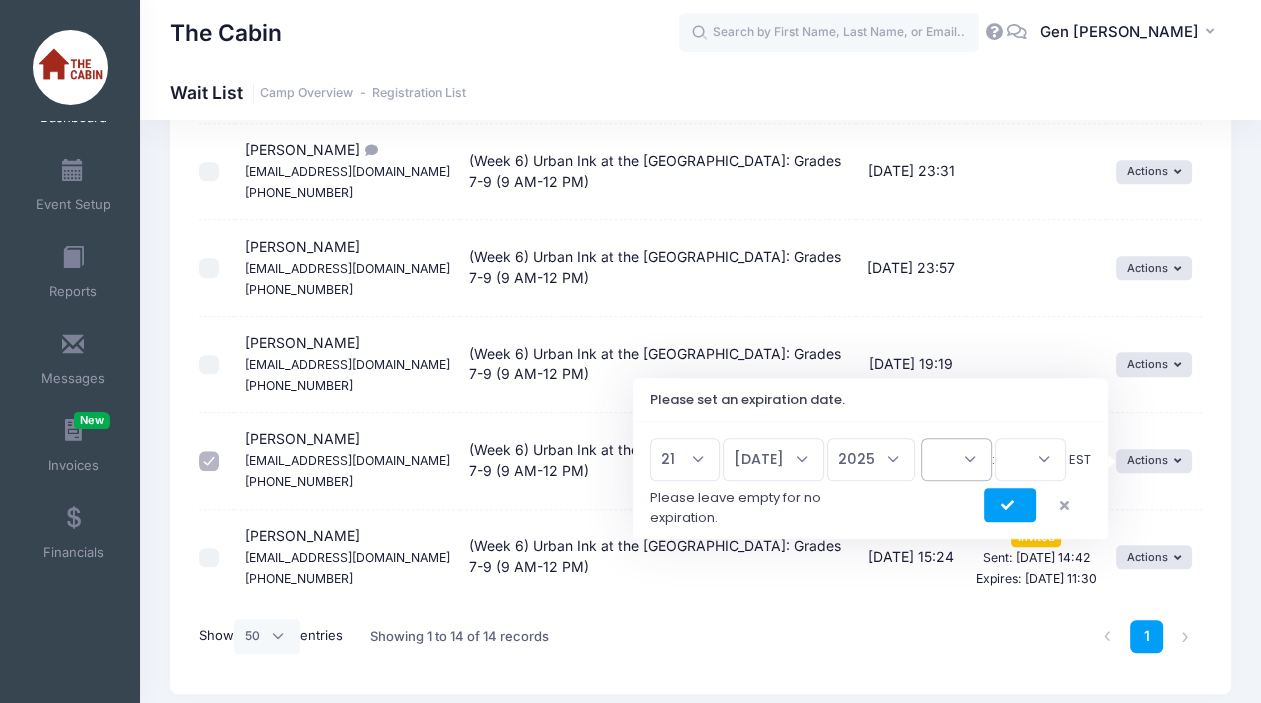 select on "11" 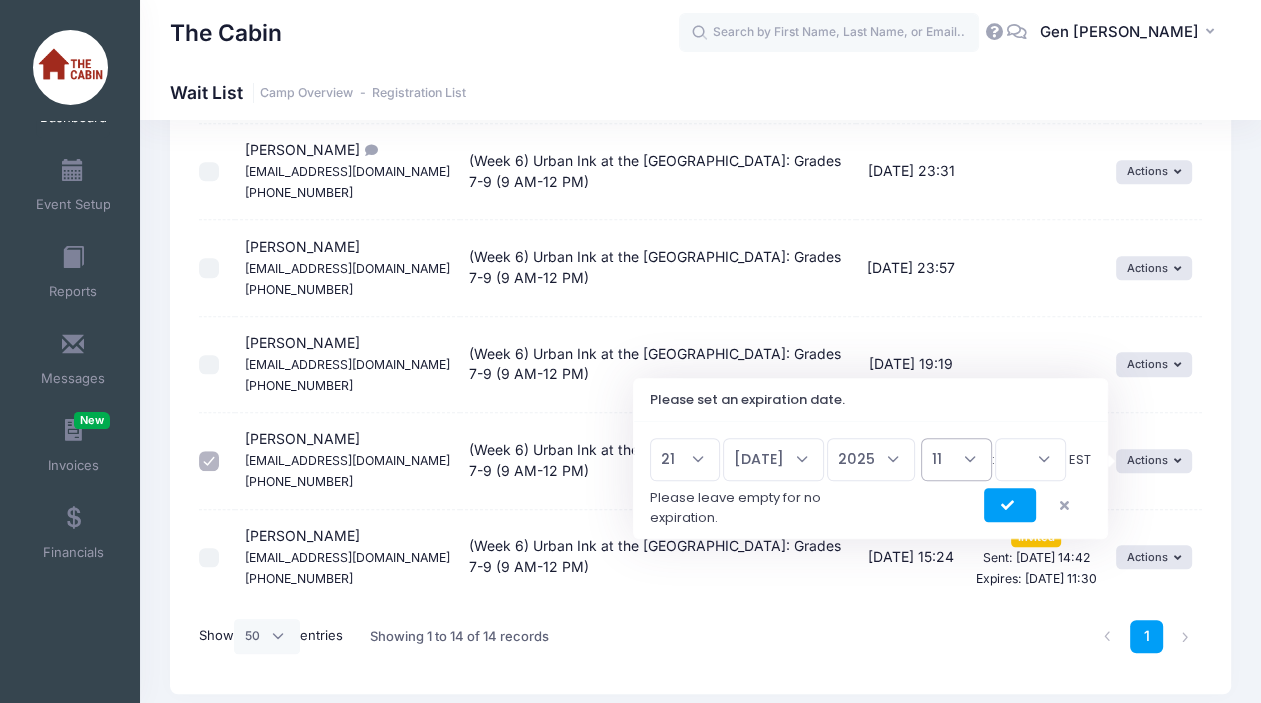 click on "00 01 02 03 04 05 06 07 08 09 10 11 12 13 14 15 16 17 18 19 20 21 22 23" at bounding box center (956, 459) 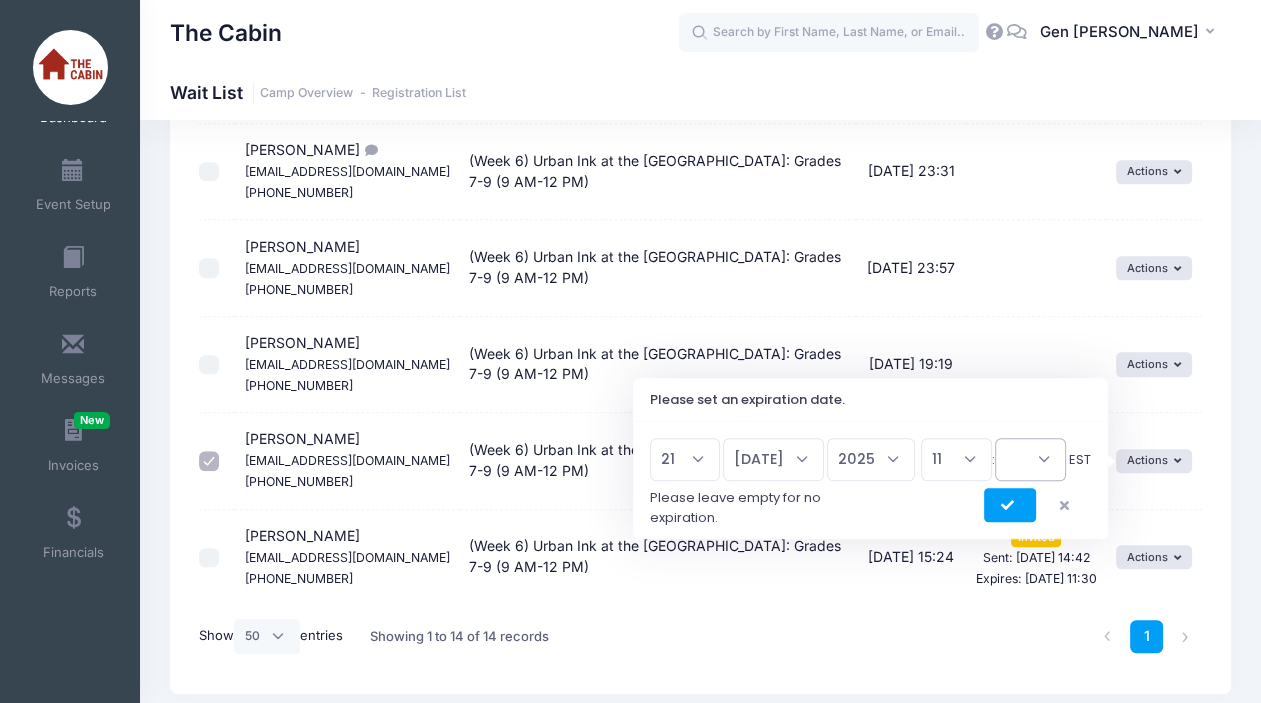 click on "00 15 30 45" at bounding box center (1030, 459) 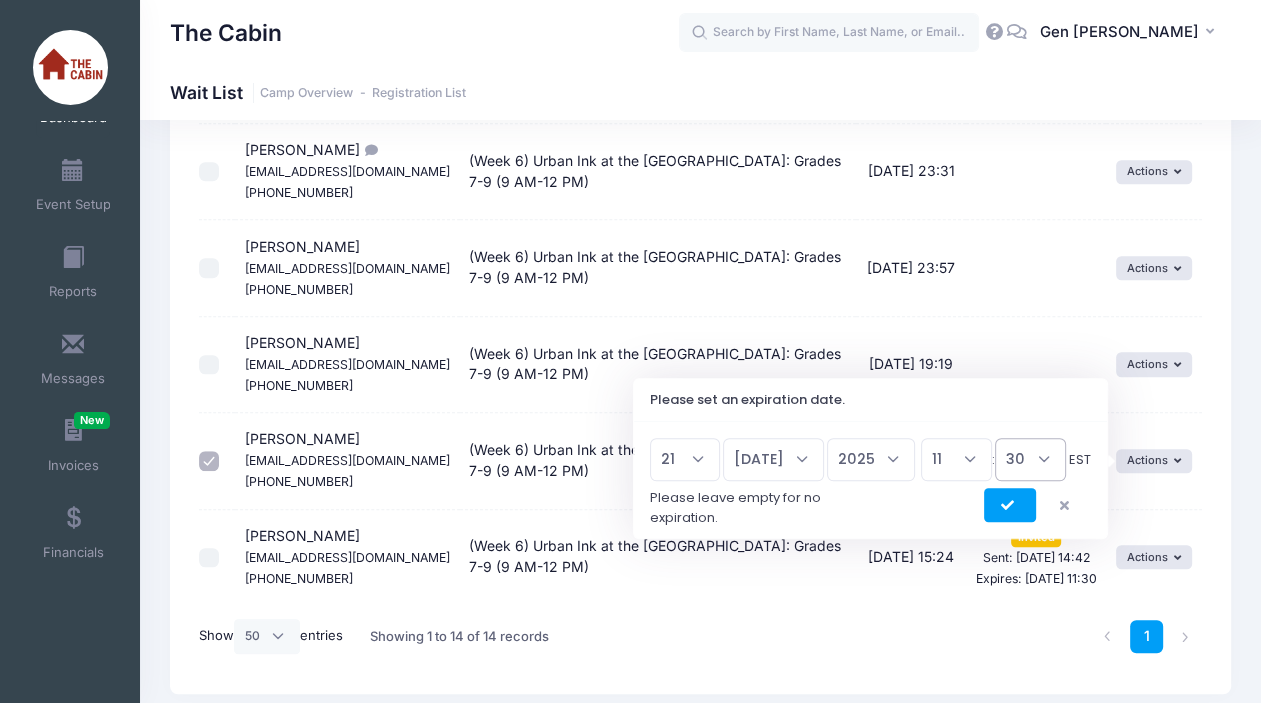 click on "00 15 30 45" at bounding box center [1030, 459] 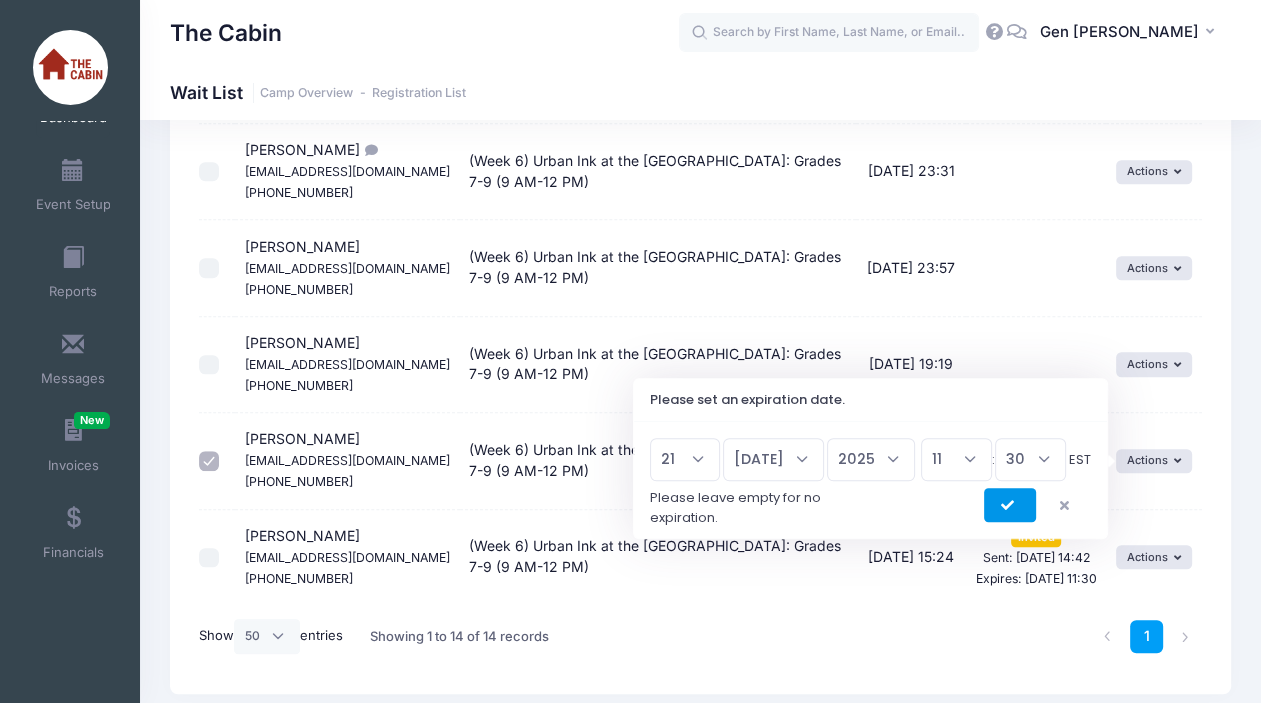 click at bounding box center [1010, 506] 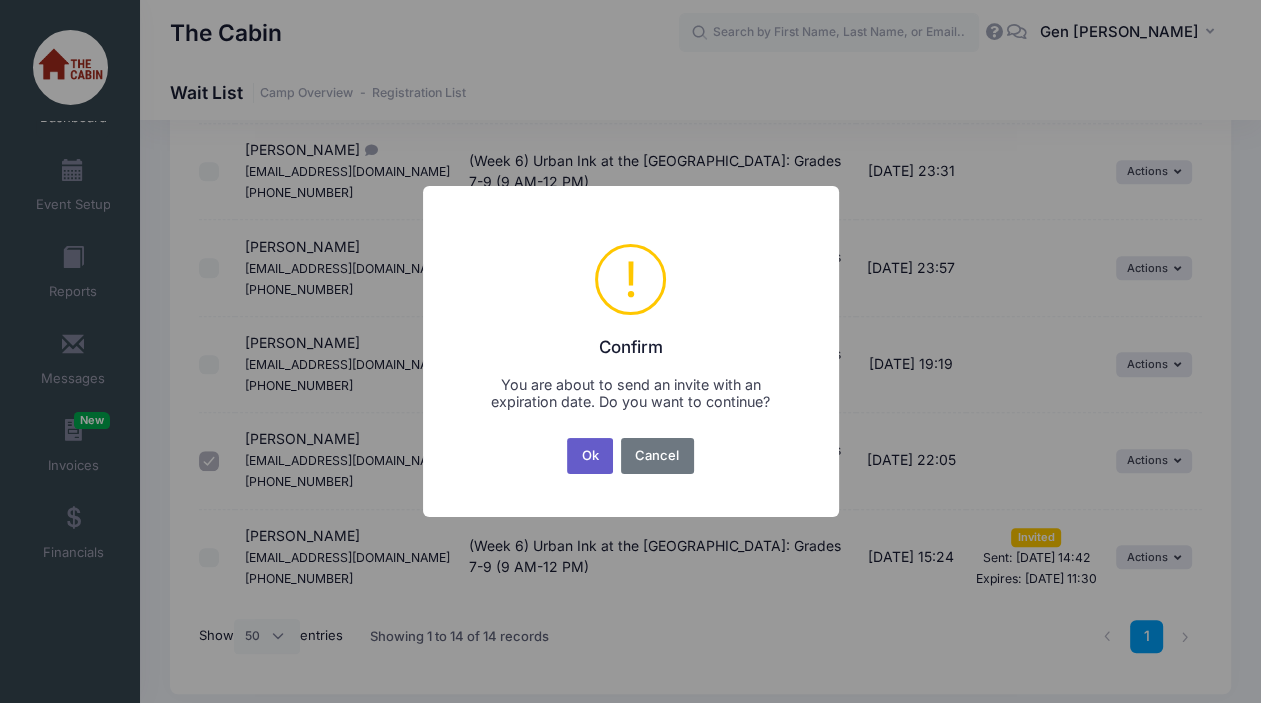 click on "Ok" at bounding box center [590, 456] 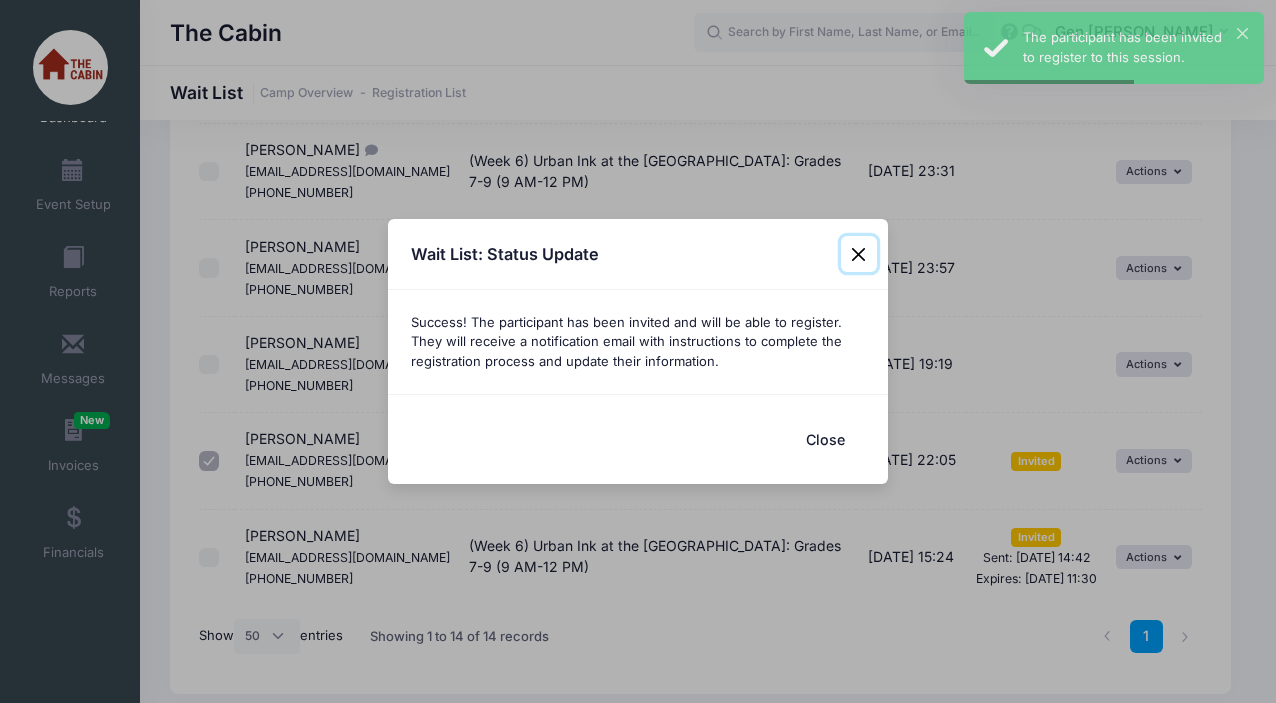click at bounding box center (859, 254) 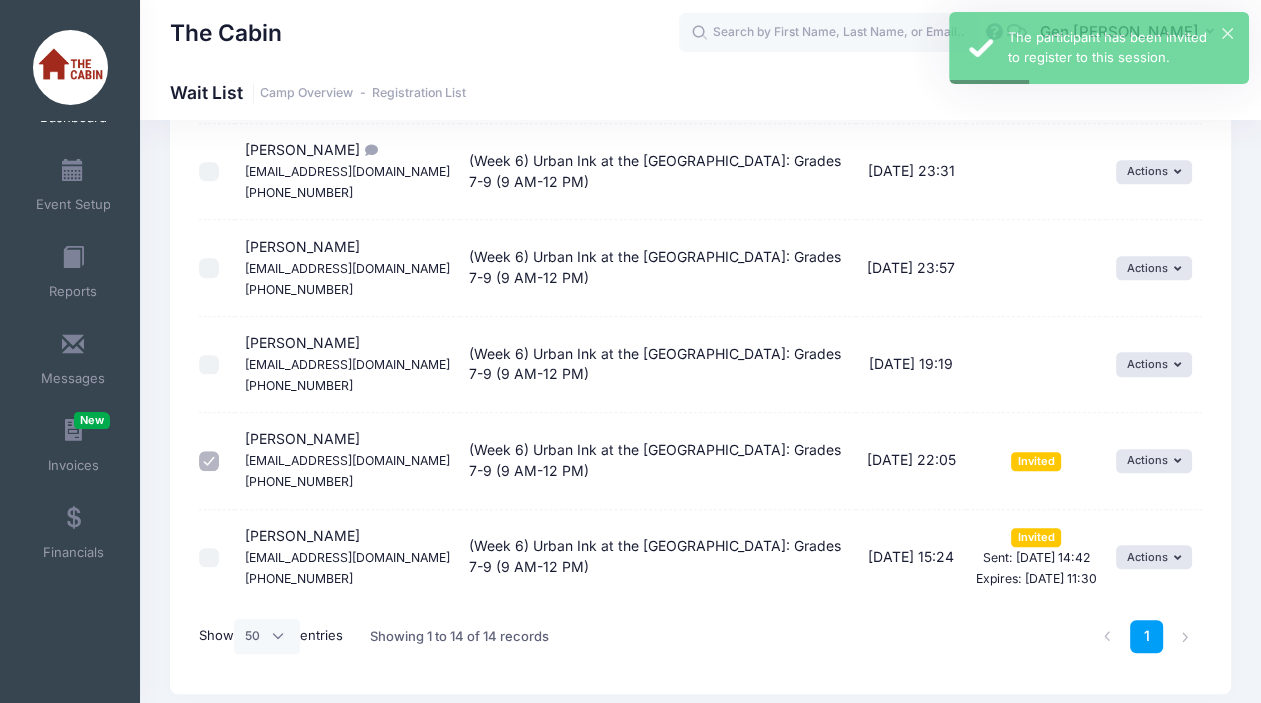 click at bounding box center [209, 365] 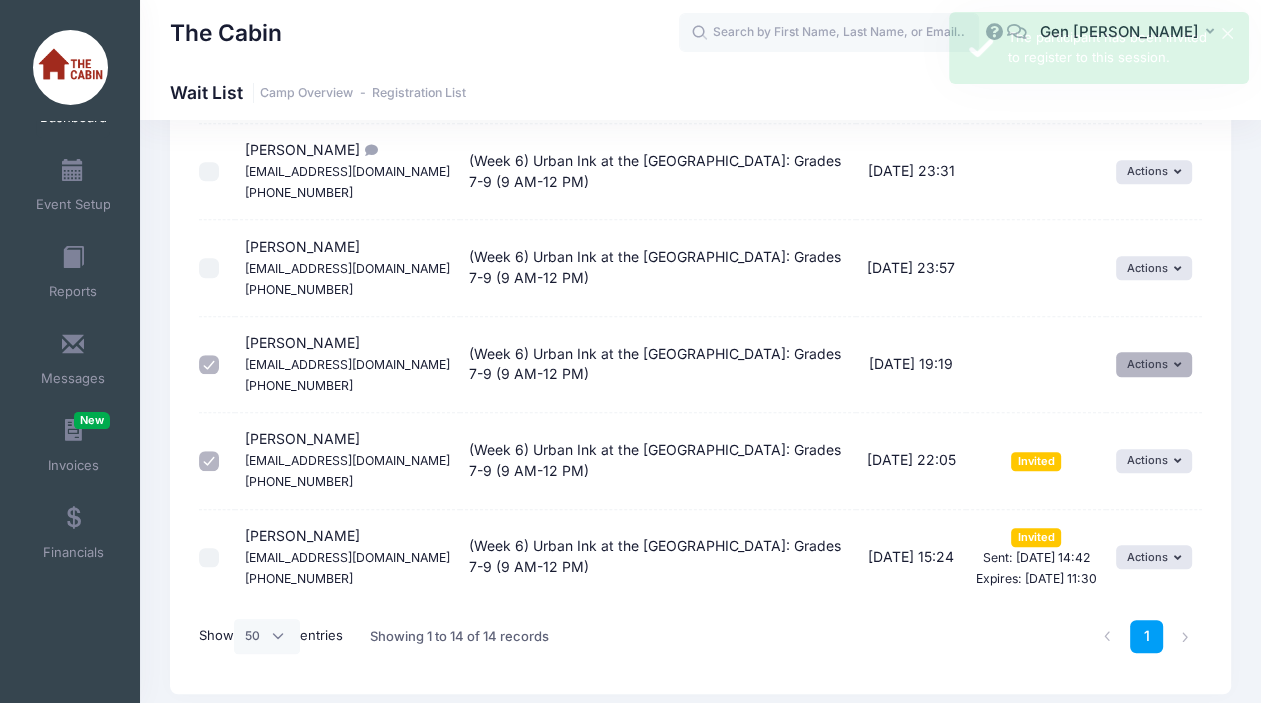 click on "Actions" at bounding box center [1154, 364] 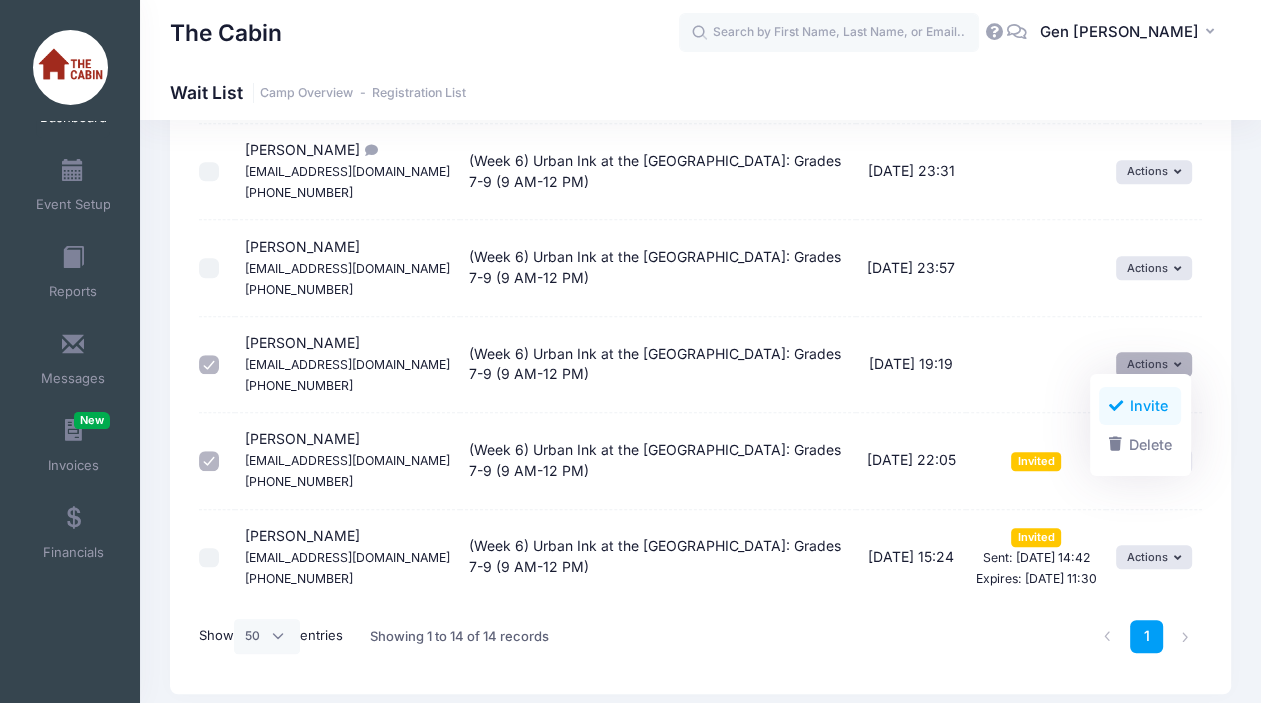 click on "Invite" at bounding box center [1140, 406] 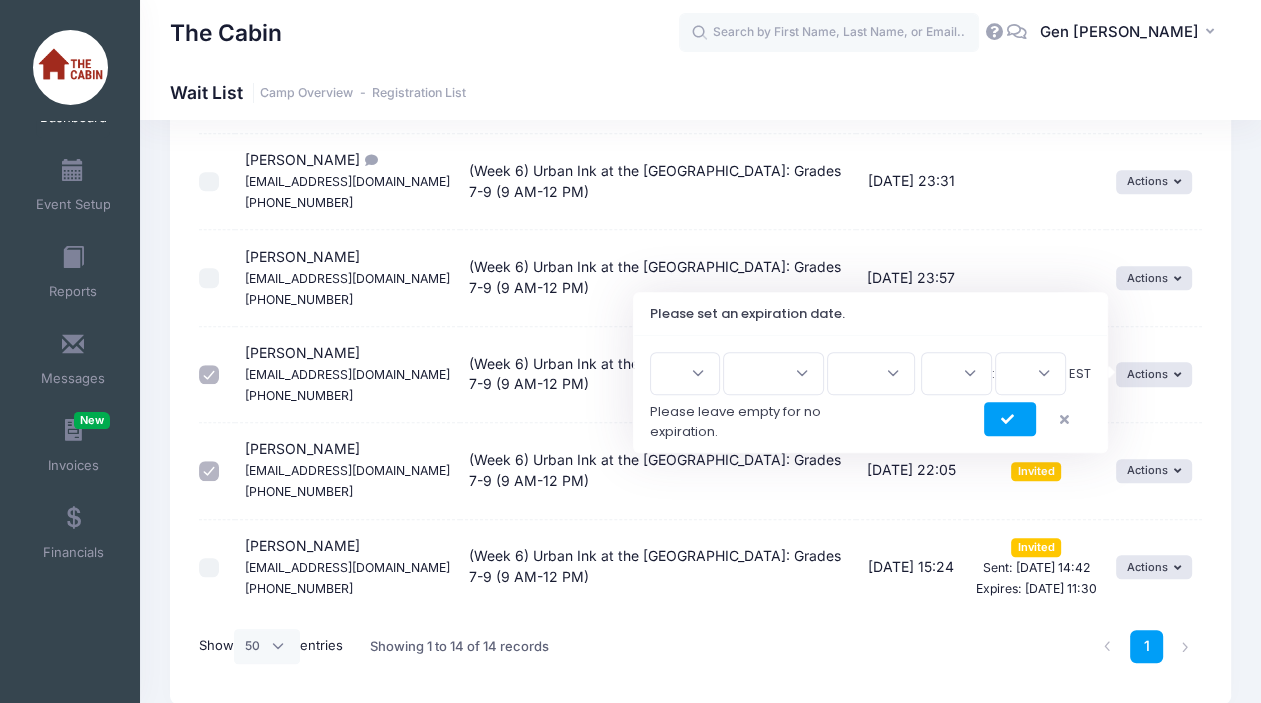 click on "1 2 3 4 5 6 7 8 9 10 11 12 13 14 15 16 17 18 19 20 21 22 23 24 25 26 27 28 29 30 31" at bounding box center (685, 373) 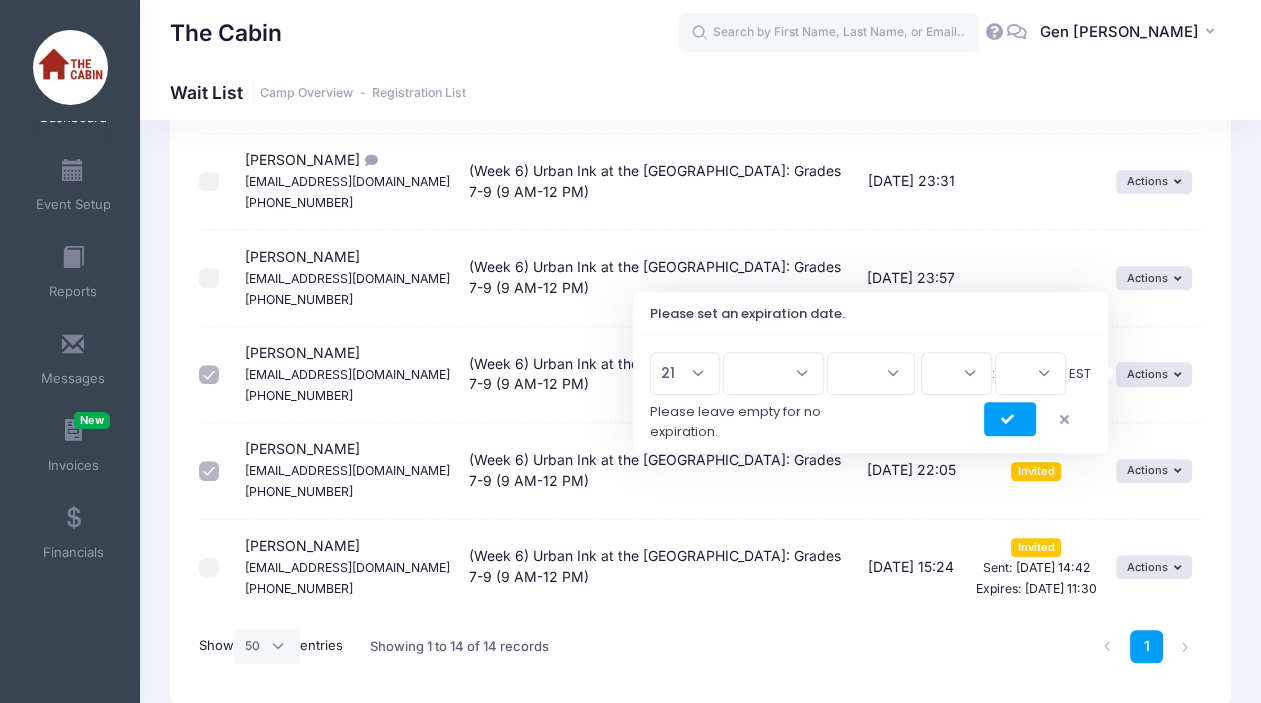 click on "1 2 3 4 5 6 7 8 9 10 11 12 13 14 15 16 17 18 19 20 21 22 23 24 25 26 27 28 29 30 31" at bounding box center (685, 373) 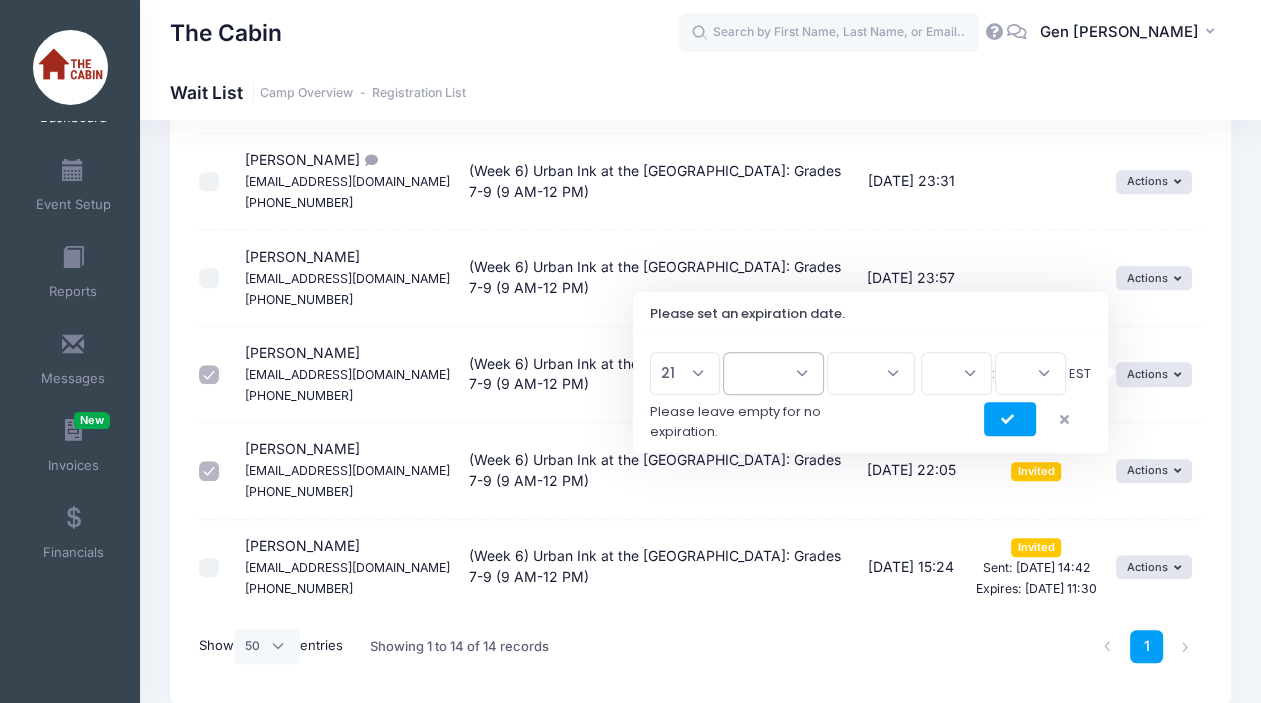 click on "Jan Feb Mar Apr May Jun [DATE] Aug Sep Oct Nov Dec" at bounding box center (773, 373) 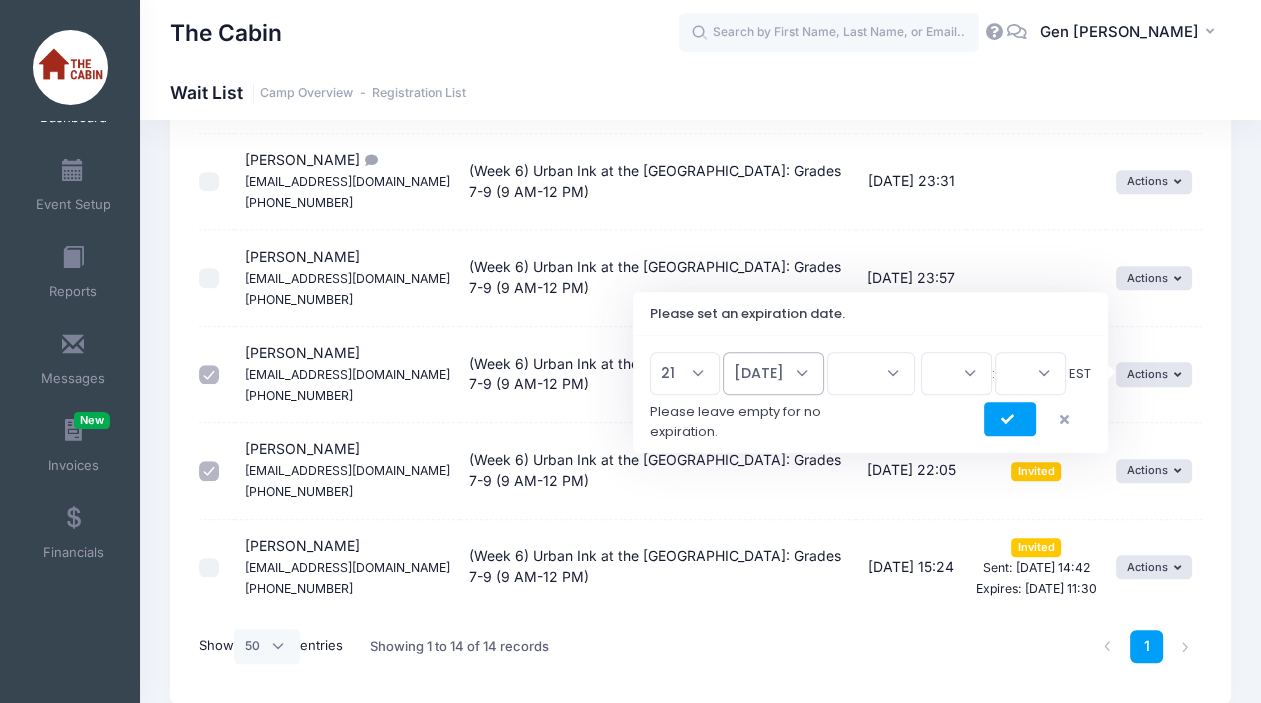 click on "Jan Feb Mar Apr May Jun [DATE] Aug Sep Oct Nov Dec" at bounding box center (773, 373) 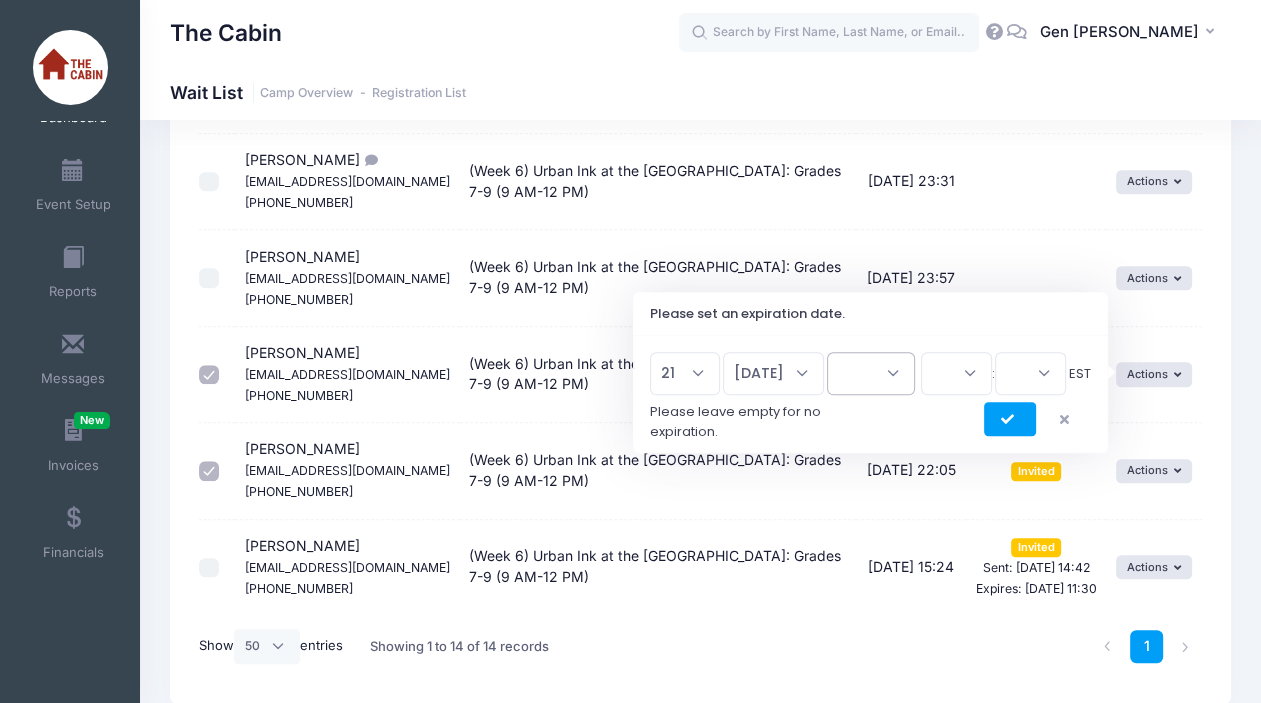 click on "2026 2025" at bounding box center [871, 373] 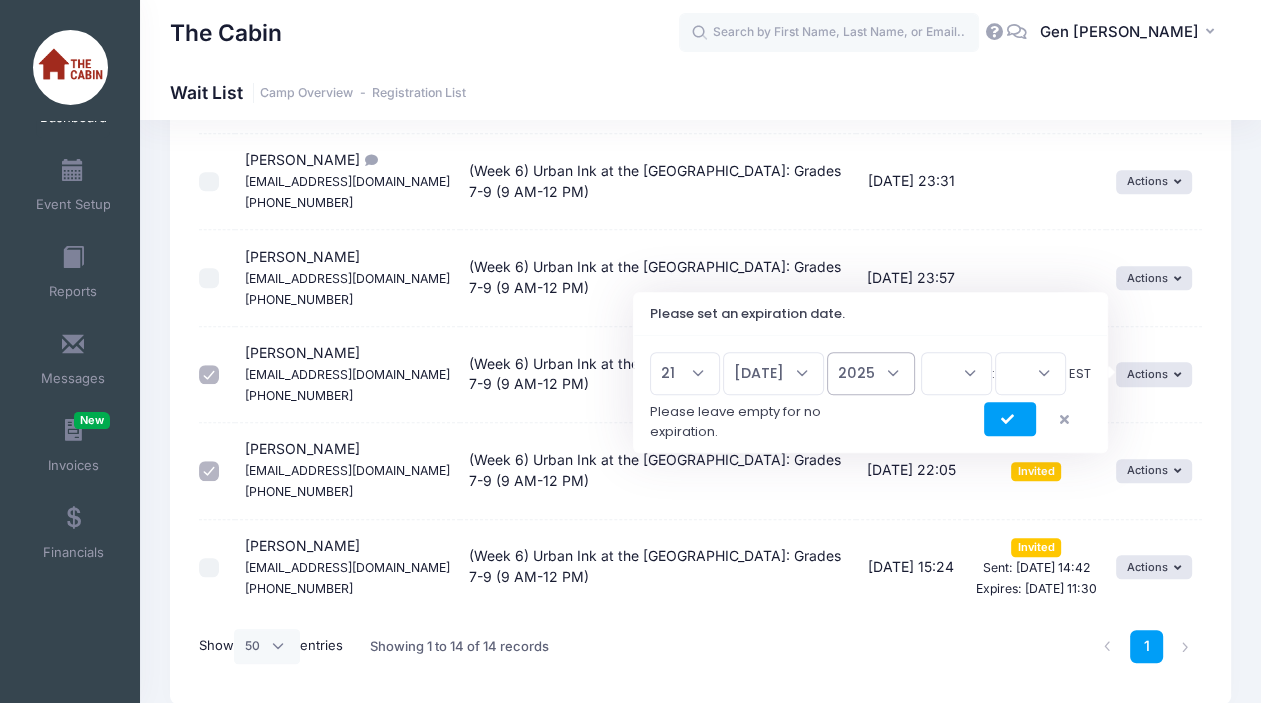click on "2026 2025" at bounding box center (871, 373) 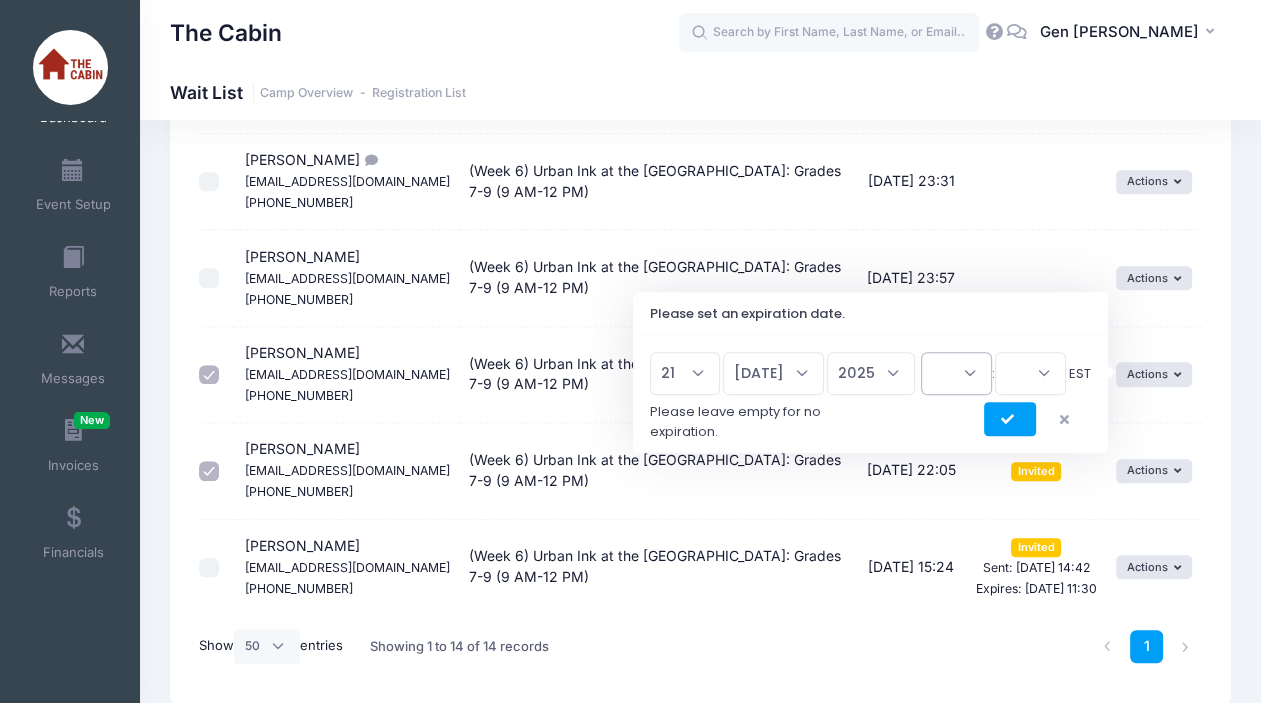 click on "00 01 02 03 04 05 06 07 08 09 10 11 12 13 14 15 16 17 18 19 20 21 22 23" at bounding box center (956, 373) 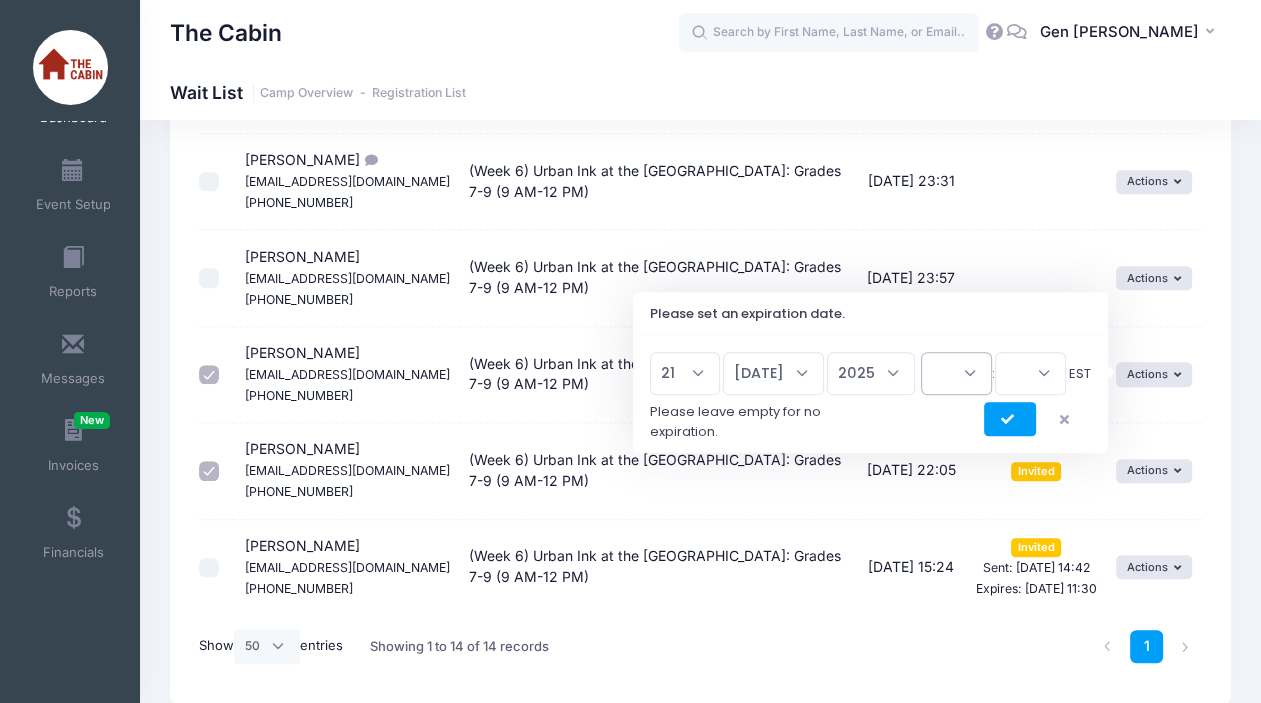 select on "11" 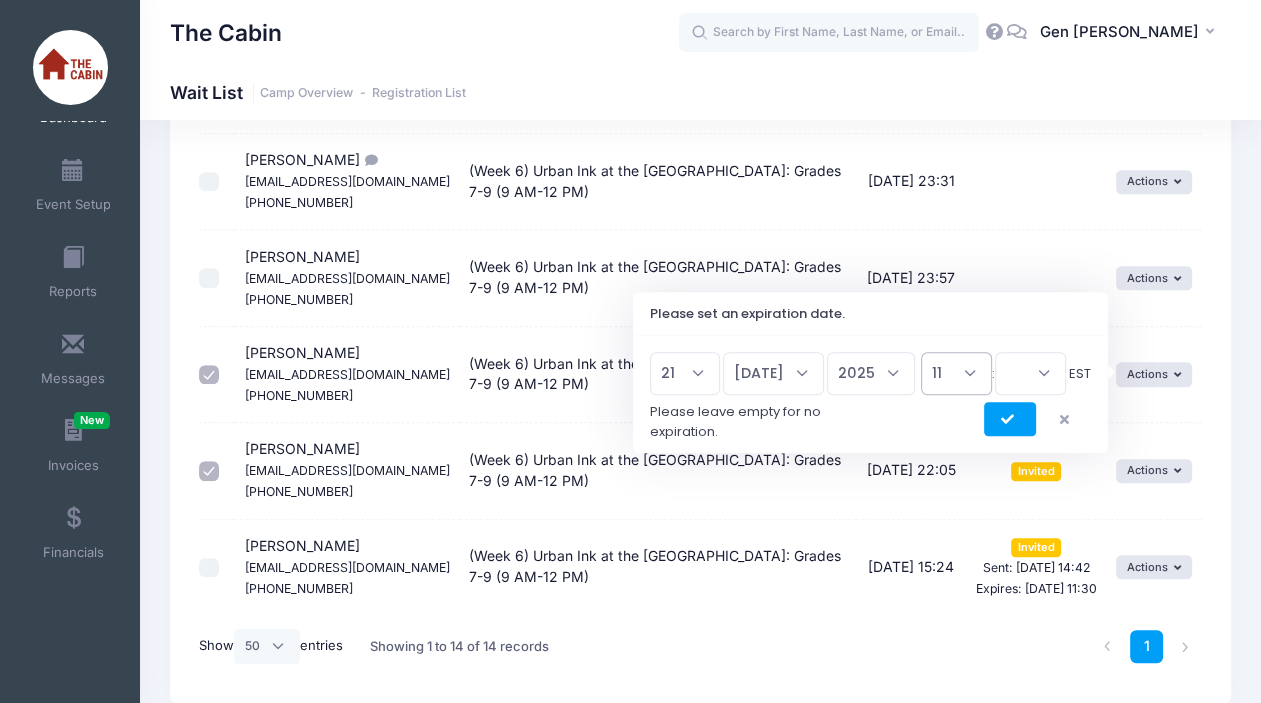 click on "00 01 02 03 04 05 06 07 08 09 10 11 12 13 14 15 16 17 18 19 20 21 22 23" at bounding box center (956, 373) 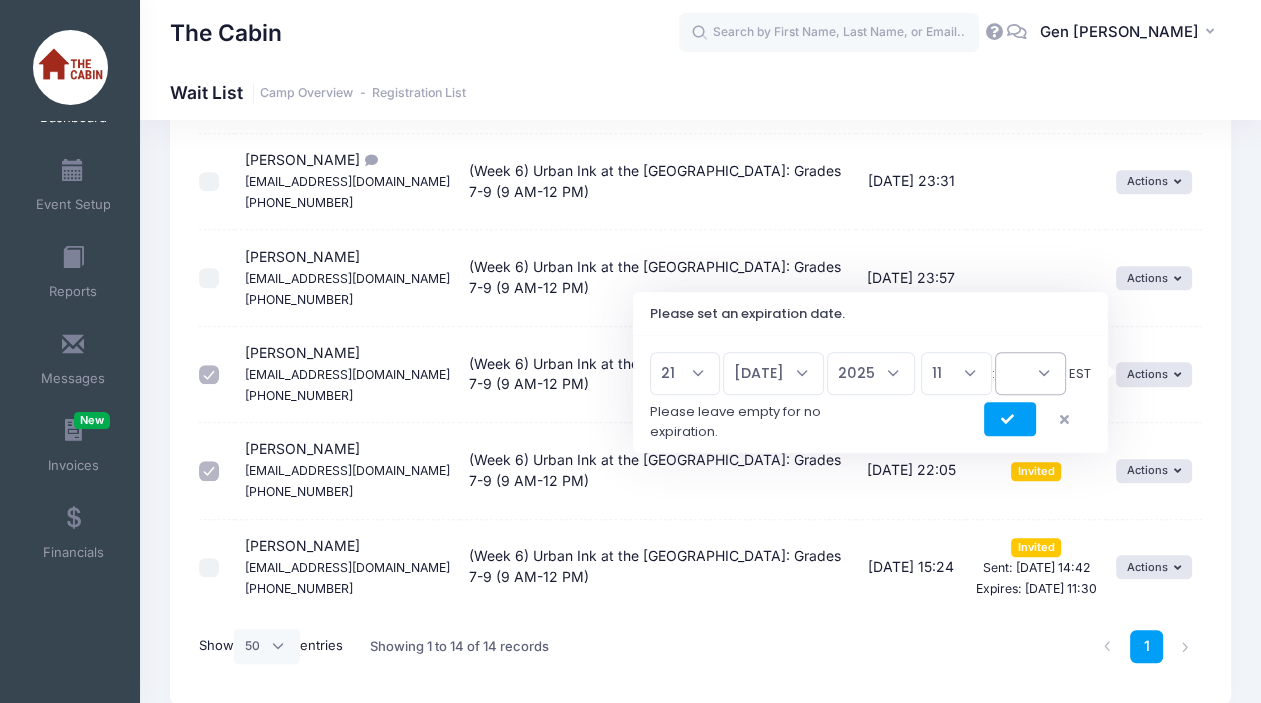 click on "00 15 30 45" at bounding box center [1030, 373] 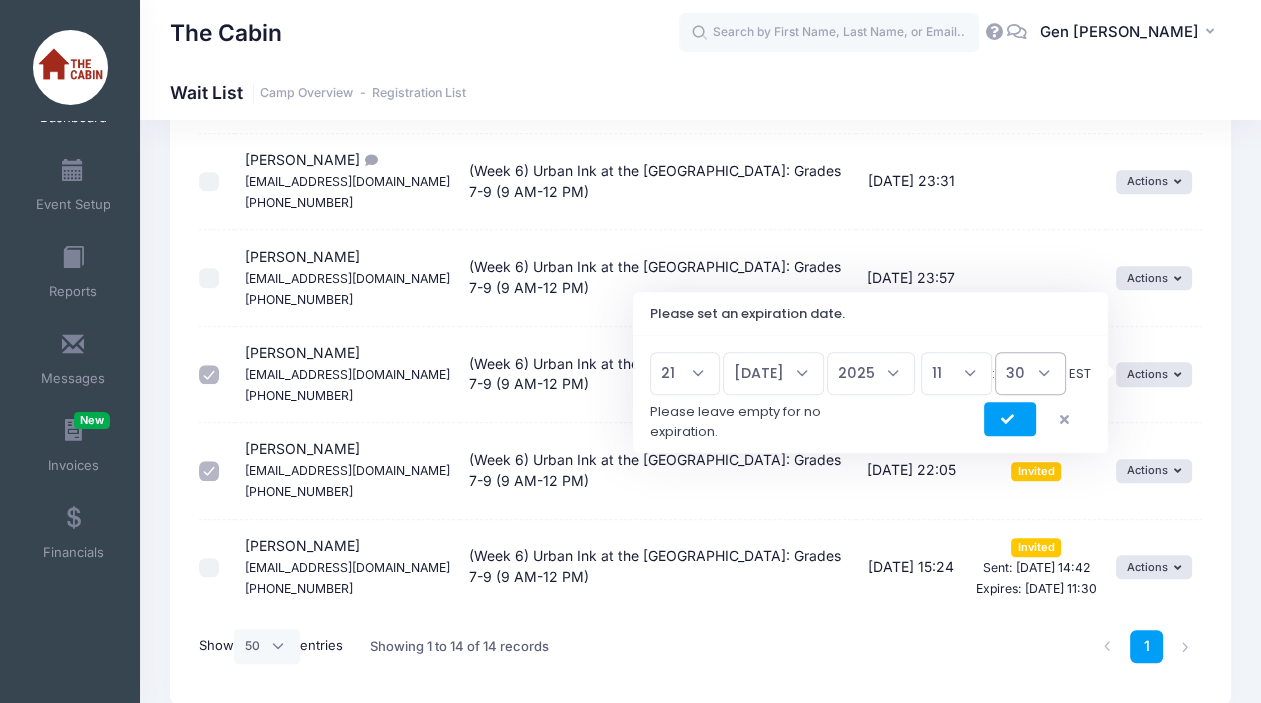 click on "00 15 30 45" at bounding box center [1030, 373] 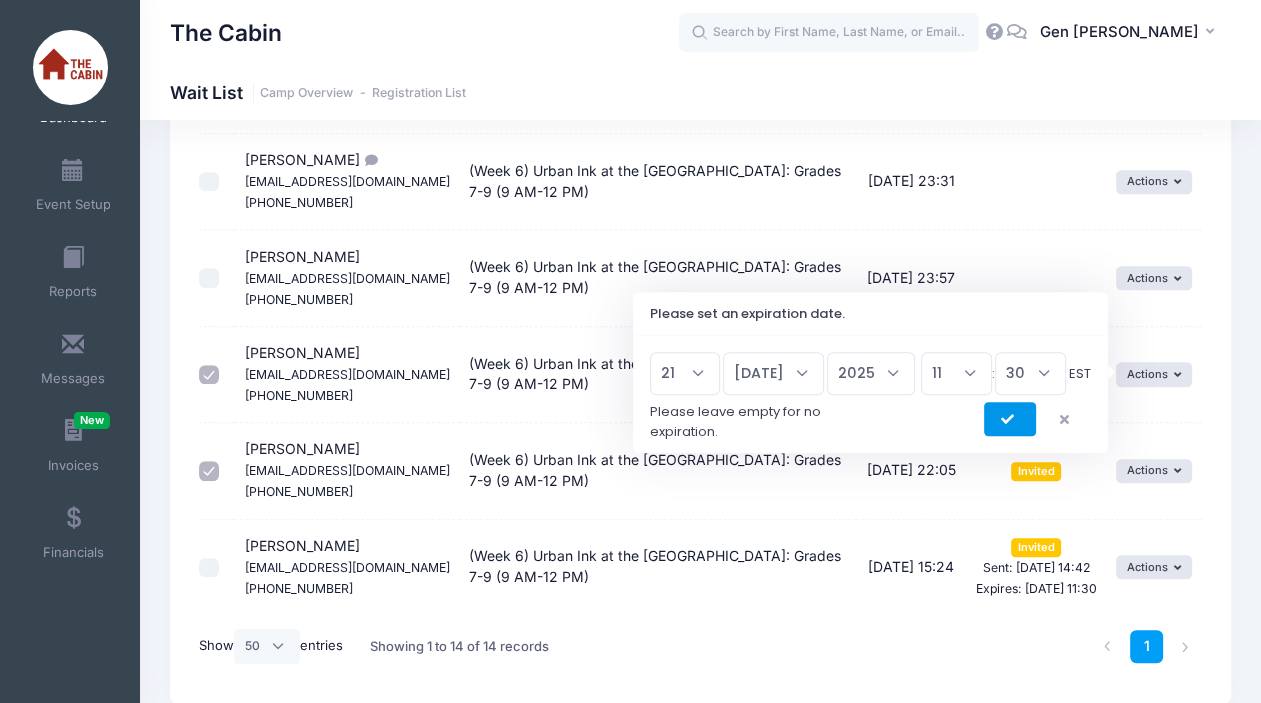 click at bounding box center (1010, 420) 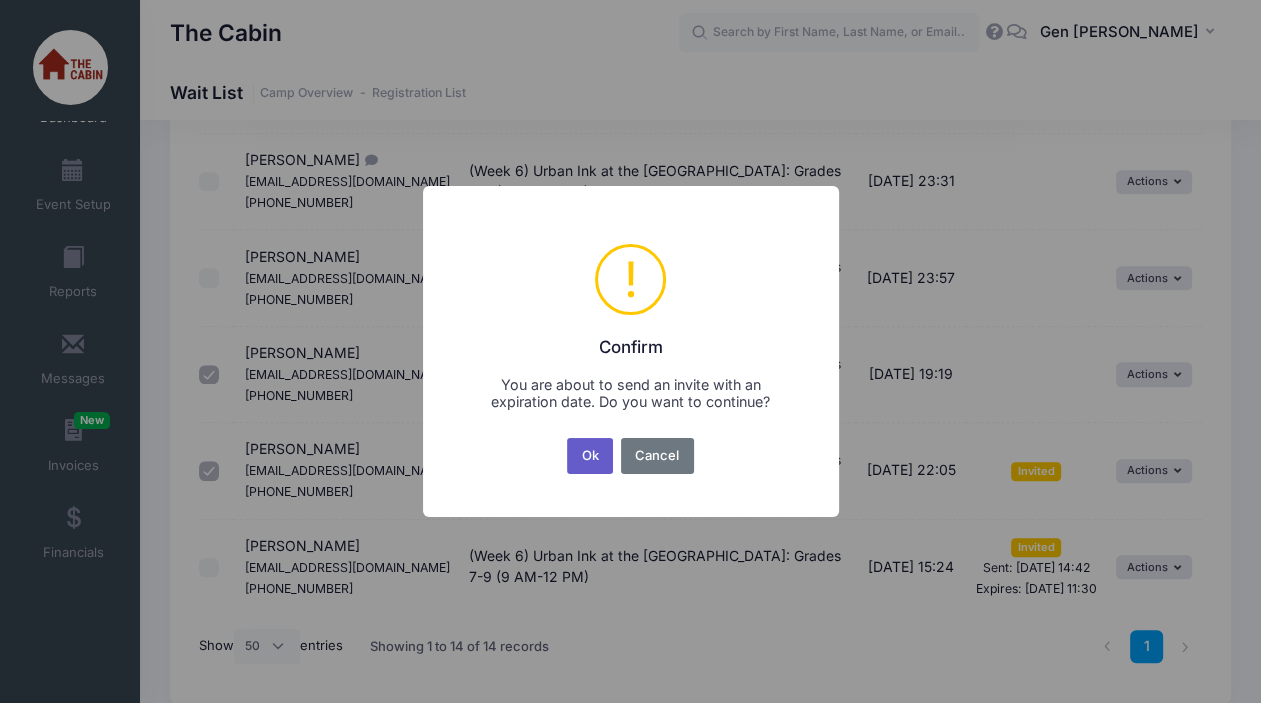 click on "Ok" at bounding box center [590, 456] 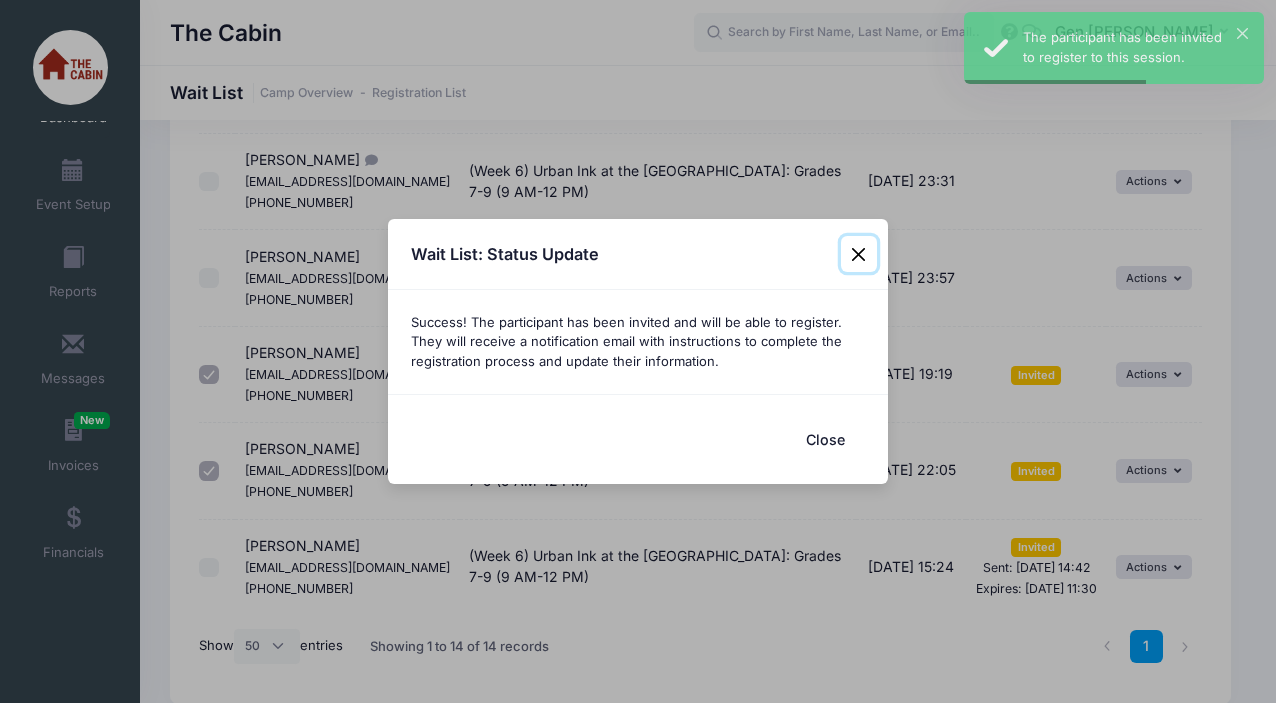 click at bounding box center (859, 254) 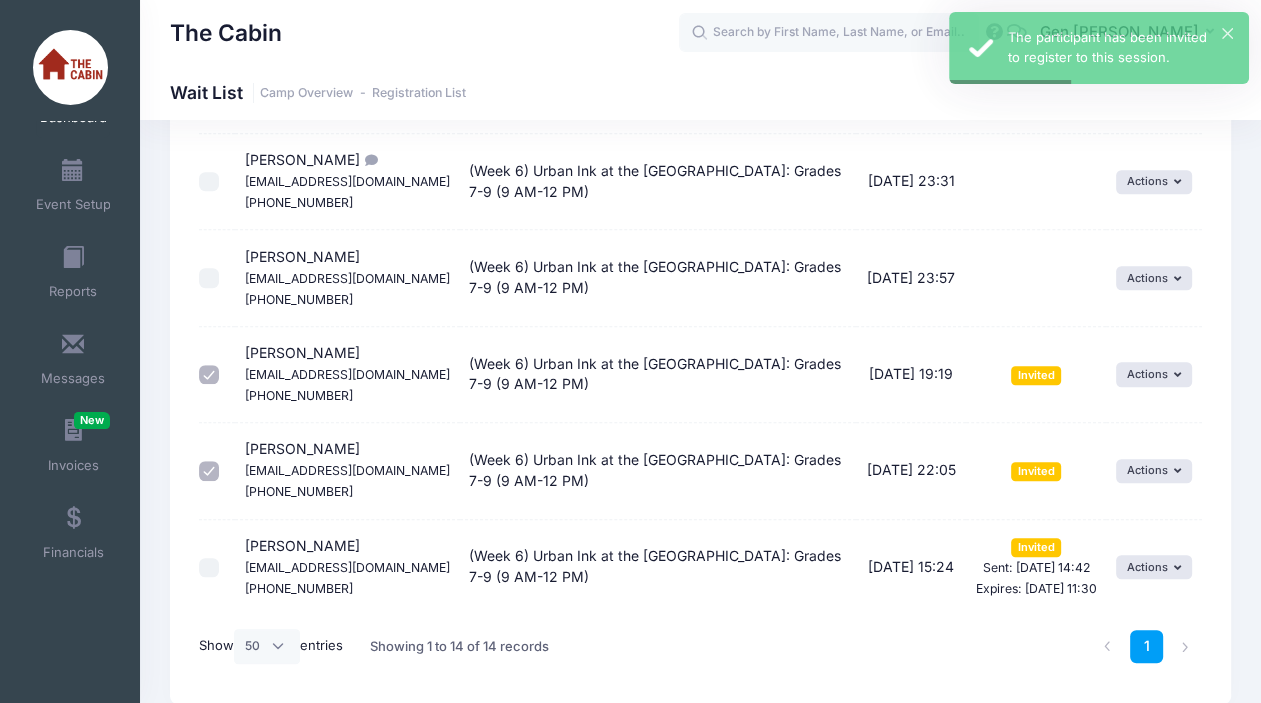 click at bounding box center [209, 375] 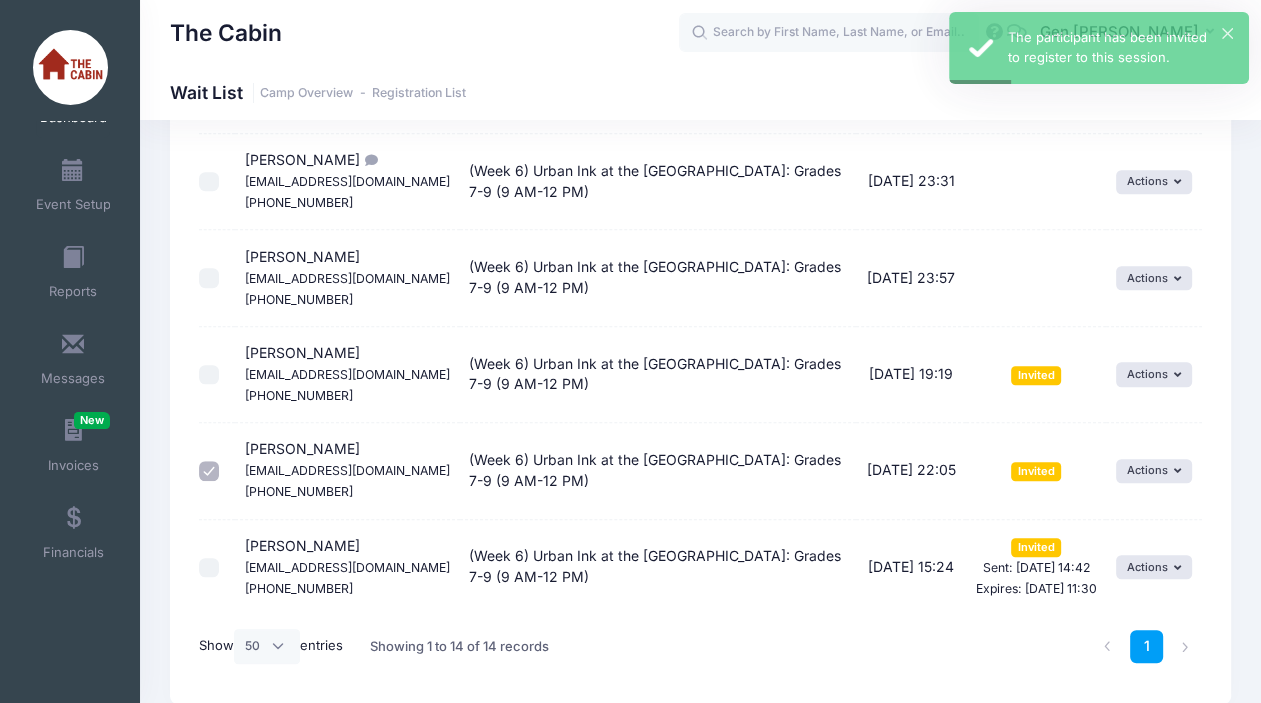 click at bounding box center (209, 471) 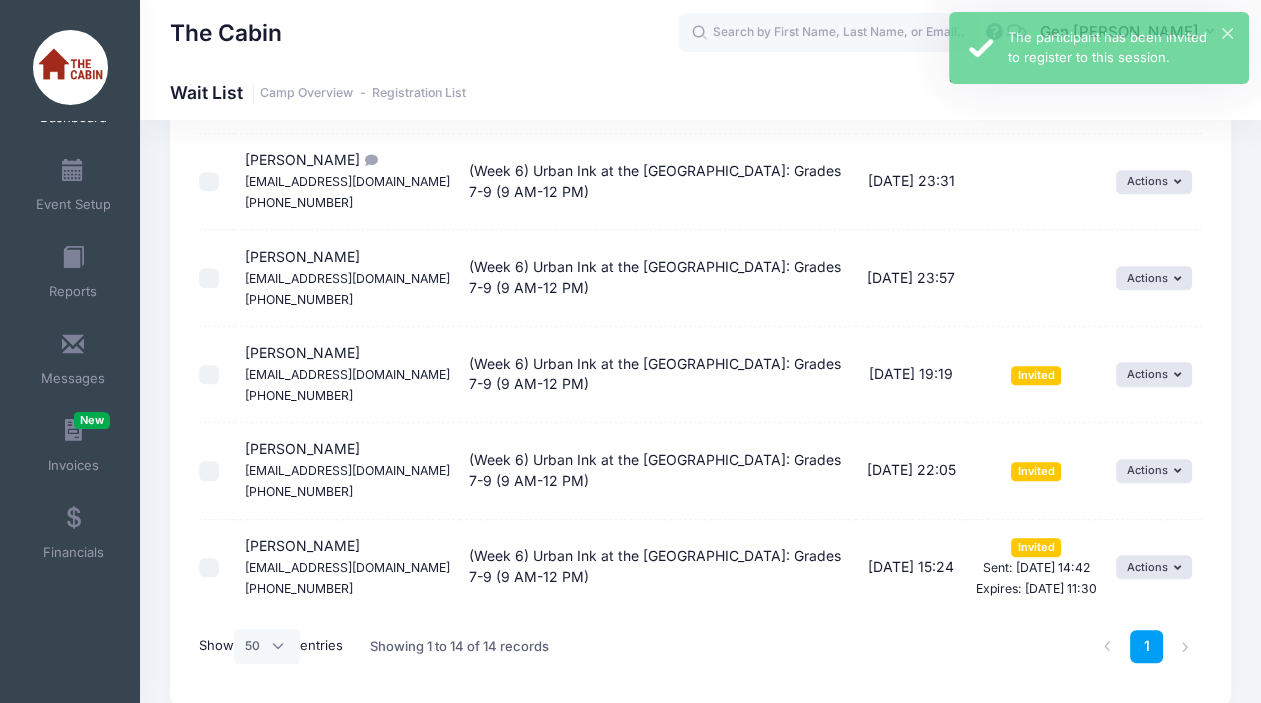 click at bounding box center (209, 278) 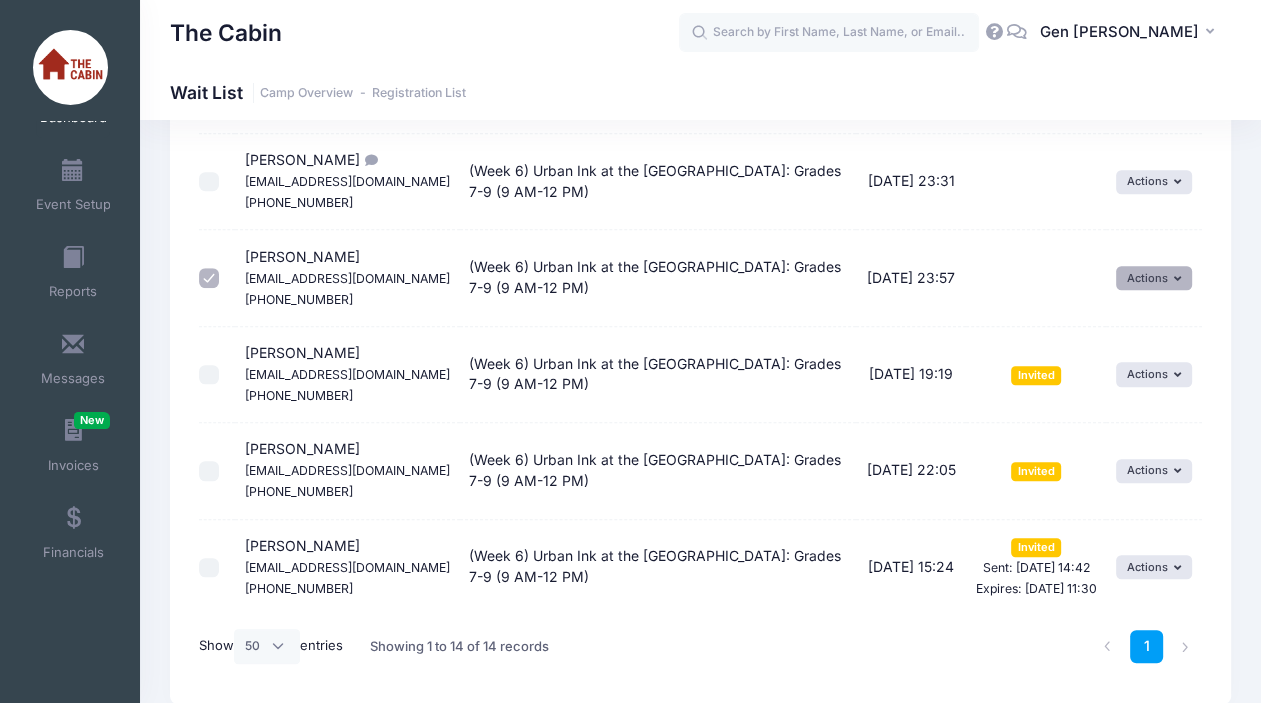 click on "Actions" at bounding box center (1154, 278) 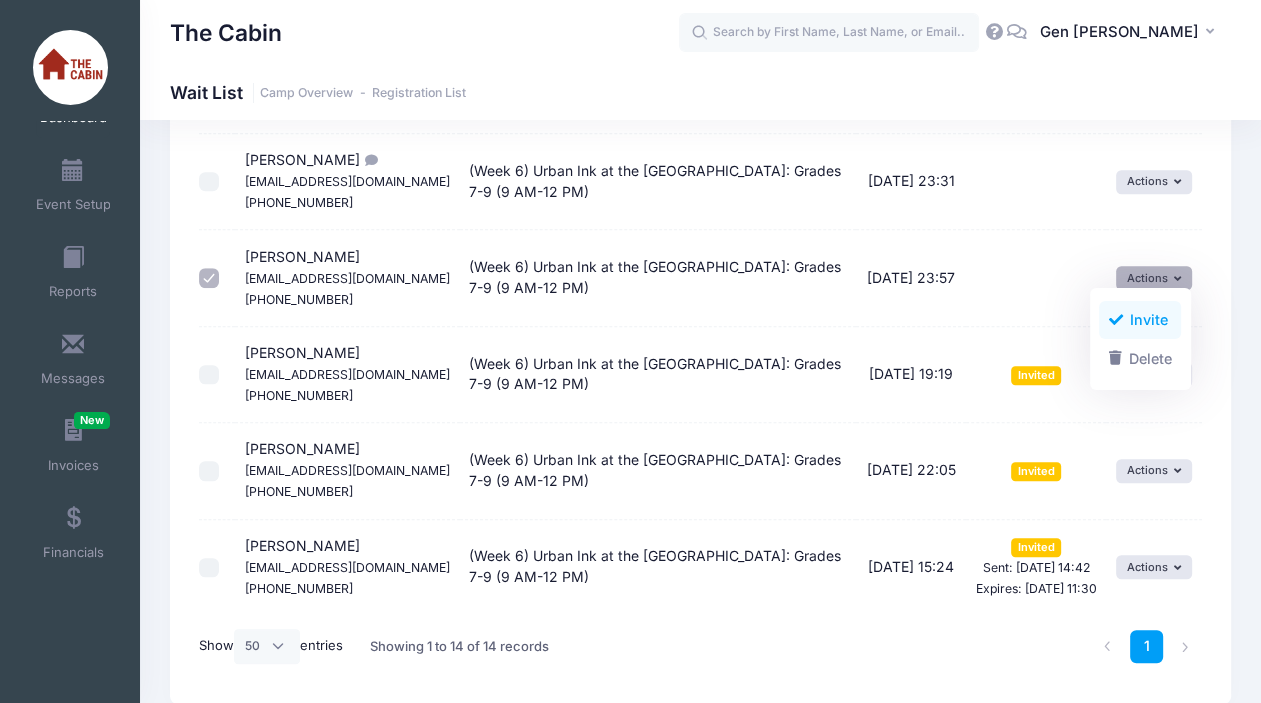 click on "Invite" at bounding box center [1140, 320] 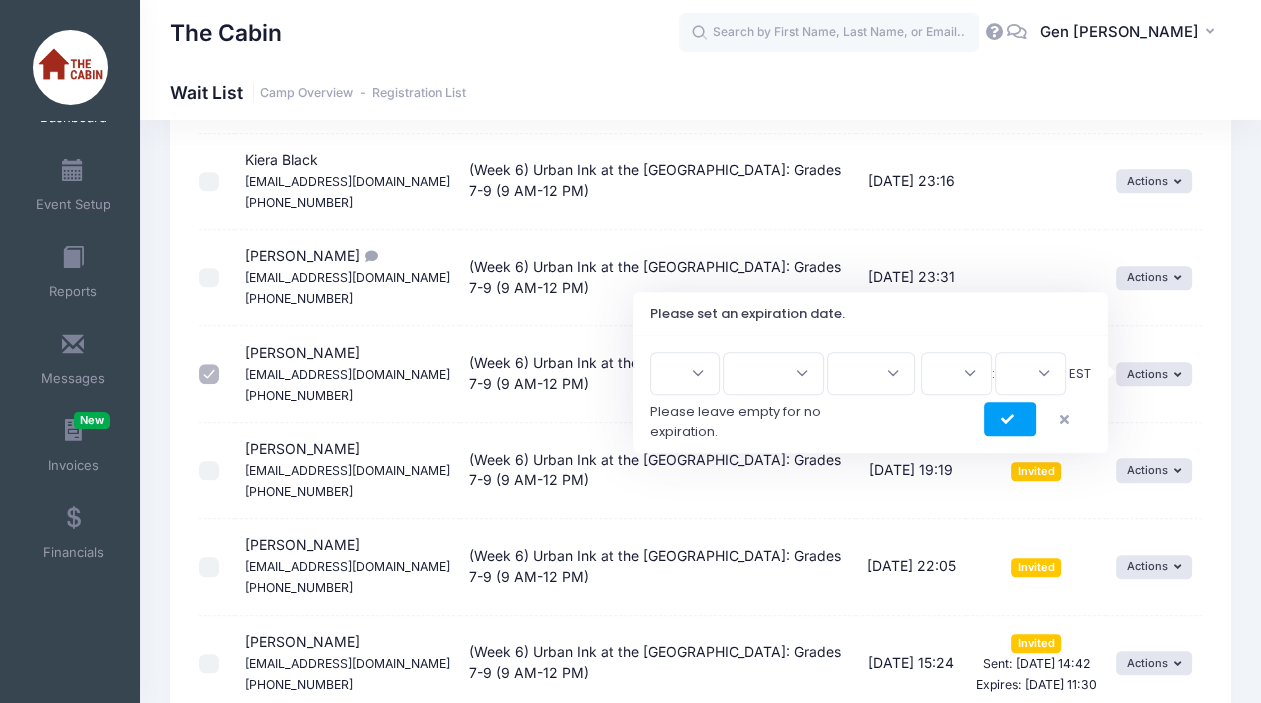 click on "1 2 3 4 5 6 7 8 9 10 11 12 13 14 15 16 17 18 19 20 21 22 23 24 25 26 27 28 29 30 31" at bounding box center [685, 373] 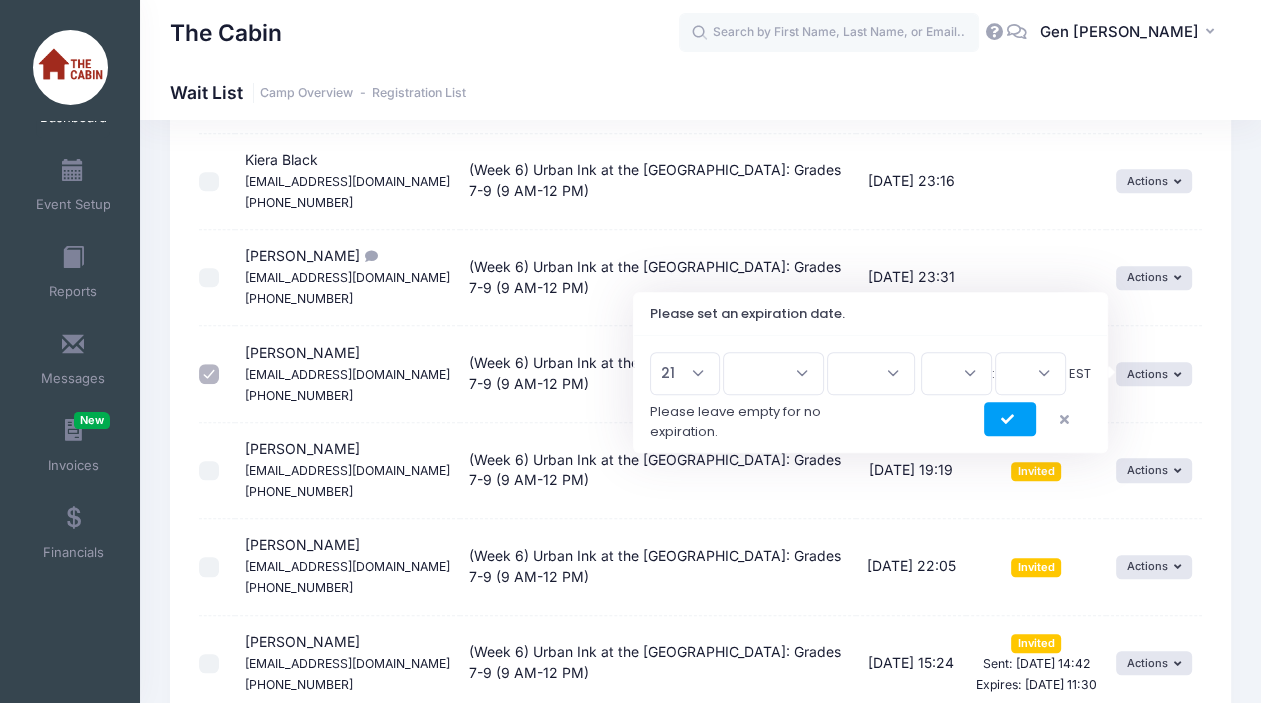 click on "1 2 3 4 5 6 7 8 9 10 11 12 13 14 15 16 17 18 19 20 21 22 23 24 25 26 27 28 29 30 31" at bounding box center [685, 373] 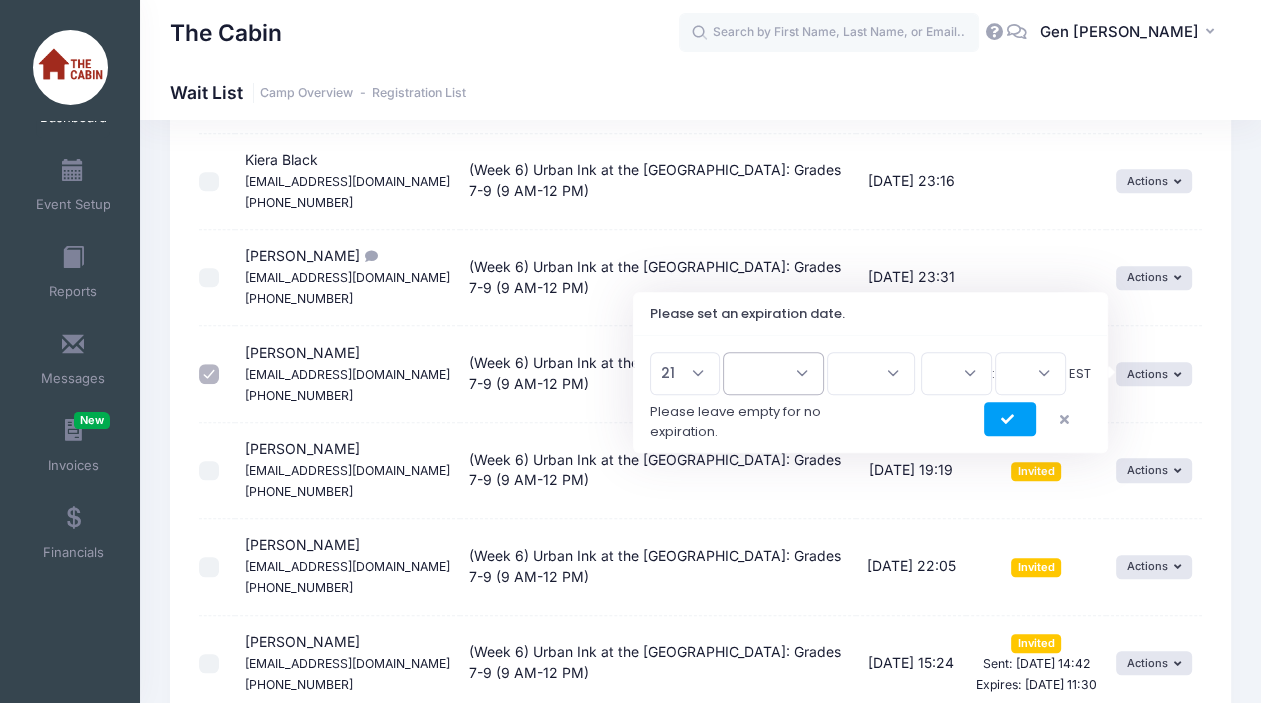 click on "Jan Feb Mar Apr May Jun [DATE] Aug Sep Oct Nov Dec" at bounding box center [773, 373] 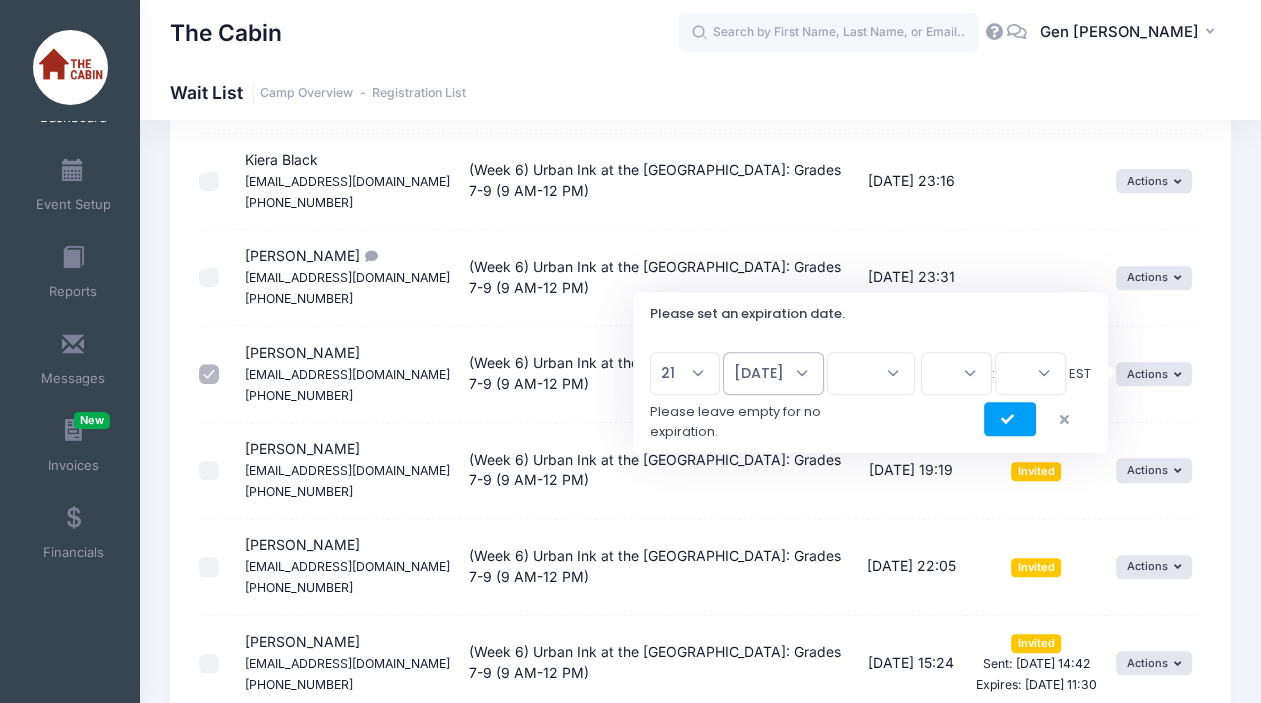 click on "Jan Feb Mar Apr May Jun [DATE] Aug Sep Oct Nov Dec" at bounding box center [773, 373] 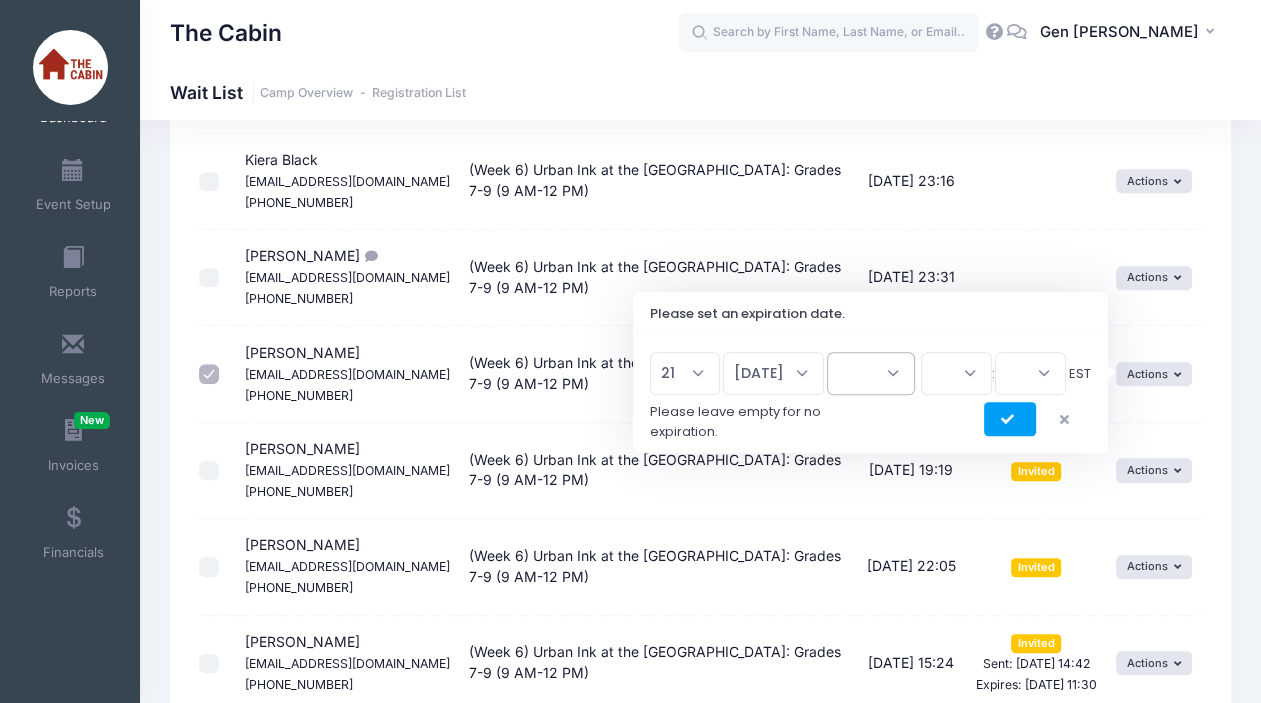 click on "2026 2025" at bounding box center (871, 373) 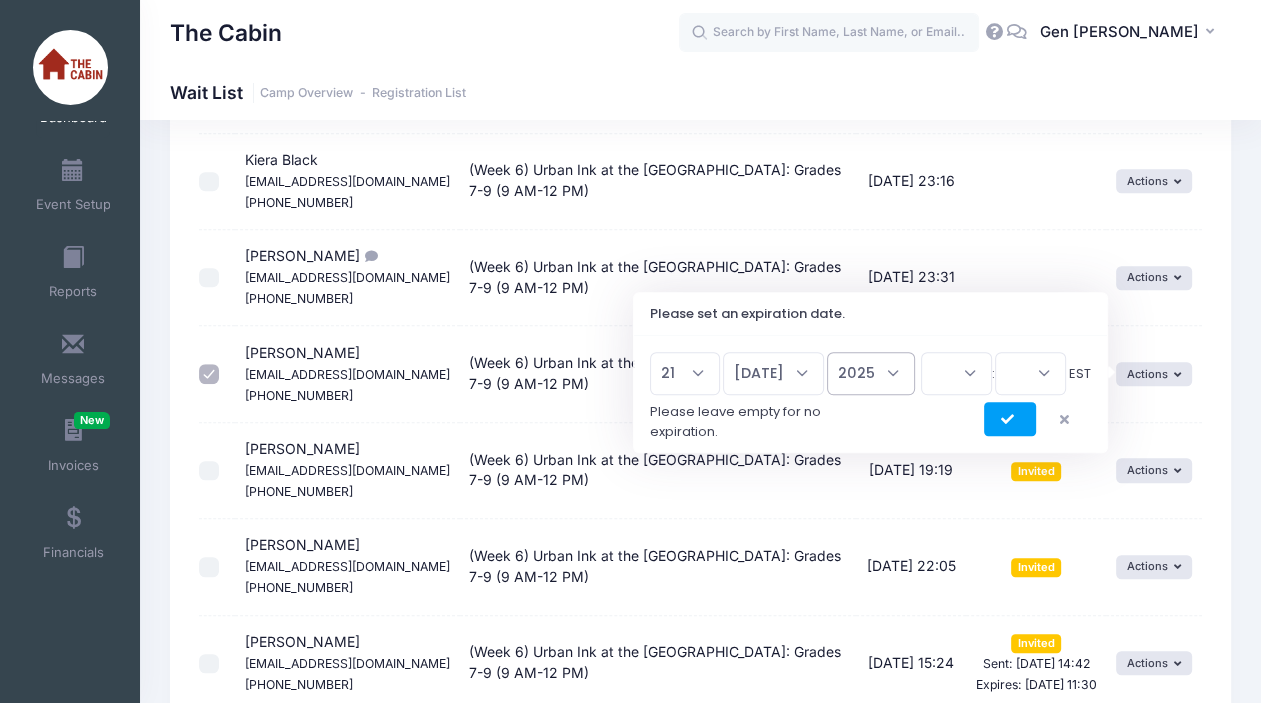 click on "2026 2025" at bounding box center (871, 373) 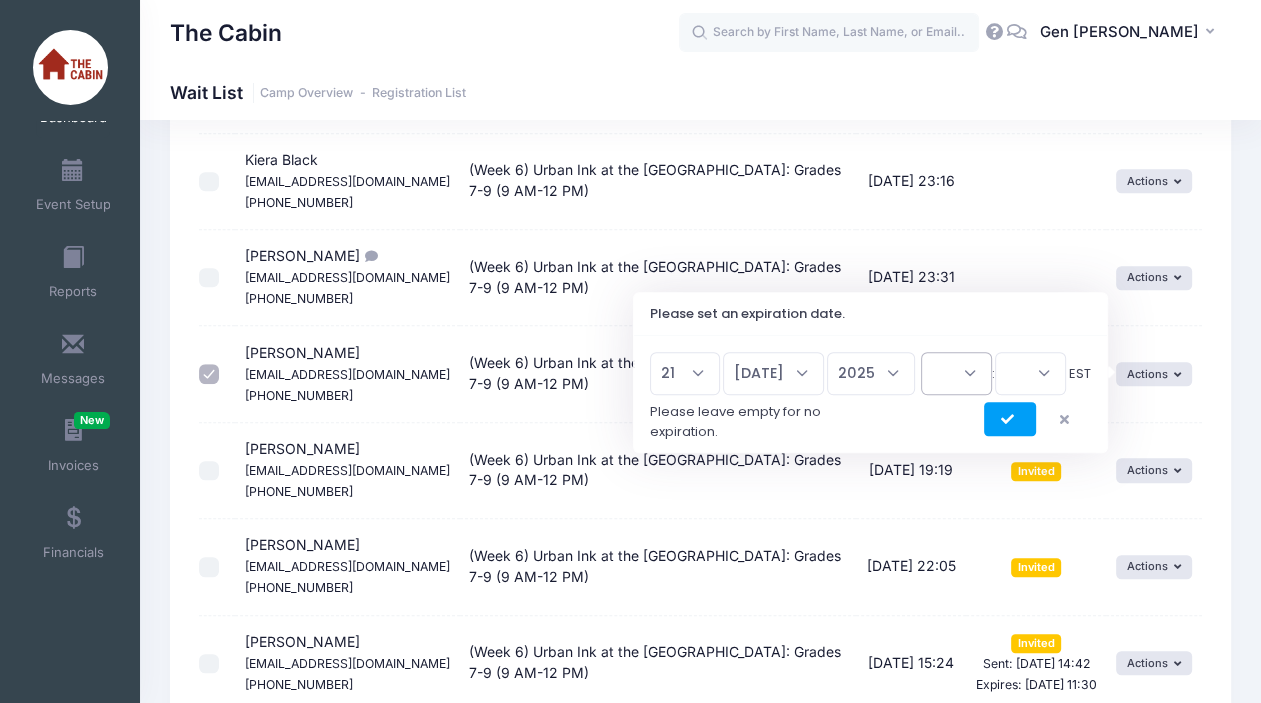 click on "00 01 02 03 04 05 06 07 08 09 10 11 12 13 14 15 16 17 18 19 20 21 22 23" at bounding box center [956, 373] 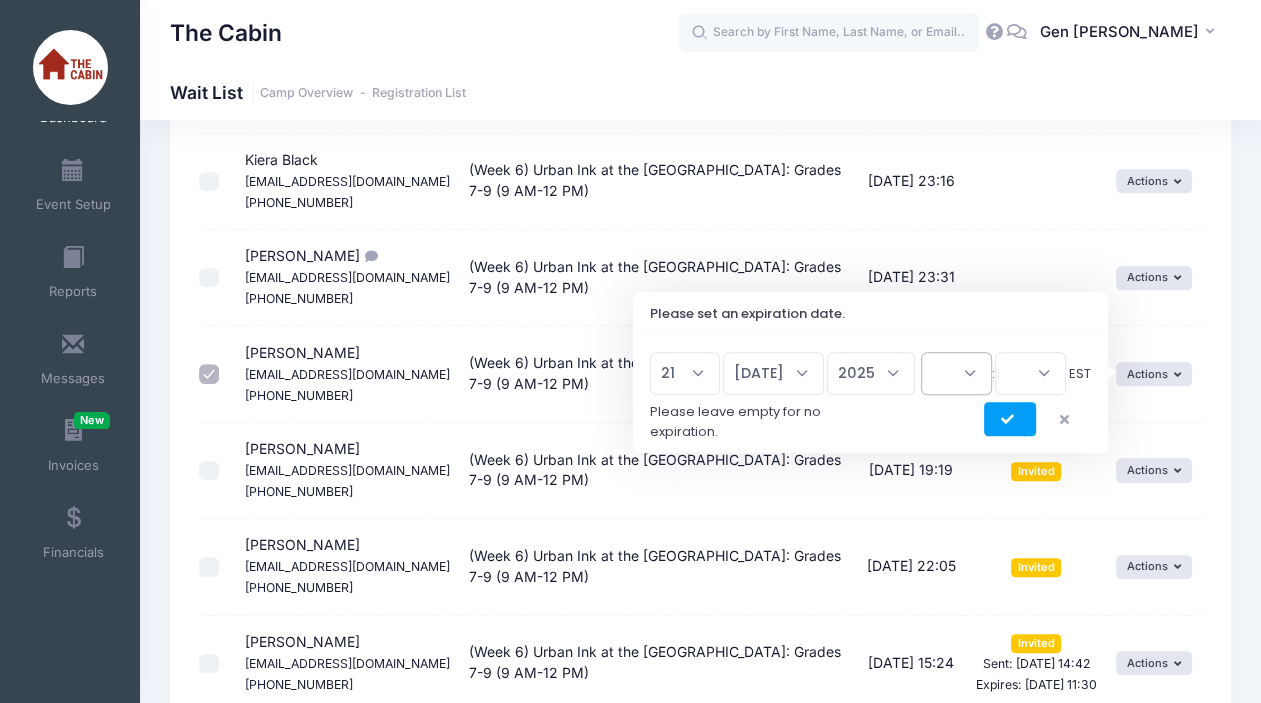 click on "00 01 02 03 04 05 06 07 08 09 10 11 12 13 14 15 16 17 18 19 20 21 22 23" at bounding box center (956, 373) 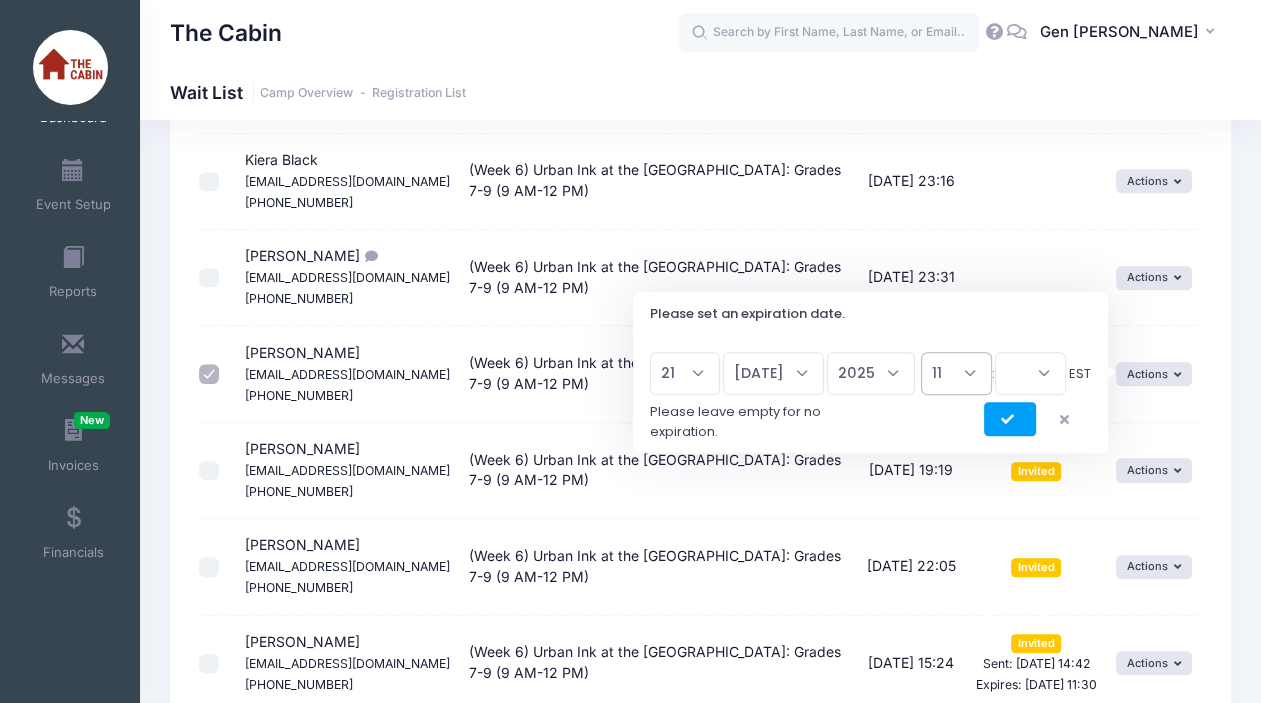 click on "00 01 02 03 04 05 06 07 08 09 10 11 12 13 14 15 16 17 18 19 20 21 22 23" at bounding box center [956, 373] 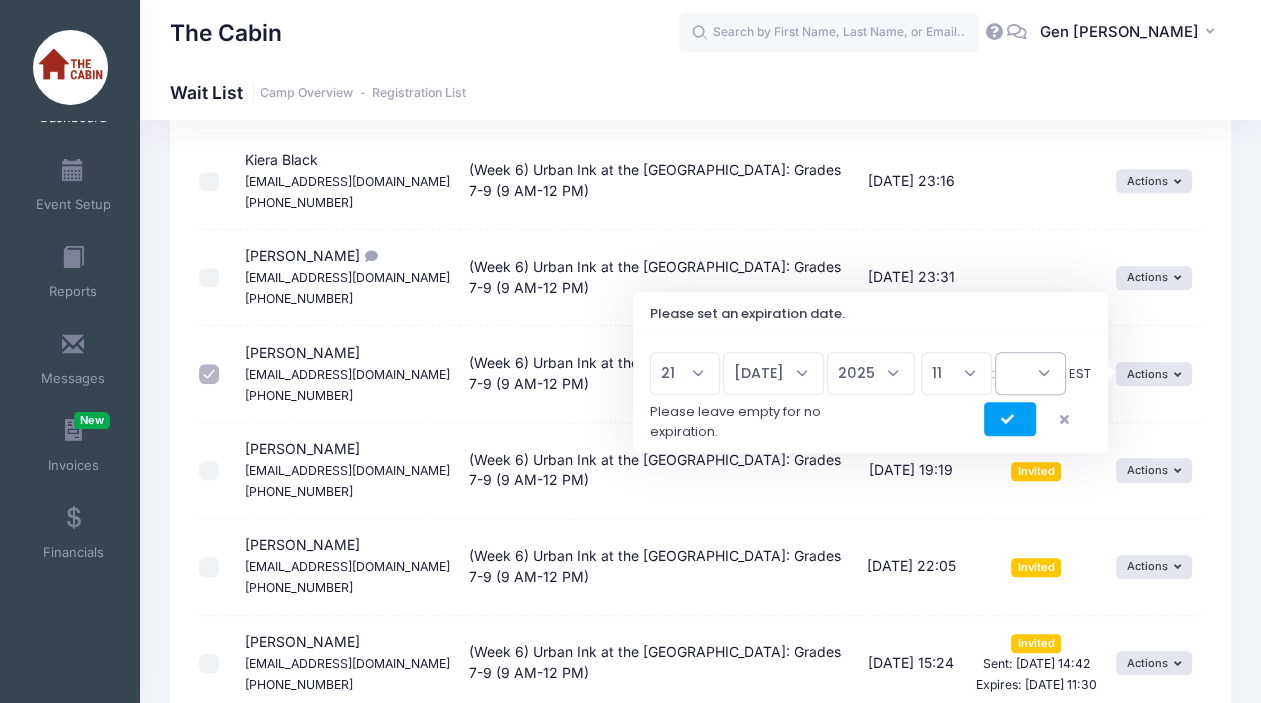 click on "00 15 30 45" at bounding box center (1030, 373) 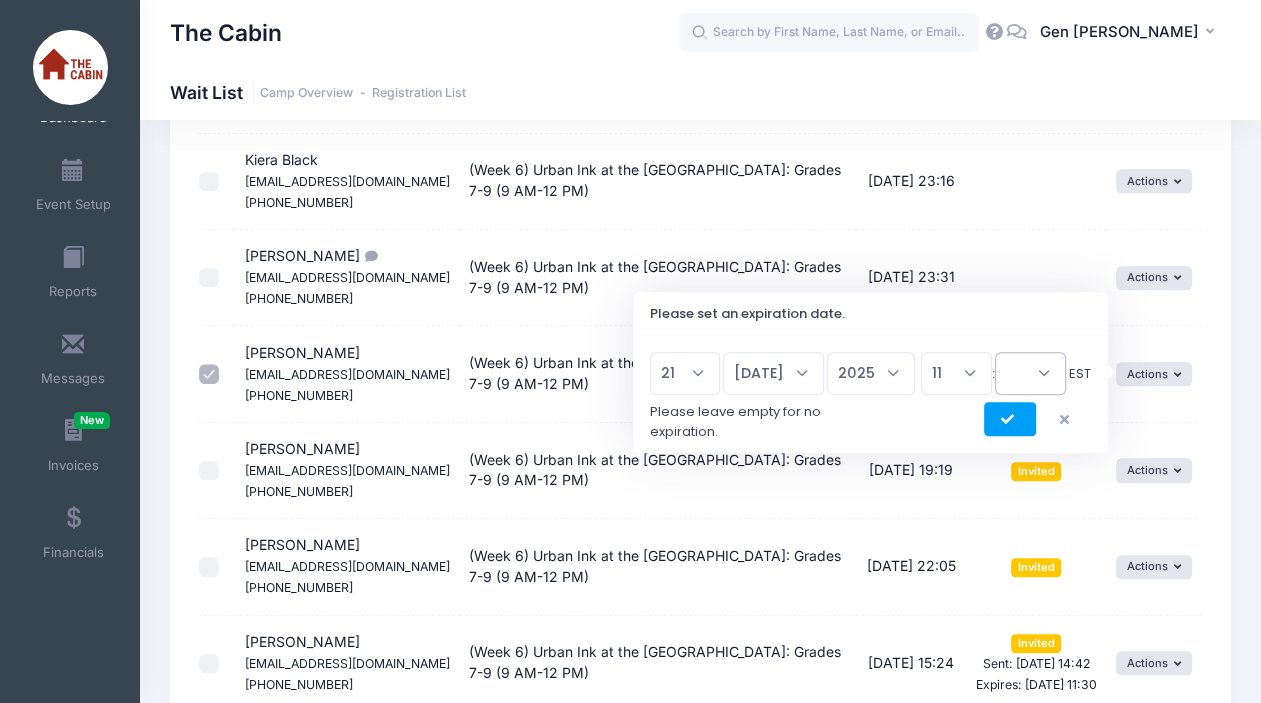 select on "30" 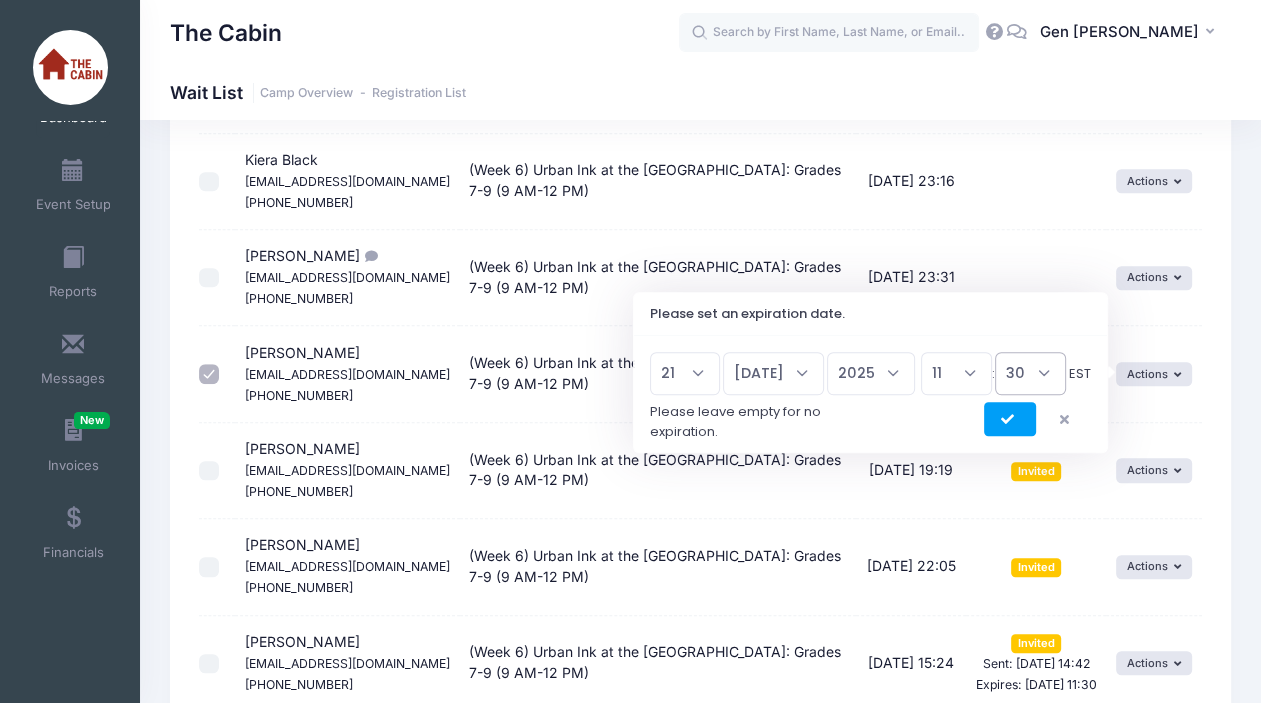 click on "00 15 30 45" at bounding box center [1030, 373] 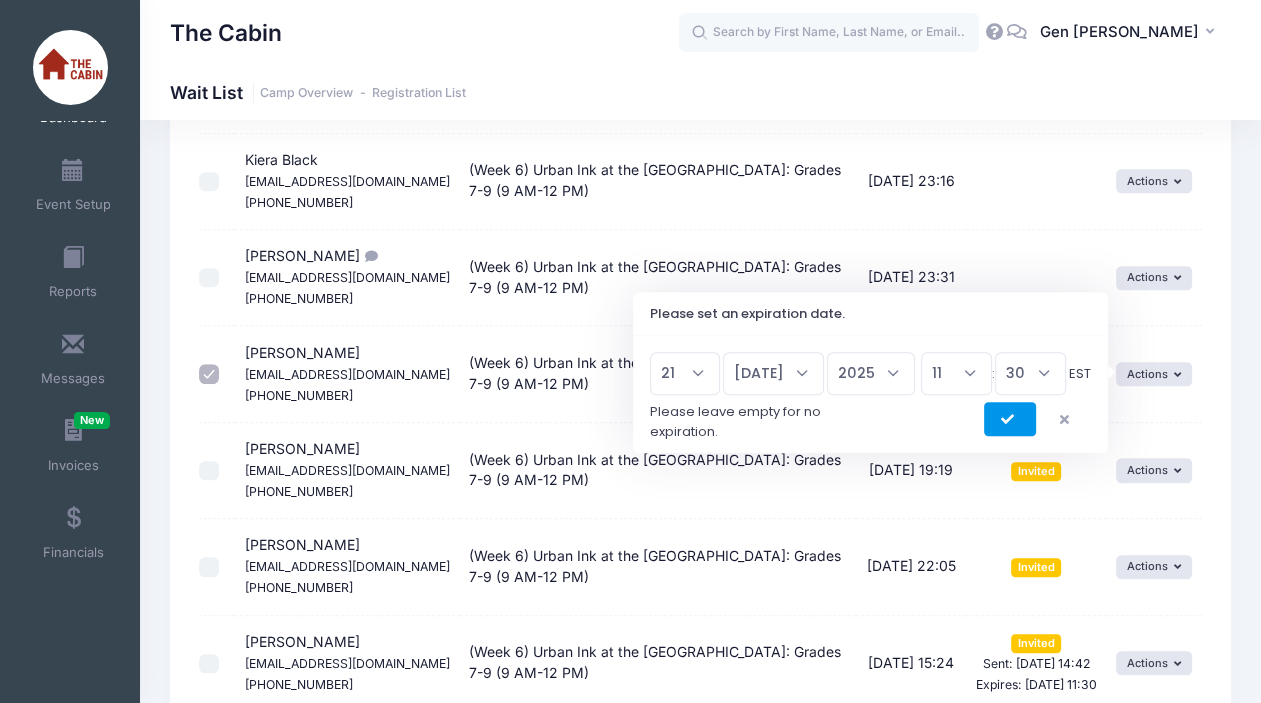 click at bounding box center (1010, 420) 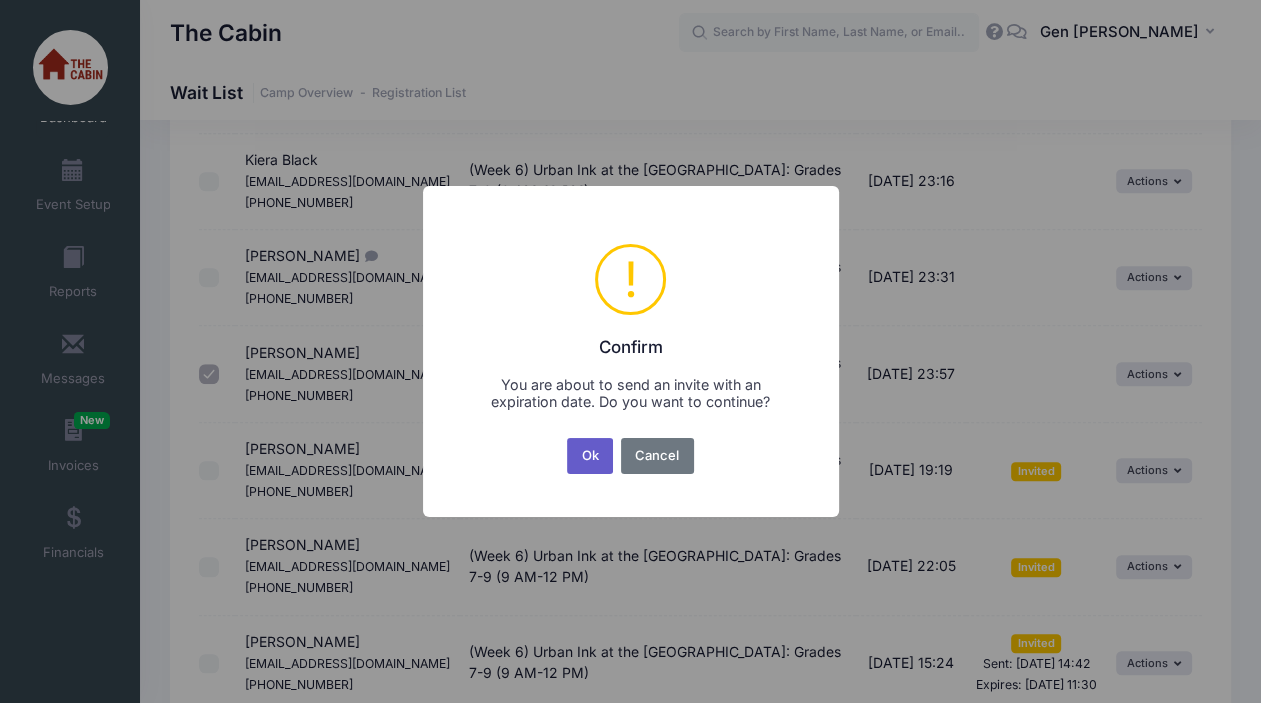 click on "Ok" at bounding box center (590, 456) 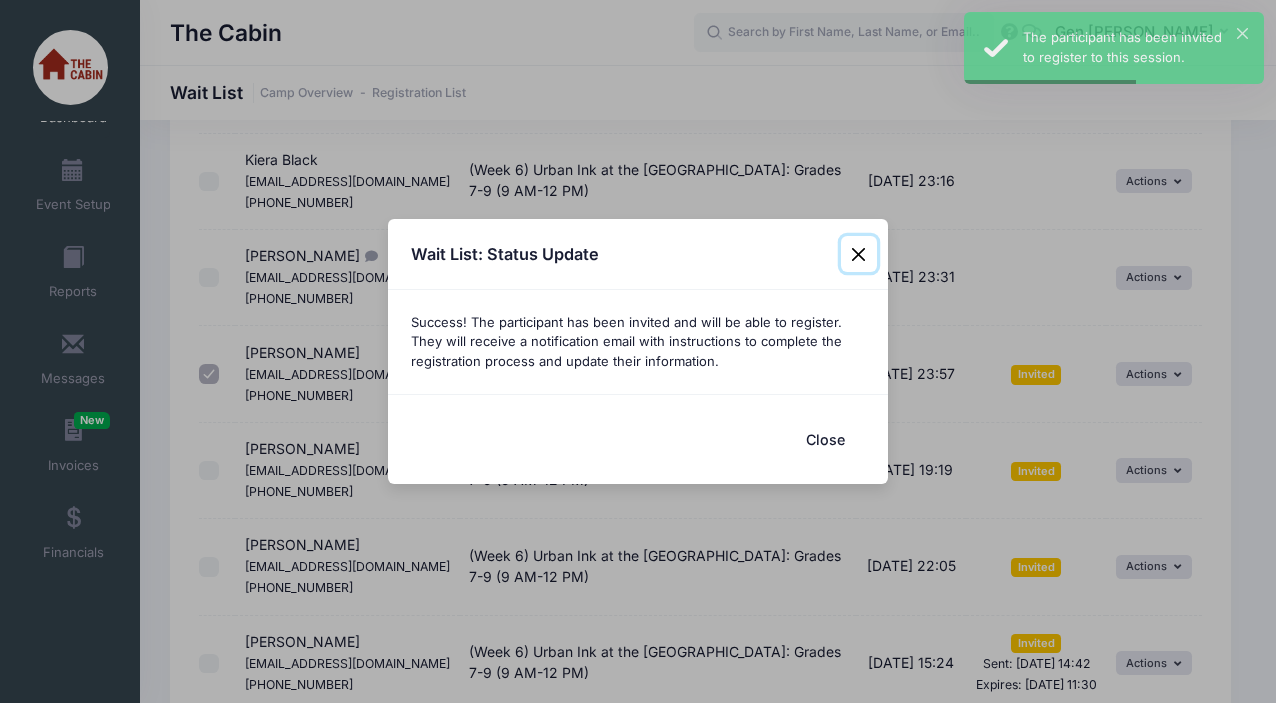 click at bounding box center (859, 254) 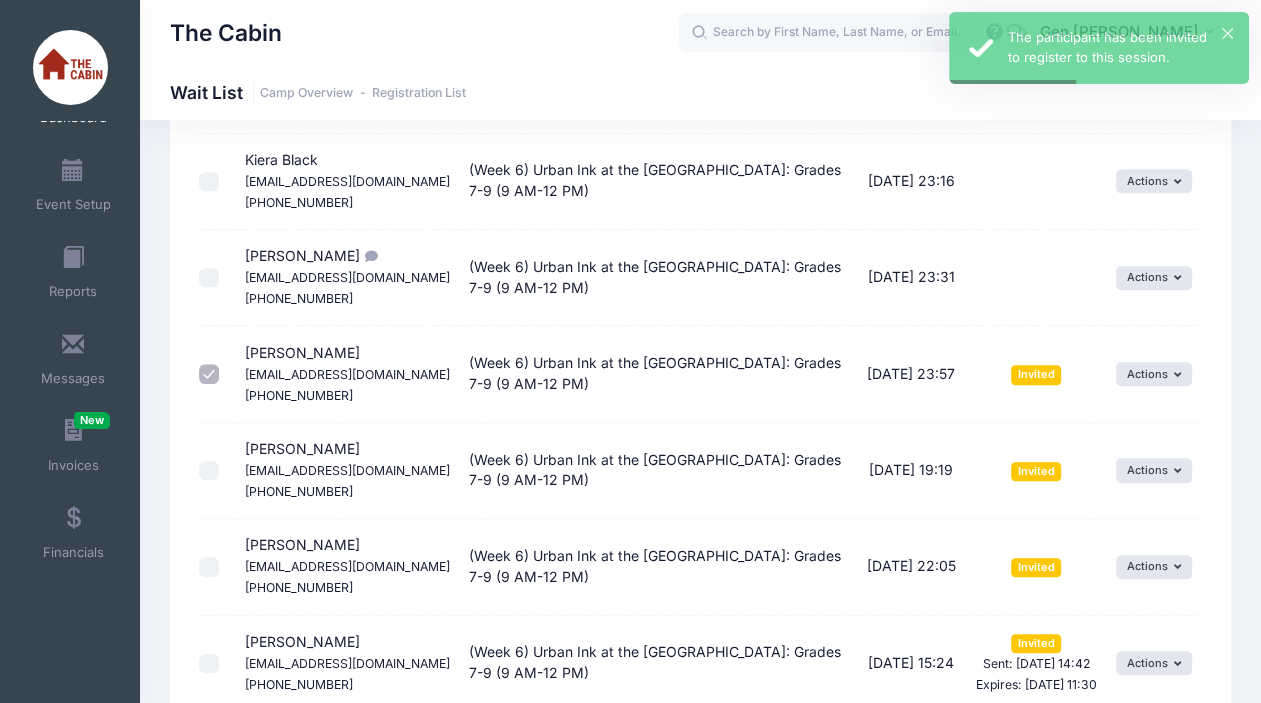 scroll, scrollTop: 851, scrollLeft: 0, axis: vertical 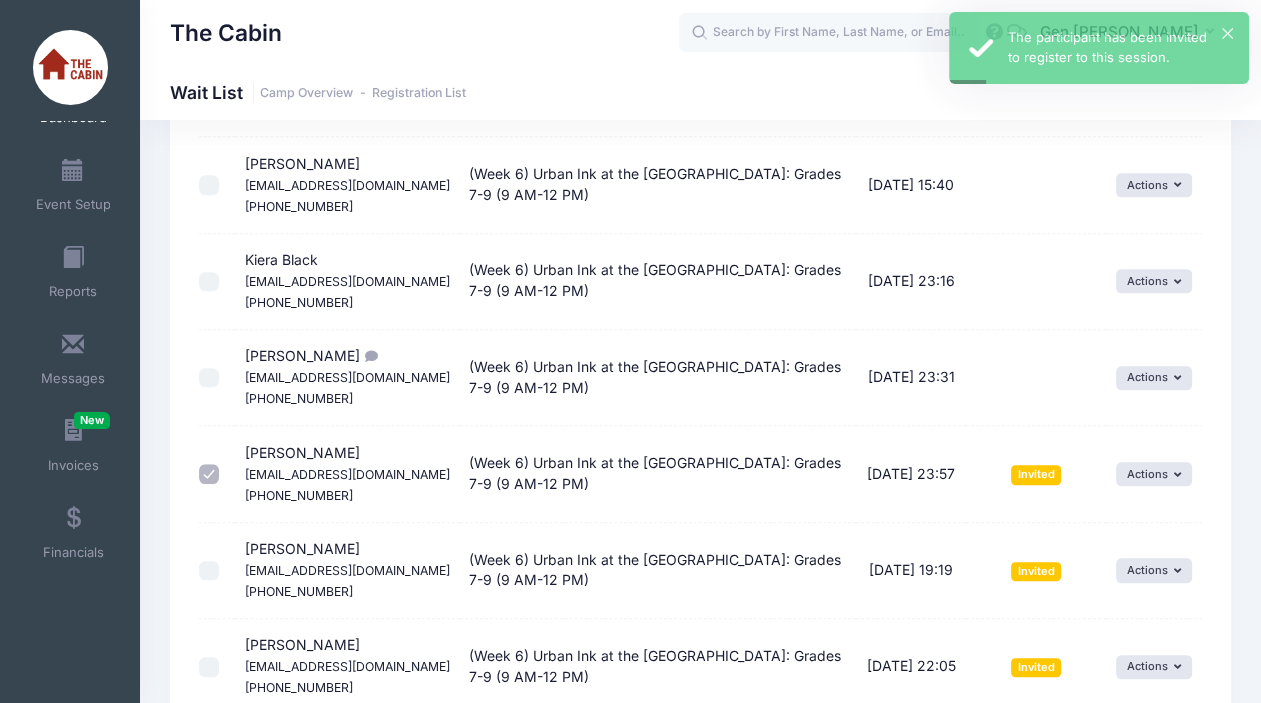 click at bounding box center [209, 378] 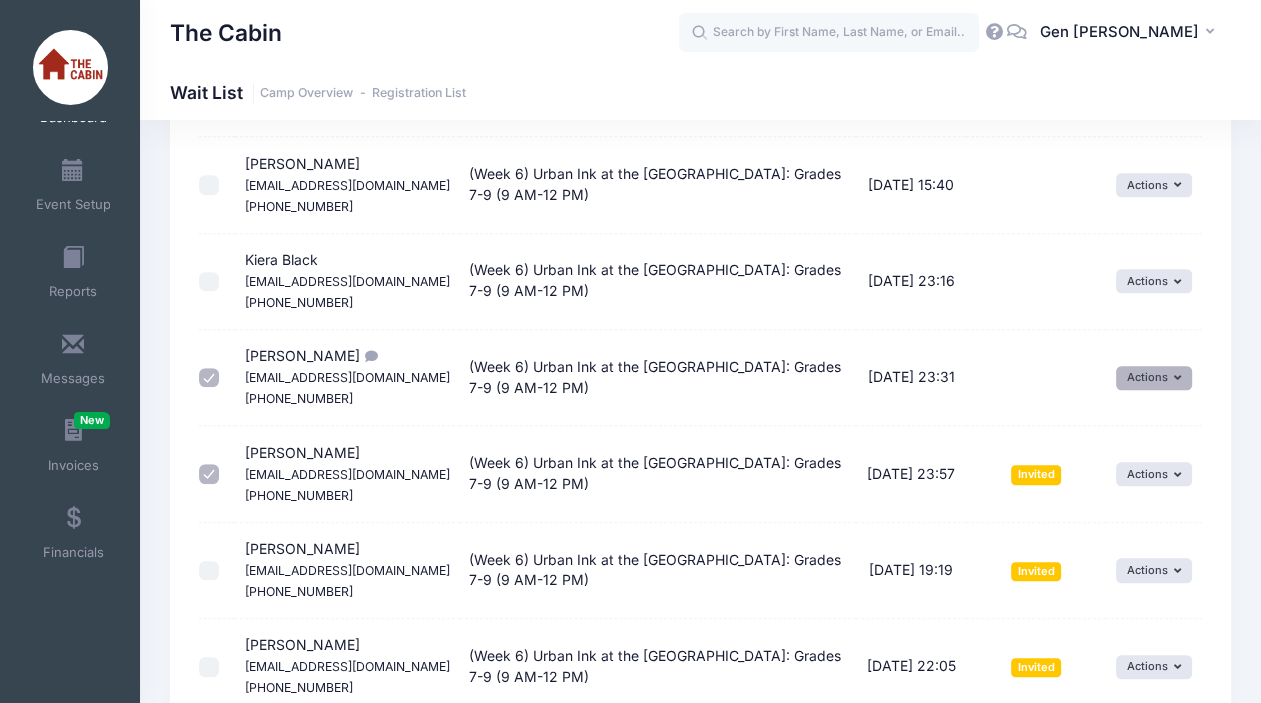 click on "Actions" at bounding box center [1154, 378] 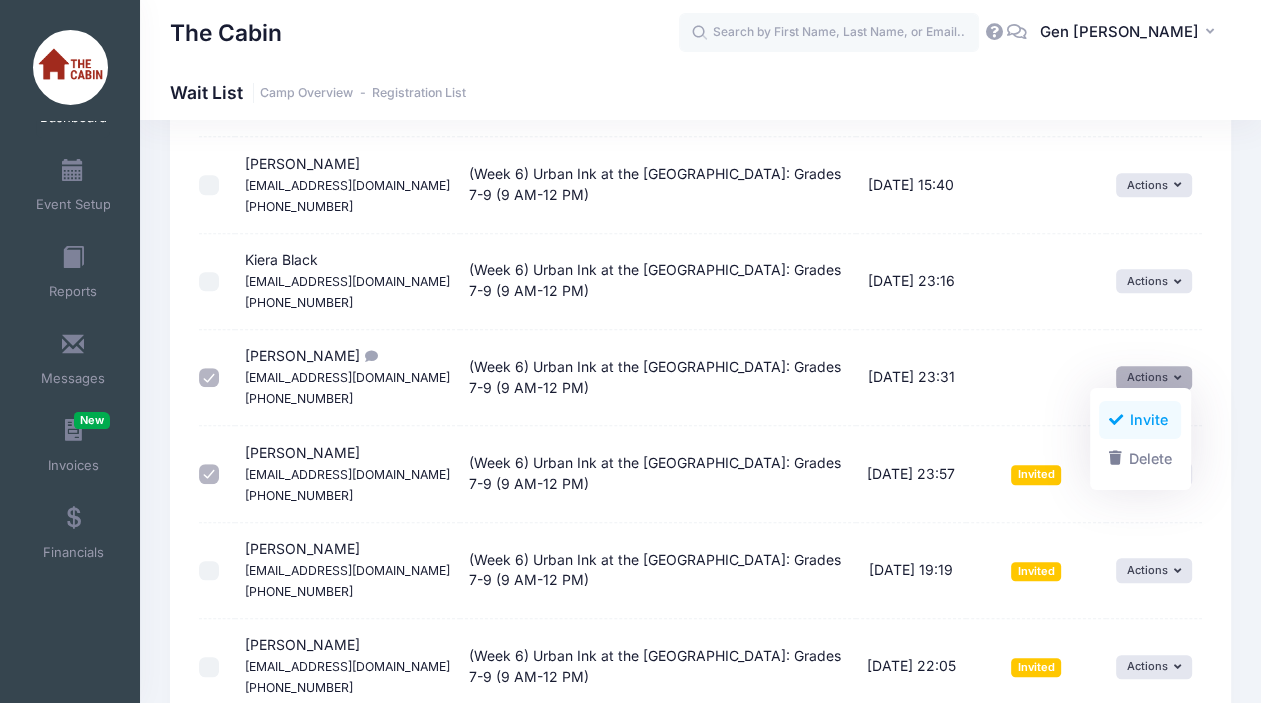 click on "Invite" at bounding box center (1140, 420) 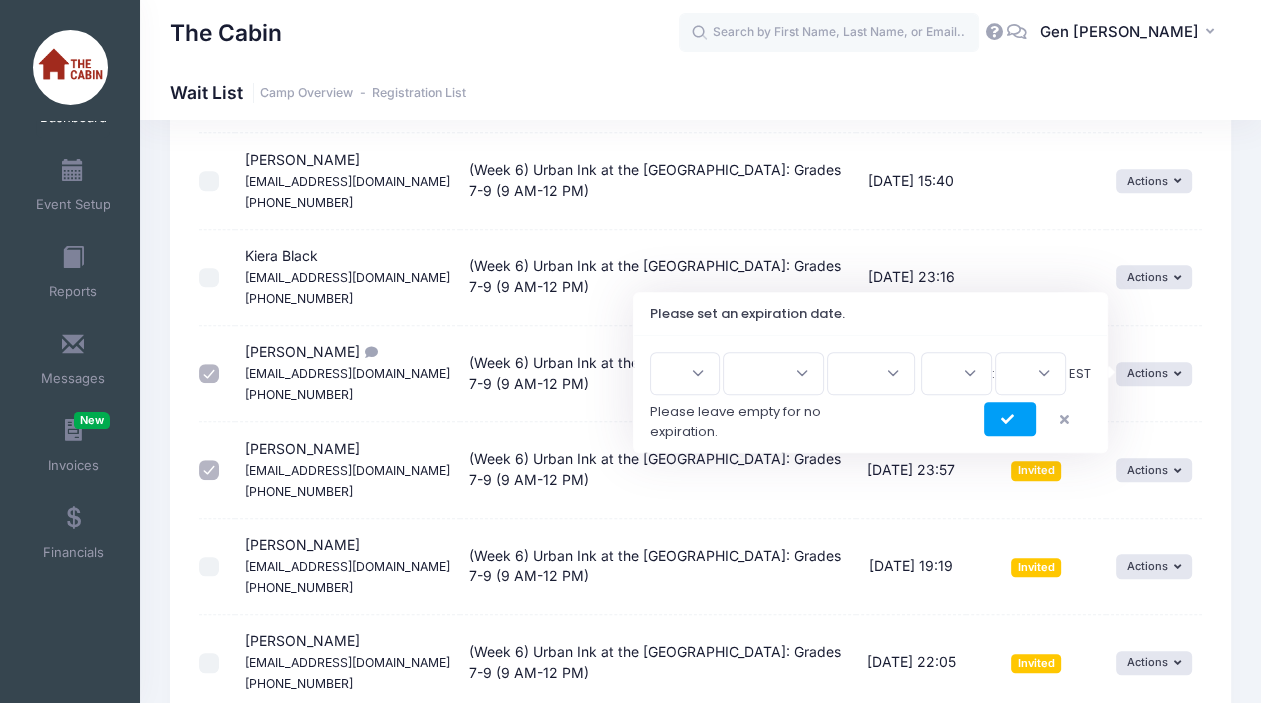 click on "1 2 3 4 5 6 7 8 9 10 11 12 13 14 15 16 17 18 19 20 21 22 23 24 25 26 27 28 29 30 31" at bounding box center (685, 373) 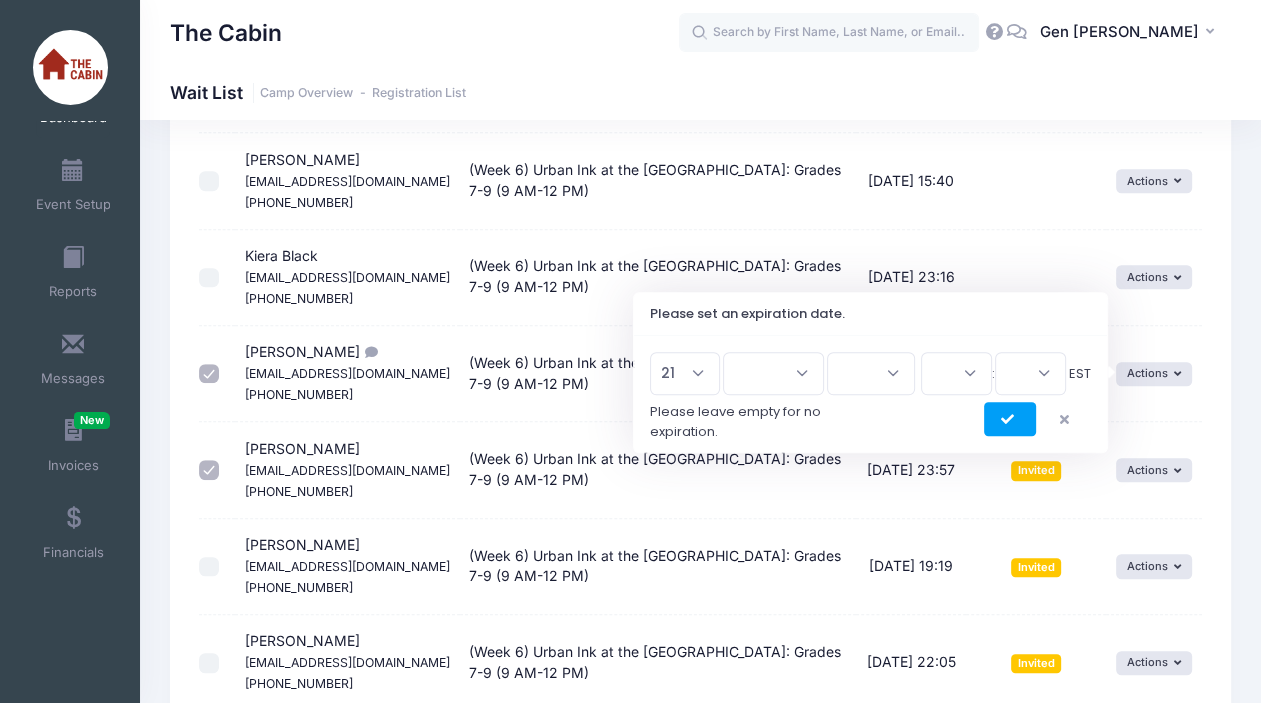click on "1 2 3 4 5 6 7 8 9 10 11 12 13 14 15 16 17 18 19 20 21 22 23 24 25 26 27 28 29 30 31" at bounding box center (685, 373) 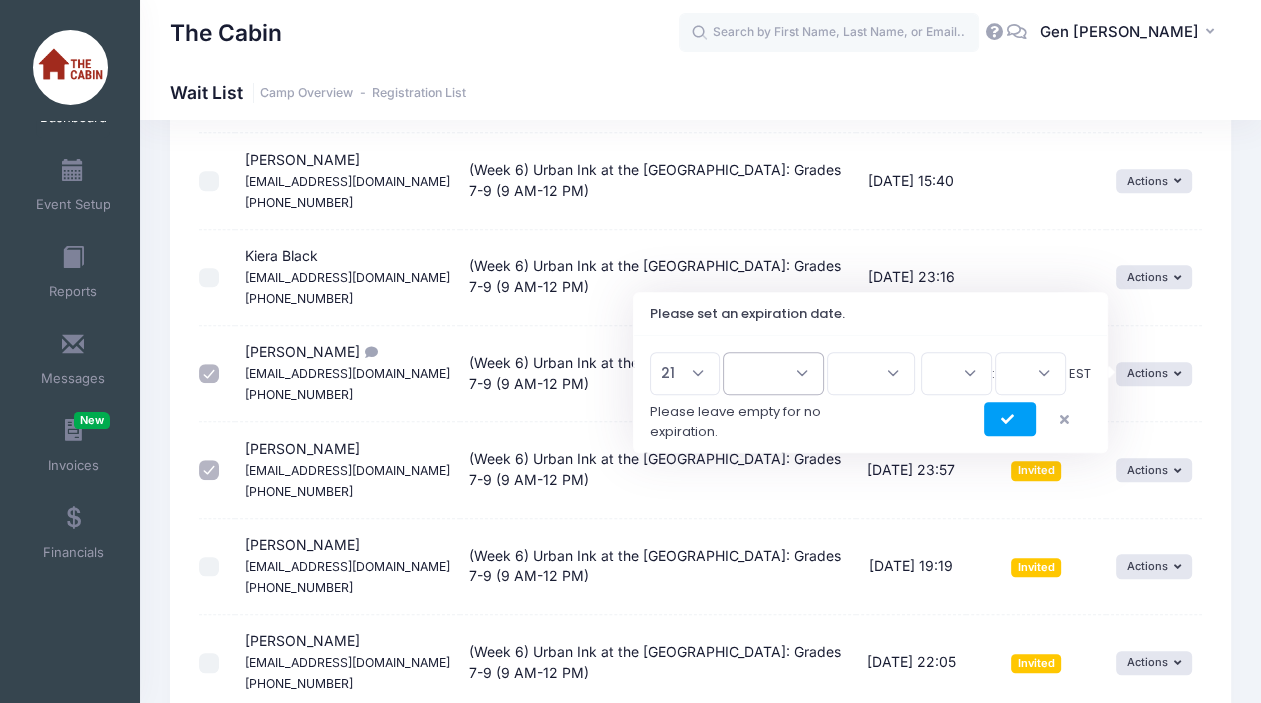 click on "Jan Feb Mar Apr May Jun [DATE] Aug Sep Oct Nov Dec" at bounding box center (773, 373) 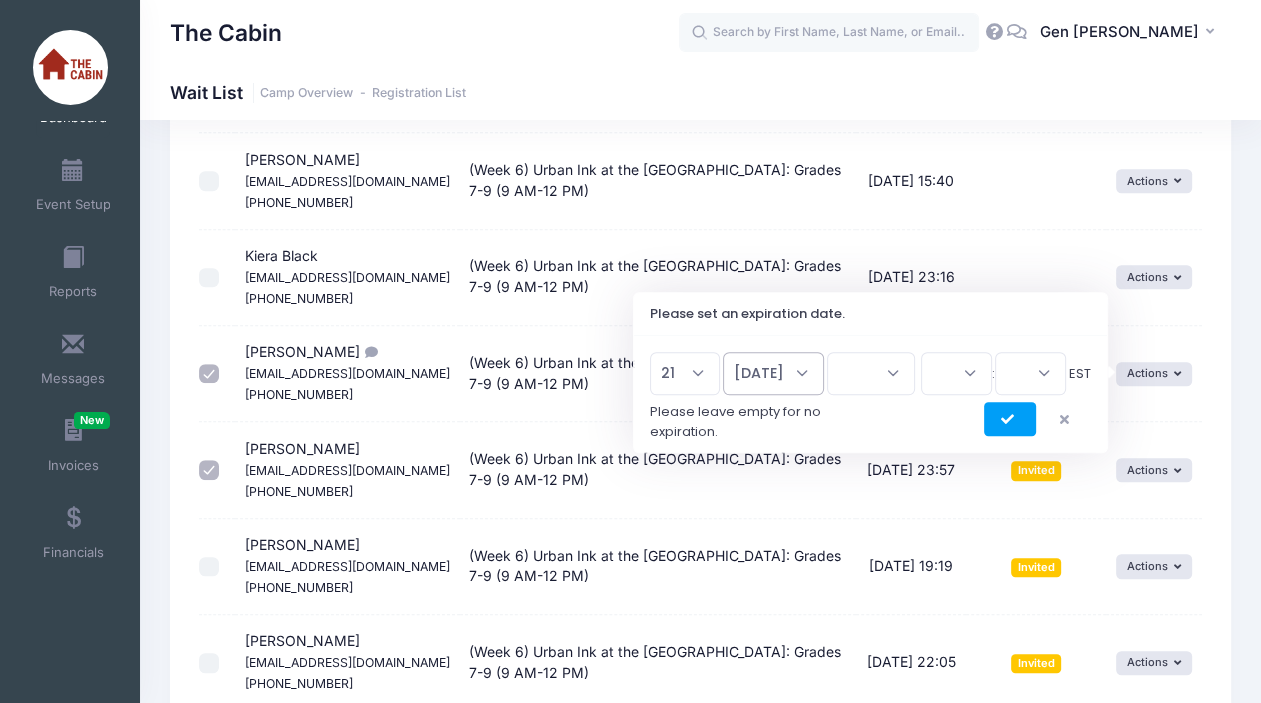 click on "Jan Feb Mar Apr May Jun [DATE] Aug Sep Oct Nov Dec" at bounding box center (773, 373) 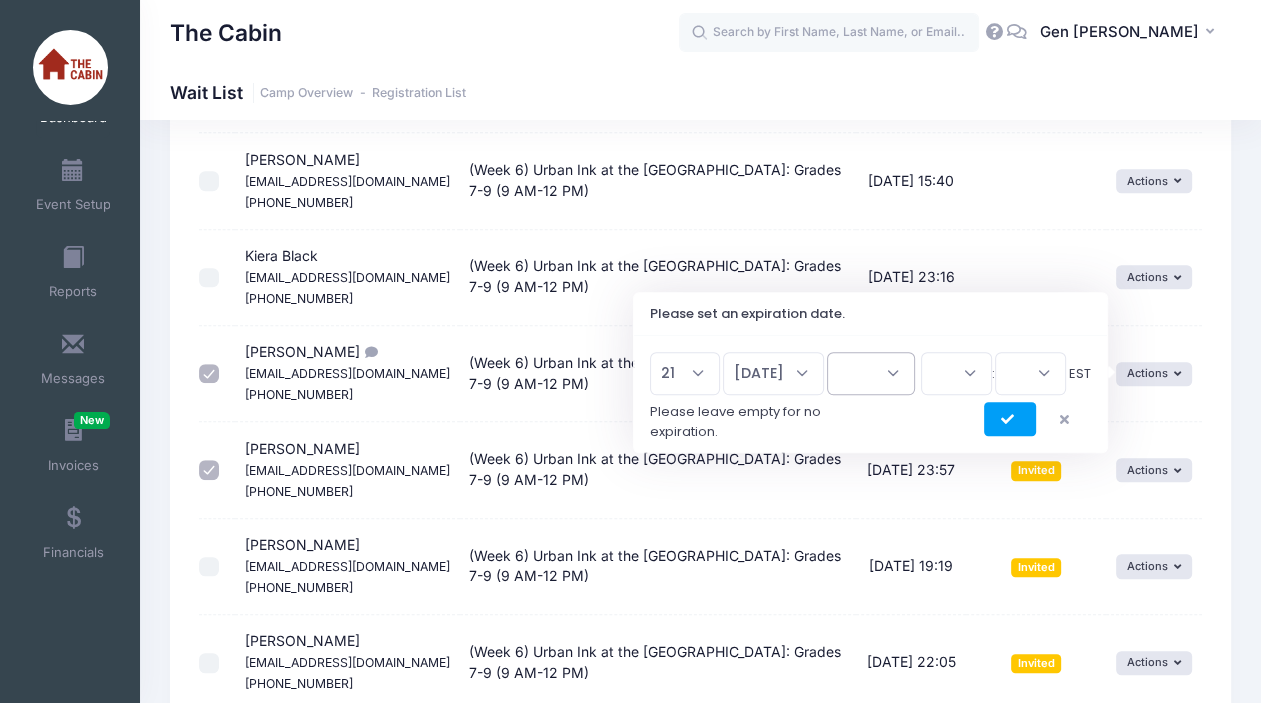 click on "2026 2025" at bounding box center (871, 373) 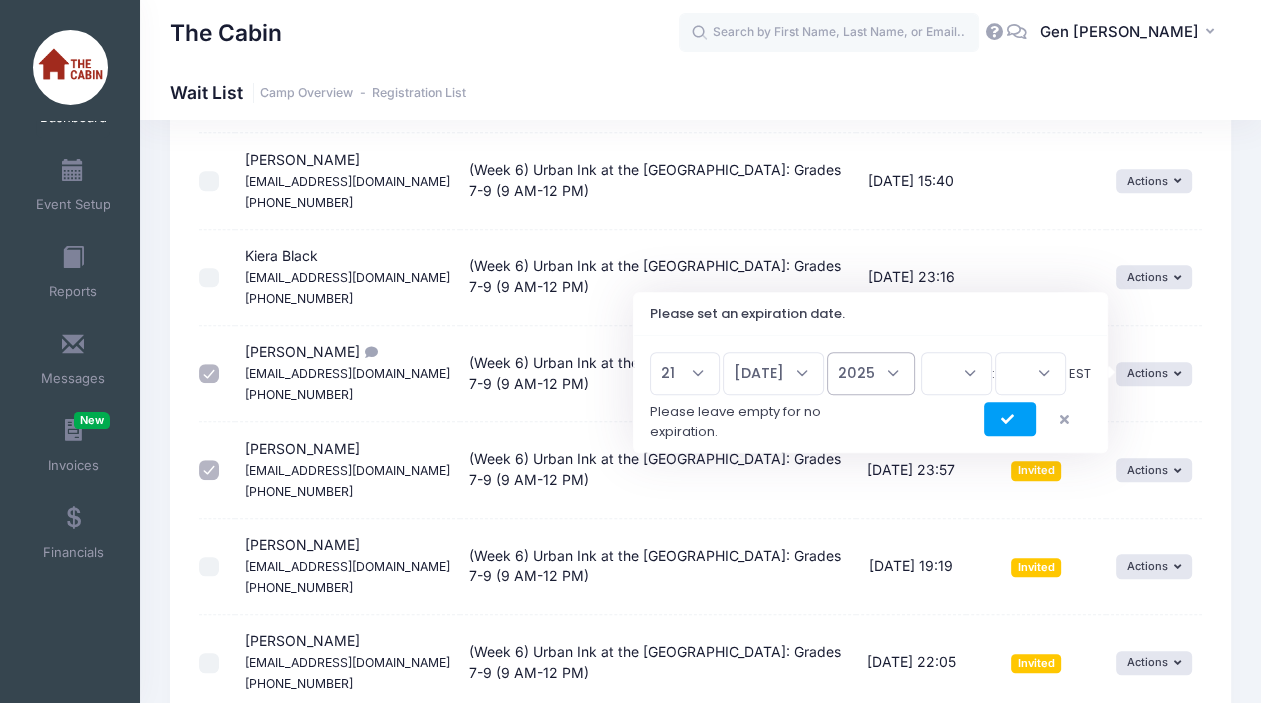 click on "2026 2025" at bounding box center [871, 373] 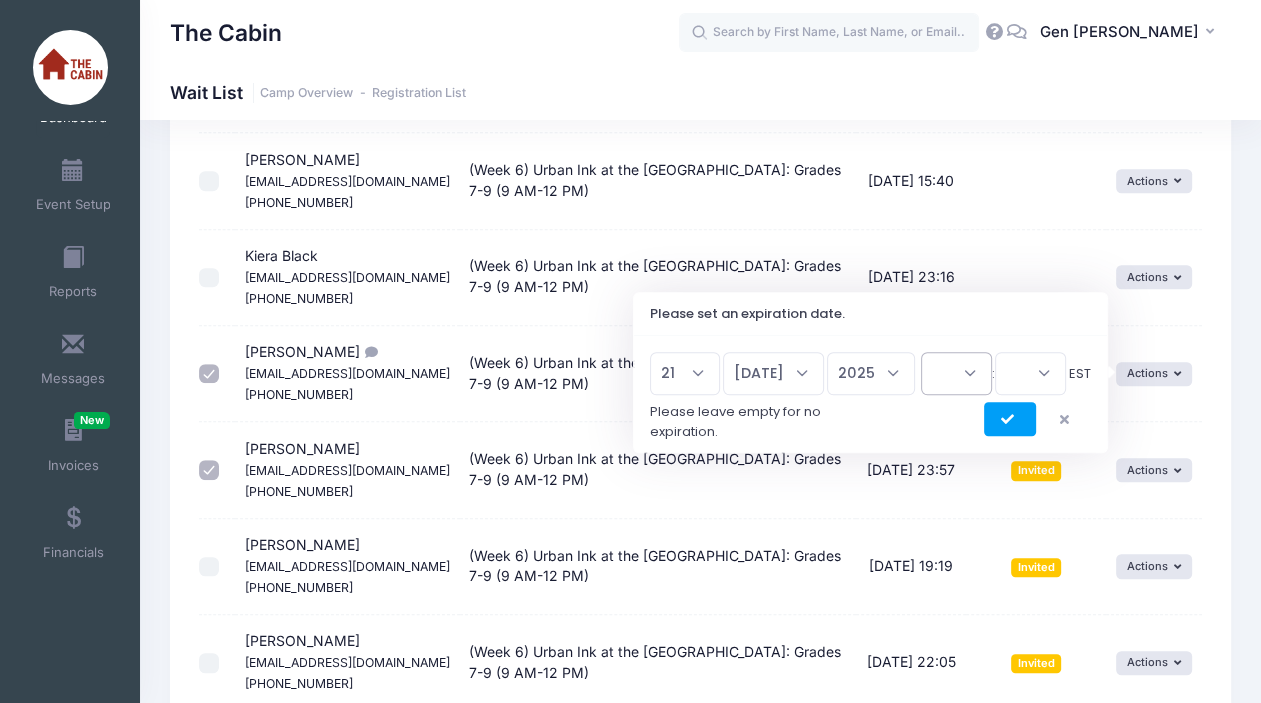 click on "00 01 02 03 04 05 06 07 08 09 10 11 12 13 14 15 16 17 18 19 20 21 22 23" at bounding box center (956, 373) 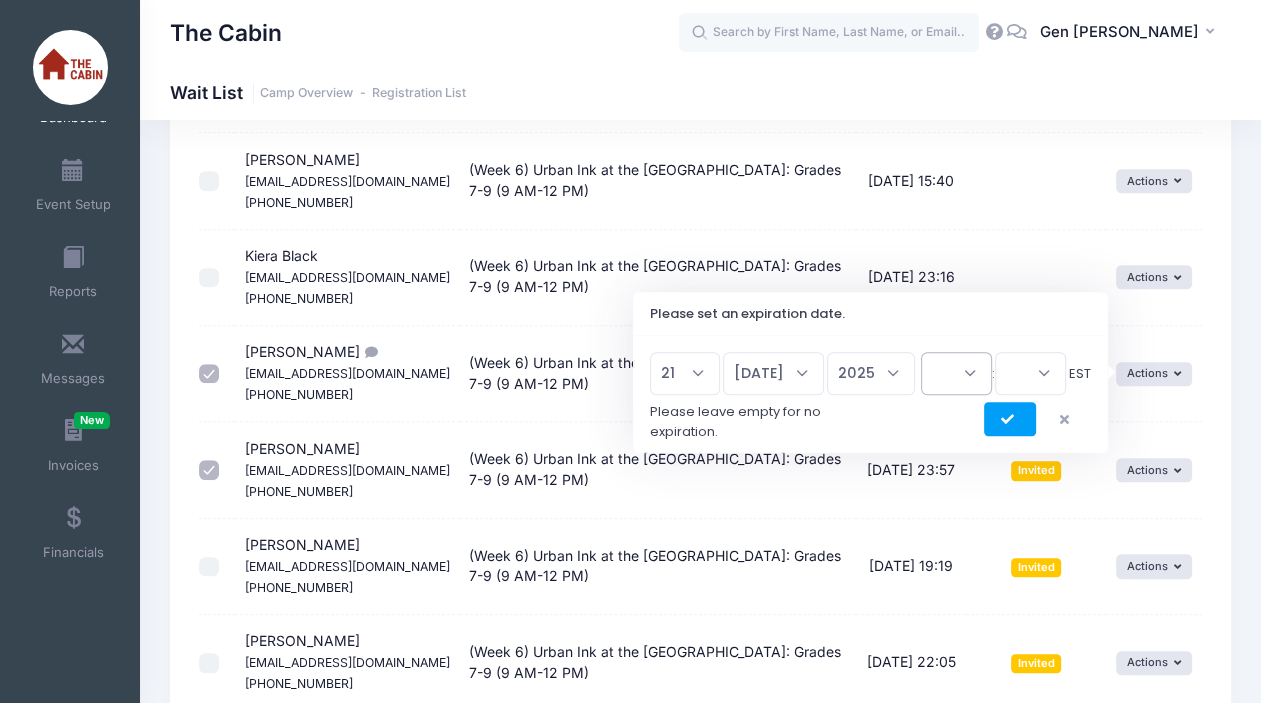 select on "11" 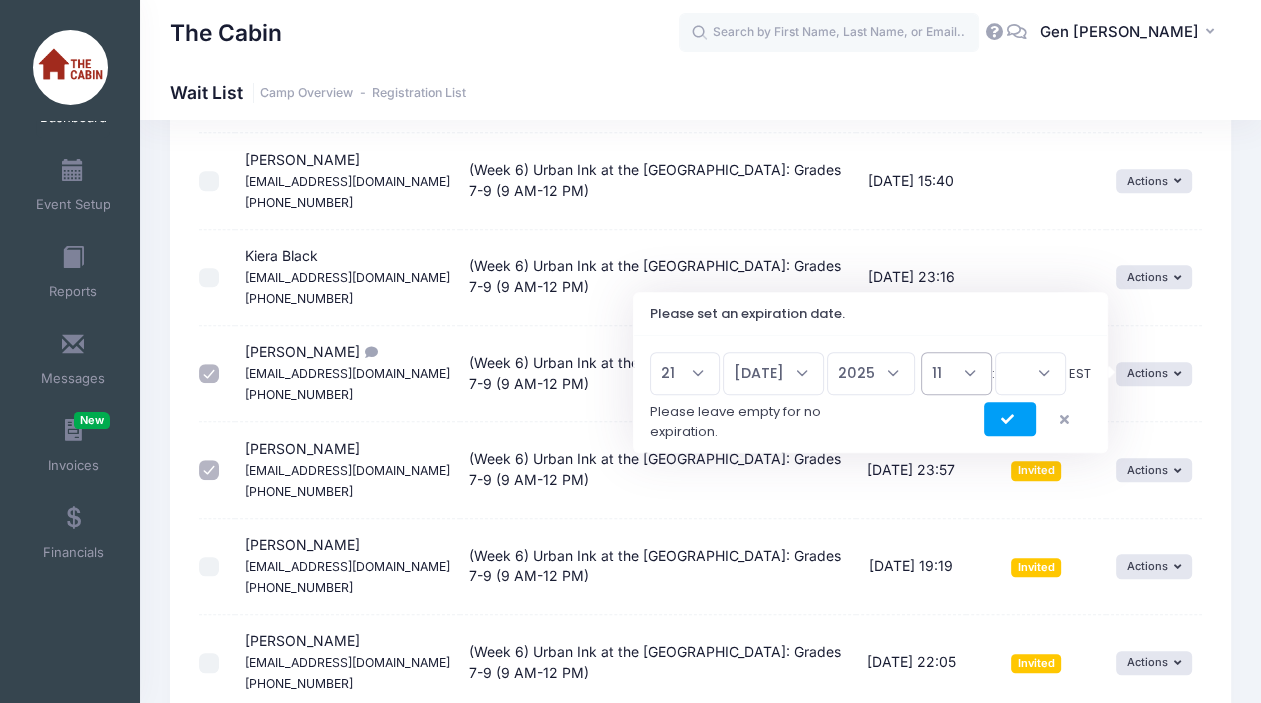 click on "00 01 02 03 04 05 06 07 08 09 10 11 12 13 14 15 16 17 18 19 20 21 22 23" at bounding box center (956, 373) 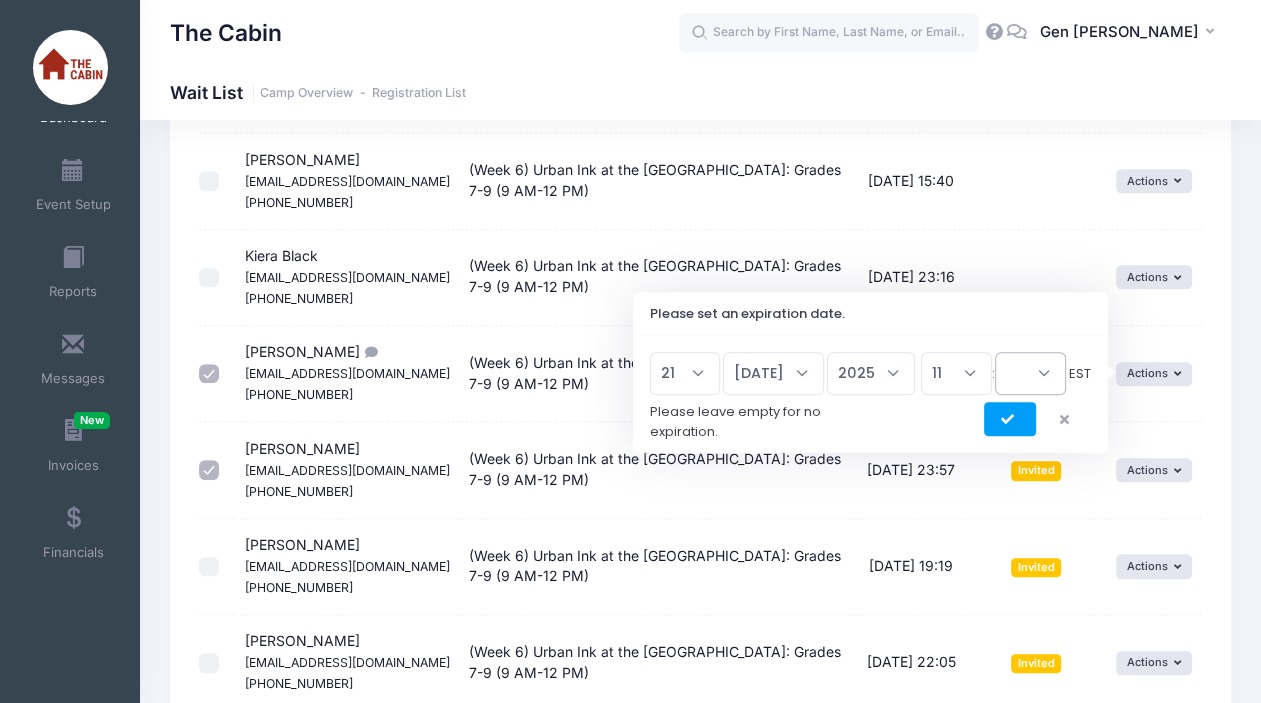 click on "00 15 30 45" at bounding box center (1030, 373) 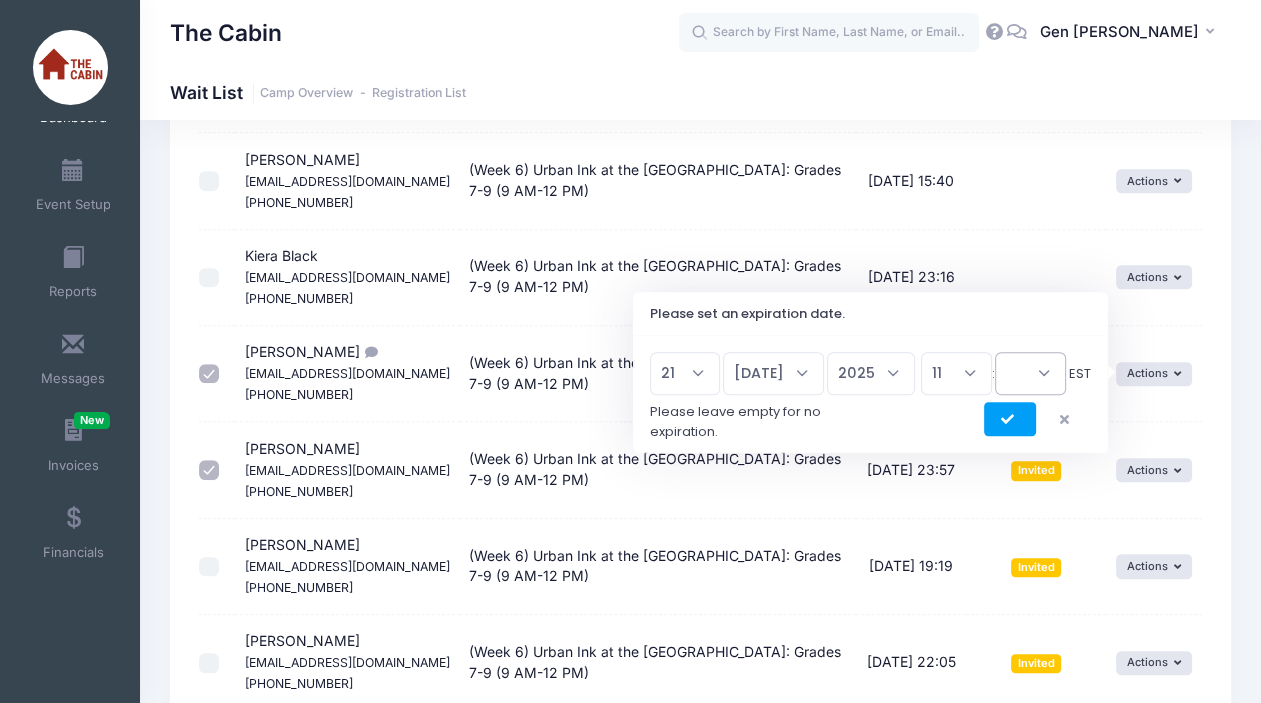 select on "30" 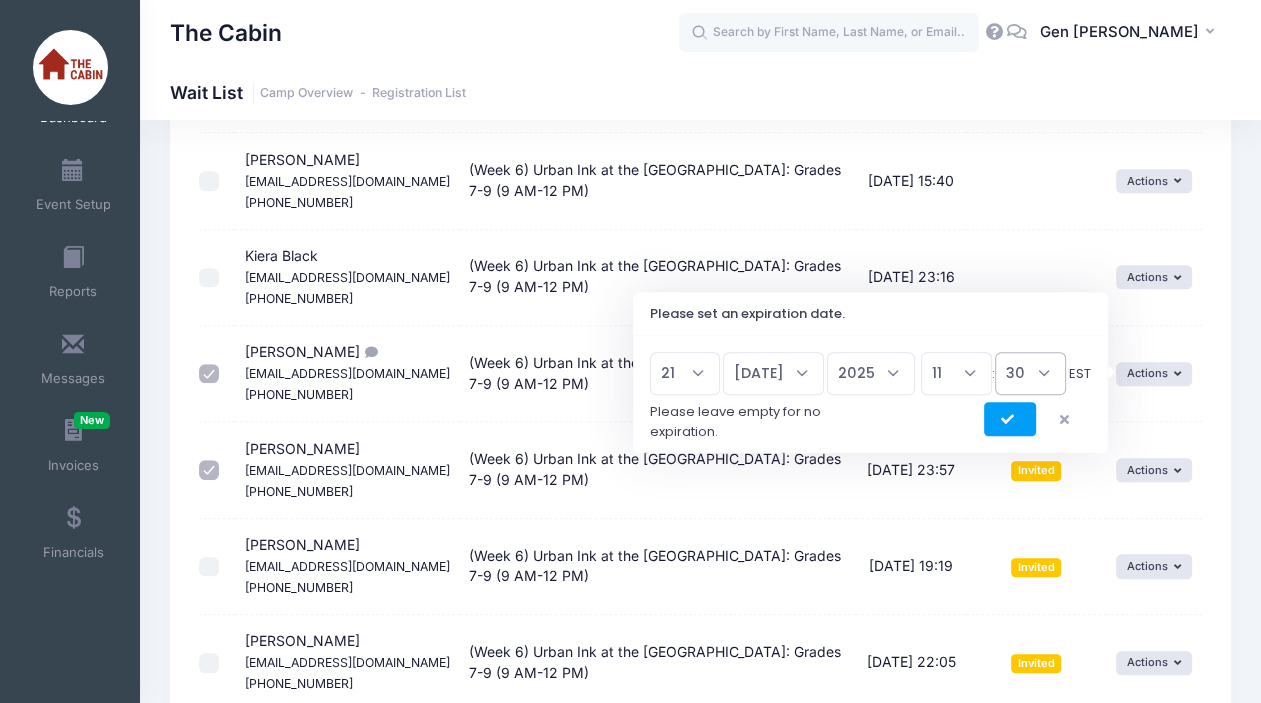 click on "00 15 30 45" at bounding box center [1030, 373] 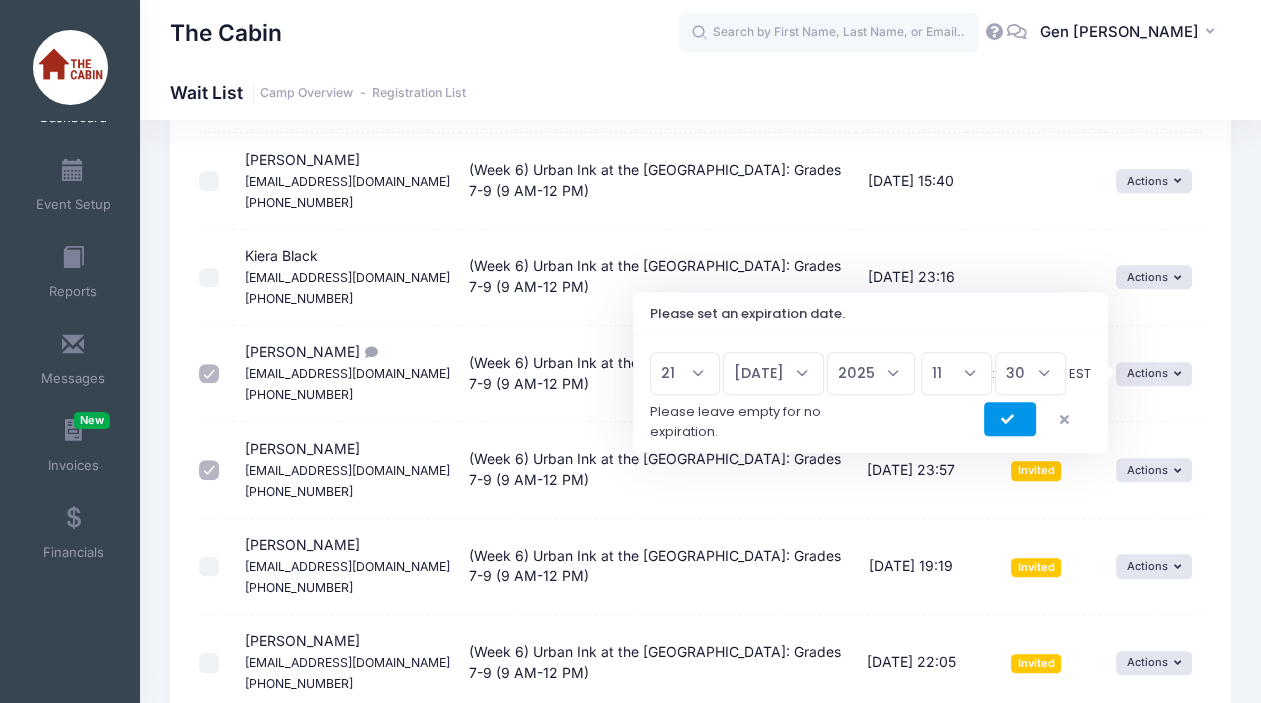 click at bounding box center [1010, 420] 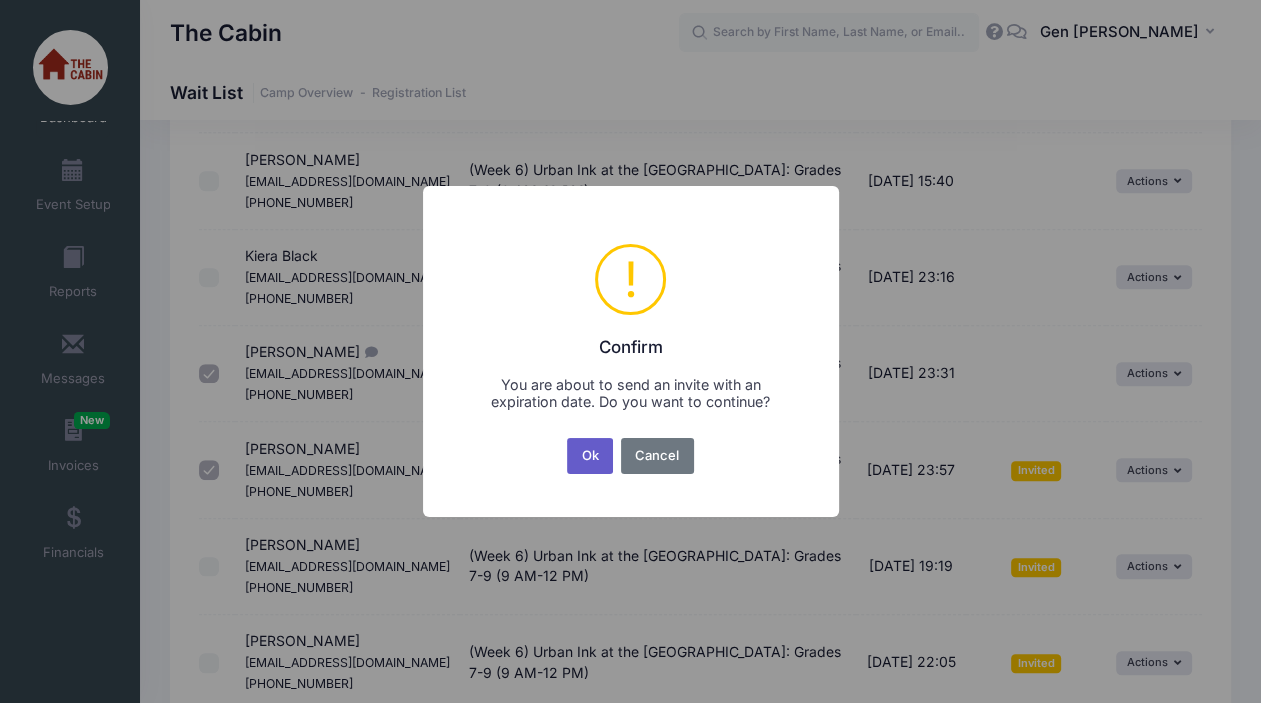 click on "Ok" at bounding box center (590, 456) 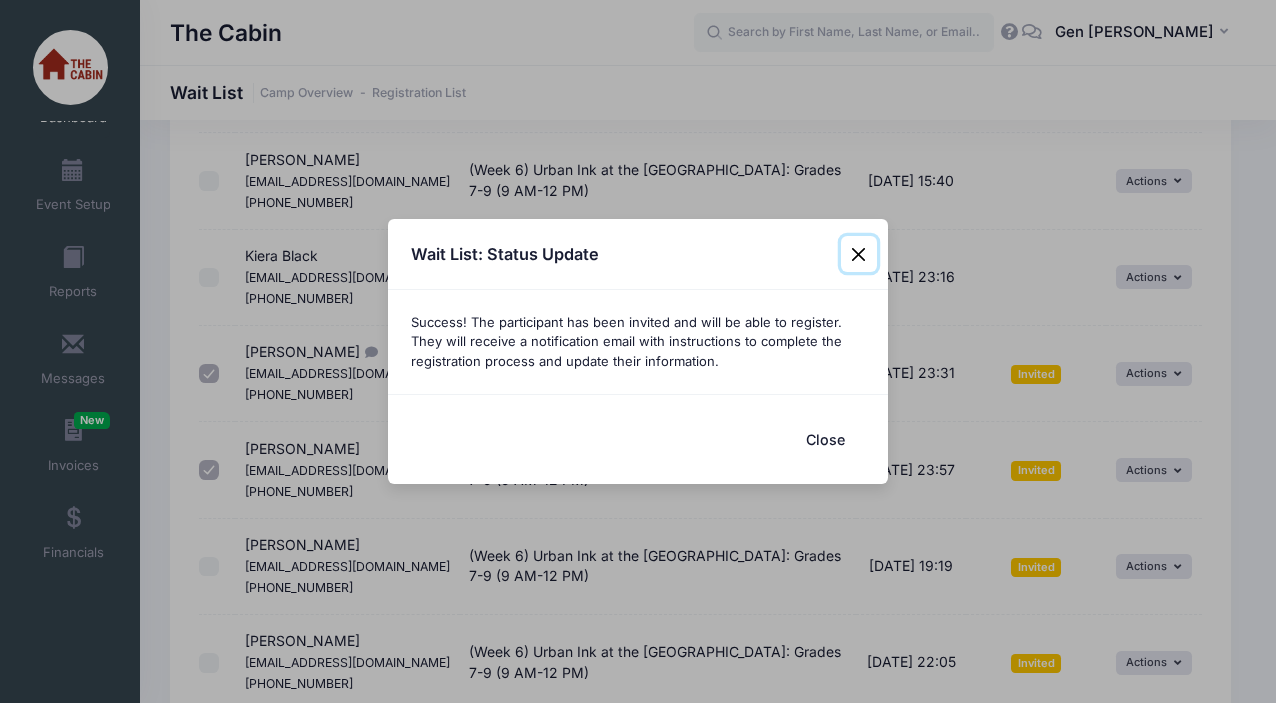 click at bounding box center [859, 254] 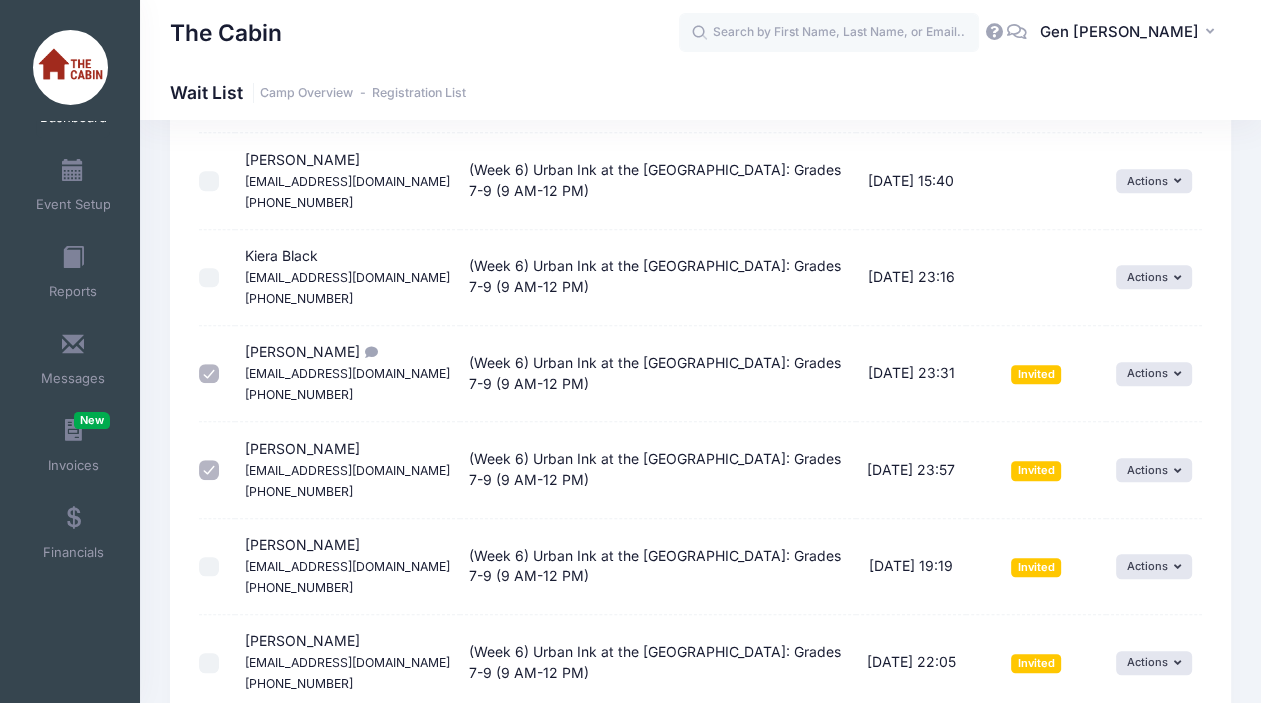 scroll, scrollTop: 1055, scrollLeft: 0, axis: vertical 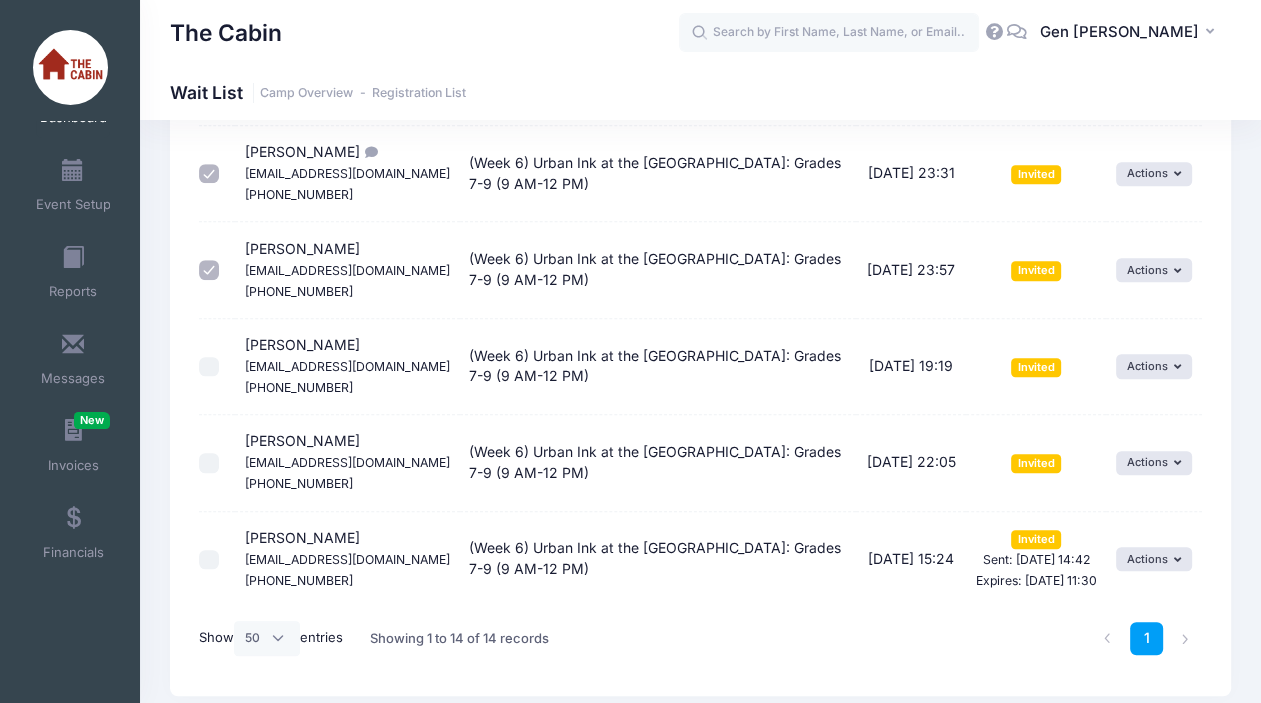 click at bounding box center [209, 270] 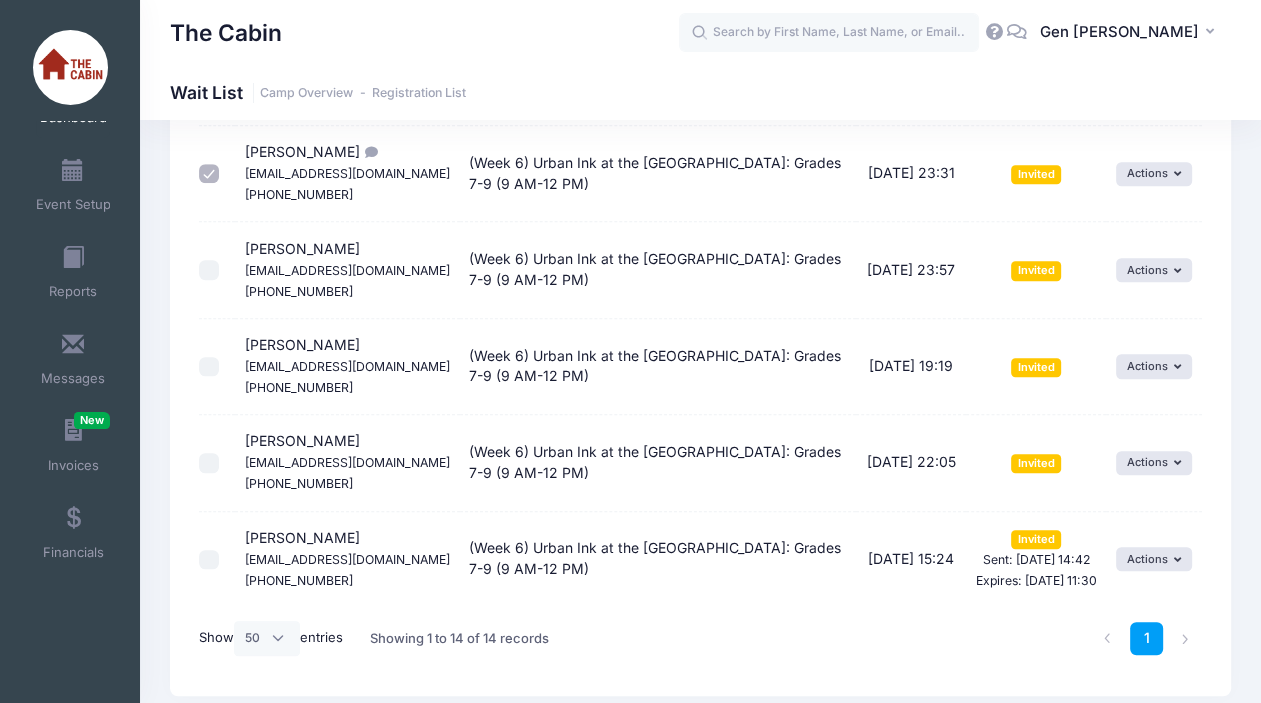 click at bounding box center (209, 174) 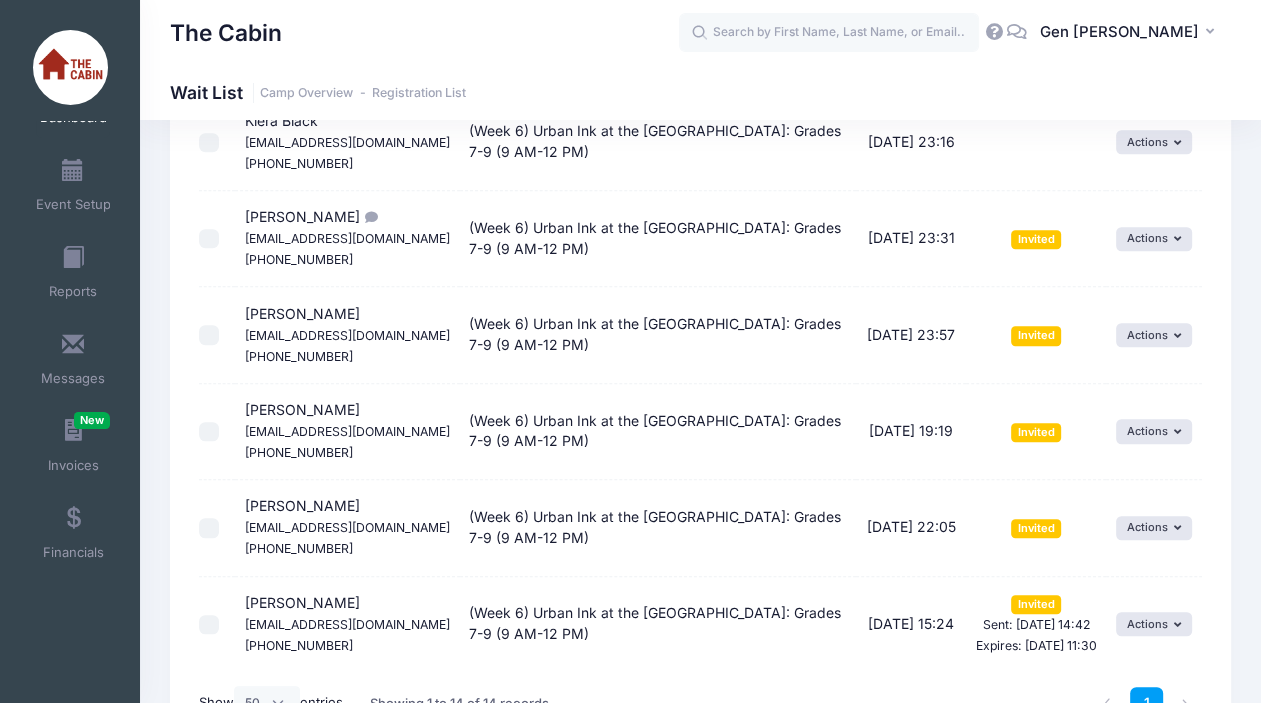 scroll, scrollTop: 1020, scrollLeft: 0, axis: vertical 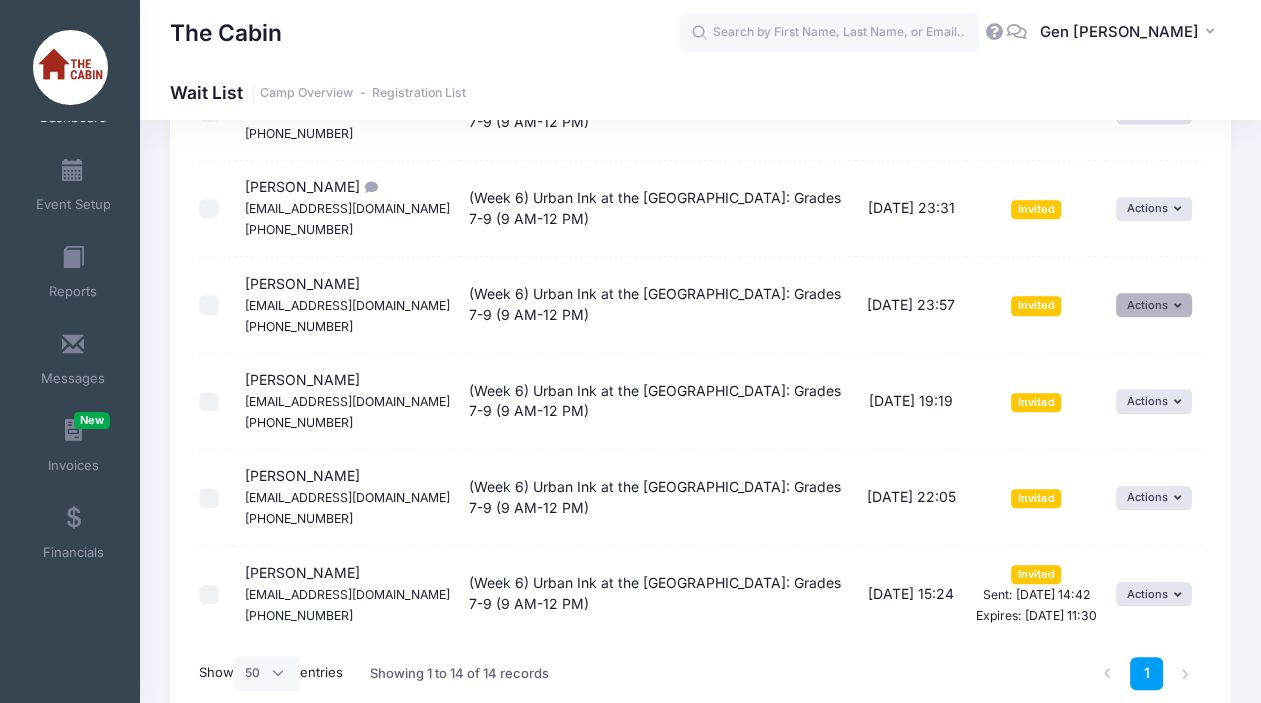 click on "Actions" at bounding box center (1154, 305) 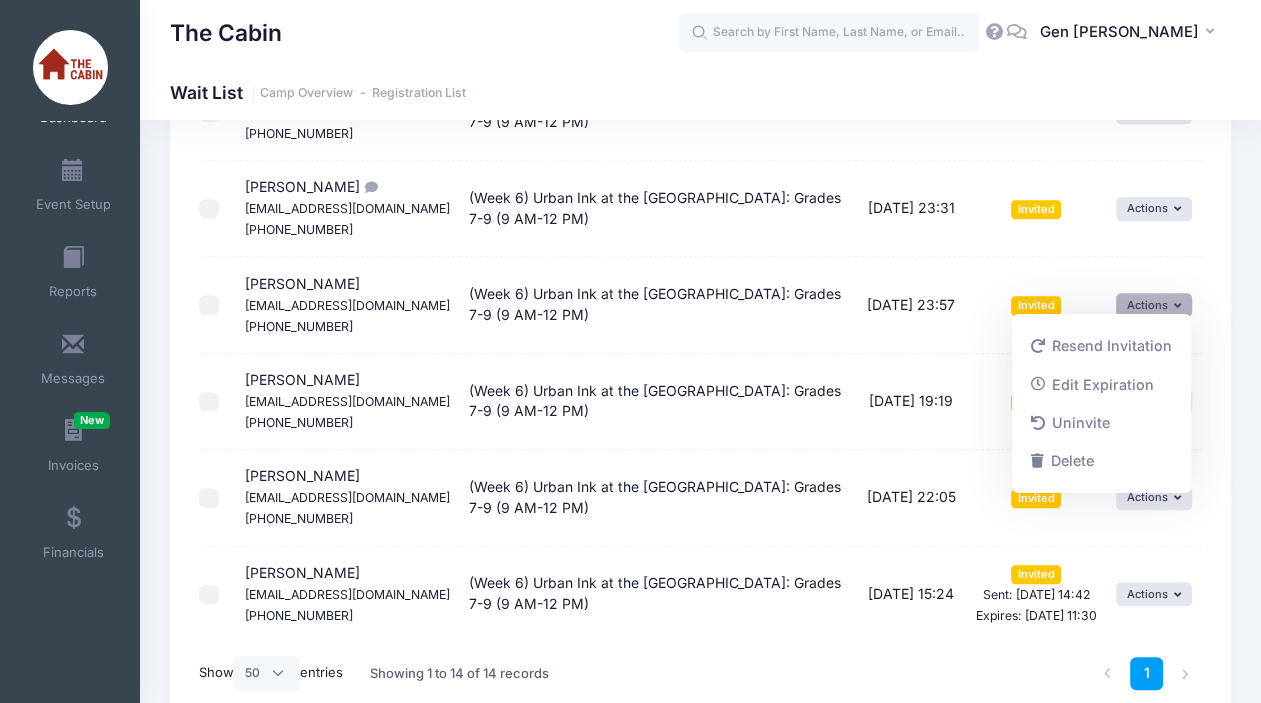 click on "Full Name Session Name Date Status Full Name Email Phone ID Comments Status
Pending" at bounding box center [700, -35] 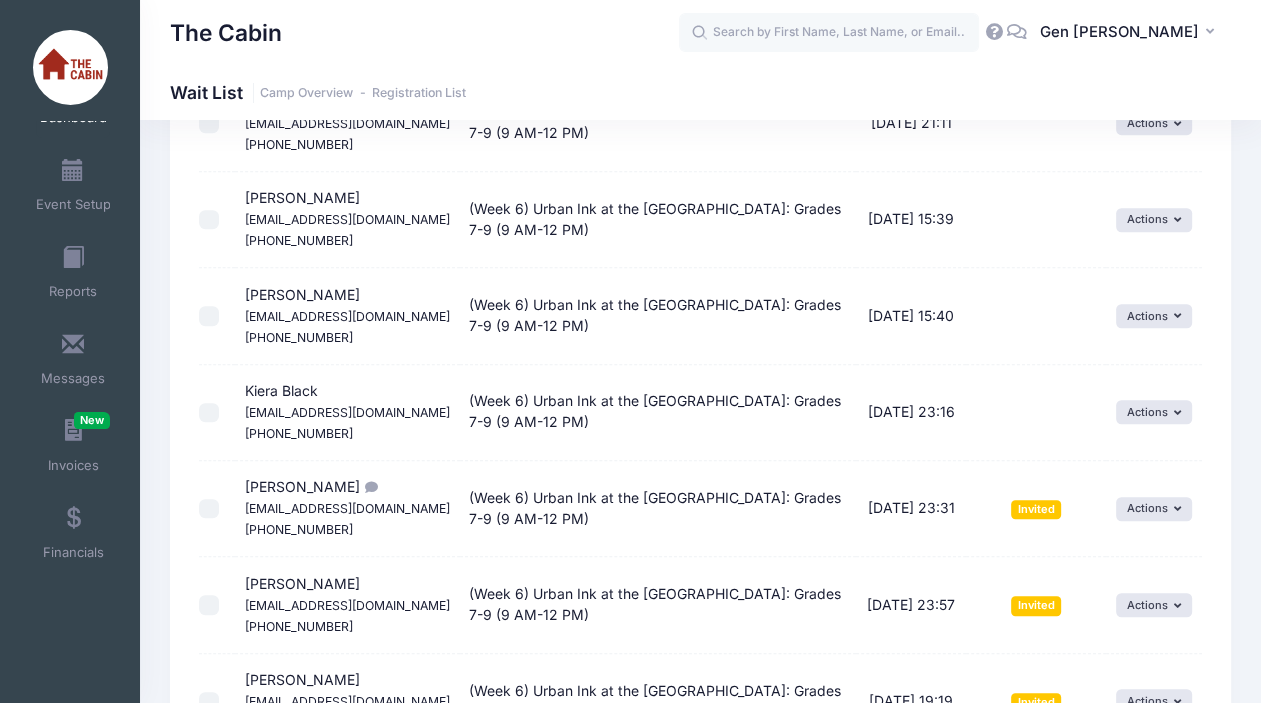 scroll, scrollTop: 1020, scrollLeft: 0, axis: vertical 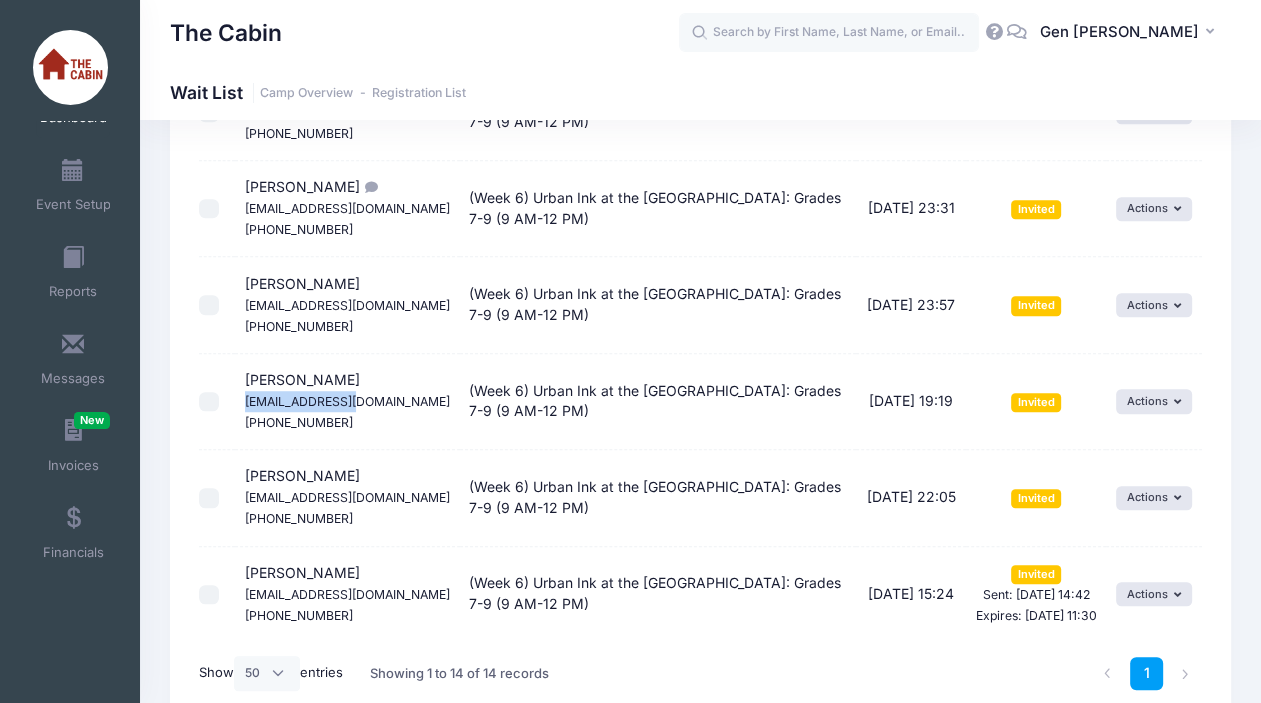 drag, startPoint x: 244, startPoint y: 396, endPoint x: 359, endPoint y: 394, distance: 115.01739 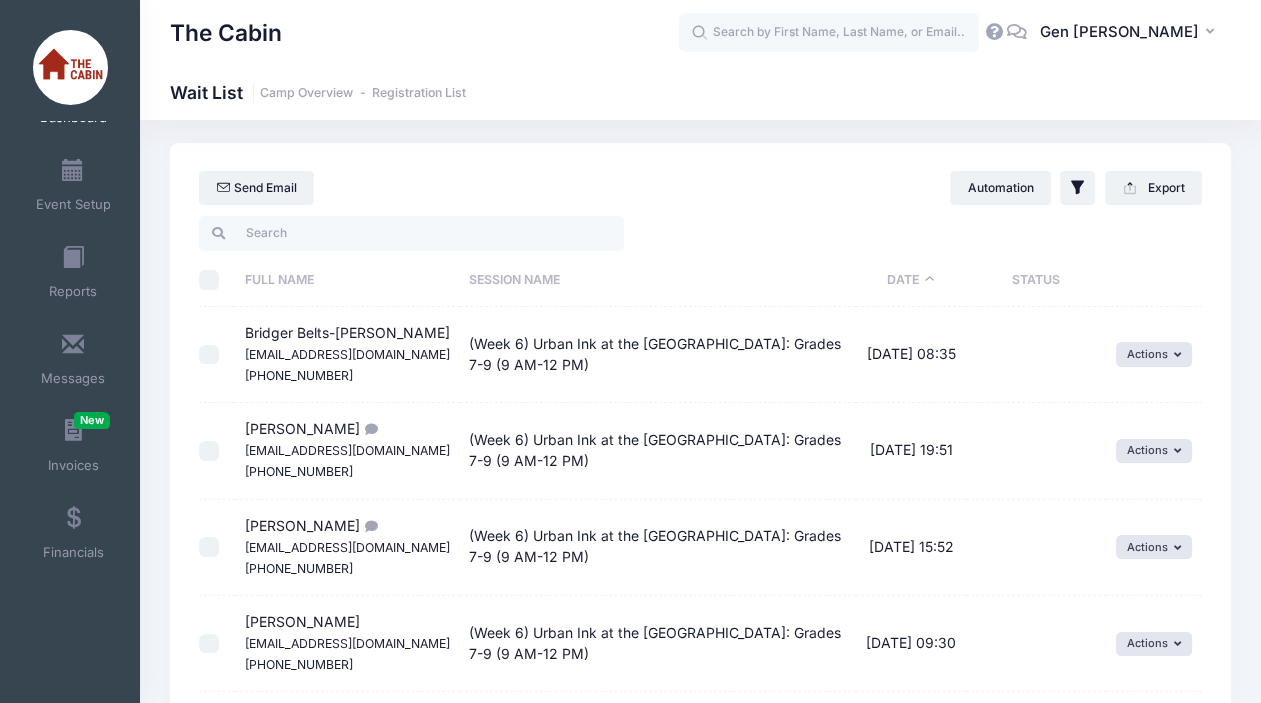 scroll, scrollTop: 0, scrollLeft: 0, axis: both 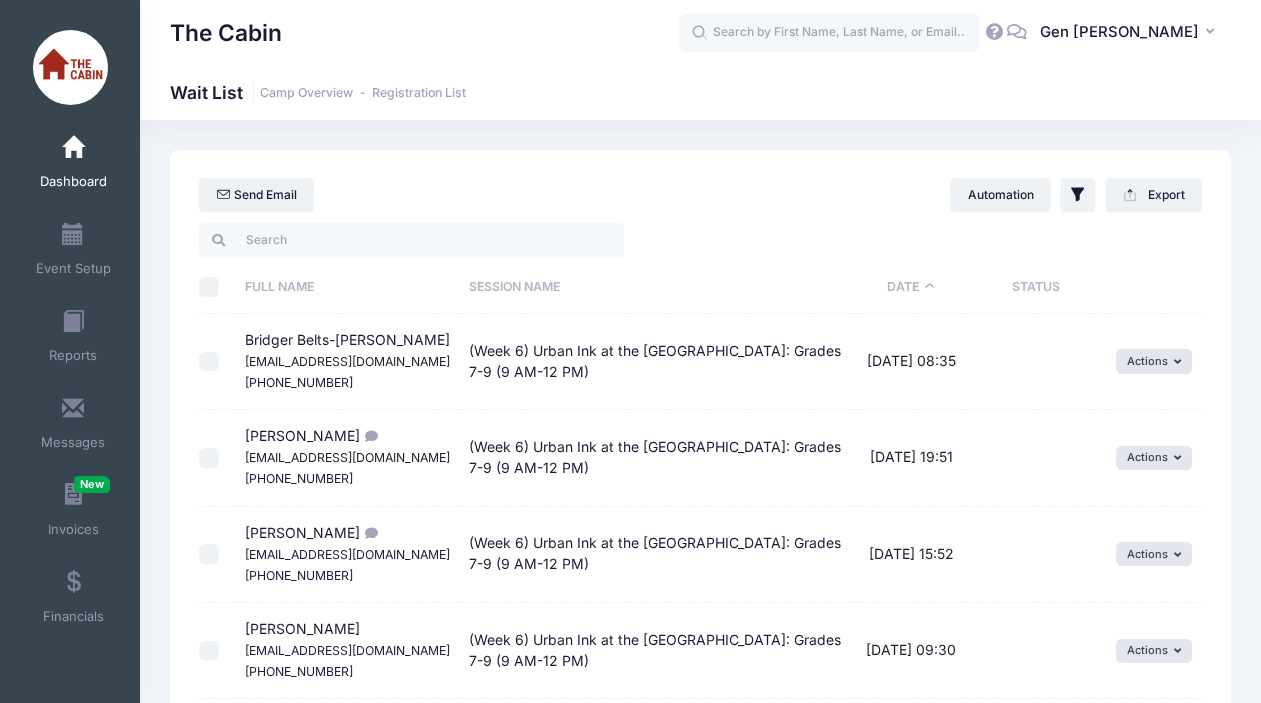 click at bounding box center [73, 148] 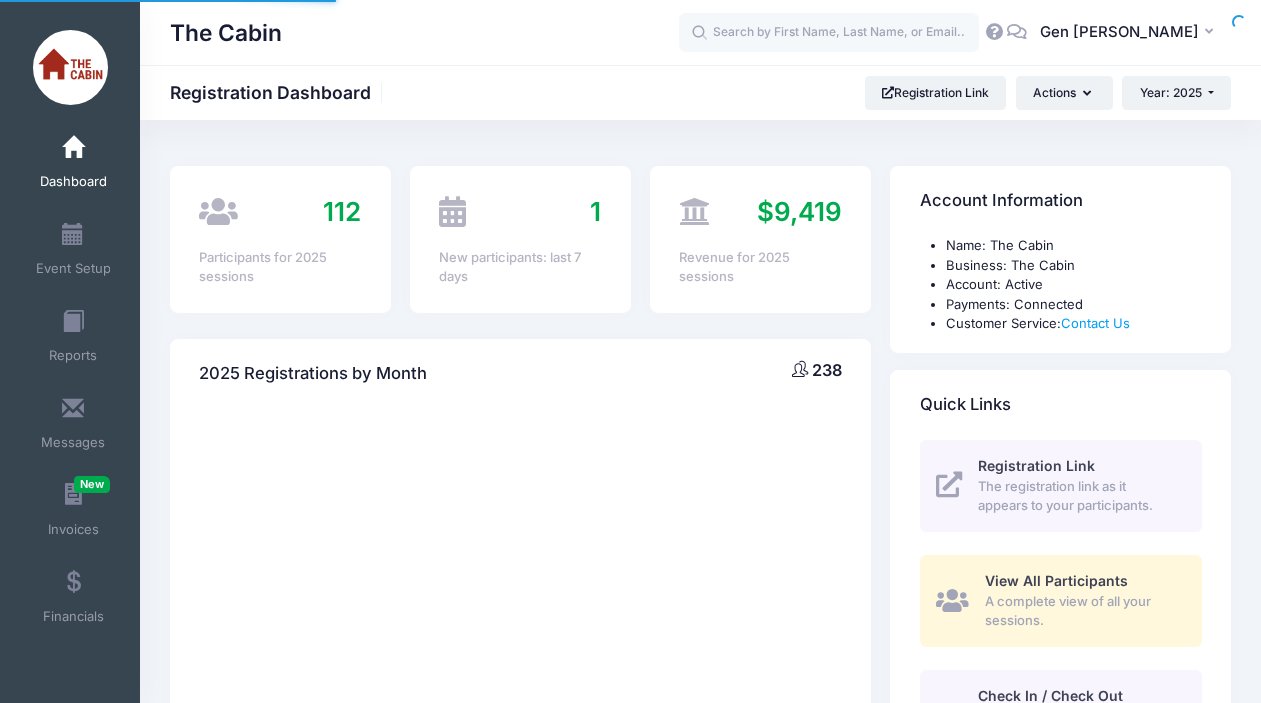 scroll, scrollTop: 0, scrollLeft: 0, axis: both 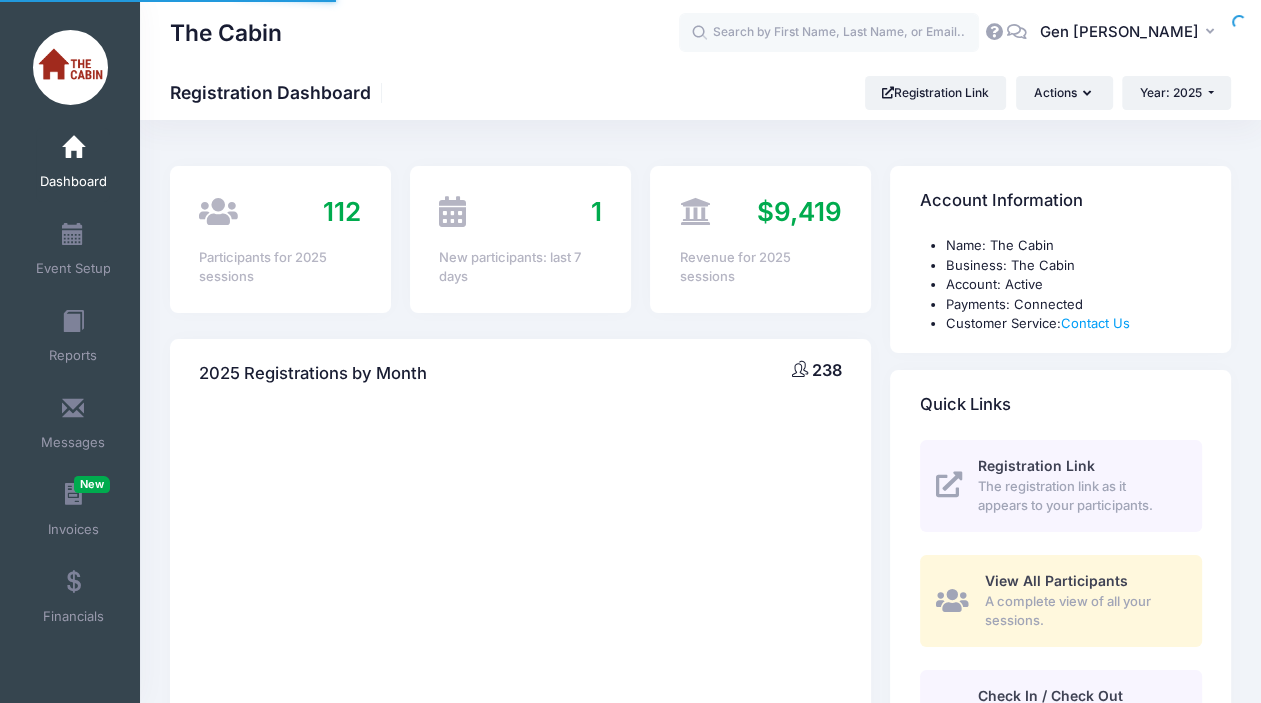 select 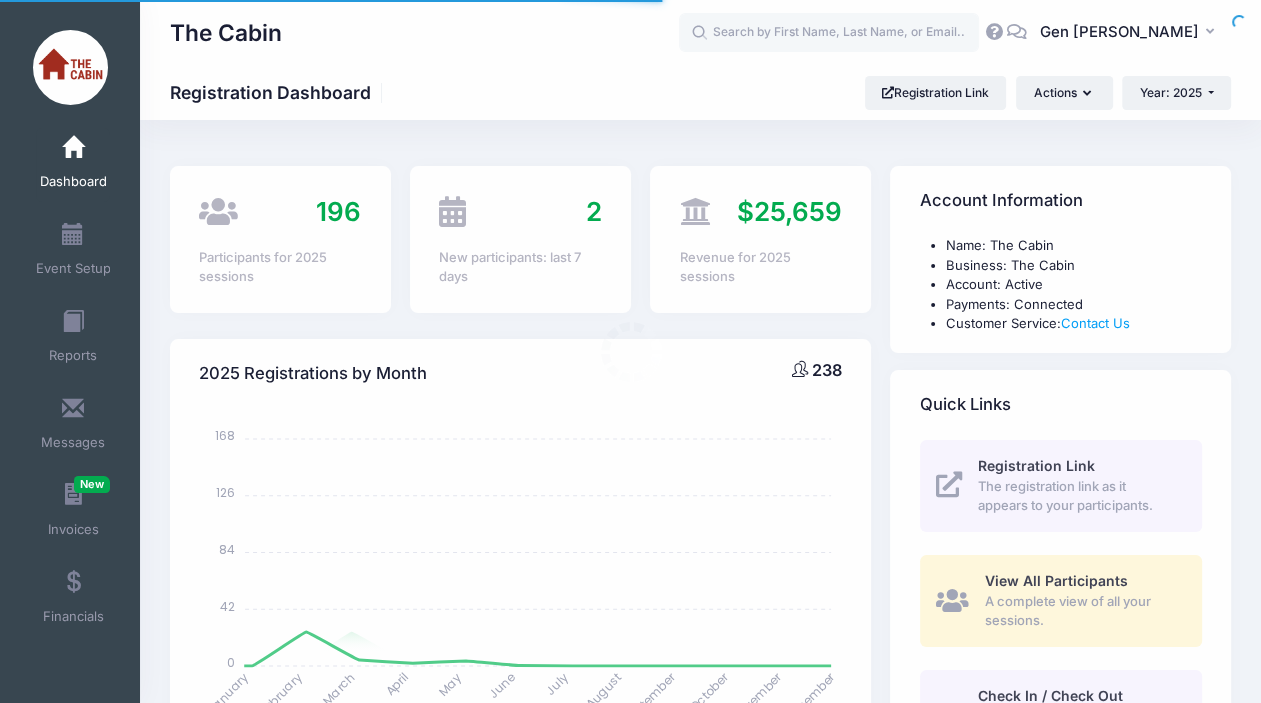 scroll, scrollTop: 0, scrollLeft: 0, axis: both 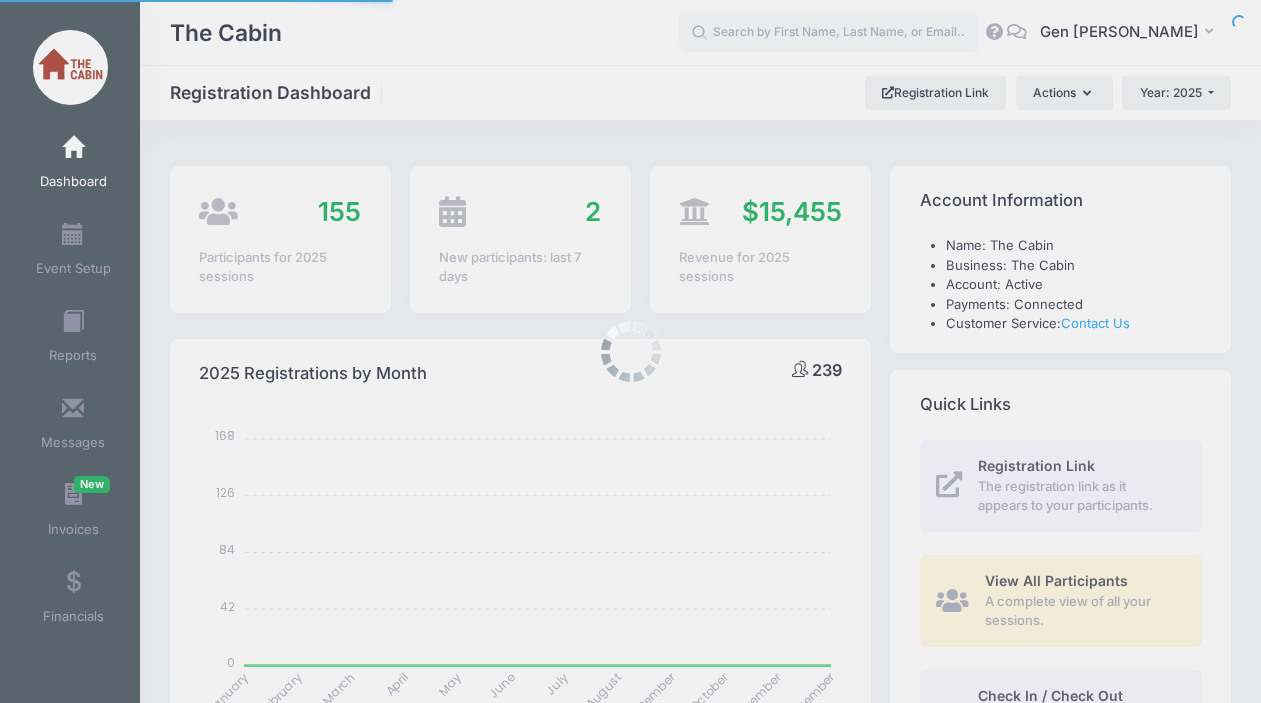 select 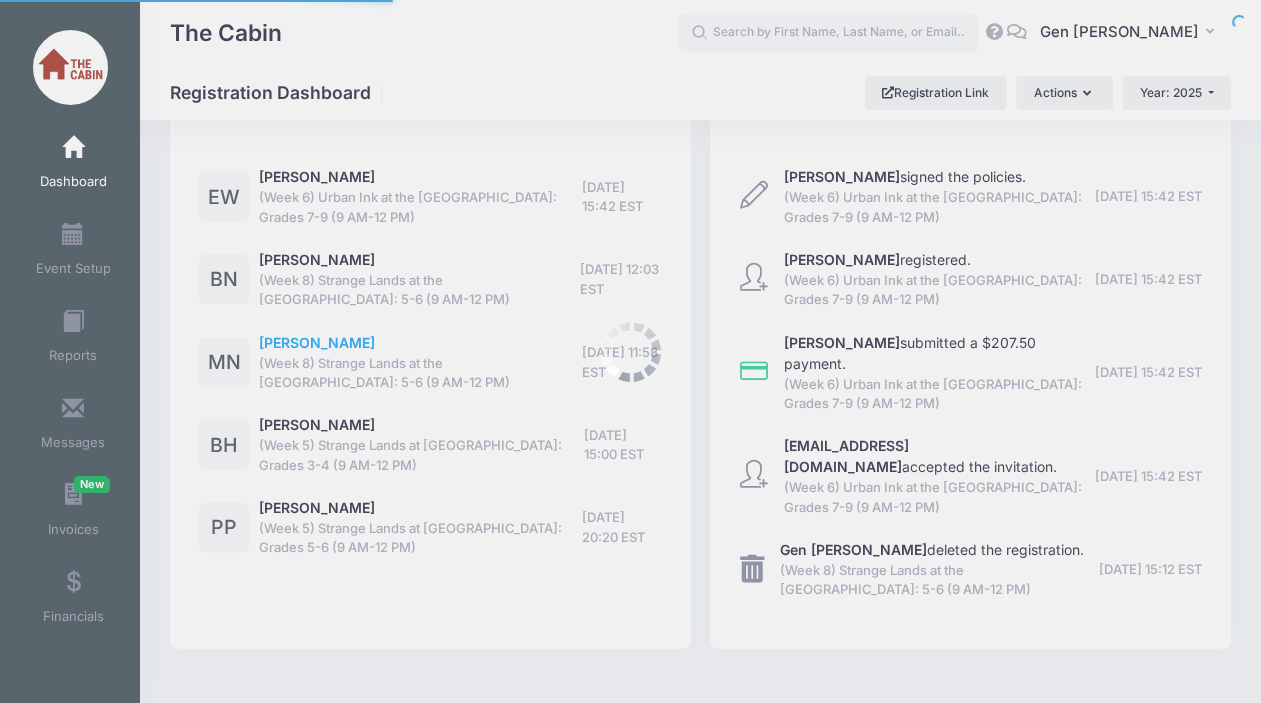 scroll, scrollTop: 0, scrollLeft: 0, axis: both 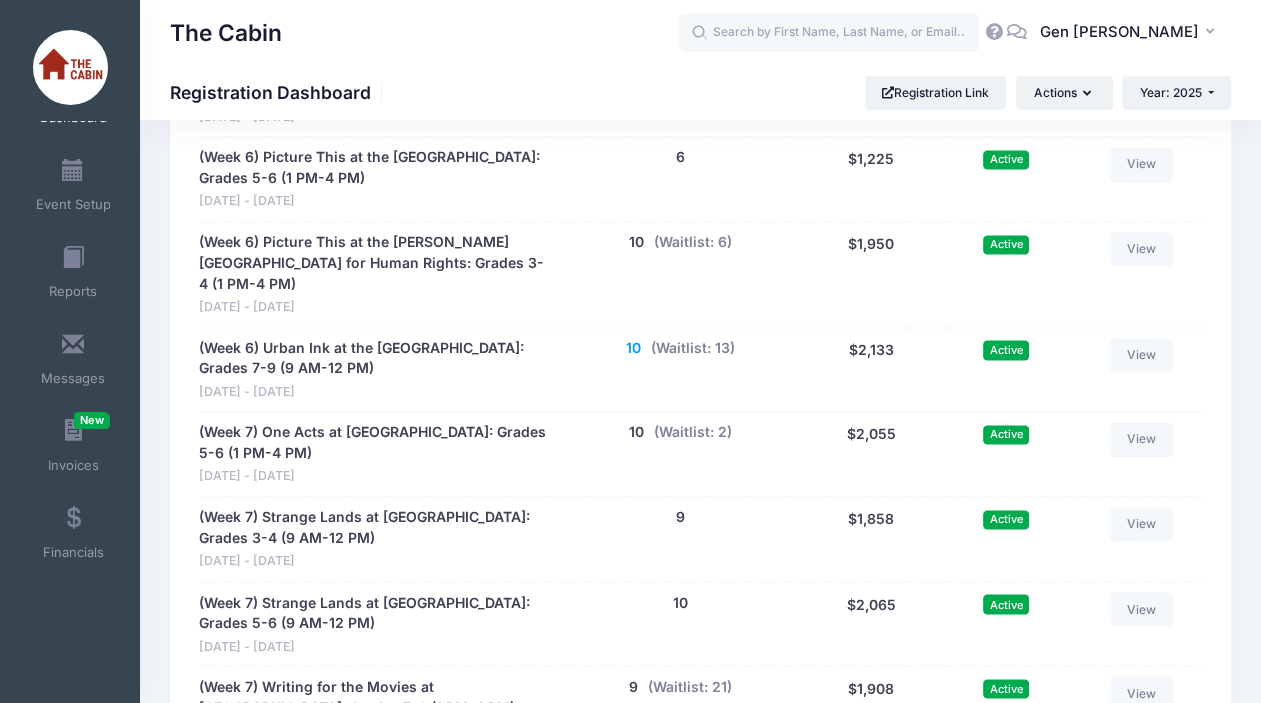 click on "10" at bounding box center (633, 348) 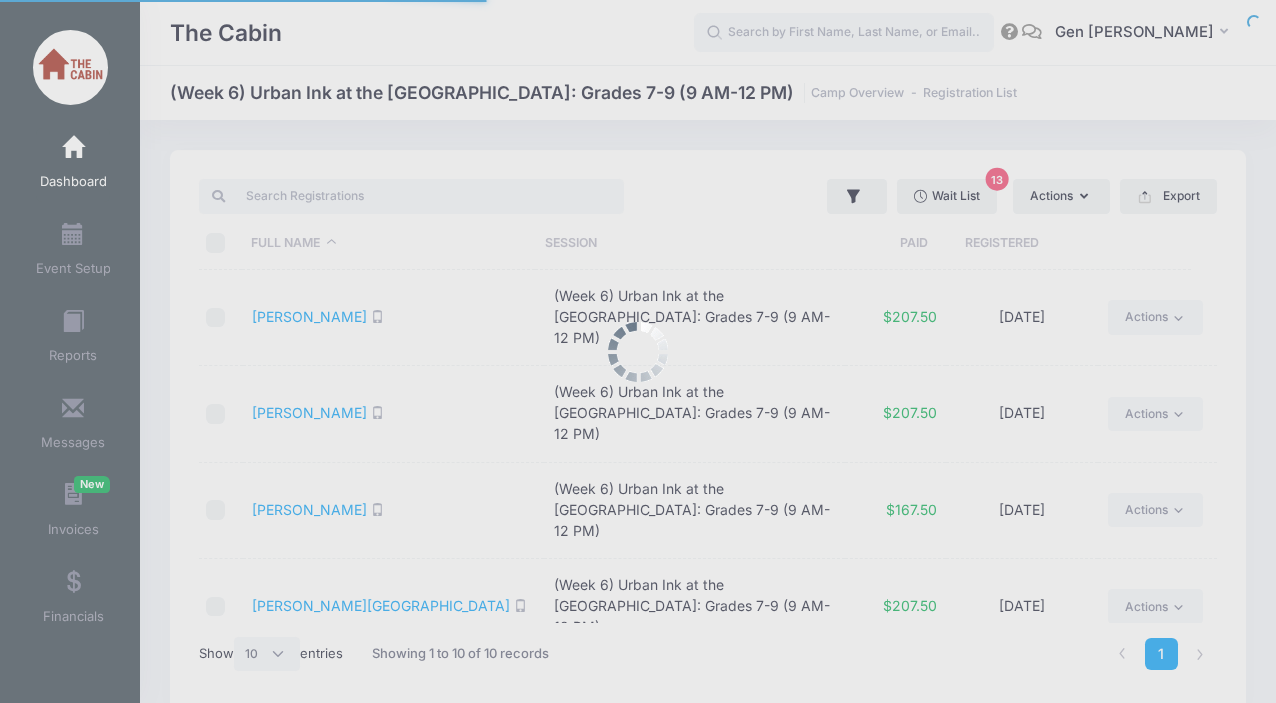 select on "10" 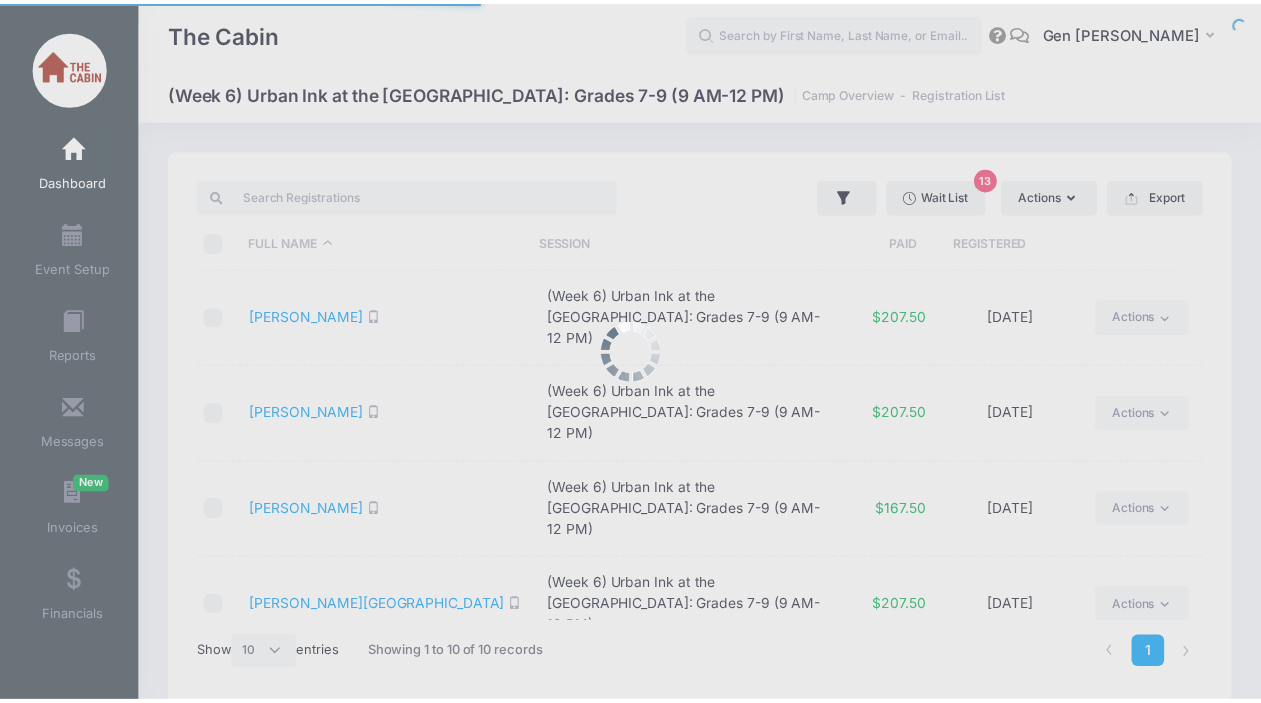 scroll, scrollTop: 0, scrollLeft: 0, axis: both 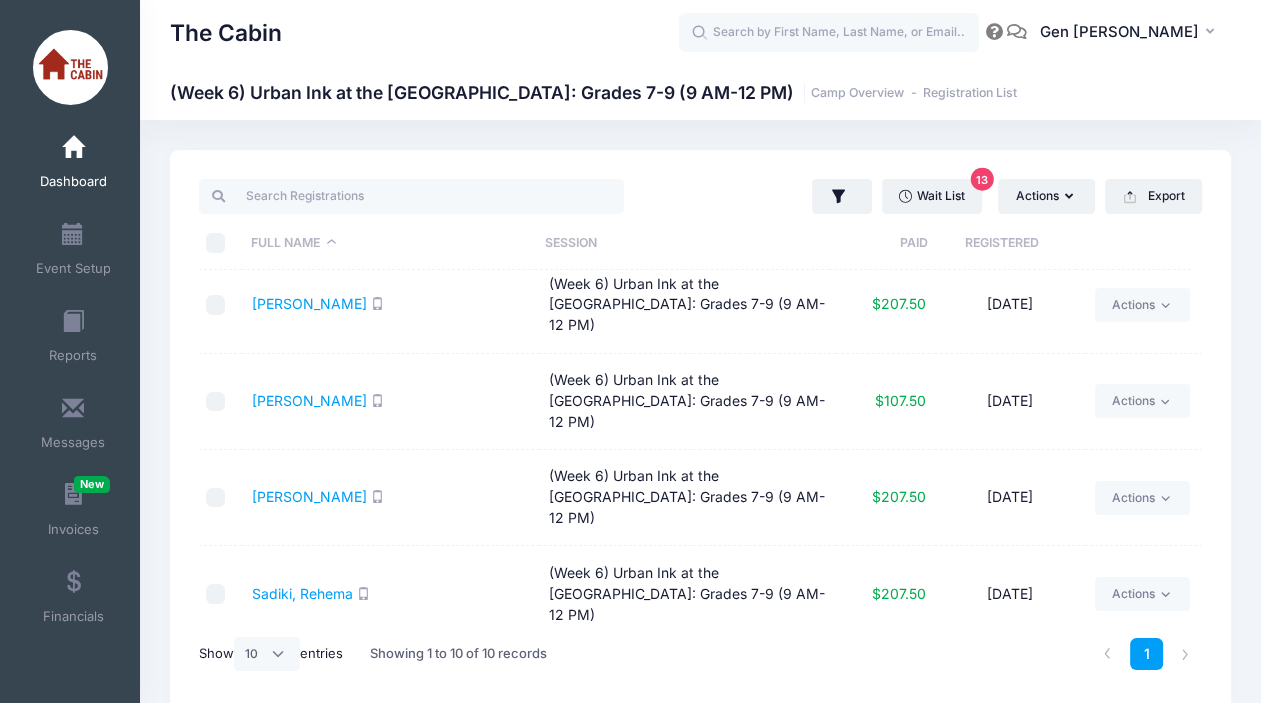 click at bounding box center [73, 148] 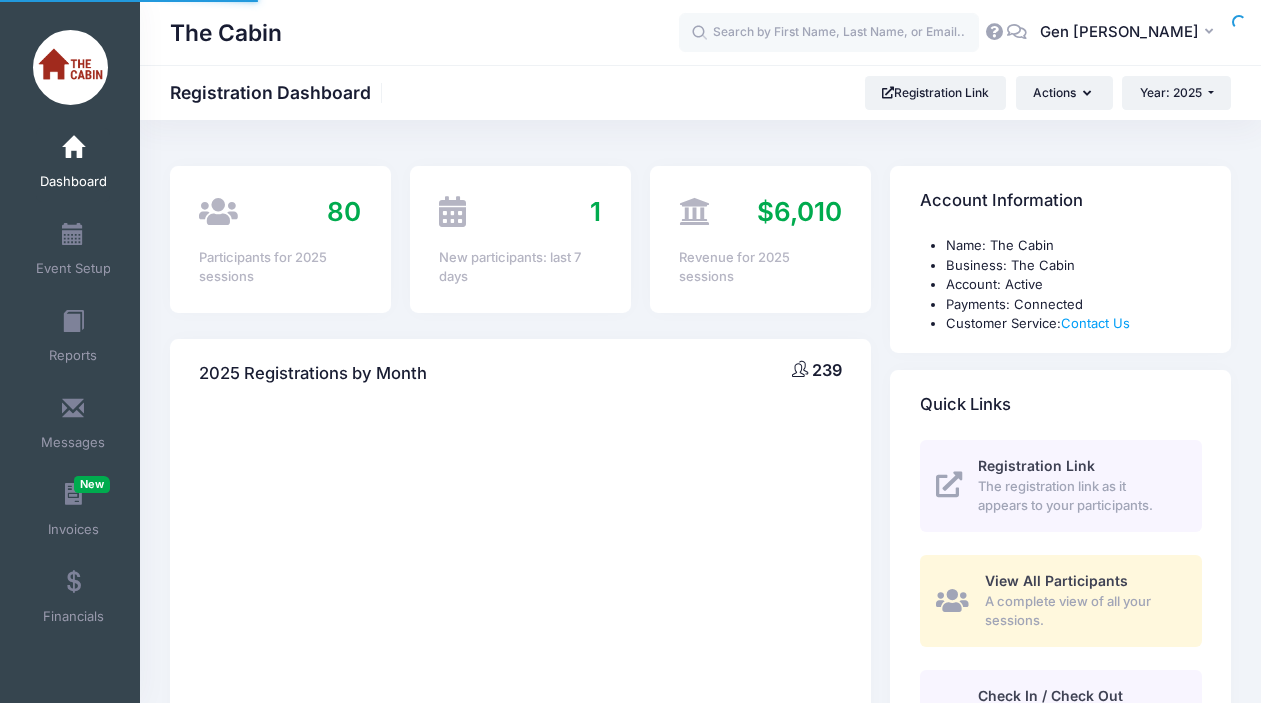 select 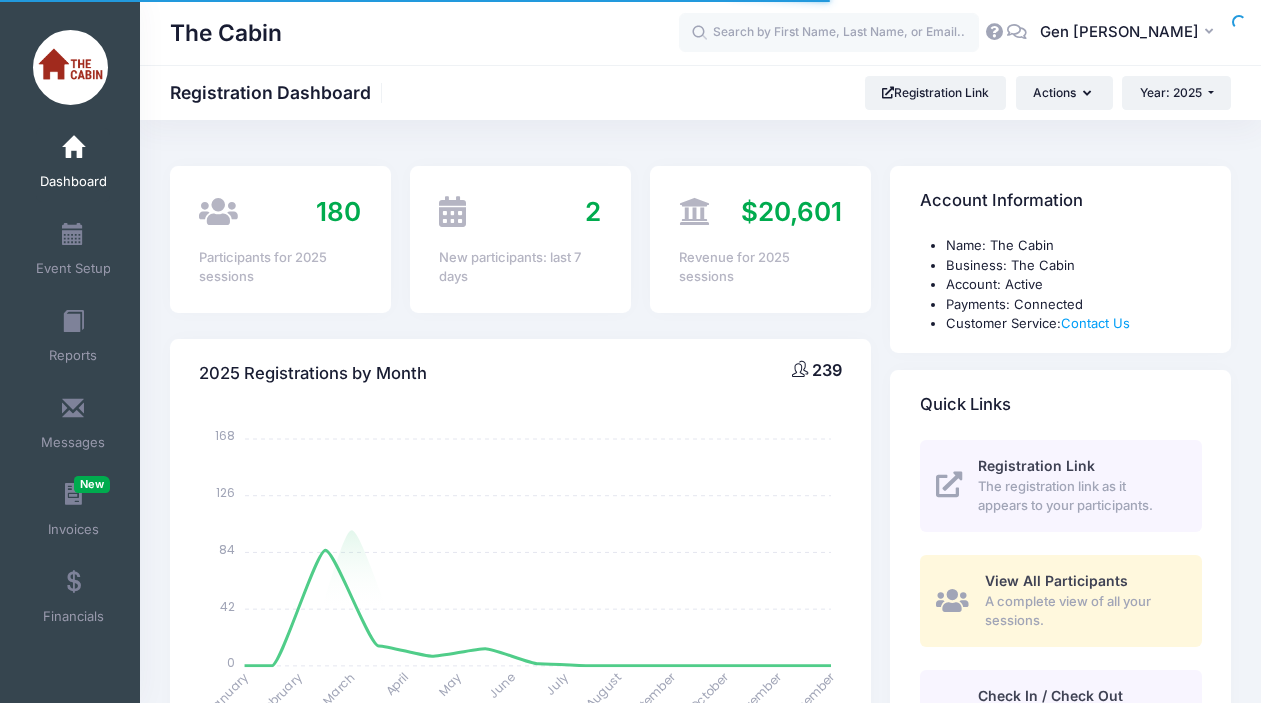 scroll, scrollTop: 0, scrollLeft: 0, axis: both 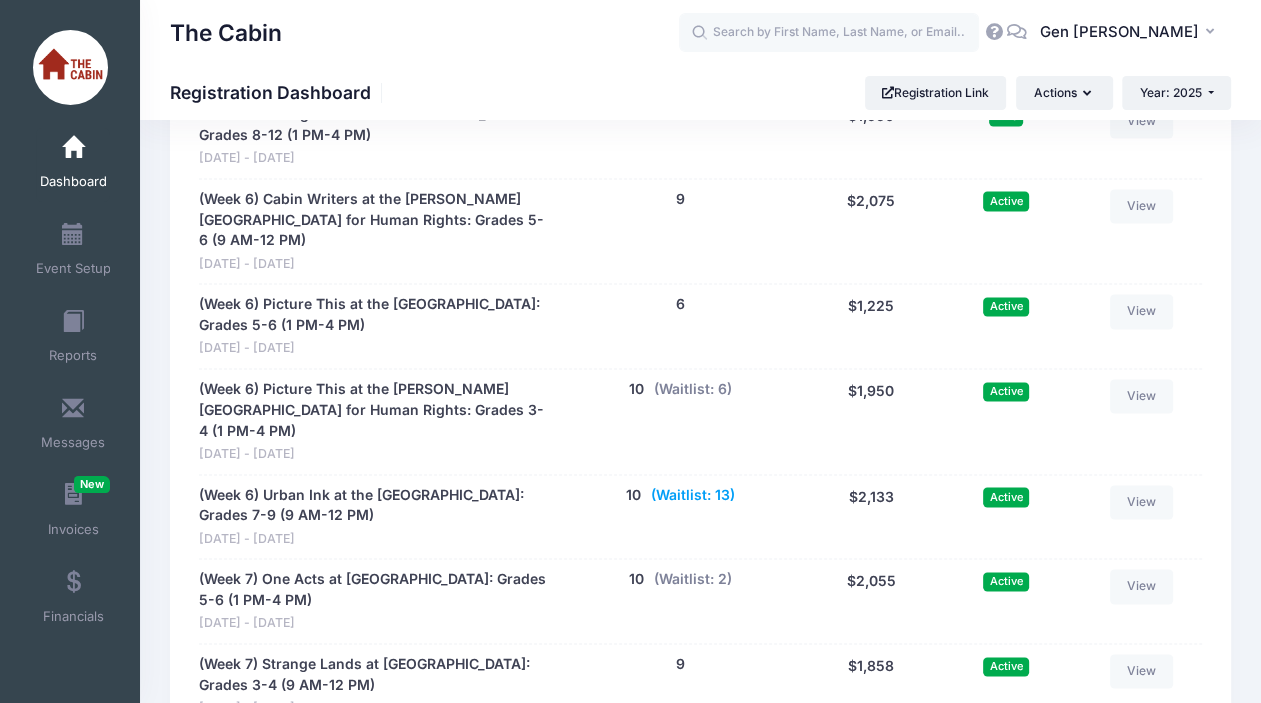 click on "(Waitlist: 13)" at bounding box center [693, 495] 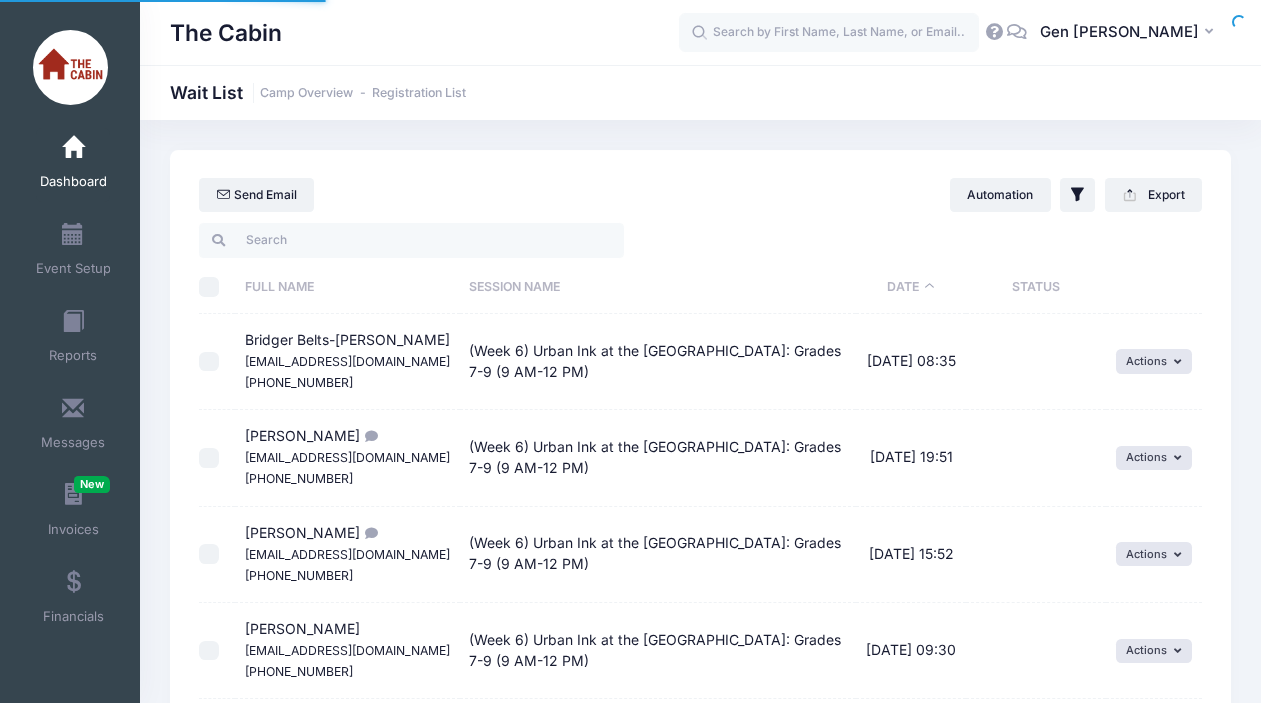select on "50" 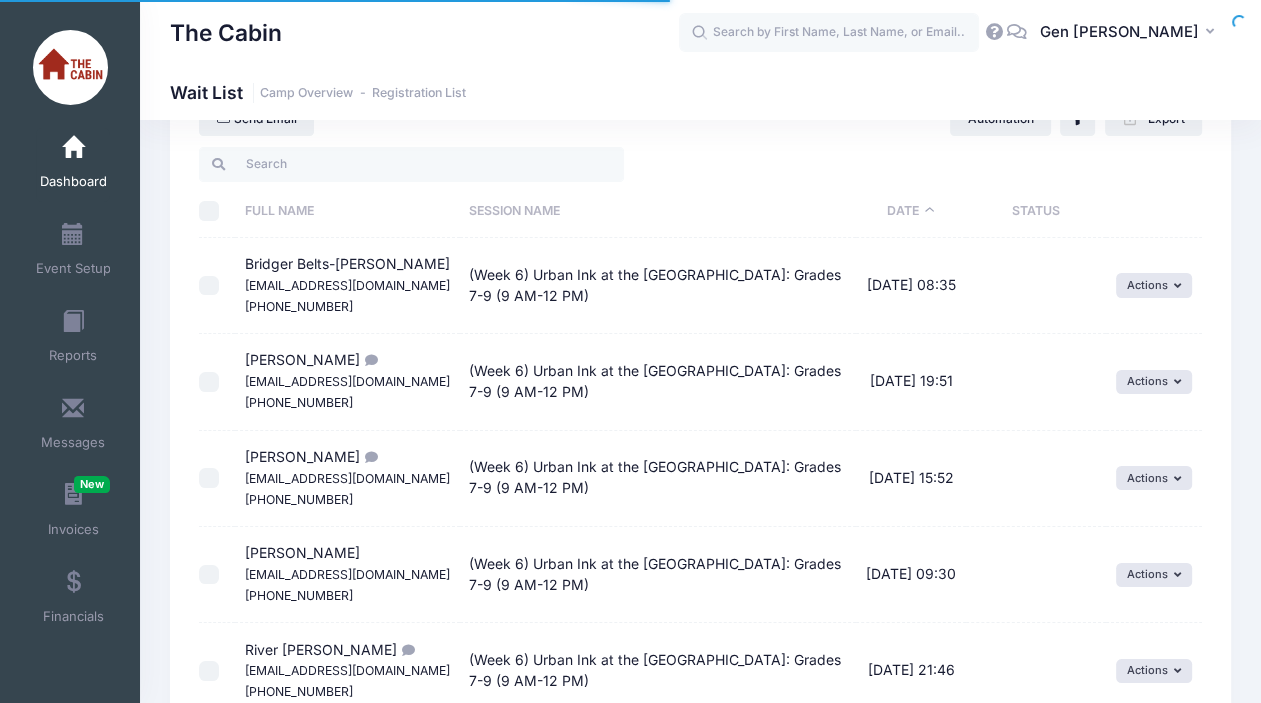 scroll, scrollTop: 200, scrollLeft: 0, axis: vertical 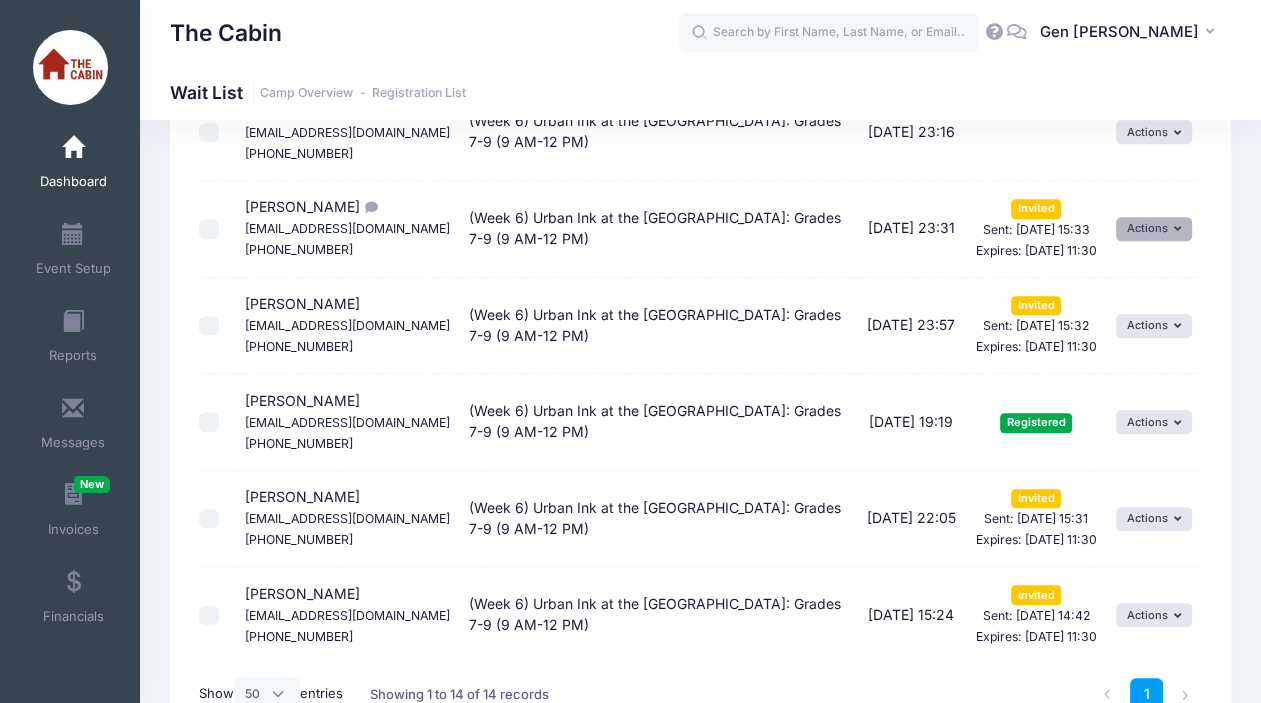 click on "Actions" at bounding box center (1154, 229) 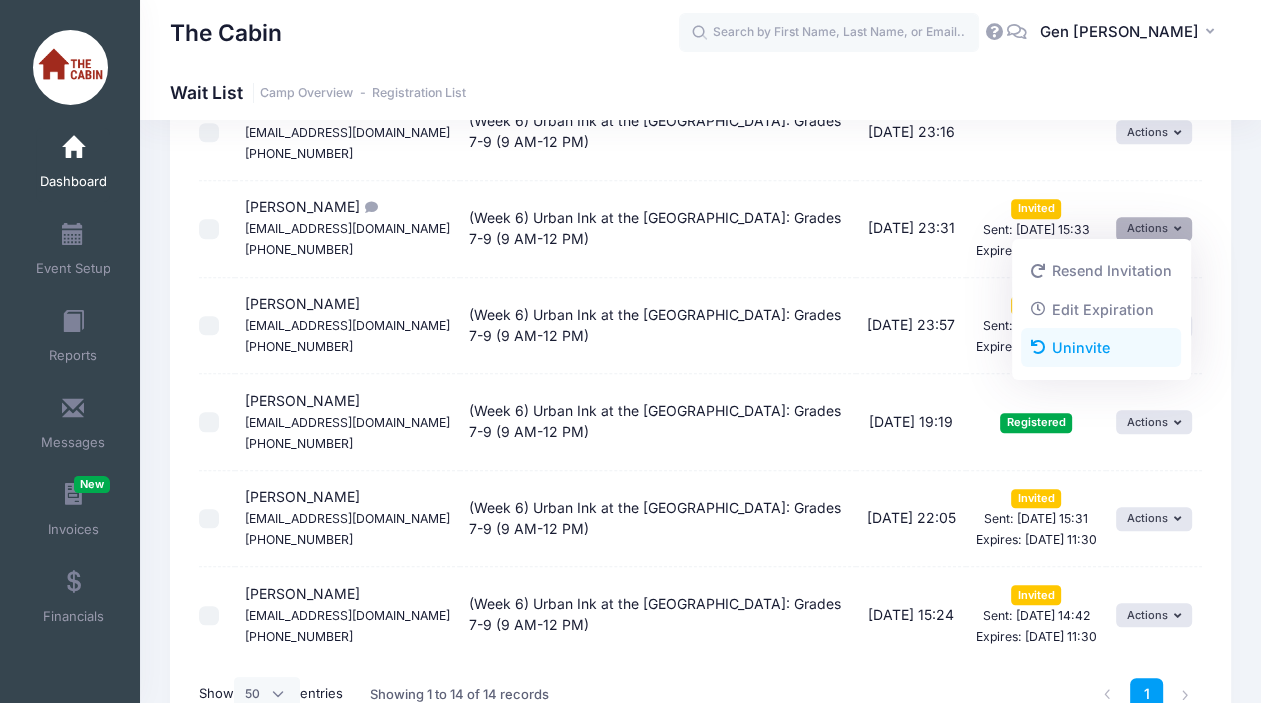 click on "Uninvite" at bounding box center [1101, 348] 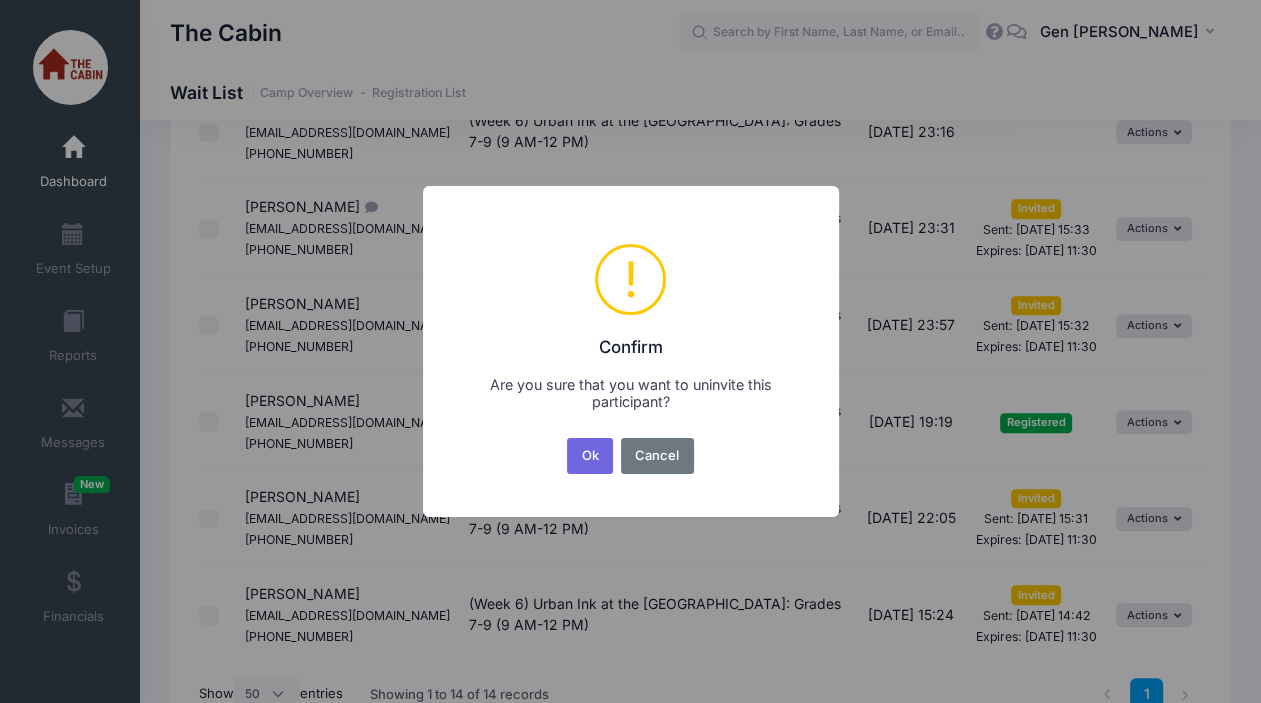 scroll, scrollTop: 0, scrollLeft: 0, axis: both 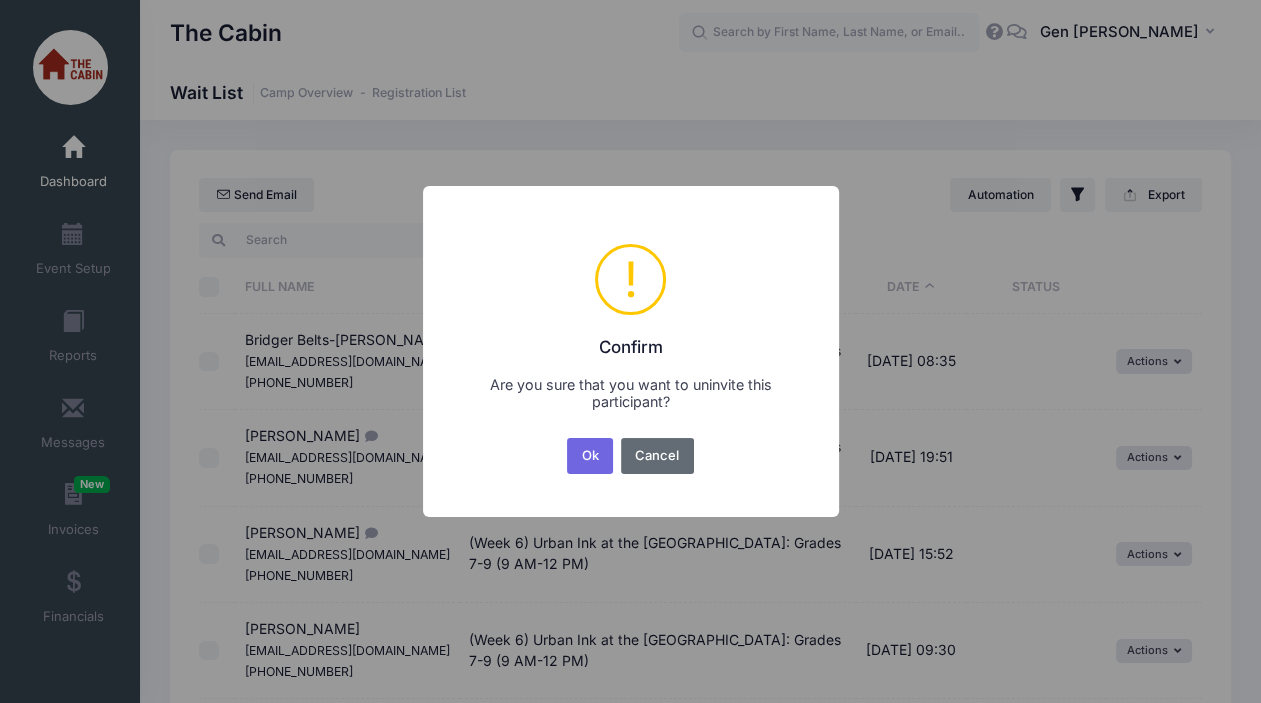 click on "Cancel" at bounding box center [657, 456] 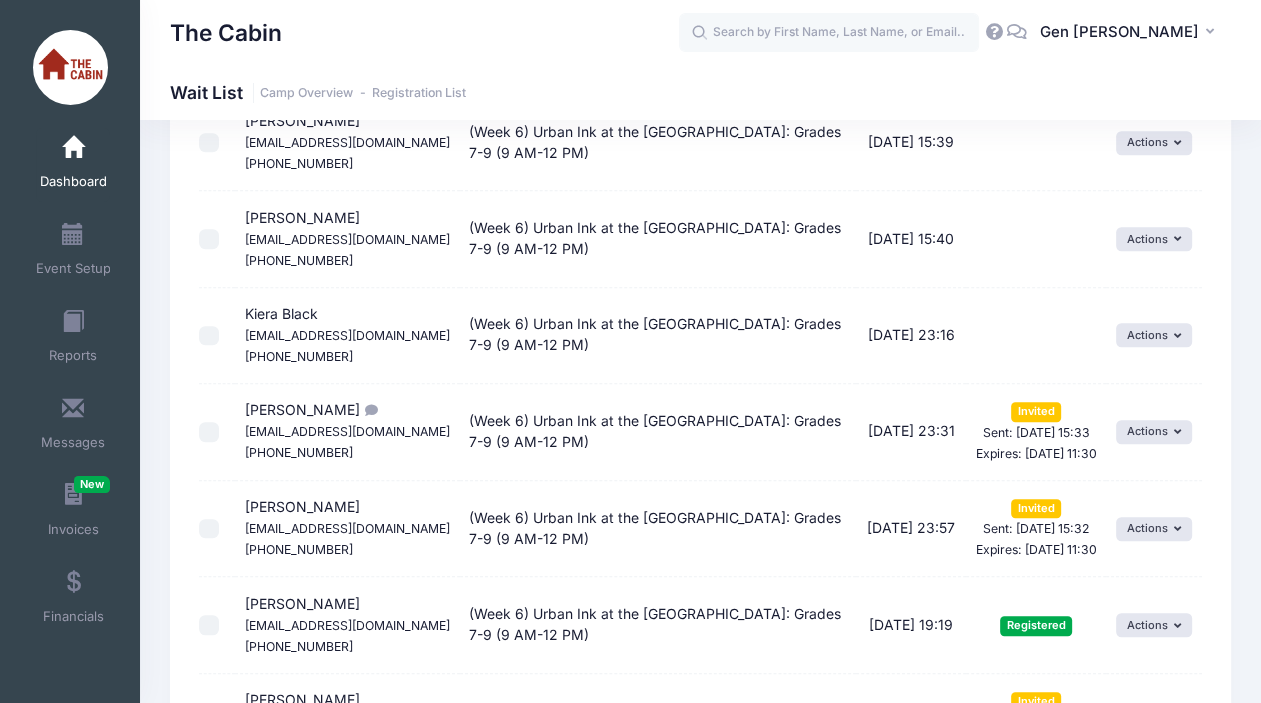 scroll, scrollTop: 900, scrollLeft: 0, axis: vertical 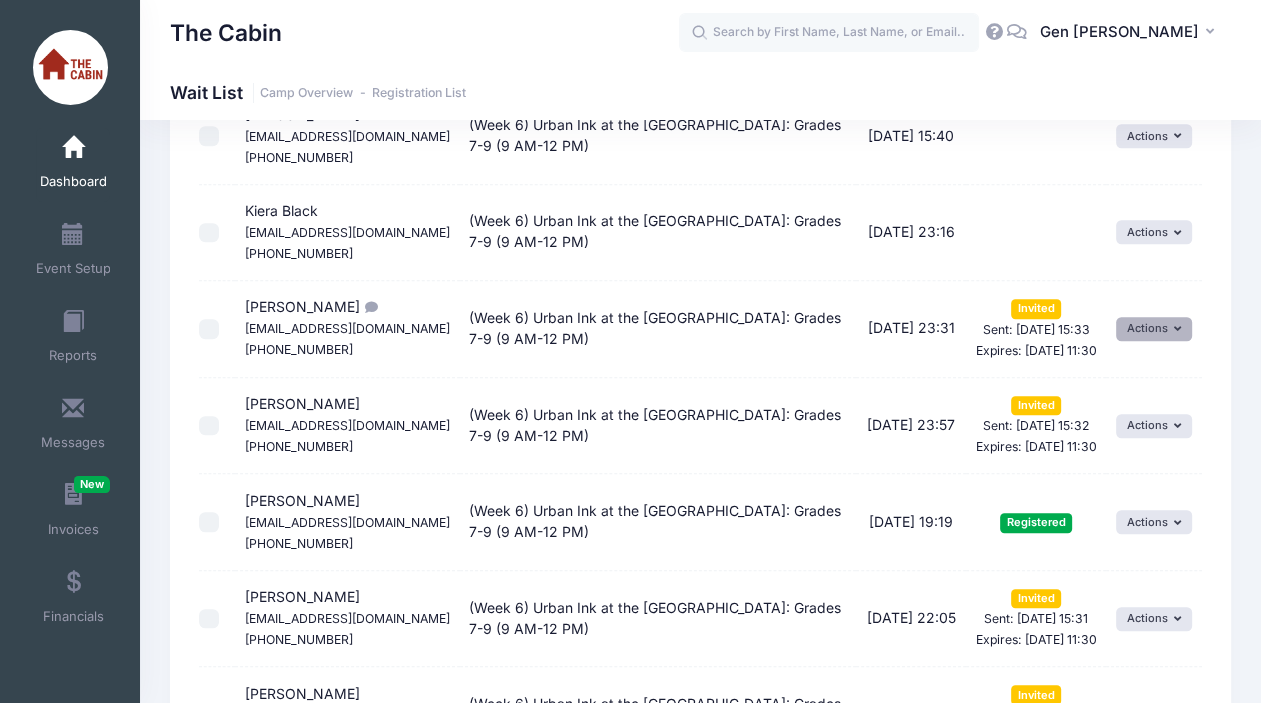 click on "Actions" at bounding box center [1154, 329] 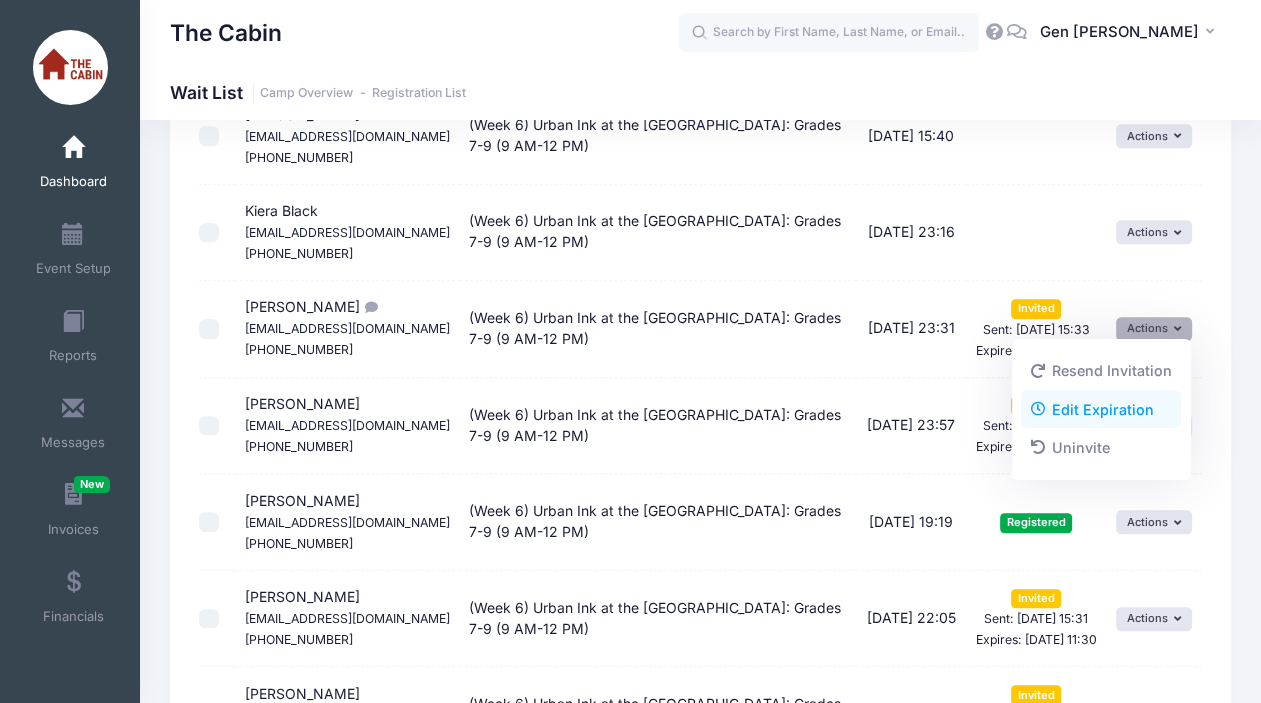 click on "Edit Expiration" at bounding box center (1101, 409) 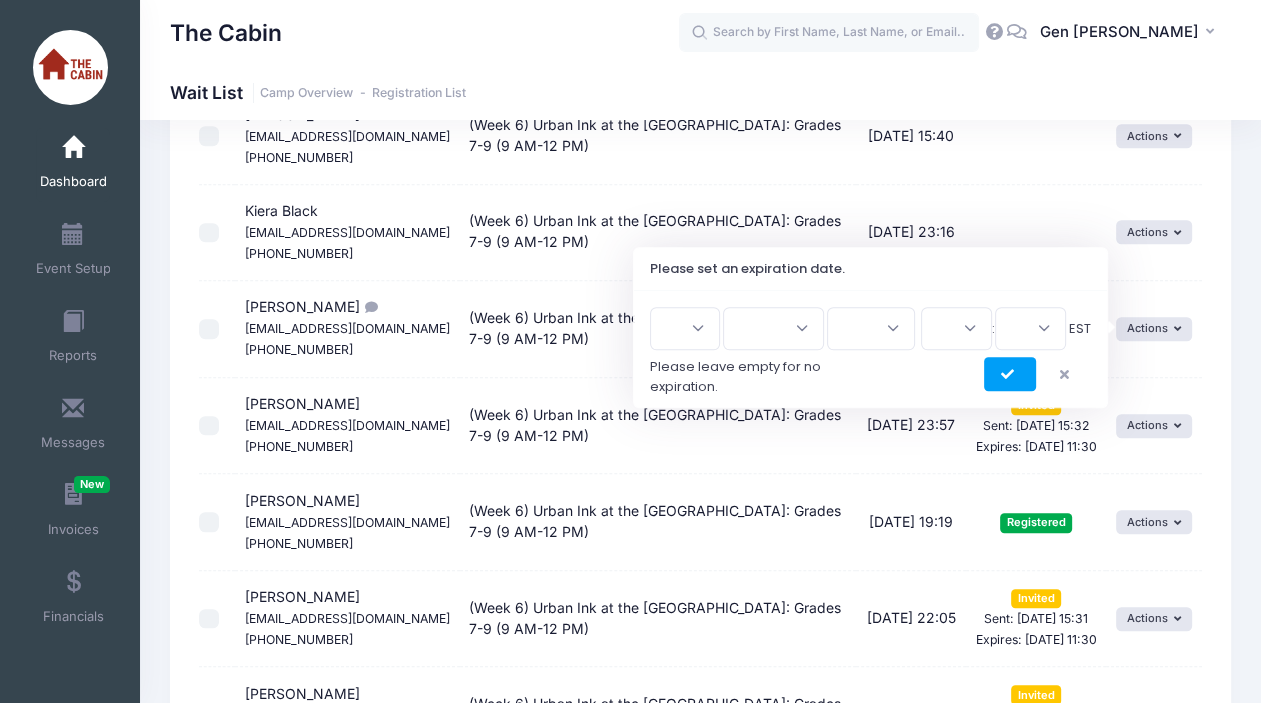 scroll, scrollTop: 855, scrollLeft: 0, axis: vertical 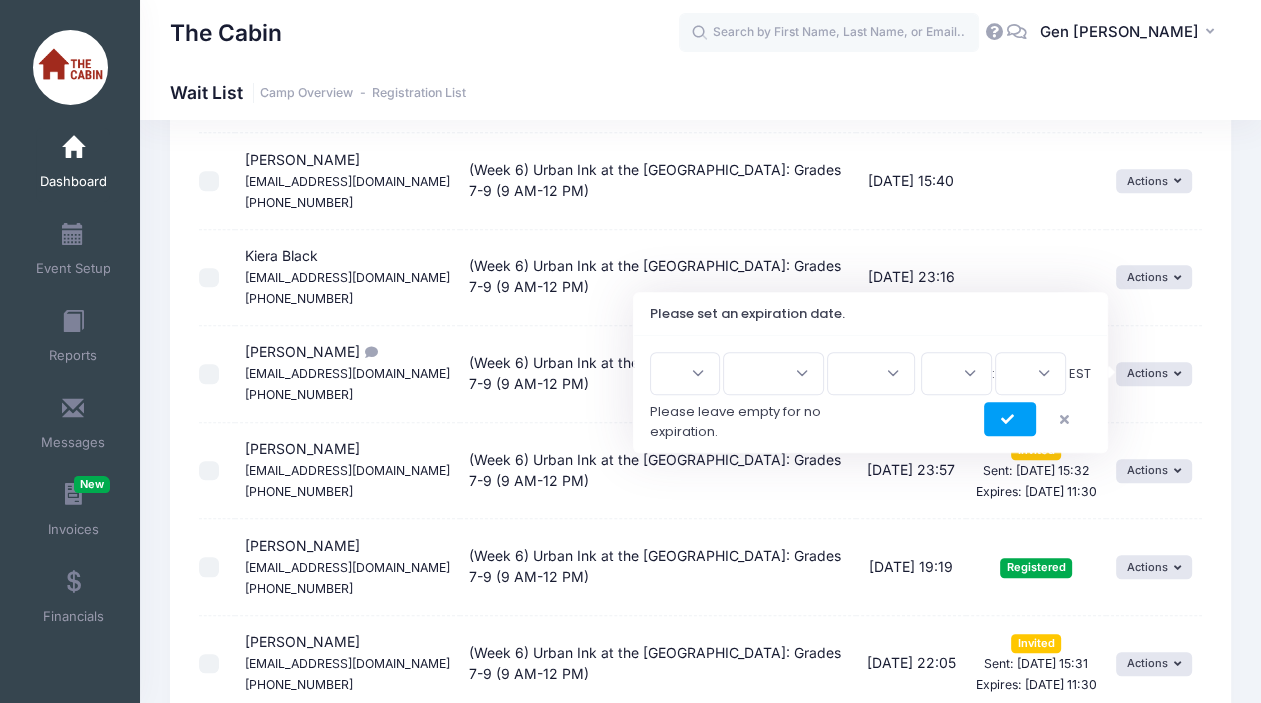 click on "1 2 3 4 5 6 7 8 9 10 11 12 13 14 15 16 17 18 19 20 21 22 23 24 25 26 27 28 29 30 31" at bounding box center (685, 373) 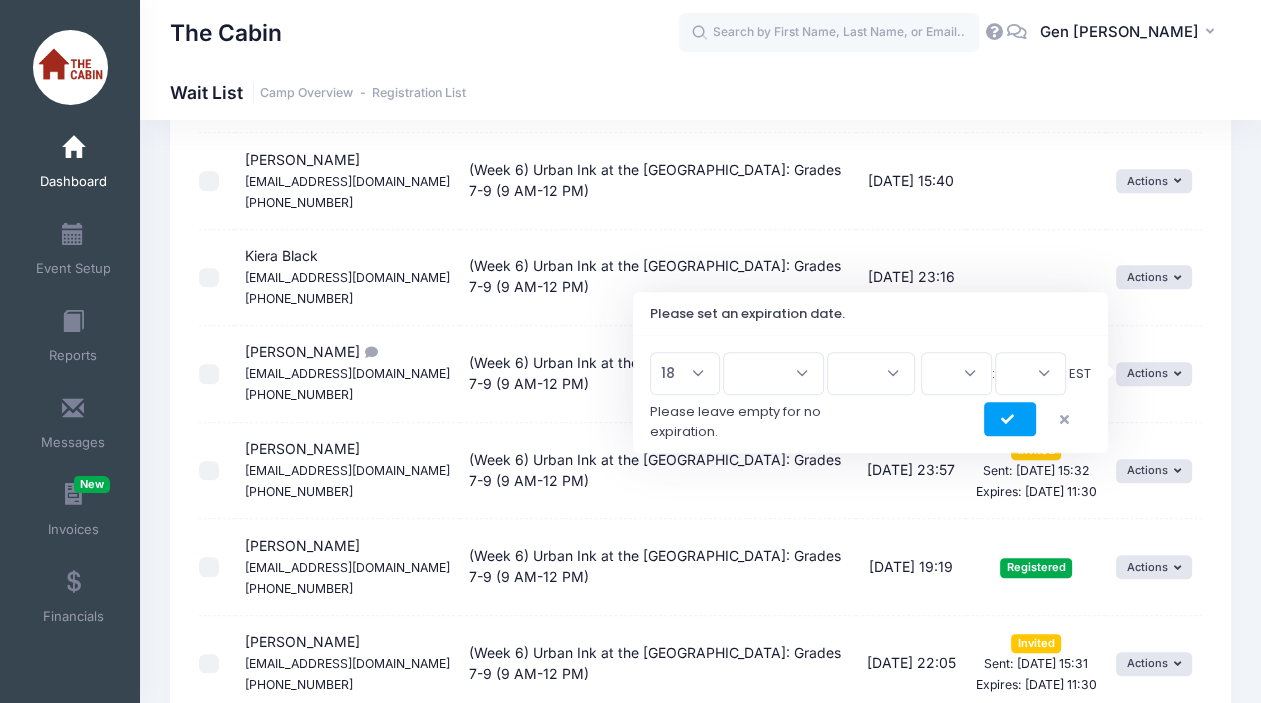 click on "1 2 3 4 5 6 7 8 9 10 11 12 13 14 15 16 17 18 19 20 21 22 23 24 25 26 27 28 29 30 31" at bounding box center (685, 373) 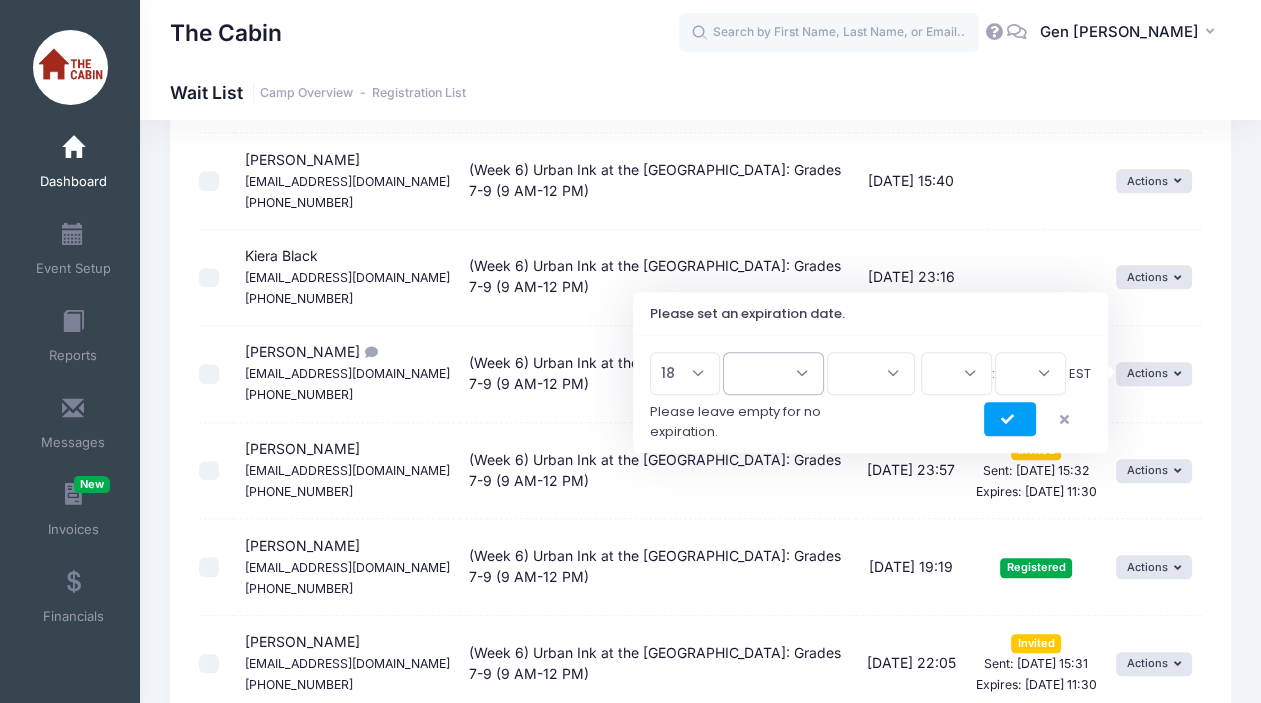 click on "Jan Feb Mar Apr May Jun [DATE] Aug Sep Oct Nov Dec" at bounding box center [773, 373] 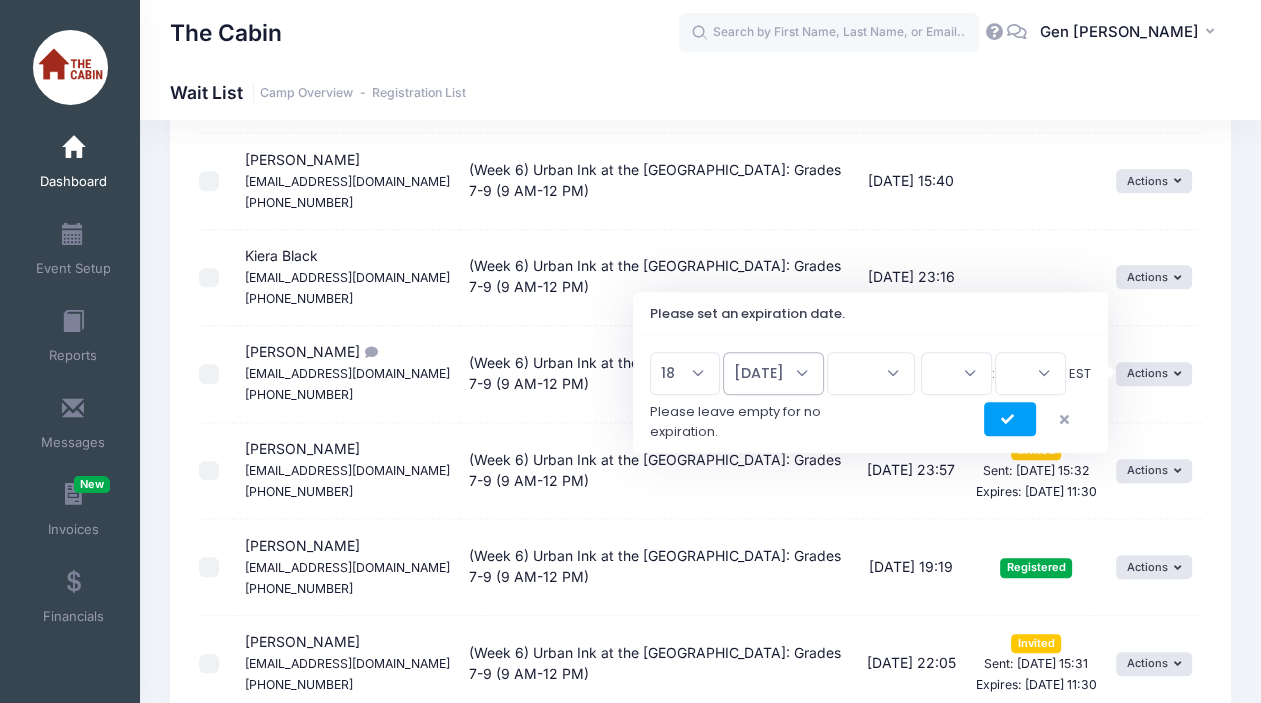 click on "Jan Feb Mar Apr May Jun [DATE] Aug Sep Oct Nov Dec" at bounding box center [773, 373] 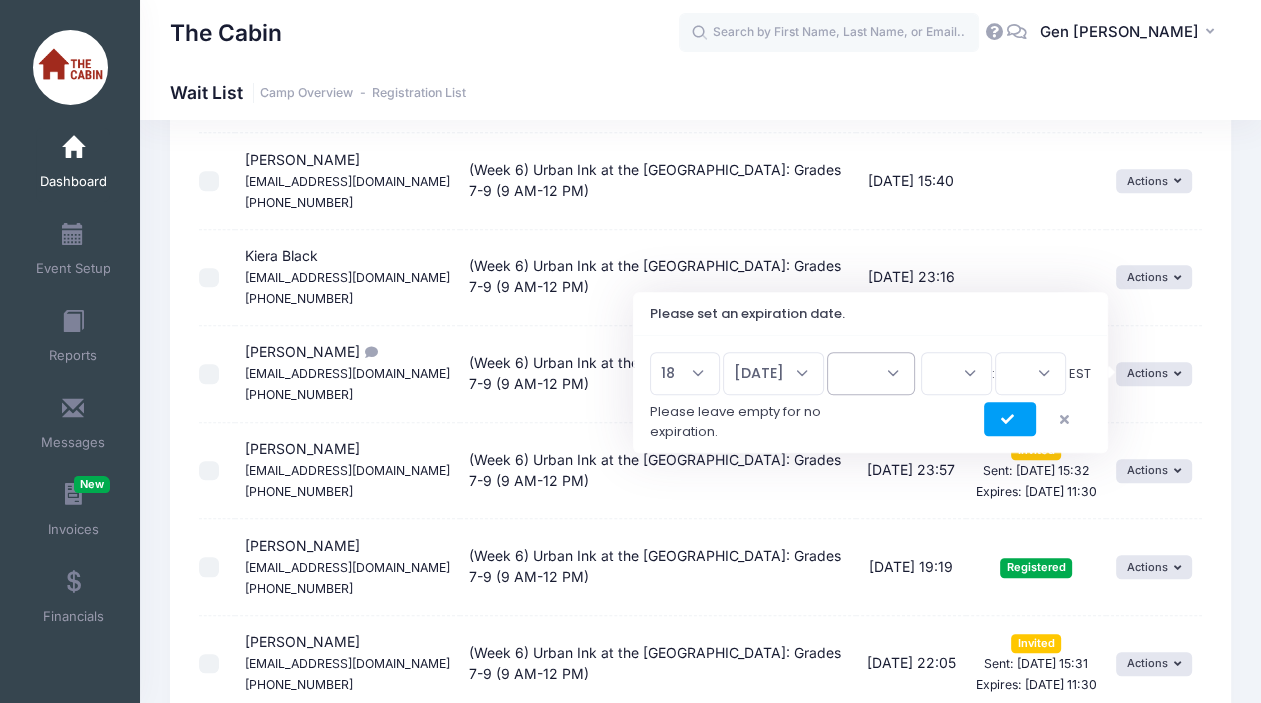 click on "2026 2025" at bounding box center (871, 373) 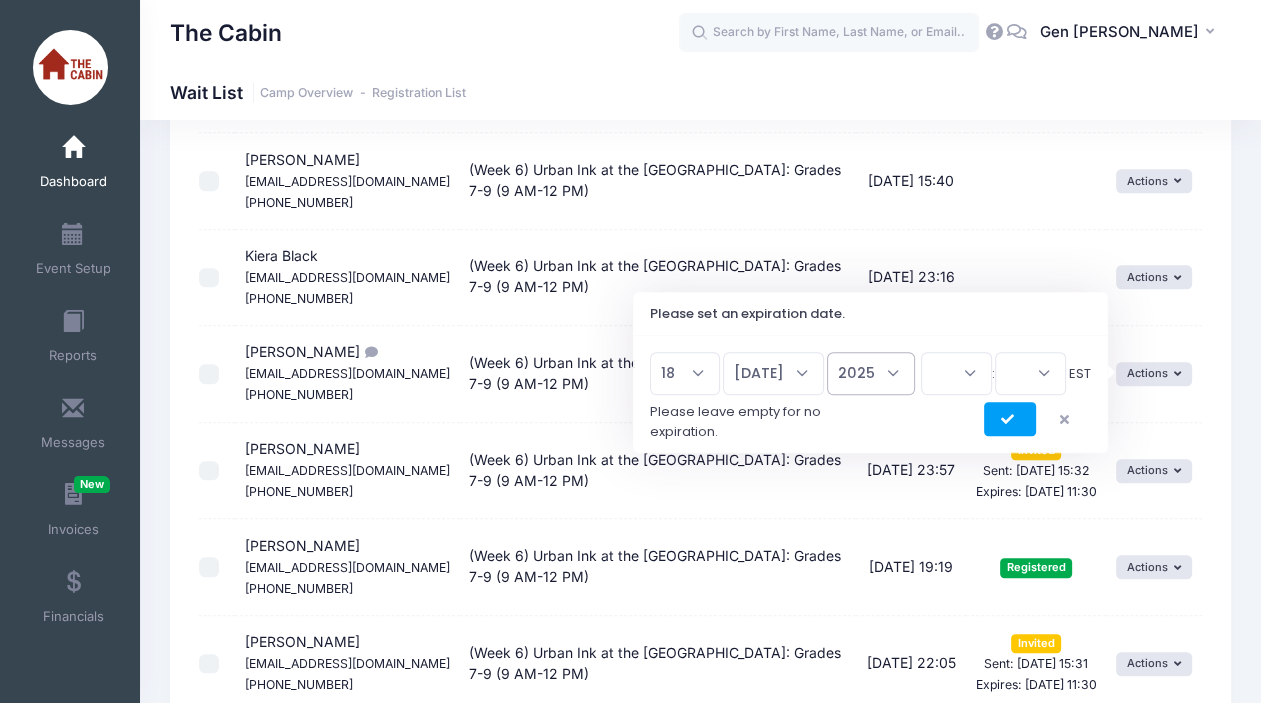 click on "2026 2025" at bounding box center (871, 373) 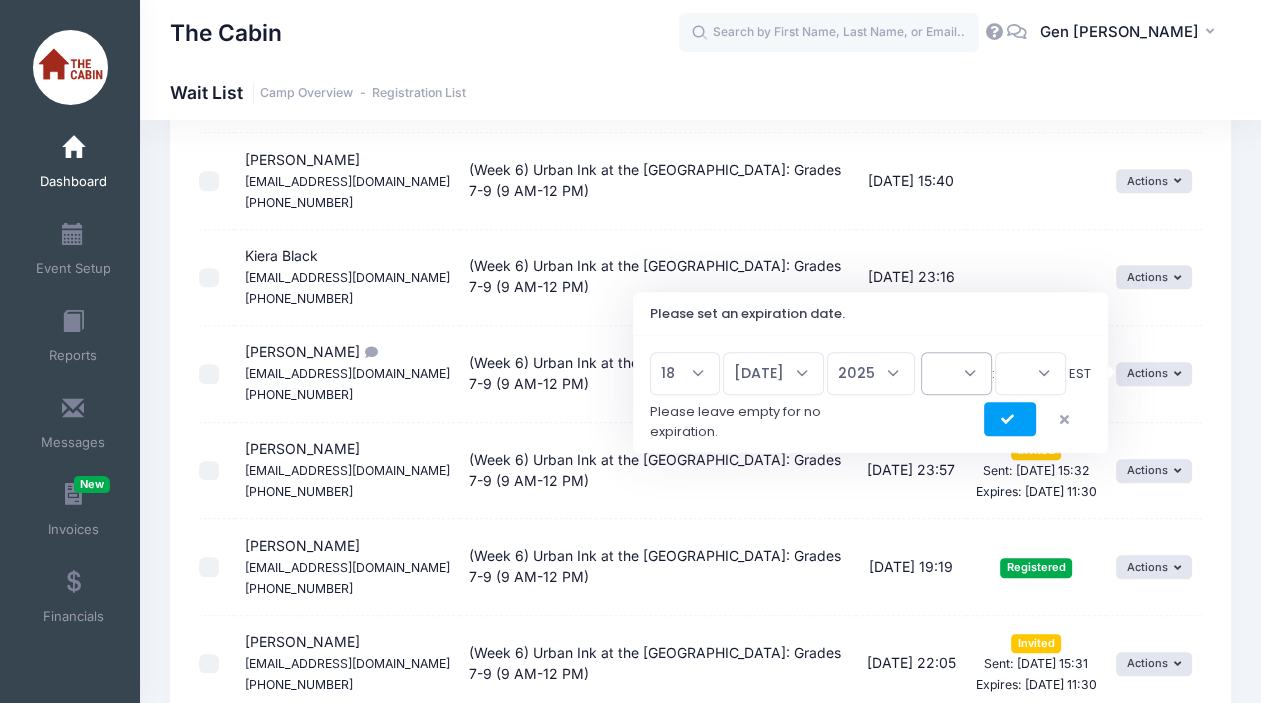 click on "00 01 02 03 04 05 06 07 08 09 10 11 12 13 14 15 16 17 18 19 20 21 22 23" at bounding box center [956, 373] 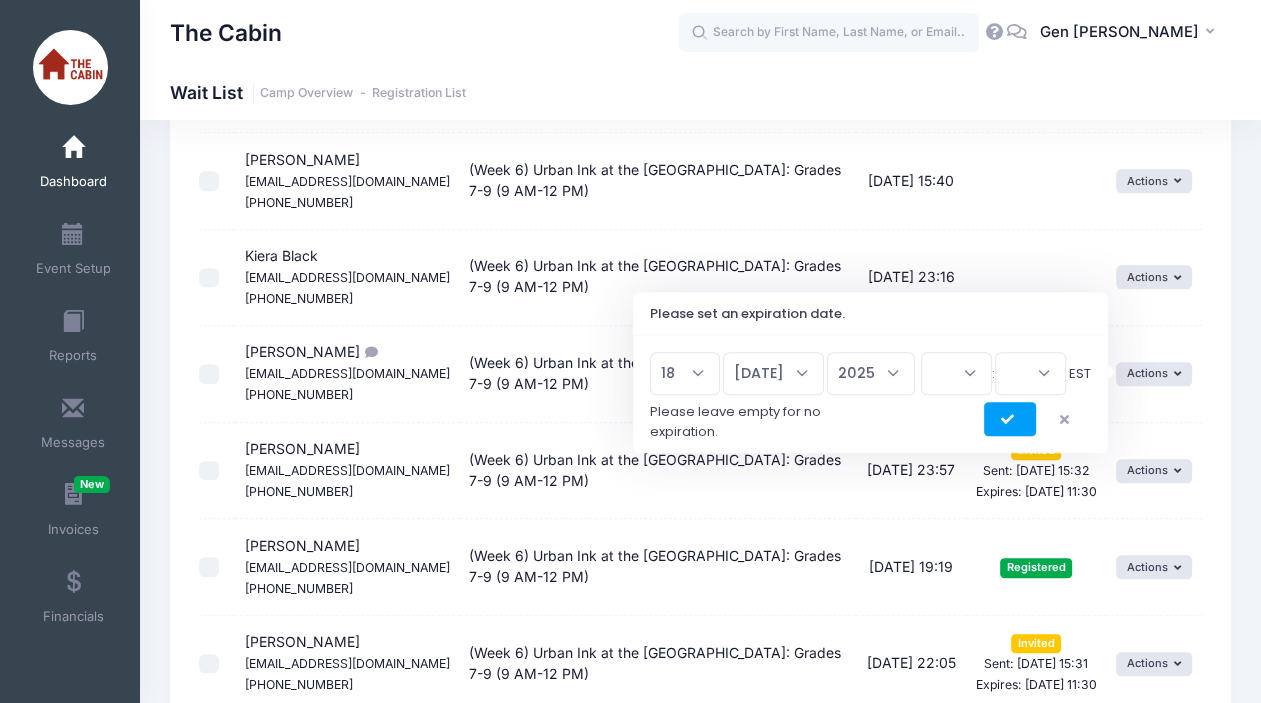 click at bounding box center (1067, 420) 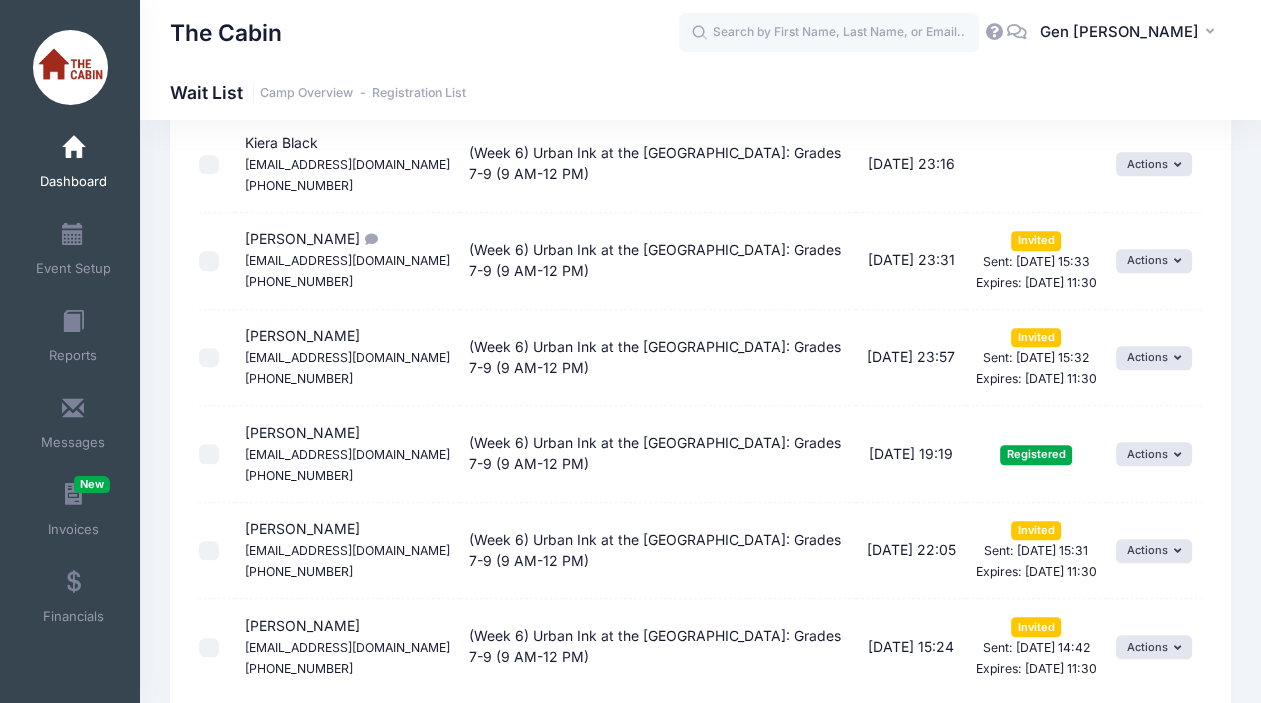 scroll, scrollTop: 1123, scrollLeft: 0, axis: vertical 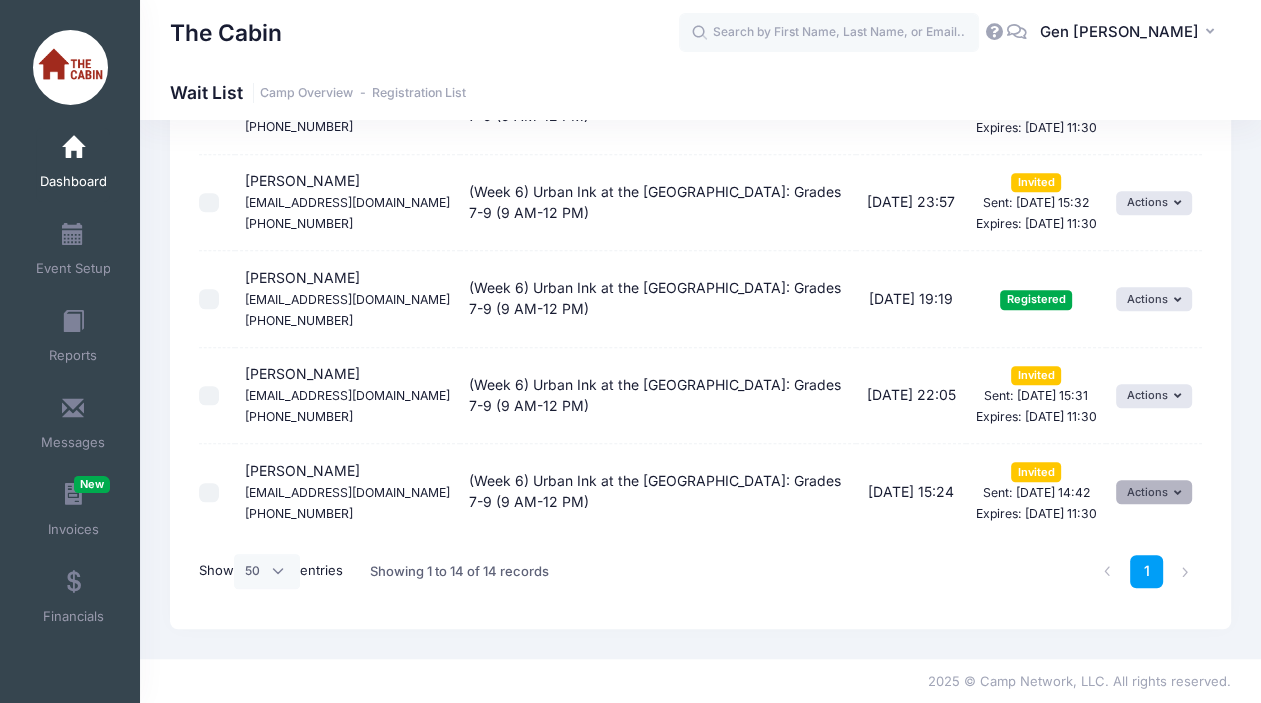 click on "Actions" at bounding box center [1154, 492] 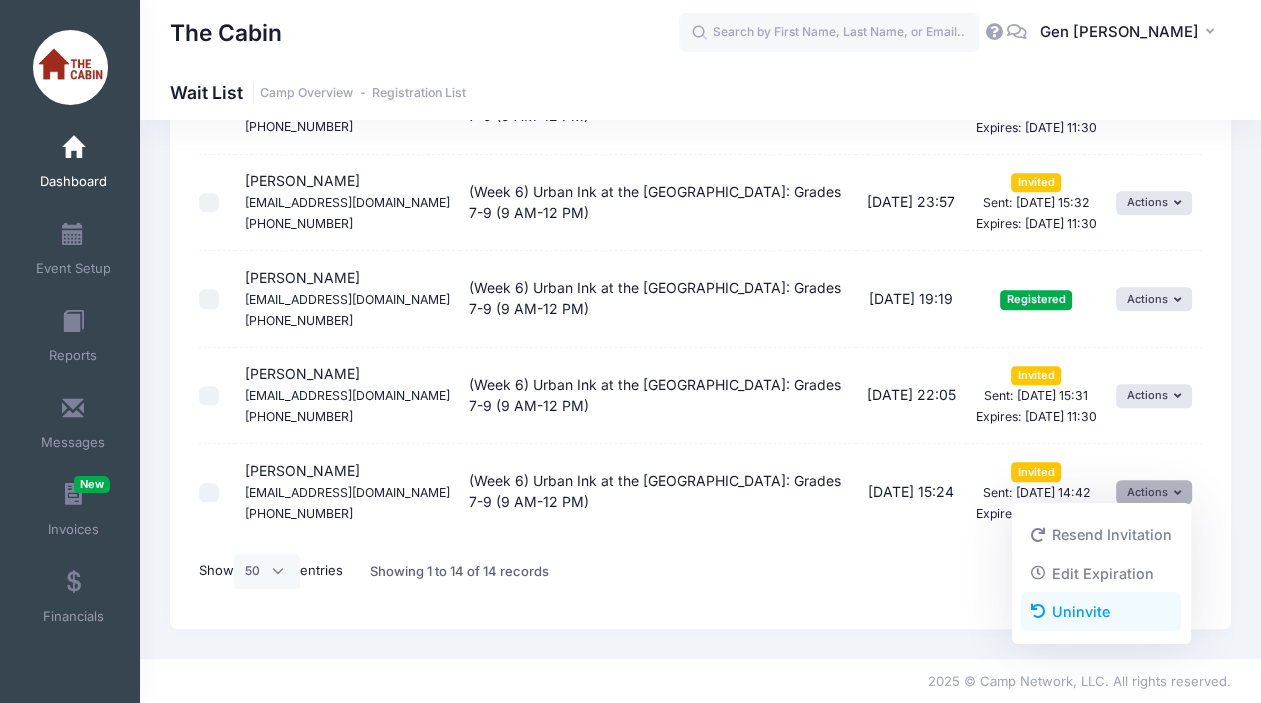 click on "Uninvite" at bounding box center [1101, 612] 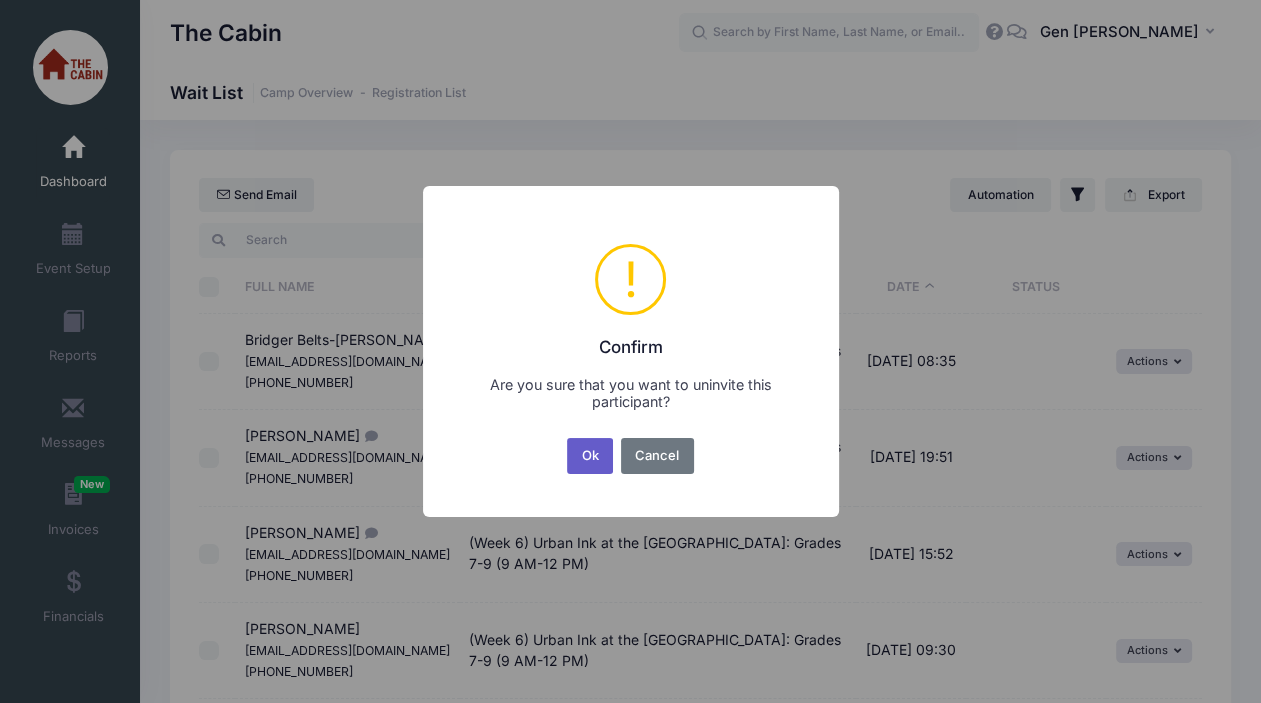 click on "Ok" at bounding box center (590, 456) 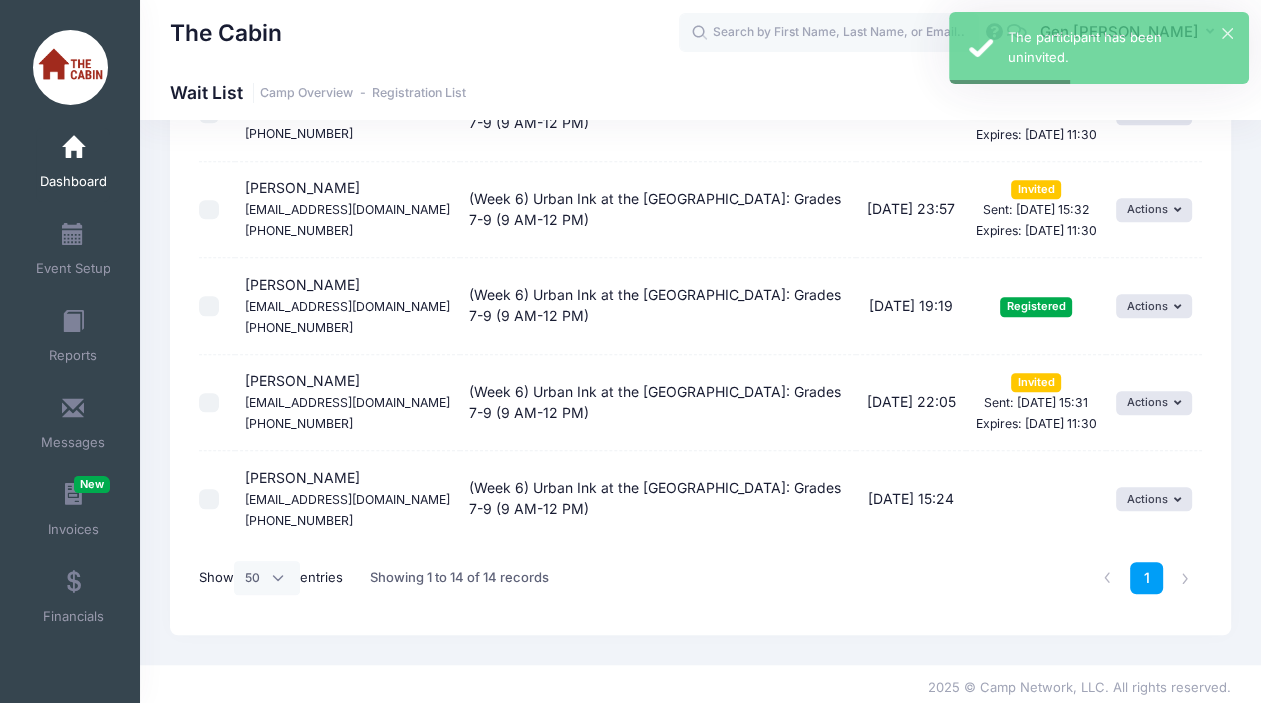 scroll, scrollTop: 1122, scrollLeft: 0, axis: vertical 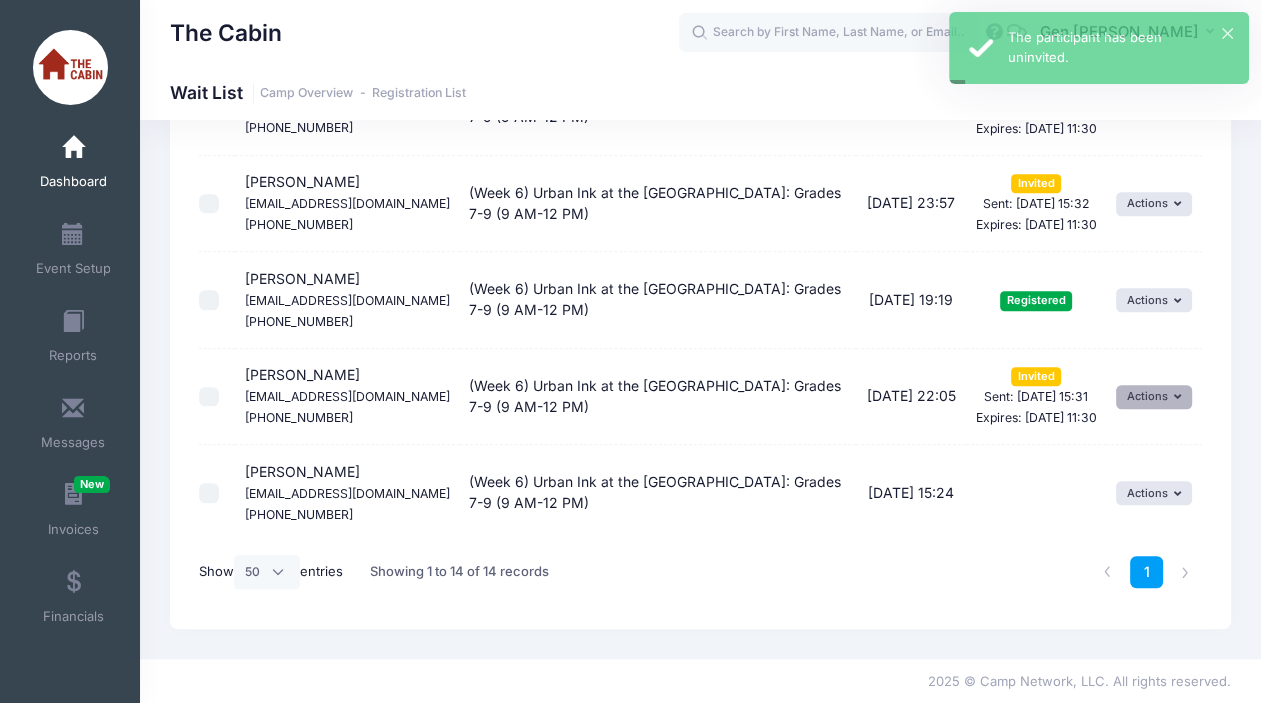click on "Actions" at bounding box center [1154, 397] 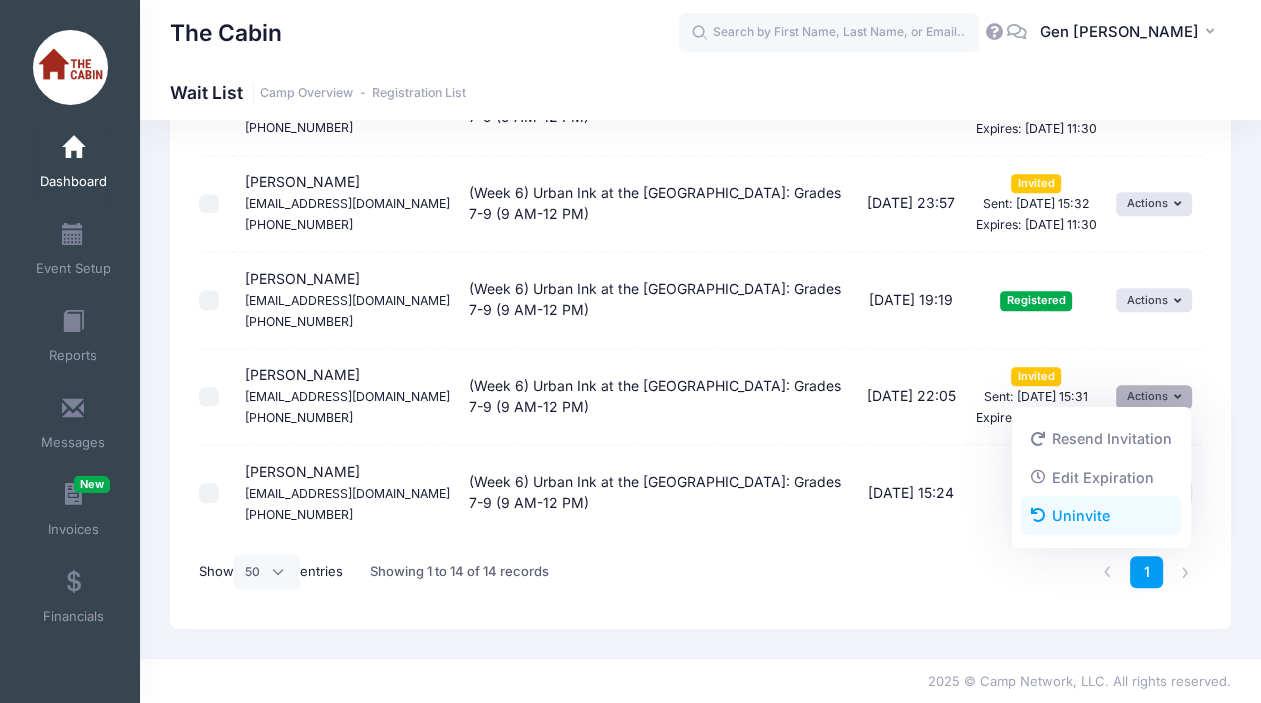 click on "Uninvite" at bounding box center [1101, 516] 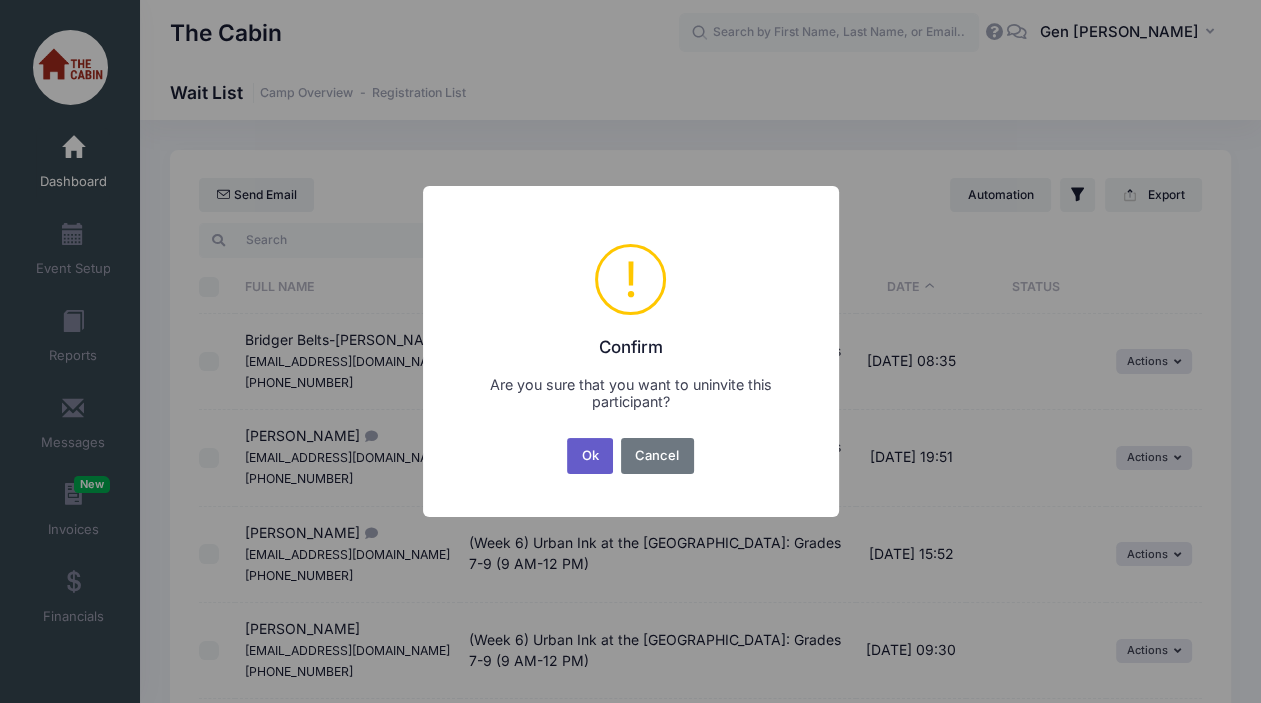 click on "Ok" at bounding box center [590, 456] 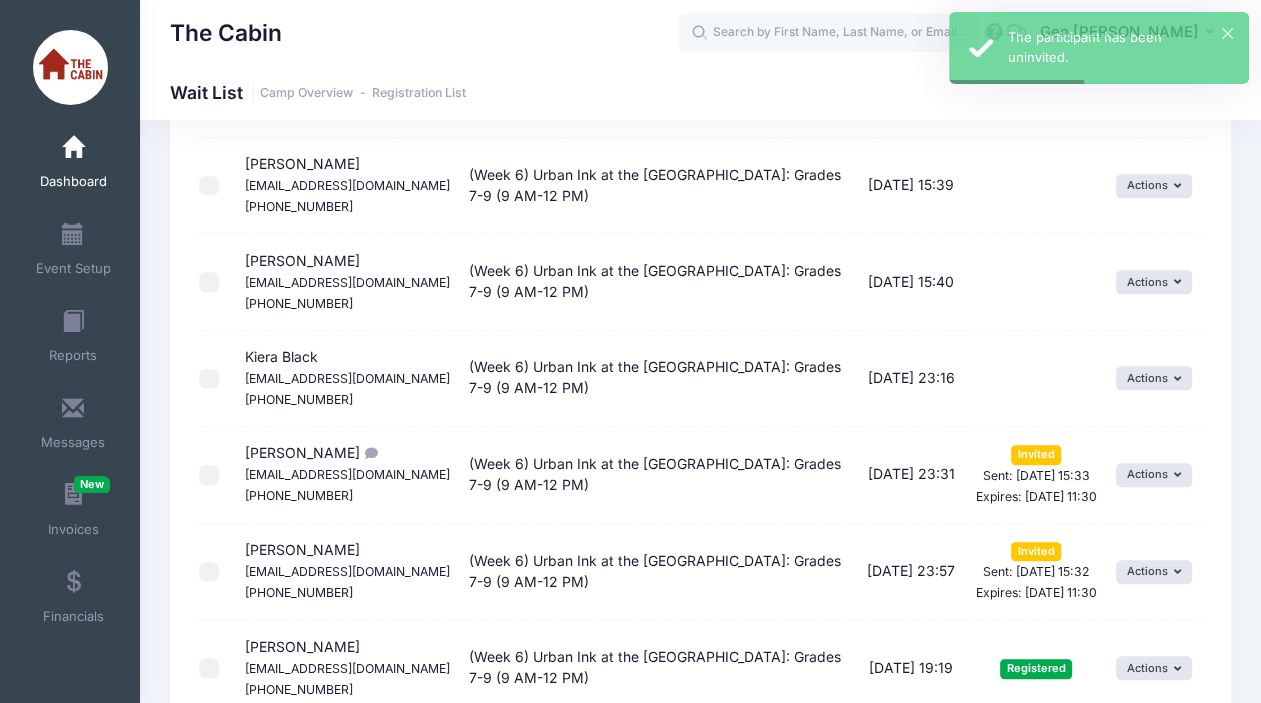 scroll, scrollTop: 900, scrollLeft: 0, axis: vertical 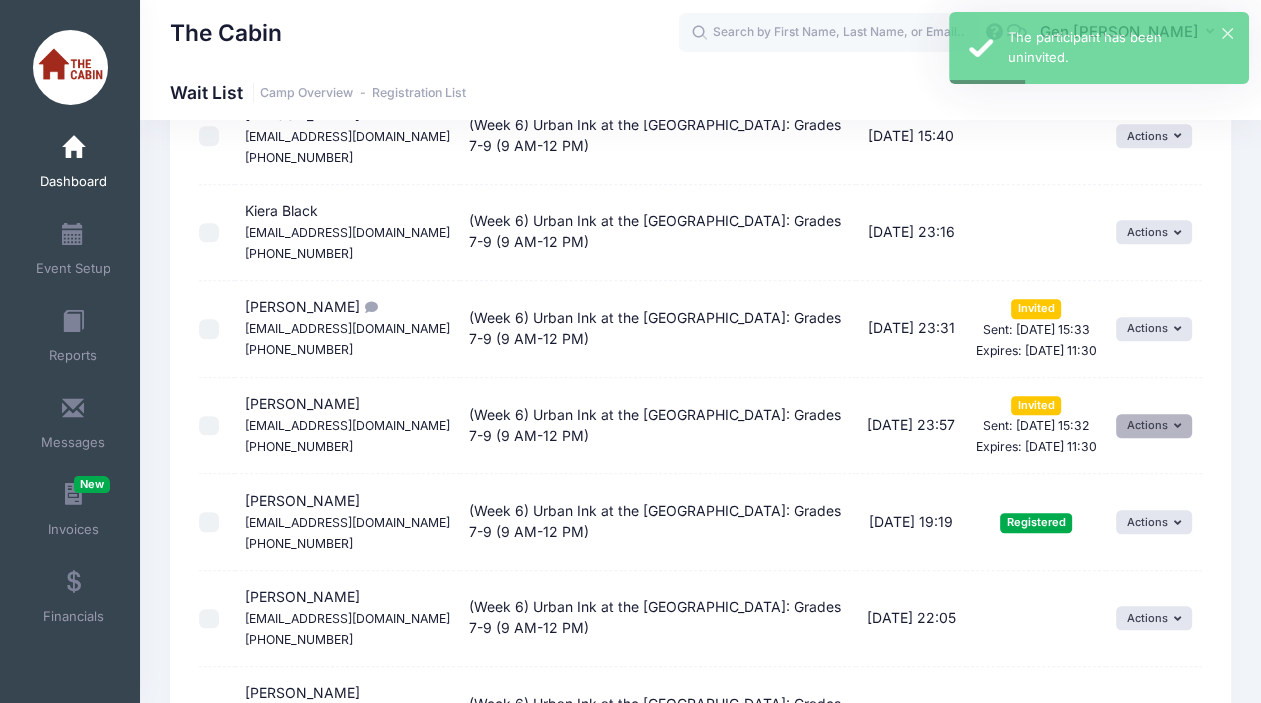 click on "Actions" at bounding box center [1154, 426] 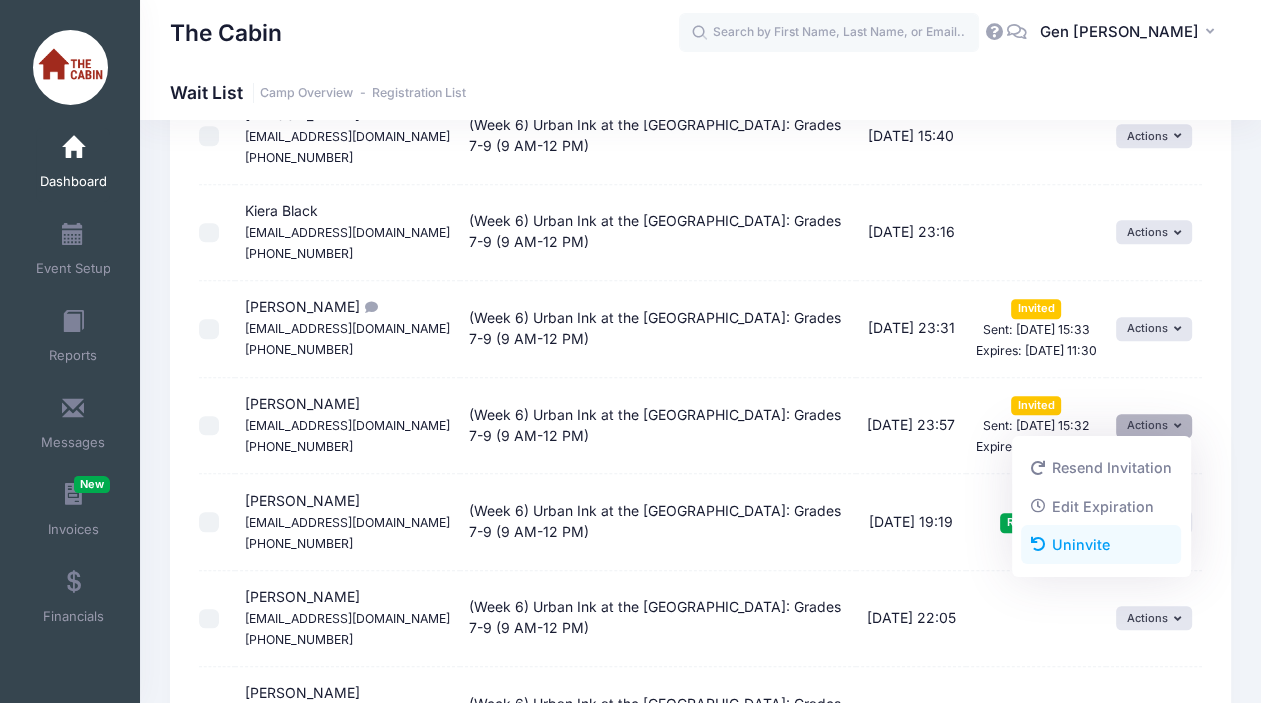 click on "Uninvite" at bounding box center [1101, 545] 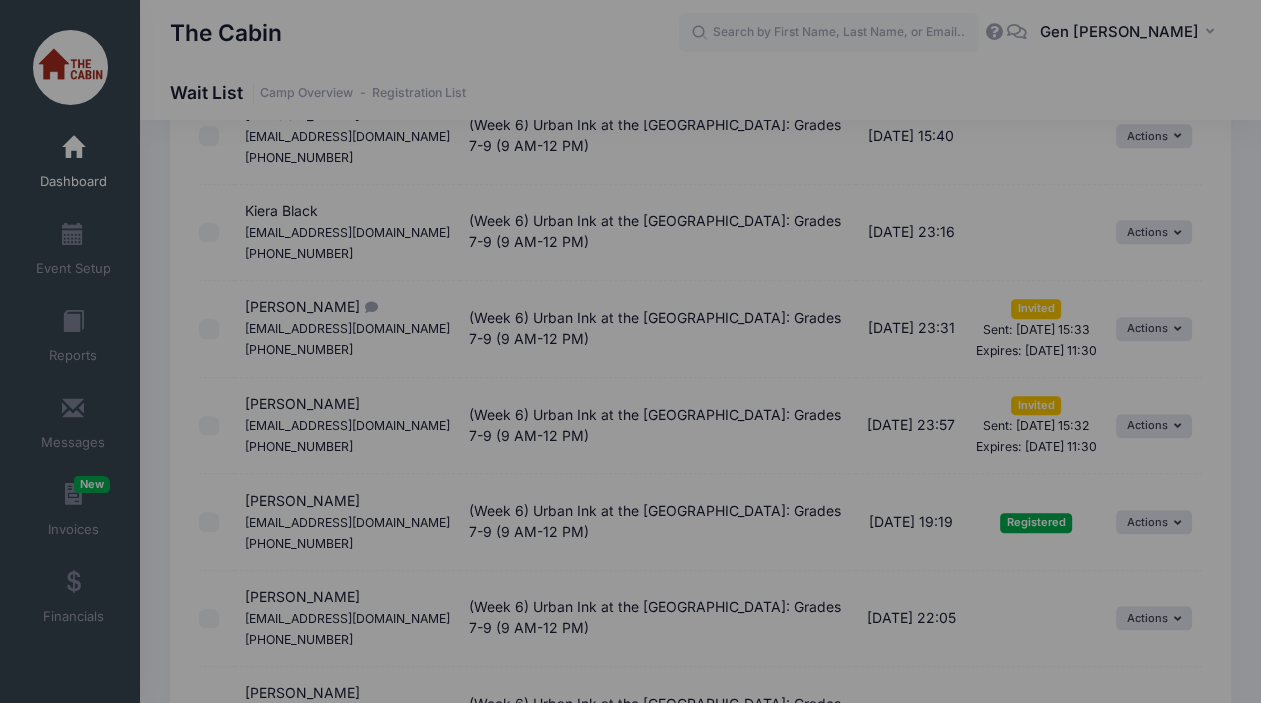 scroll, scrollTop: 0, scrollLeft: 0, axis: both 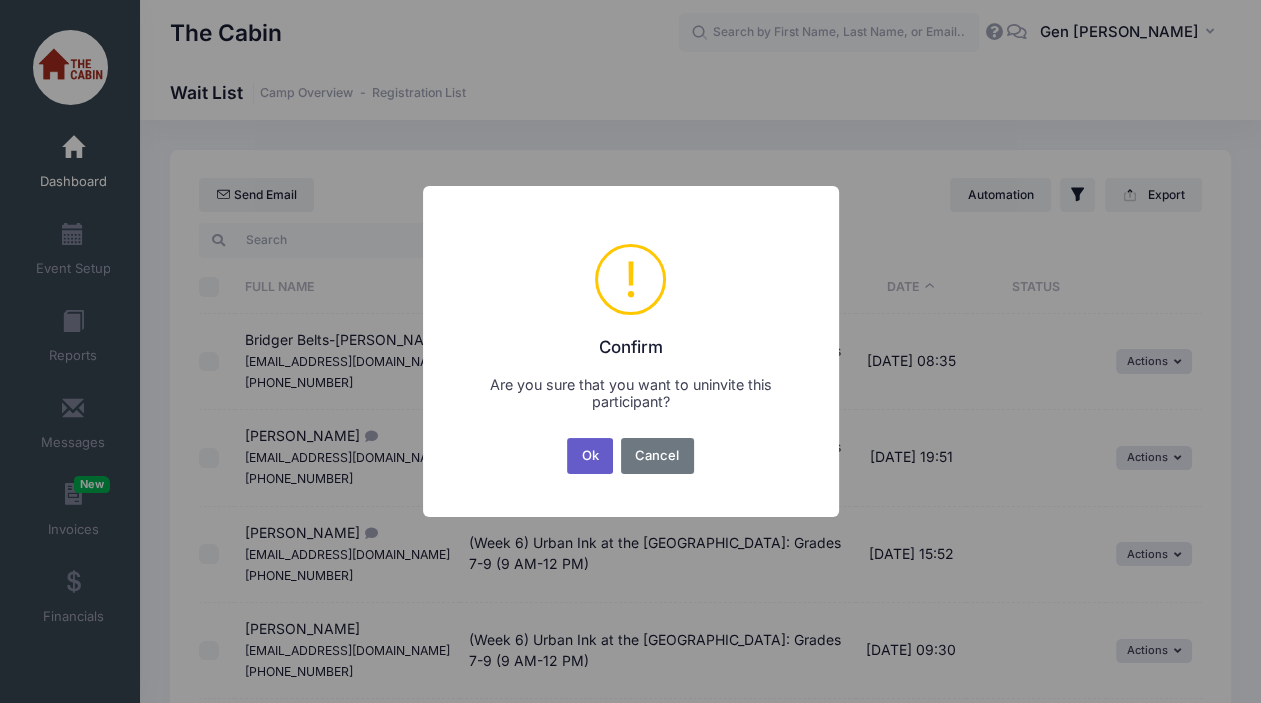 click on "Ok" at bounding box center [590, 456] 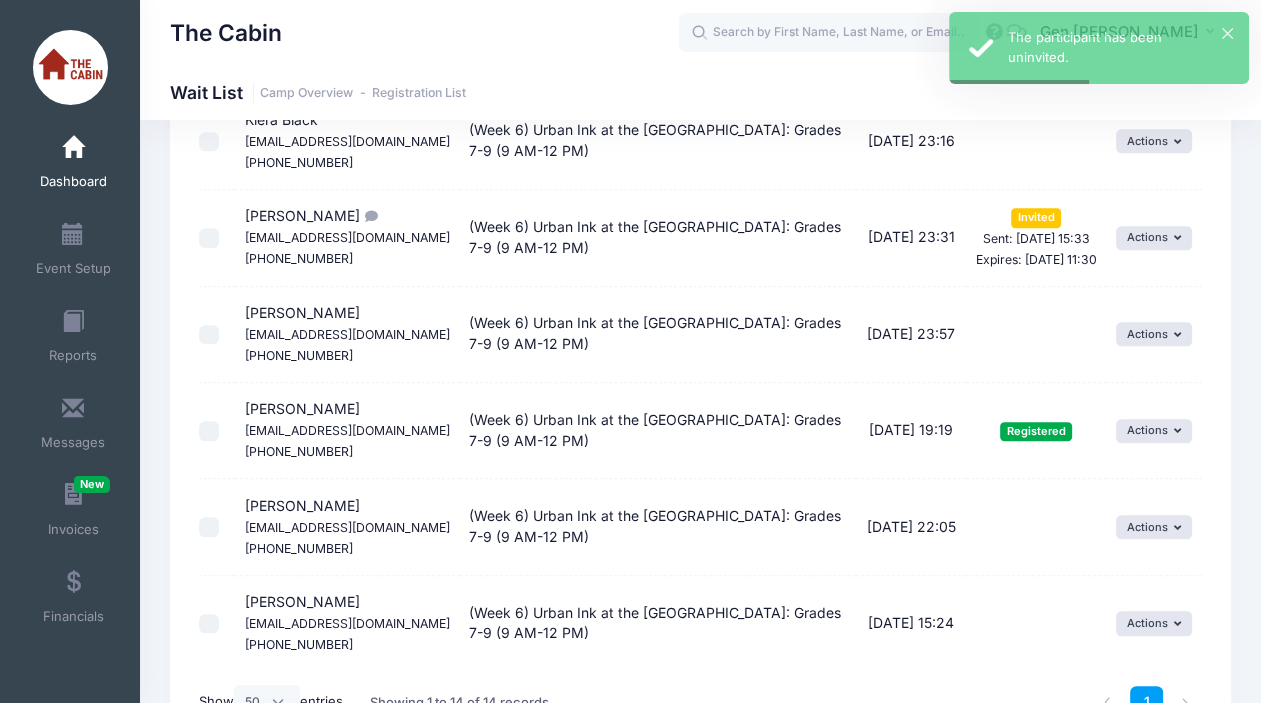 scroll, scrollTop: 1000, scrollLeft: 0, axis: vertical 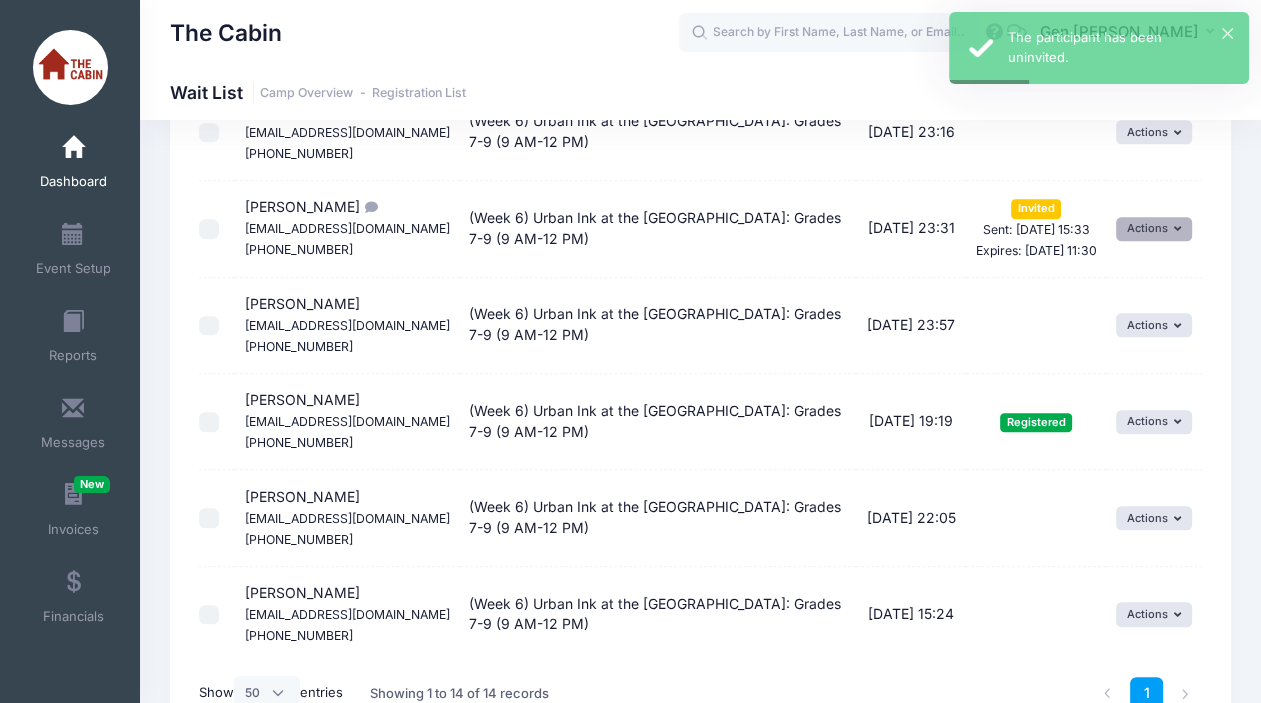 click on "Actions" at bounding box center [1154, 229] 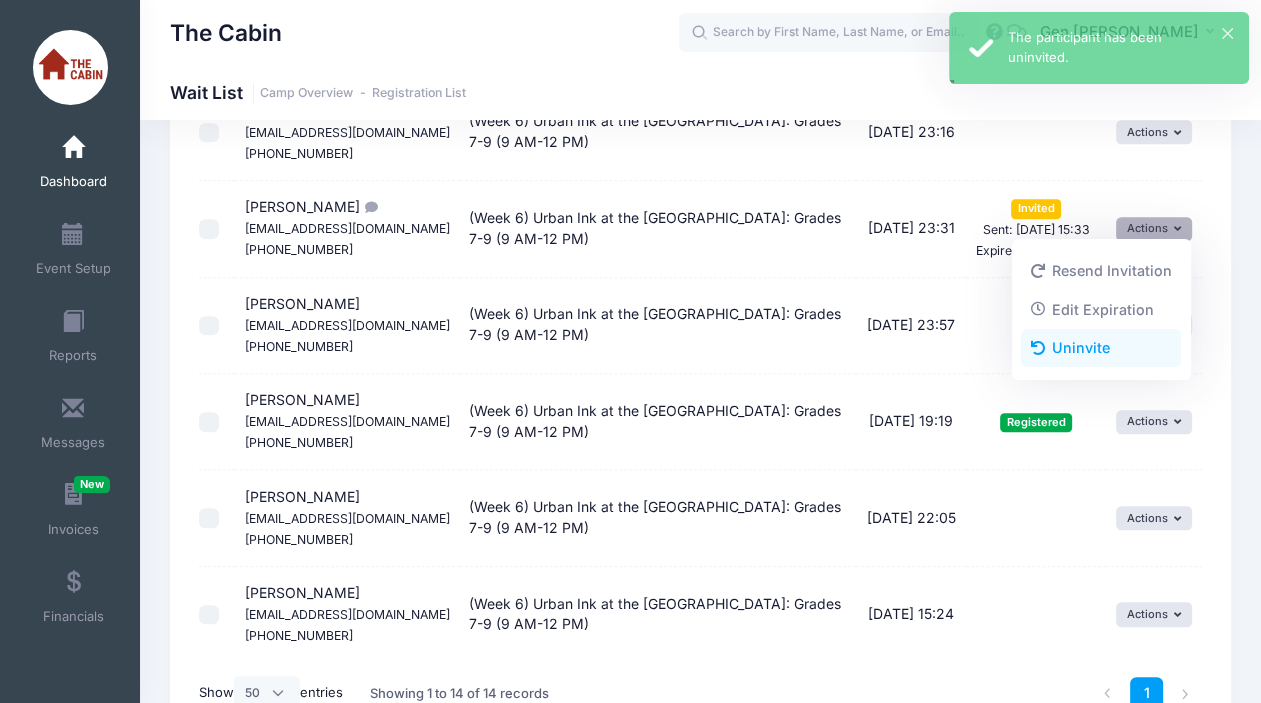 click on "Uninvite" at bounding box center (1101, 348) 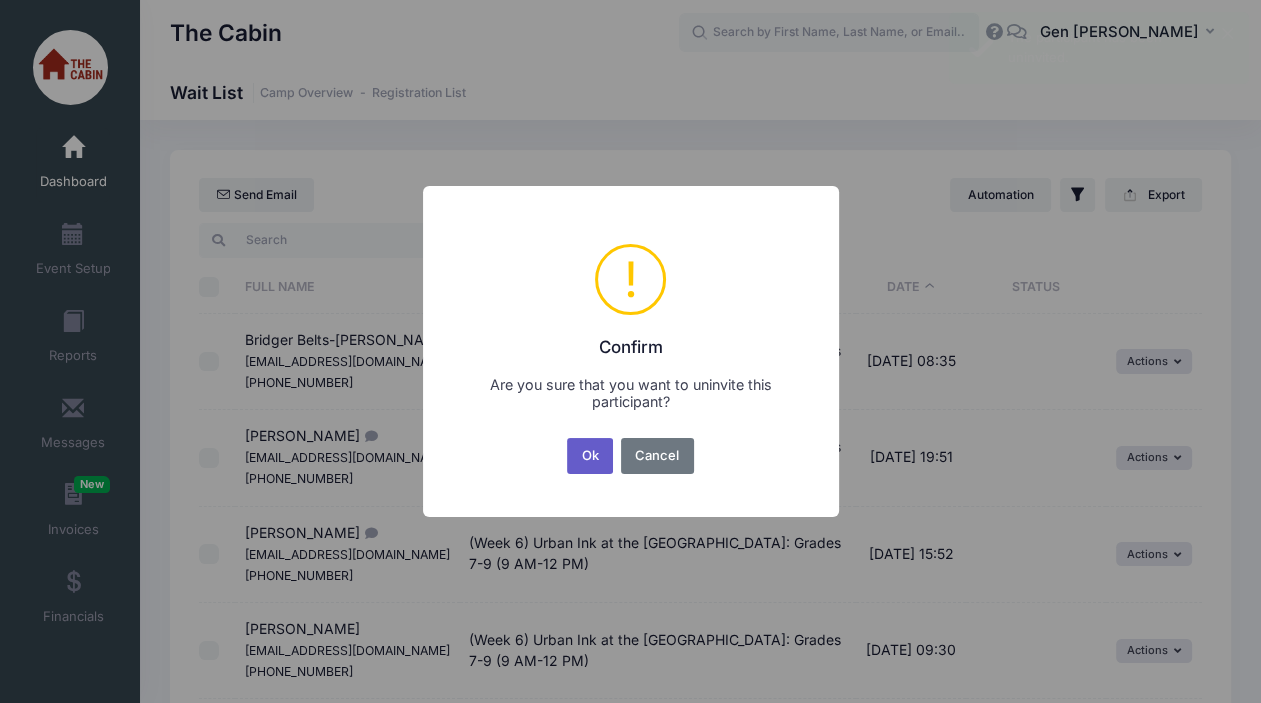 click on "Ok" at bounding box center [590, 456] 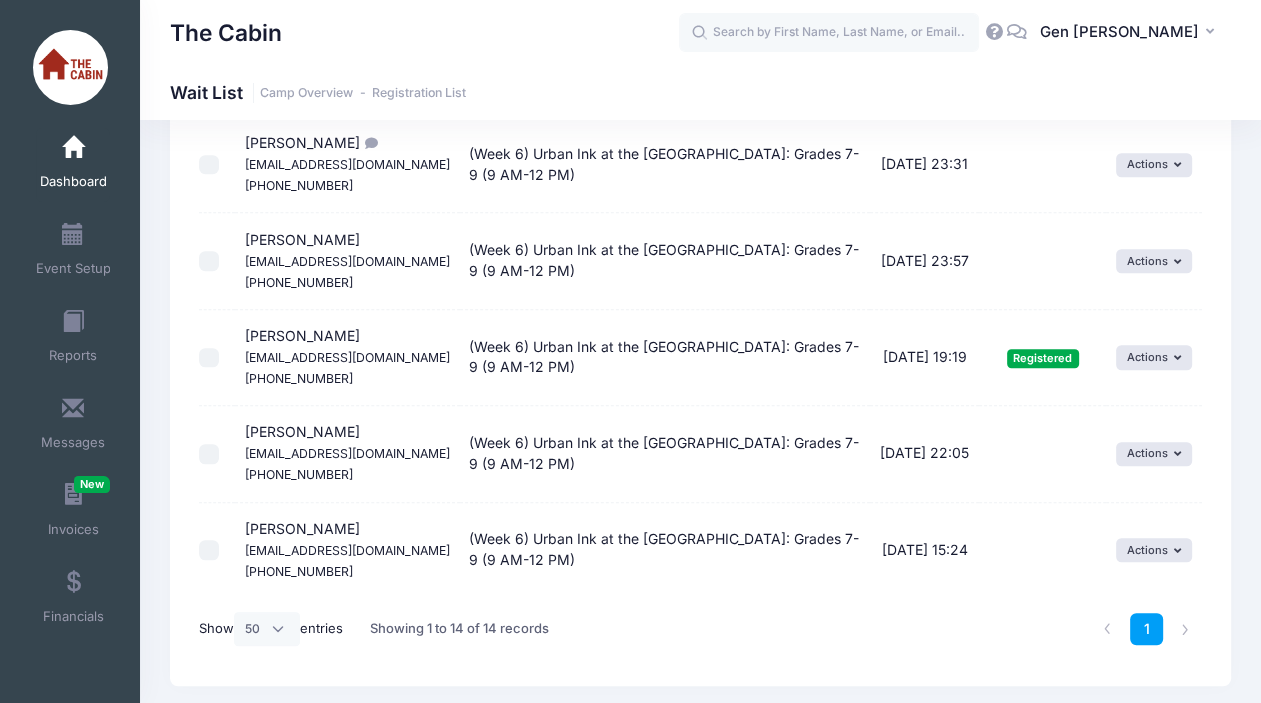 scroll, scrollTop: 1120, scrollLeft: 0, axis: vertical 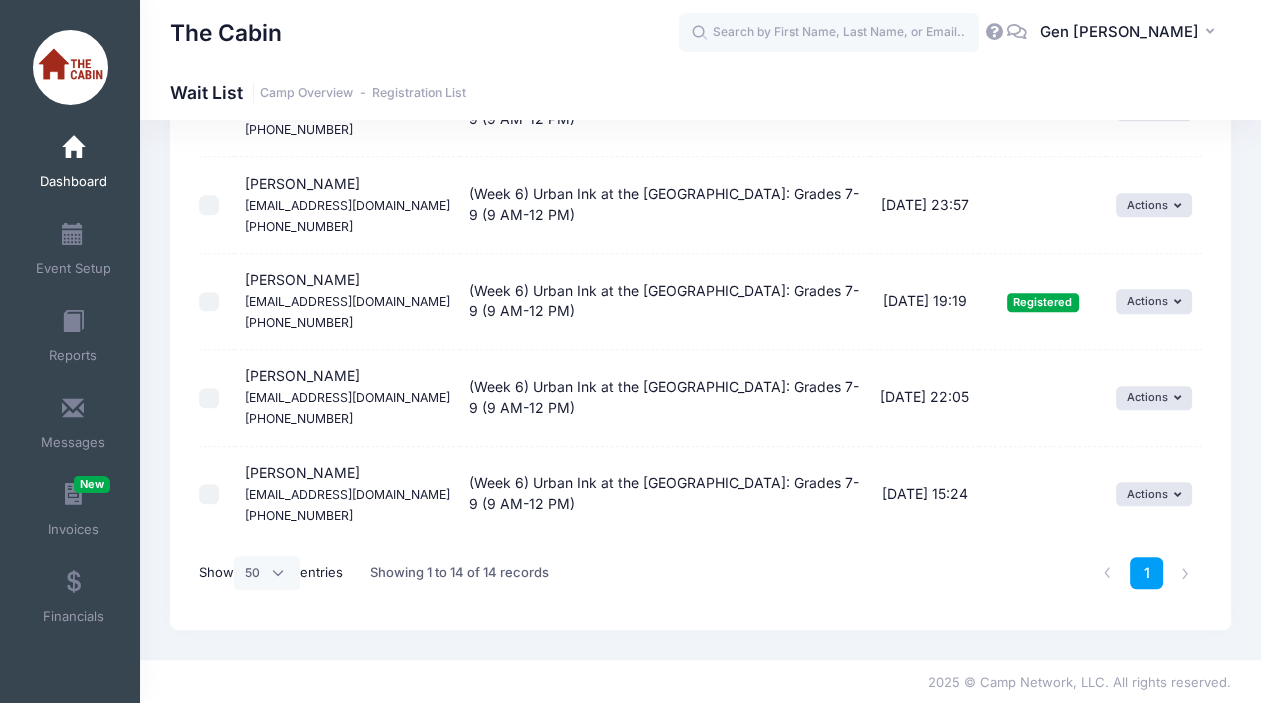 click on "(Week 6) Urban Ink at the [GEOGRAPHIC_DATA]: Grades 7-9 (9 AM-12 PM)" at bounding box center [665, 398] 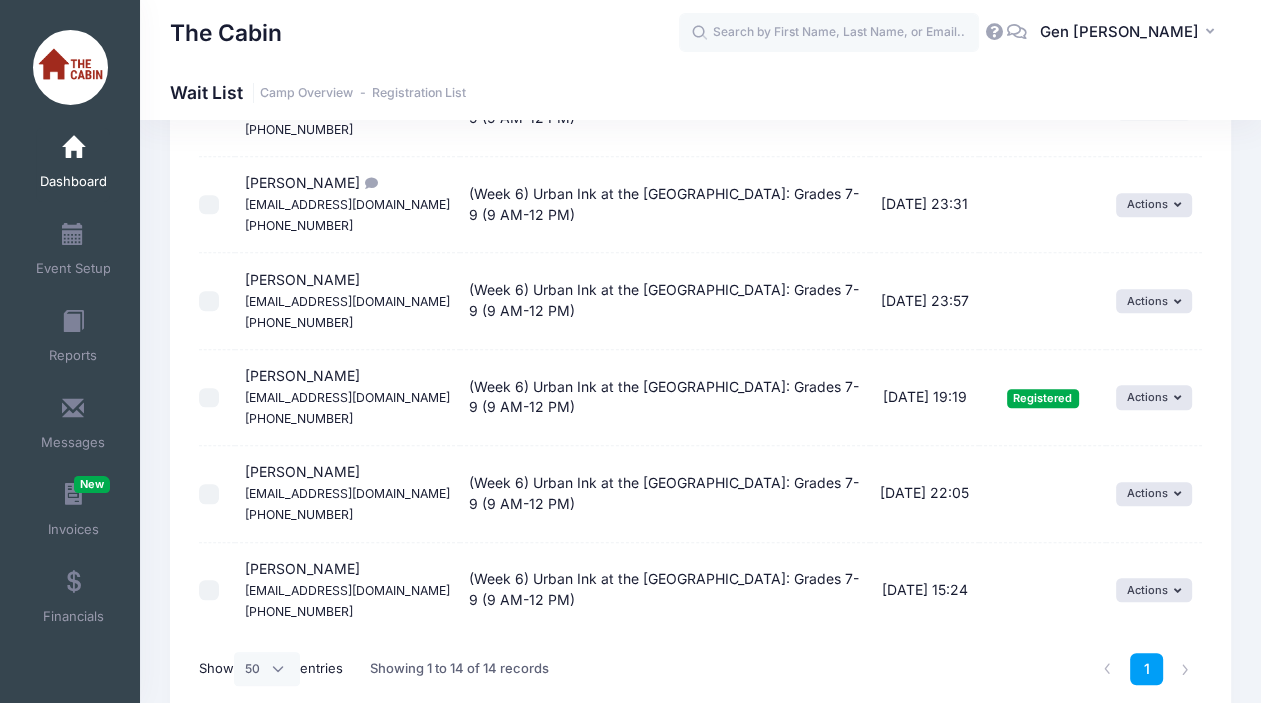 scroll, scrollTop: 1020, scrollLeft: 0, axis: vertical 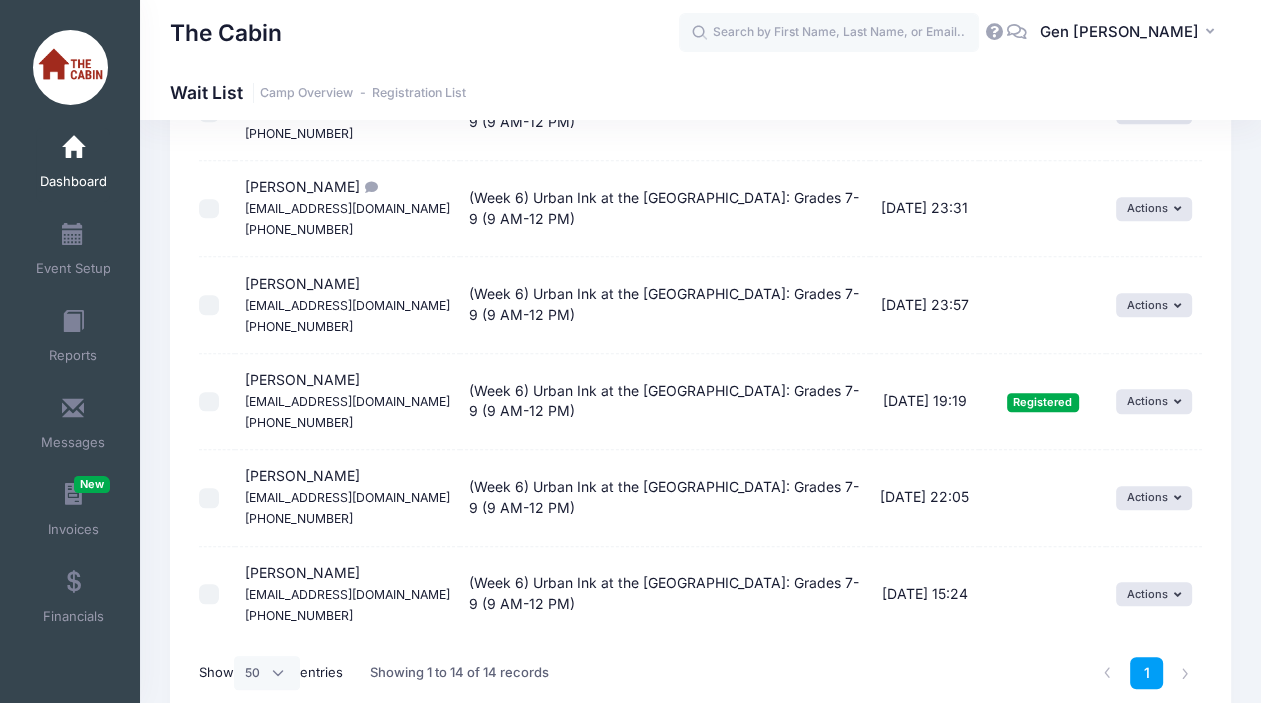 click on "(Week 6) Urban Ink at the [GEOGRAPHIC_DATA]: Grades 7-9 (9 AM-12 PM)" at bounding box center [665, 402] 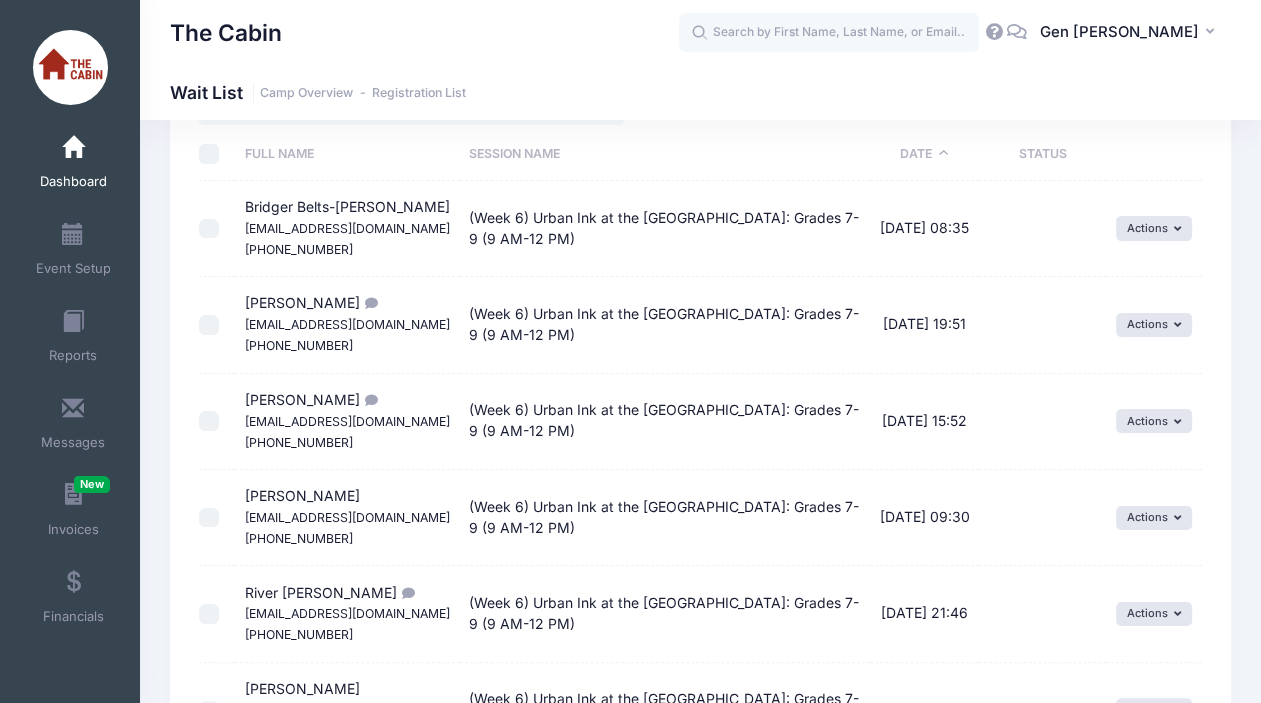 scroll, scrollTop: 0, scrollLeft: 0, axis: both 